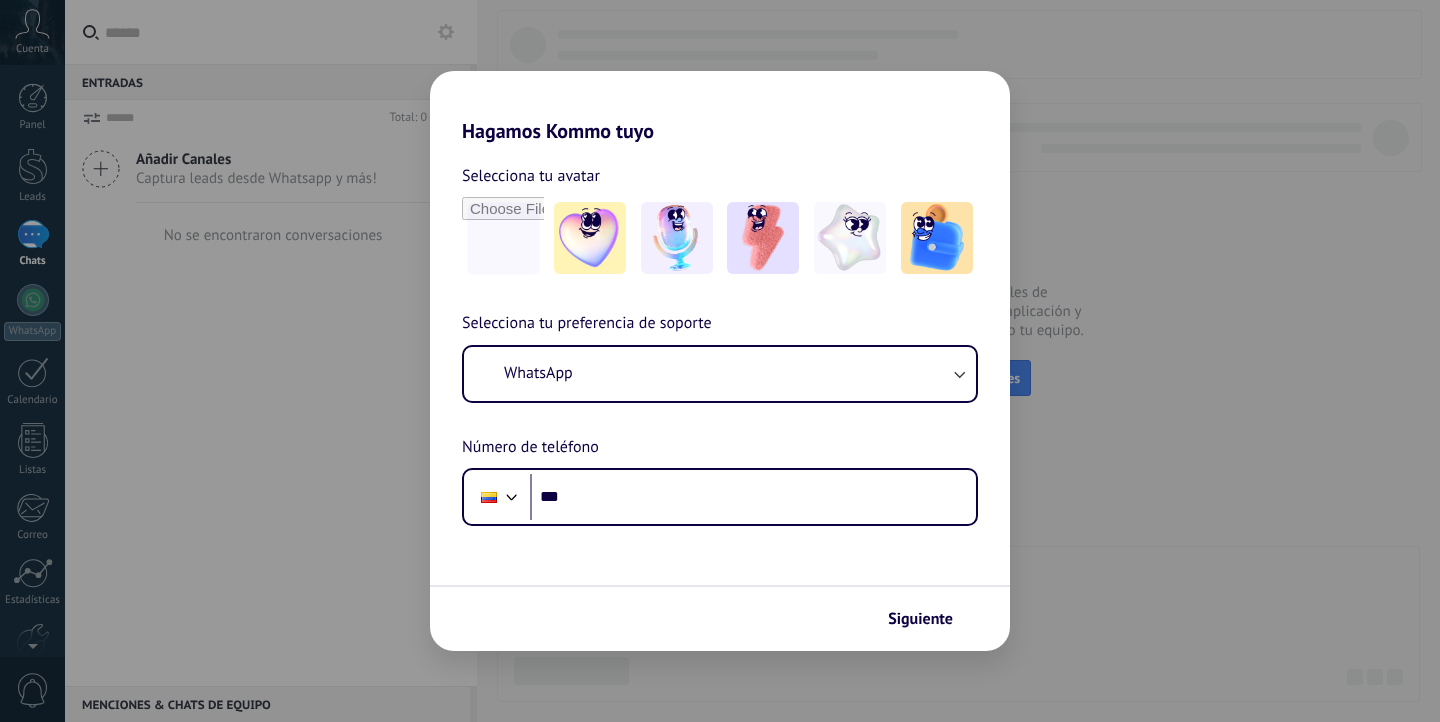 scroll, scrollTop: 0, scrollLeft: 0, axis: both 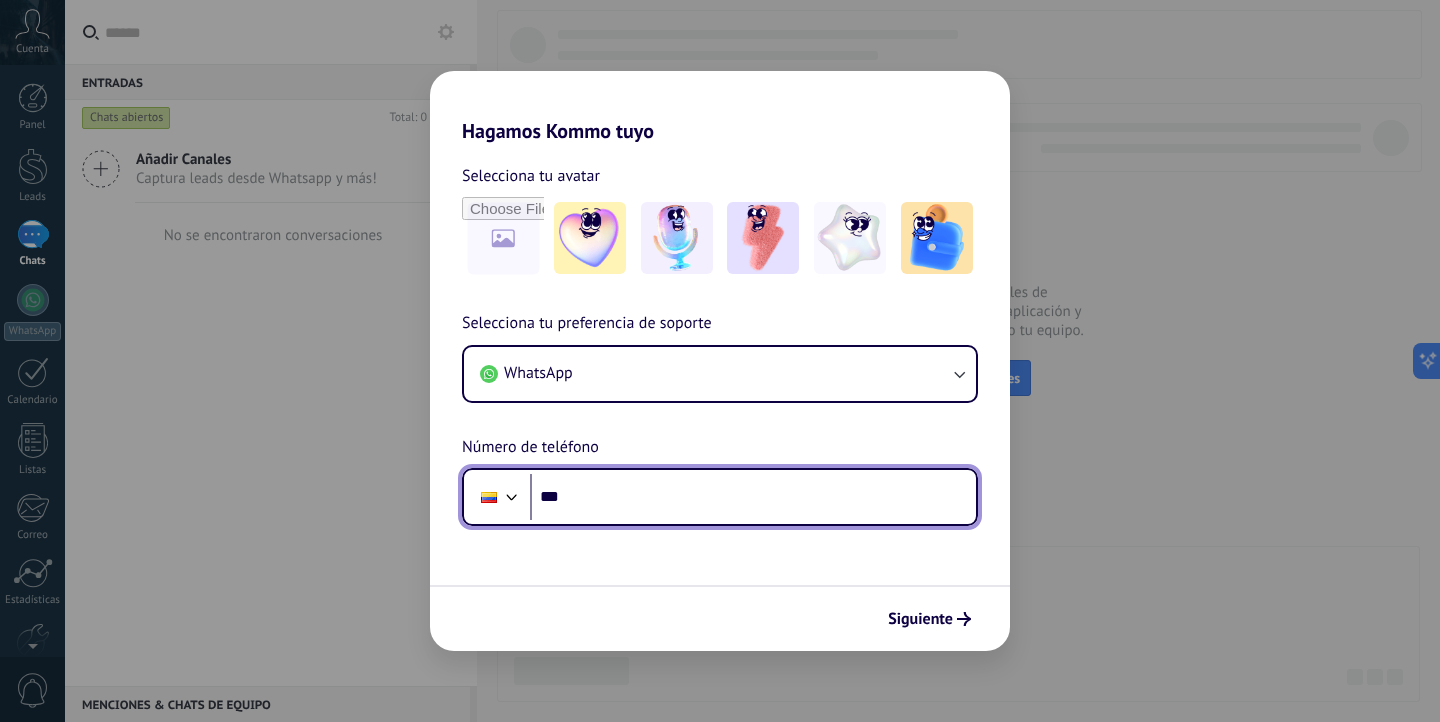 click at bounding box center [489, 497] 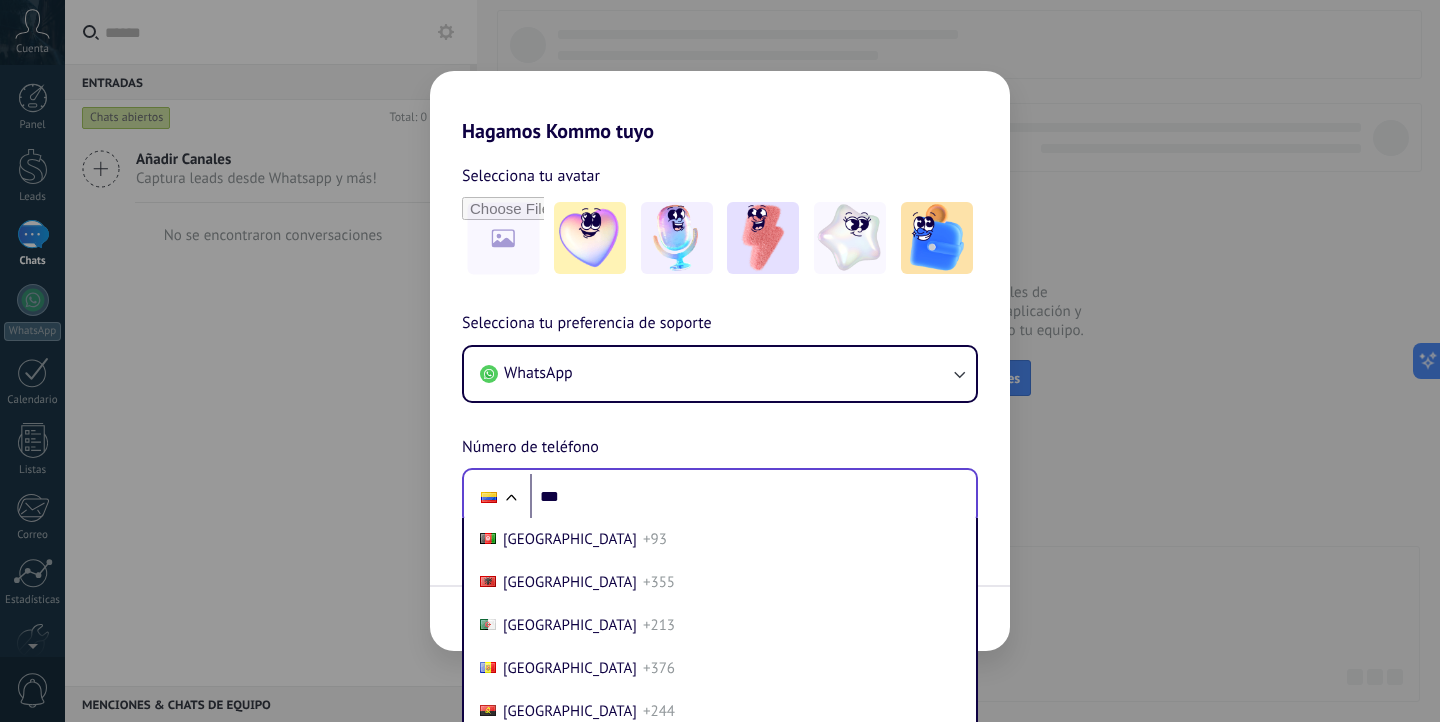 scroll, scrollTop: 34, scrollLeft: 0, axis: vertical 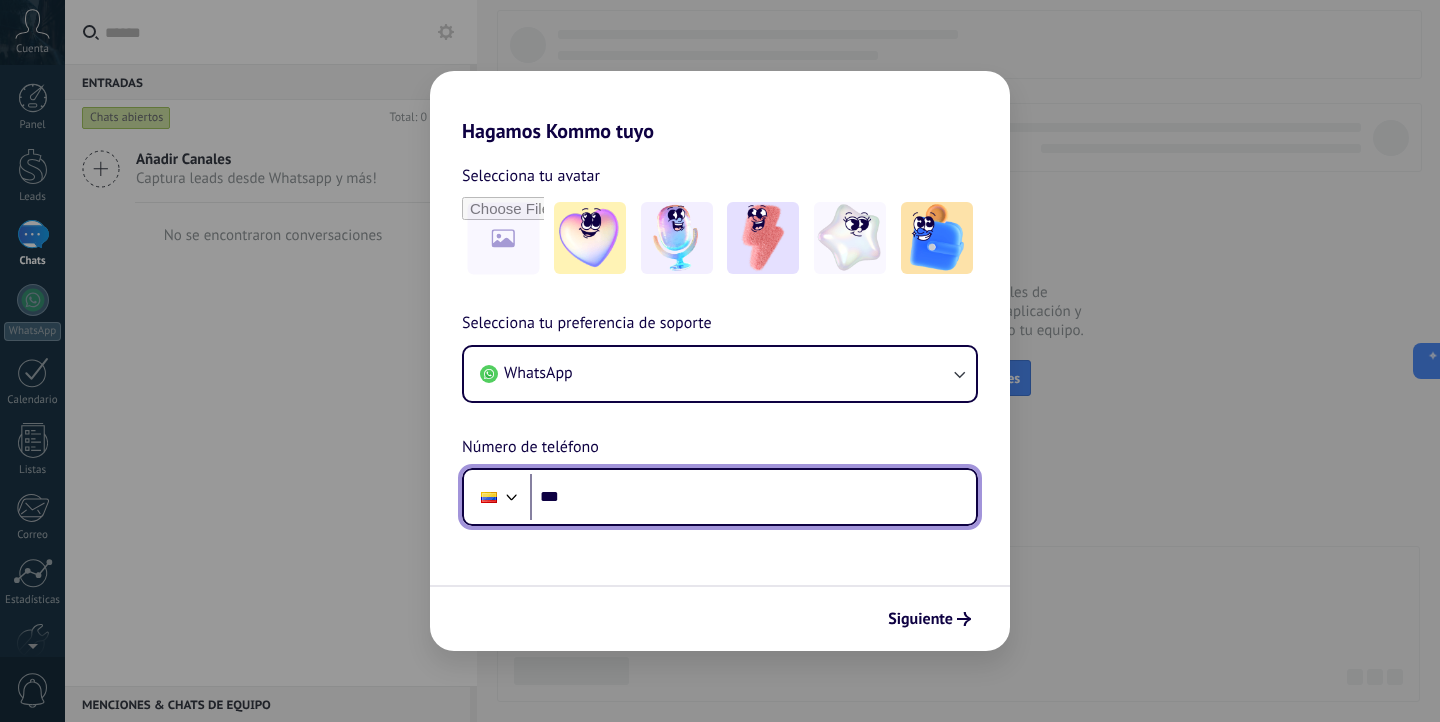 click on "Selecciona tu preferencia de soporte WhatsApp Número de teléfono Phone ***" at bounding box center (720, 418) 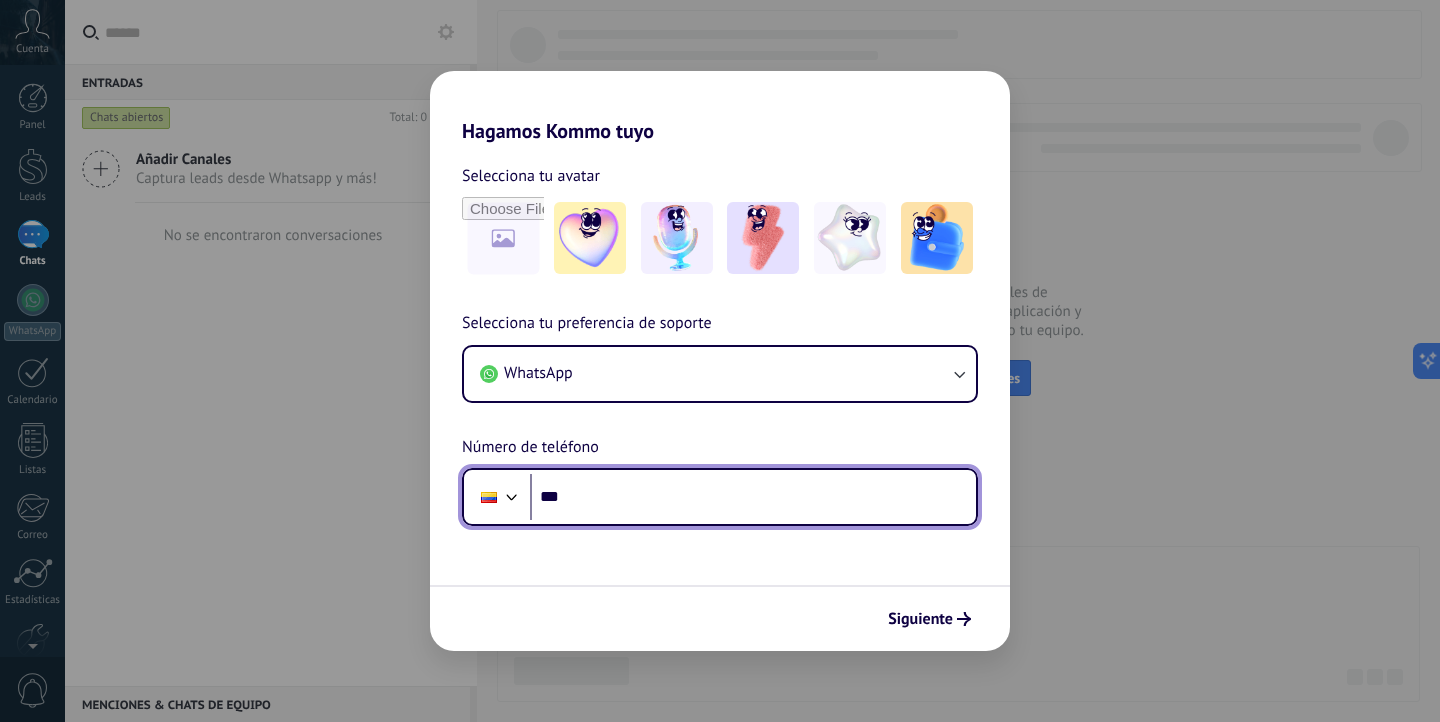 type on "**" 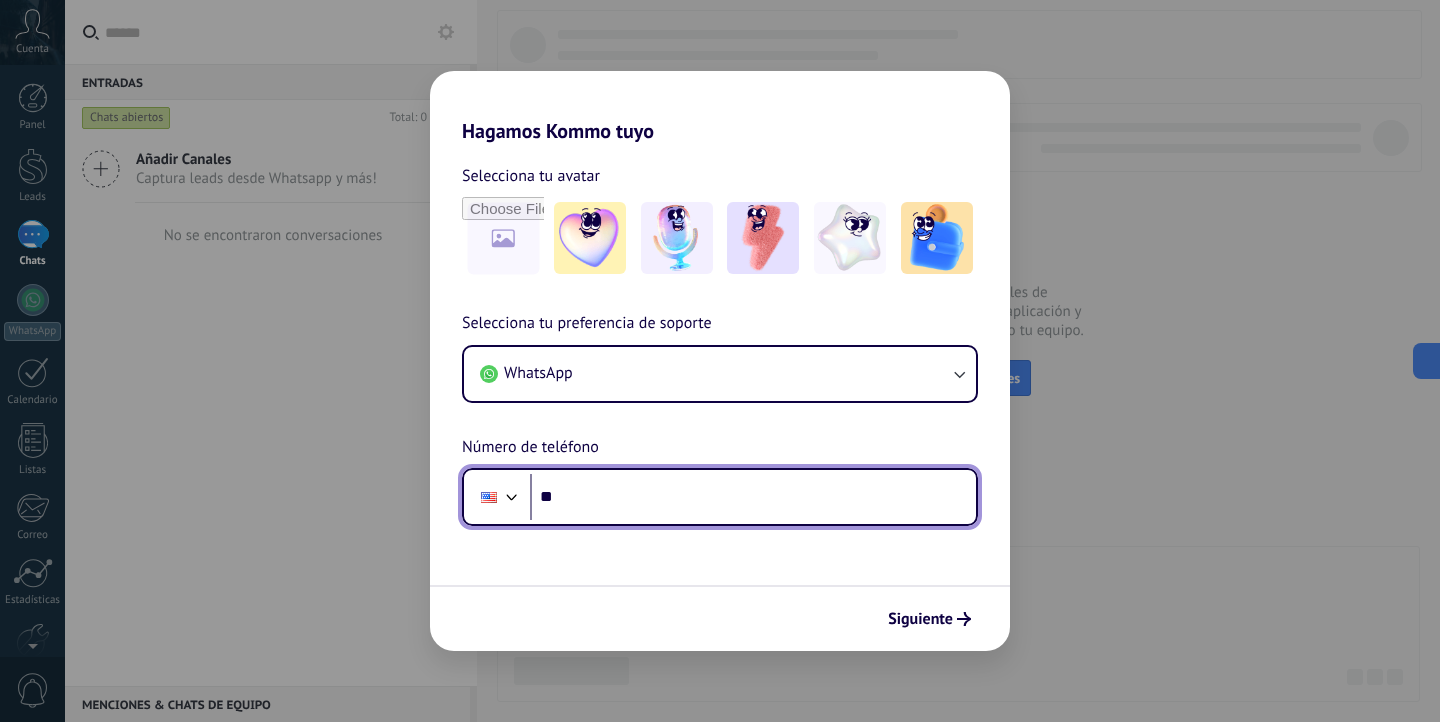 paste on "**********" 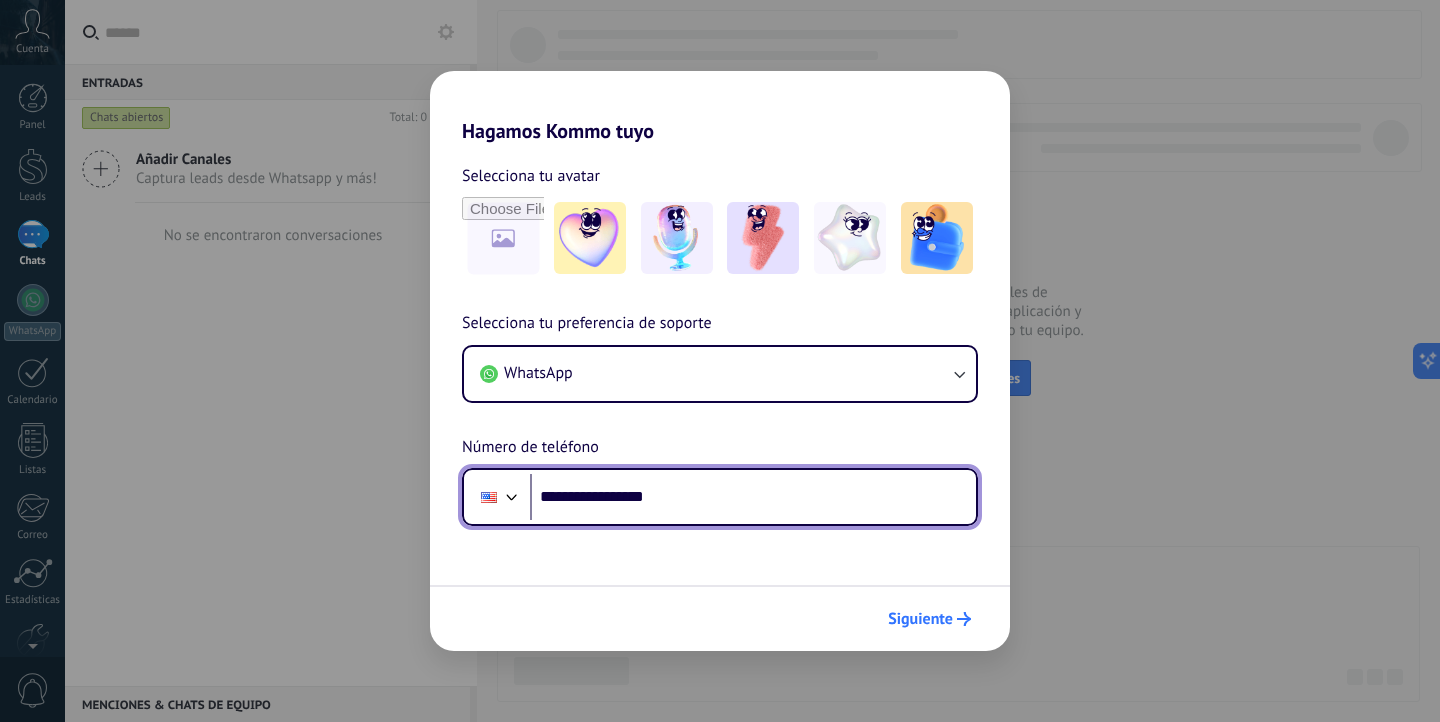 type on "**********" 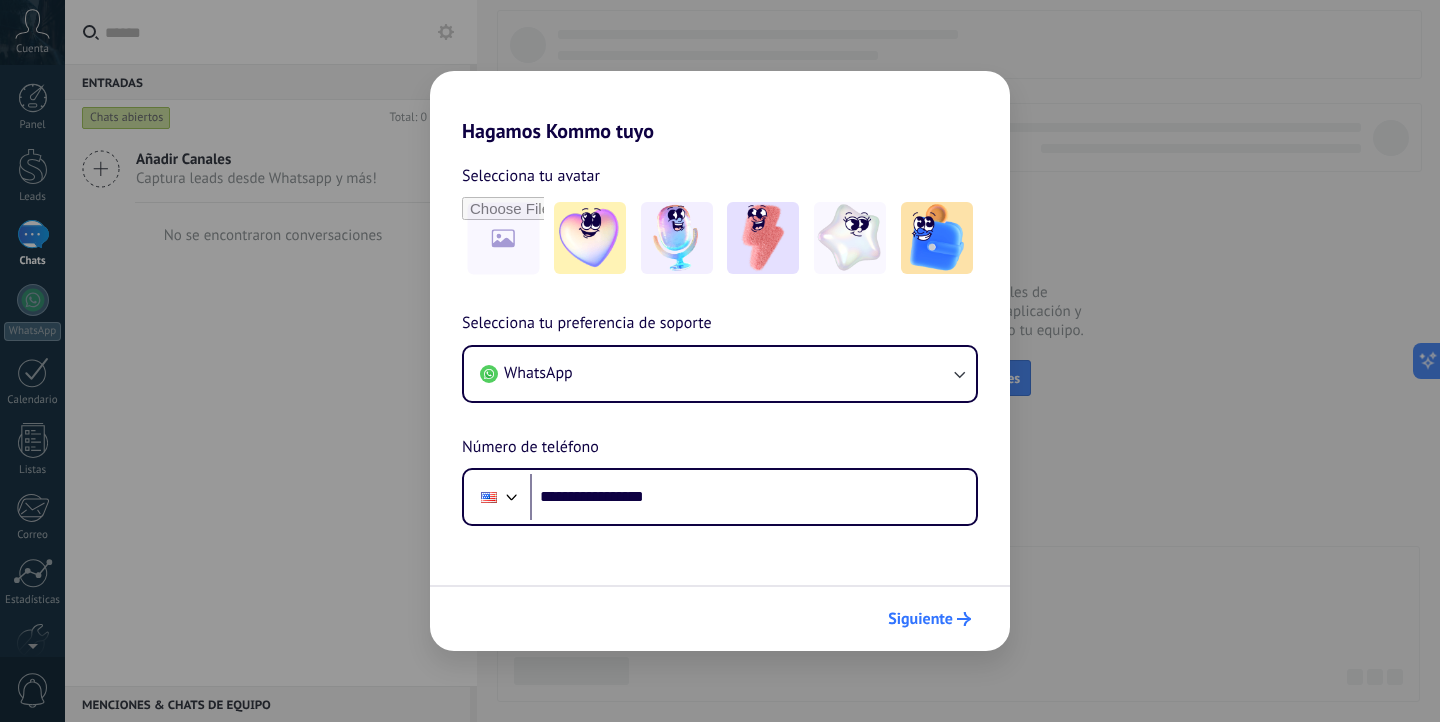click on "Siguiente" at bounding box center (920, 619) 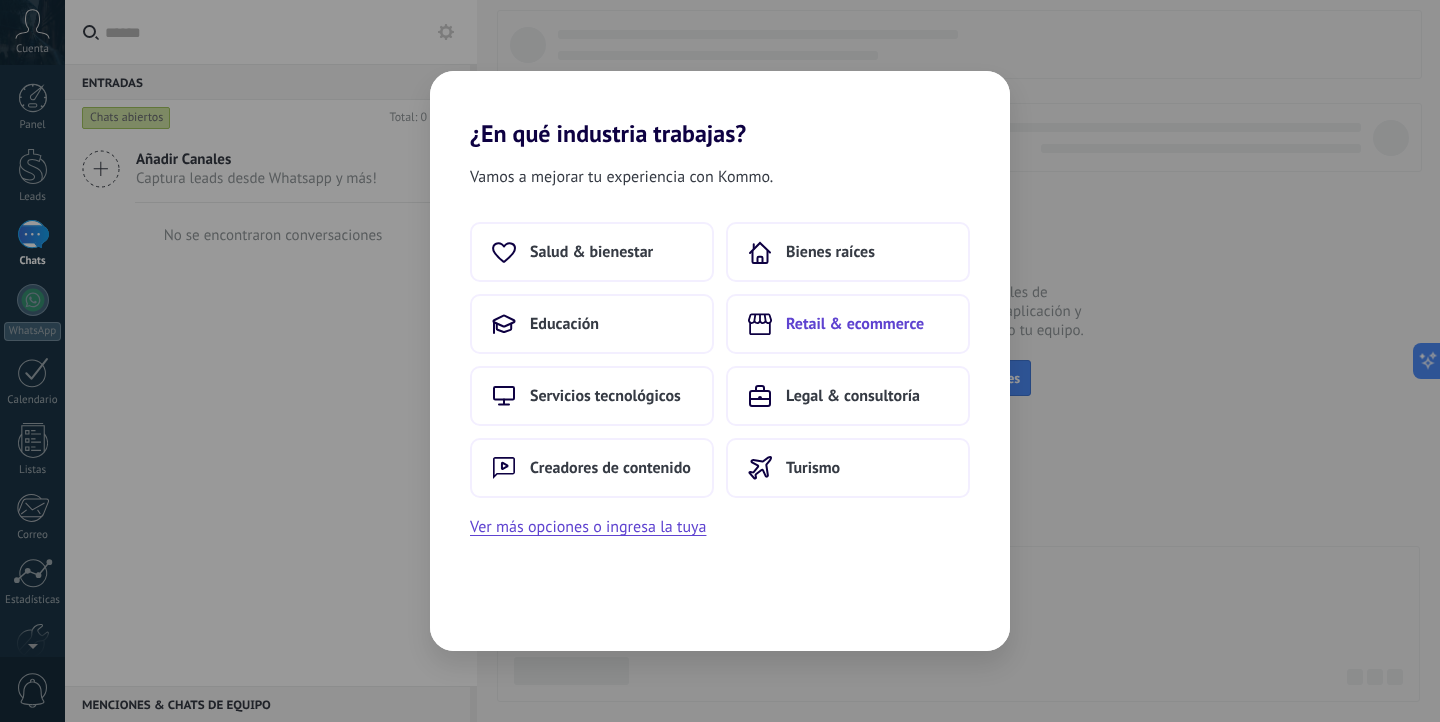 click on "Retail & ecommerce" at bounding box center (855, 324) 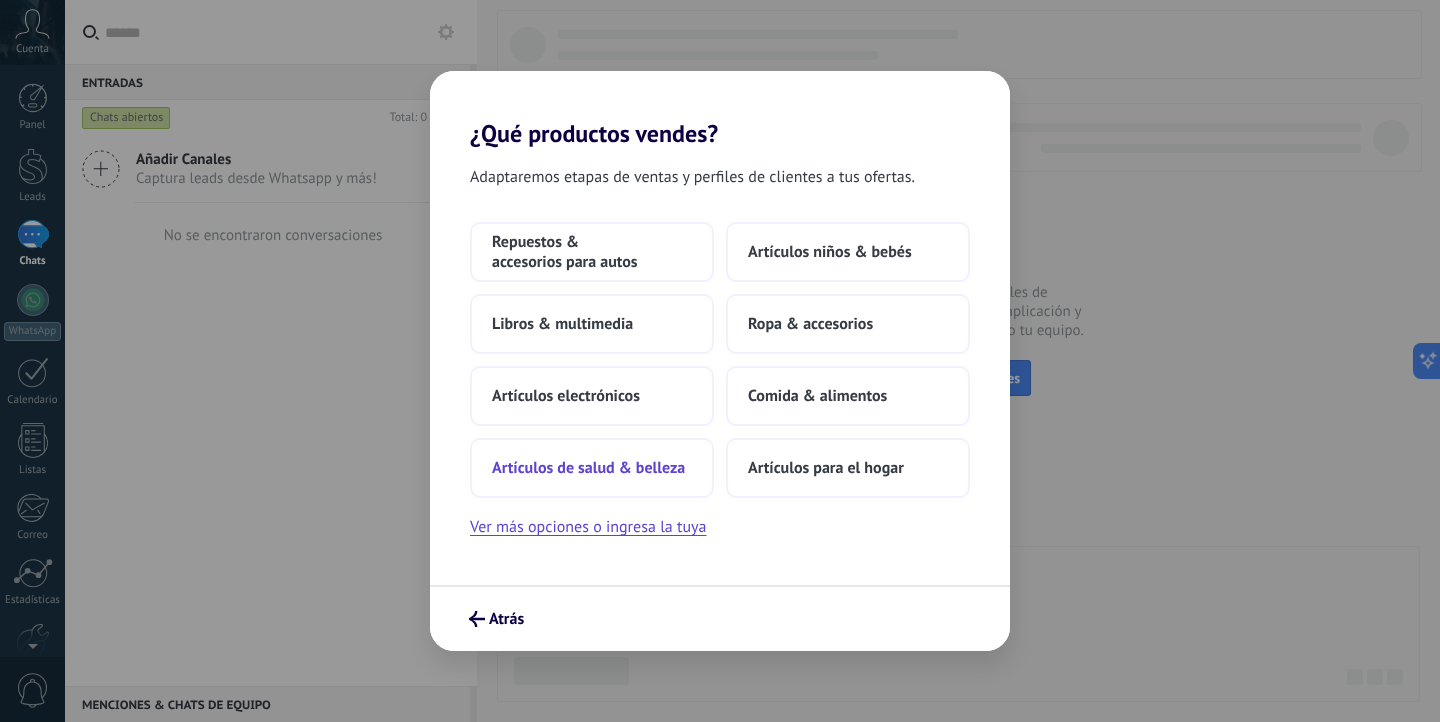 click on "Artículos de salud & belleza" at bounding box center [588, 468] 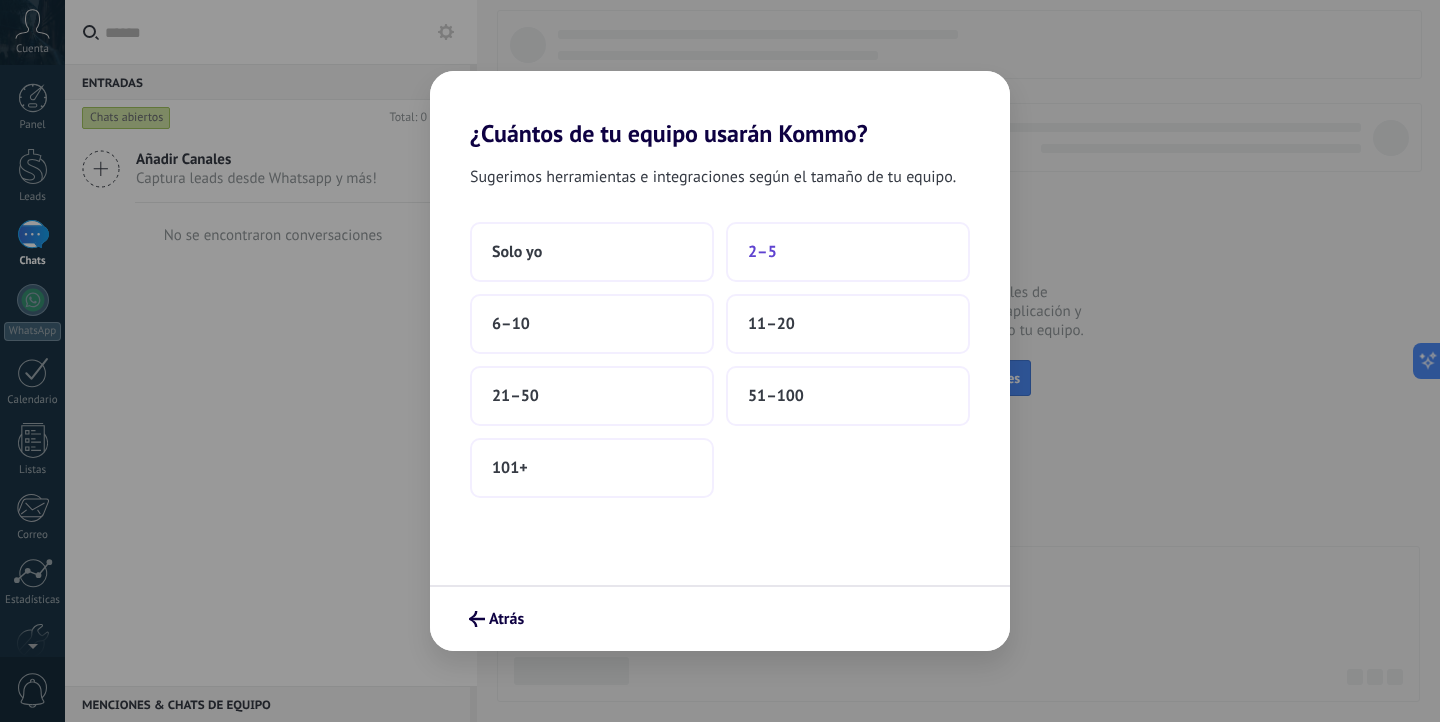 click on "2–5" at bounding box center [848, 252] 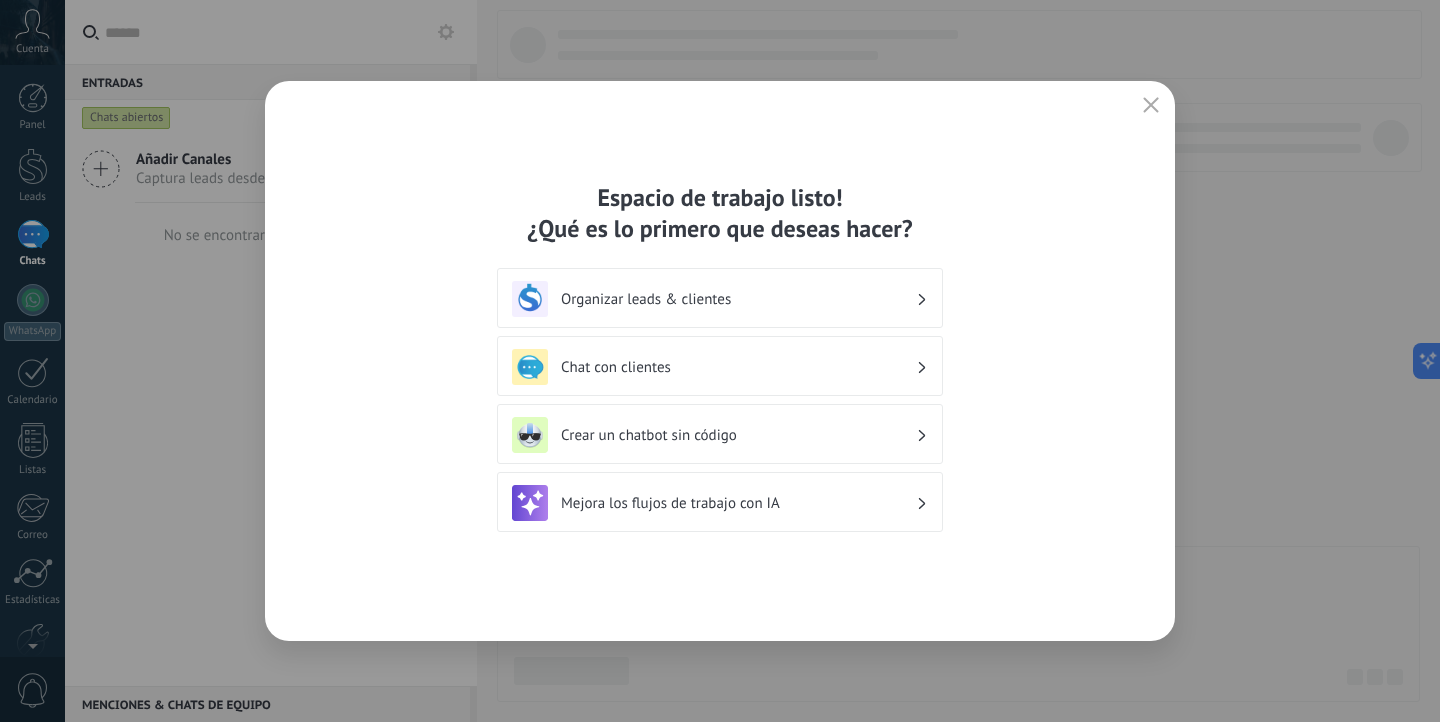 click on "Organizar leads & clientes" at bounding box center [738, 299] 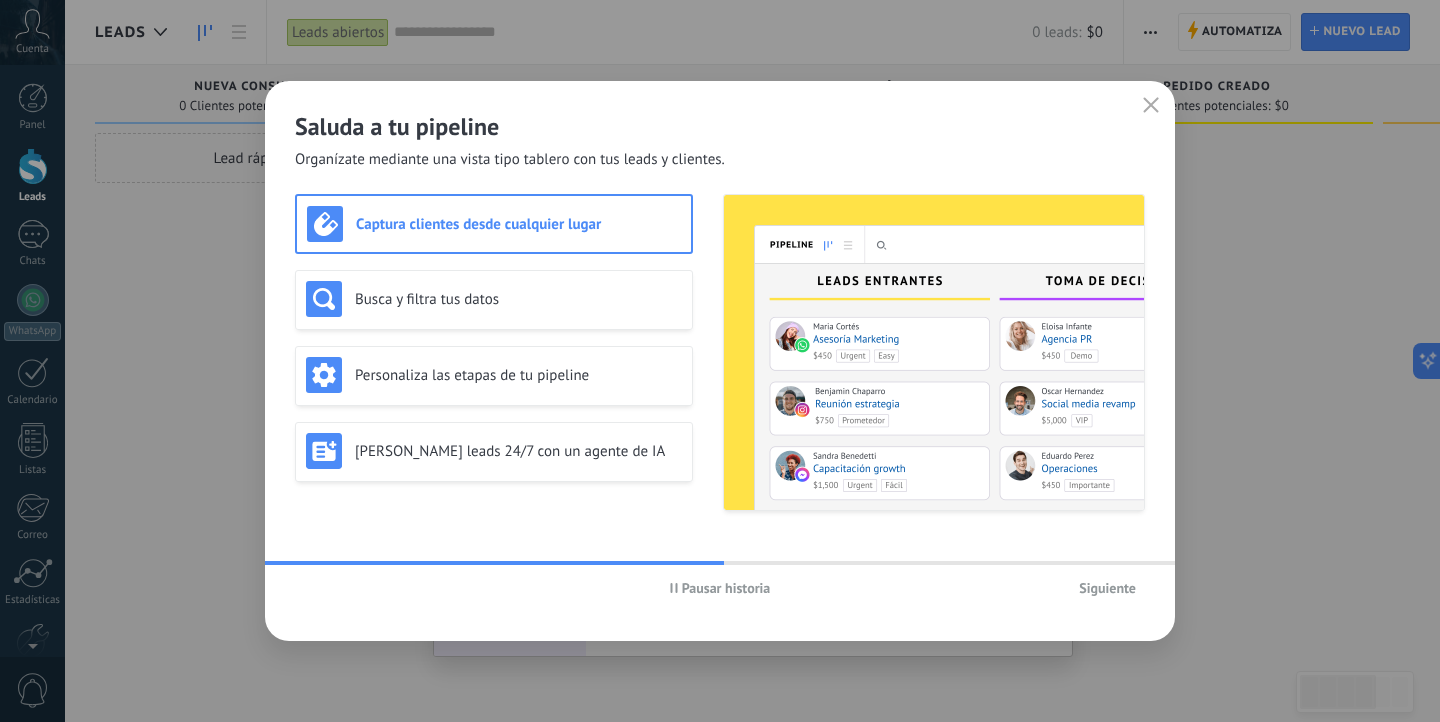 click on "Siguiente" at bounding box center [1107, 588] 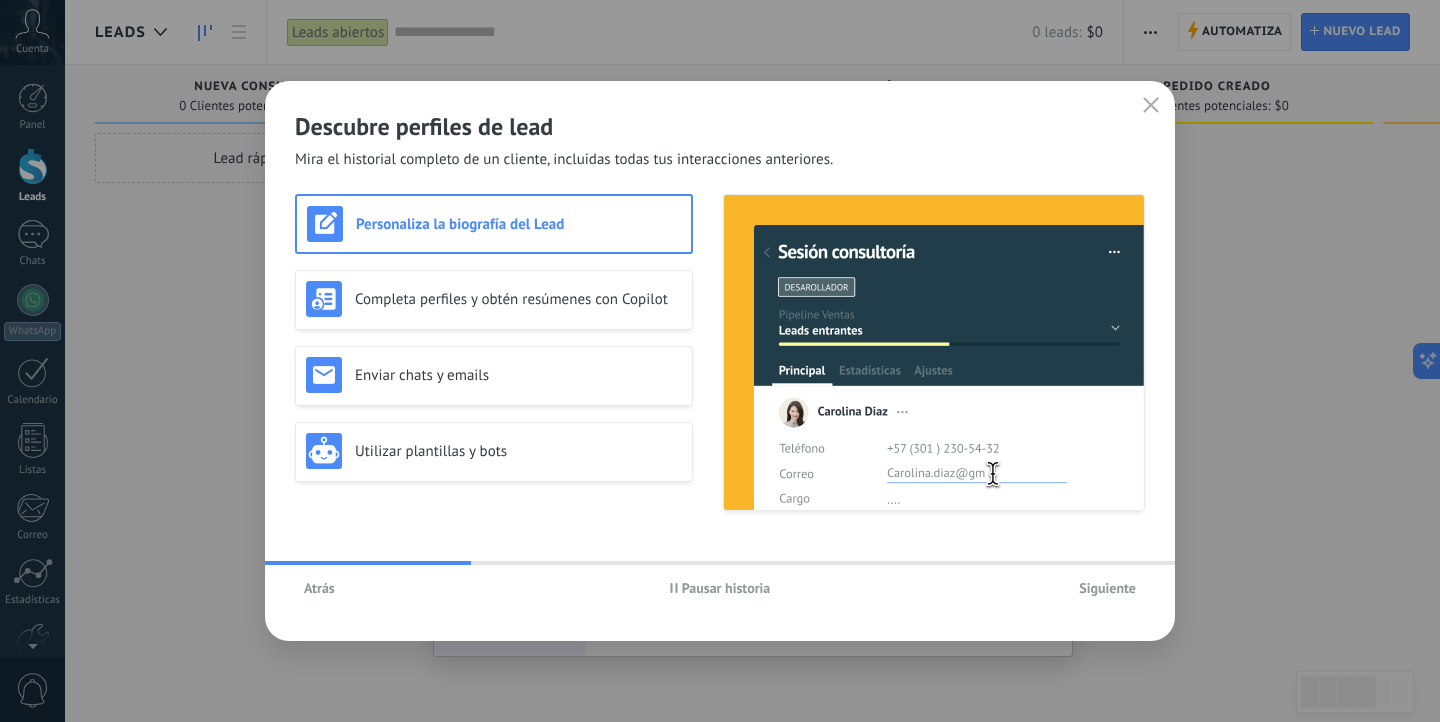 click on "Personaliza la biografía del Lead" at bounding box center (518, 224) 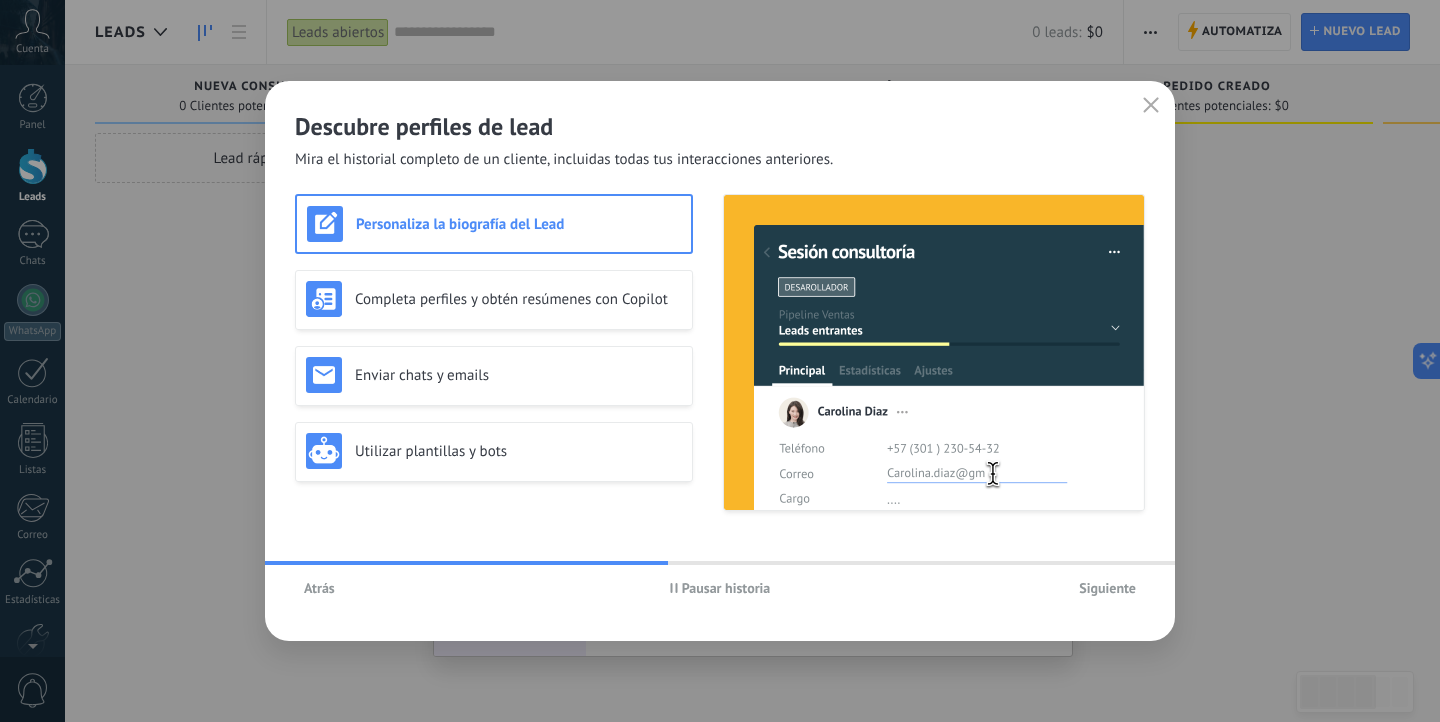 click on "Descubre perfiles de lead Mira el historial completo de un cliente, incluidas todas tus interacciones anteriores. Personaliza la biografía del Lead Completa perfiles y obtén resúmenes con Copilot Enviar chats y emails Utilizar plantillas y bots Atrás Pausar historia Siguiente" at bounding box center (720, 361) 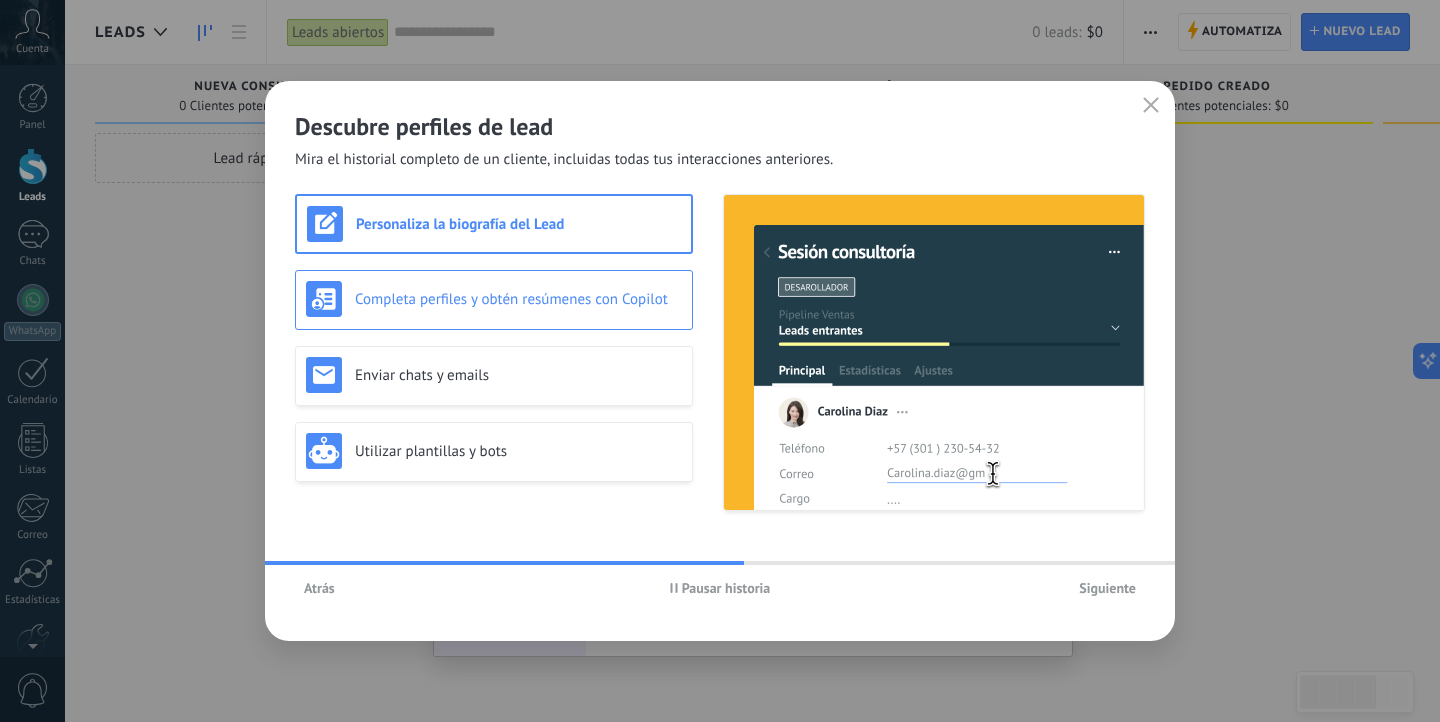 click on "Completa perfiles y obtén resúmenes con Copilot" at bounding box center [518, 299] 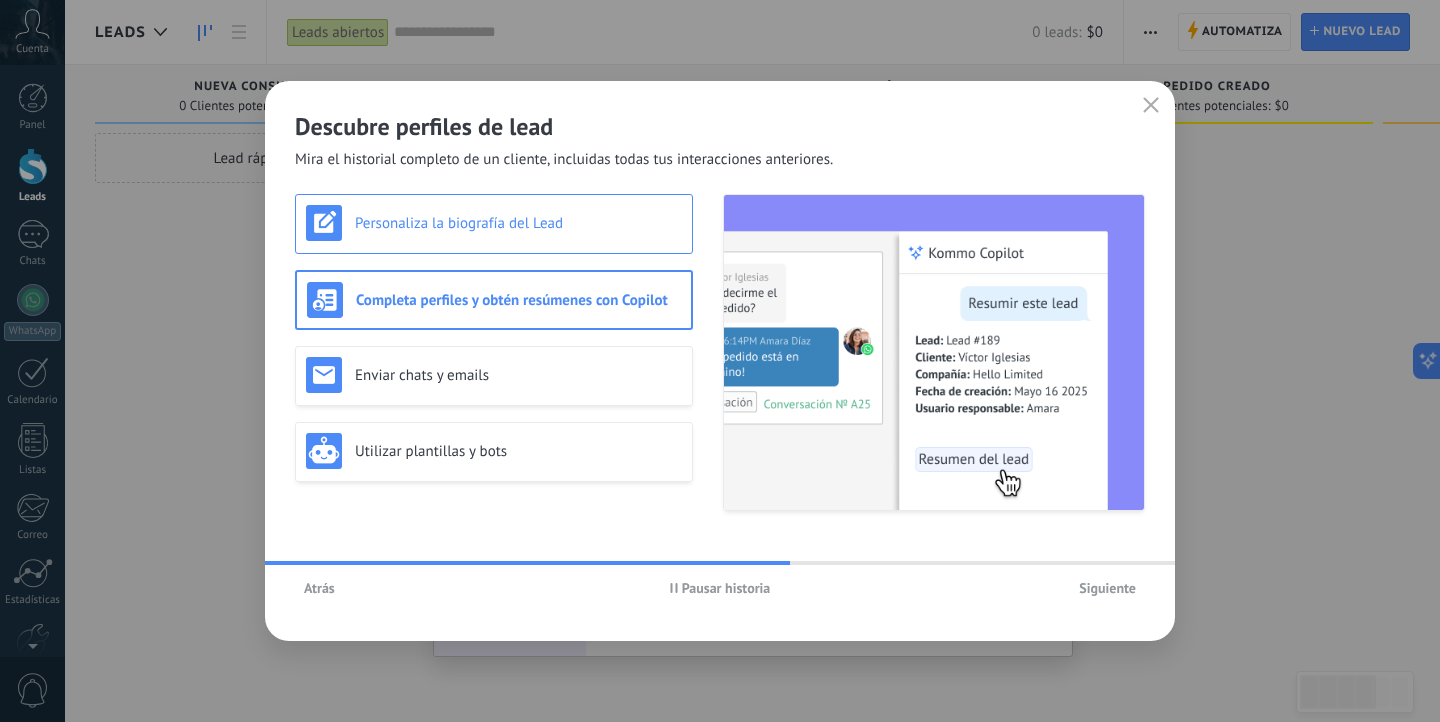 click on "Personaliza la biografía del Lead" at bounding box center [494, 223] 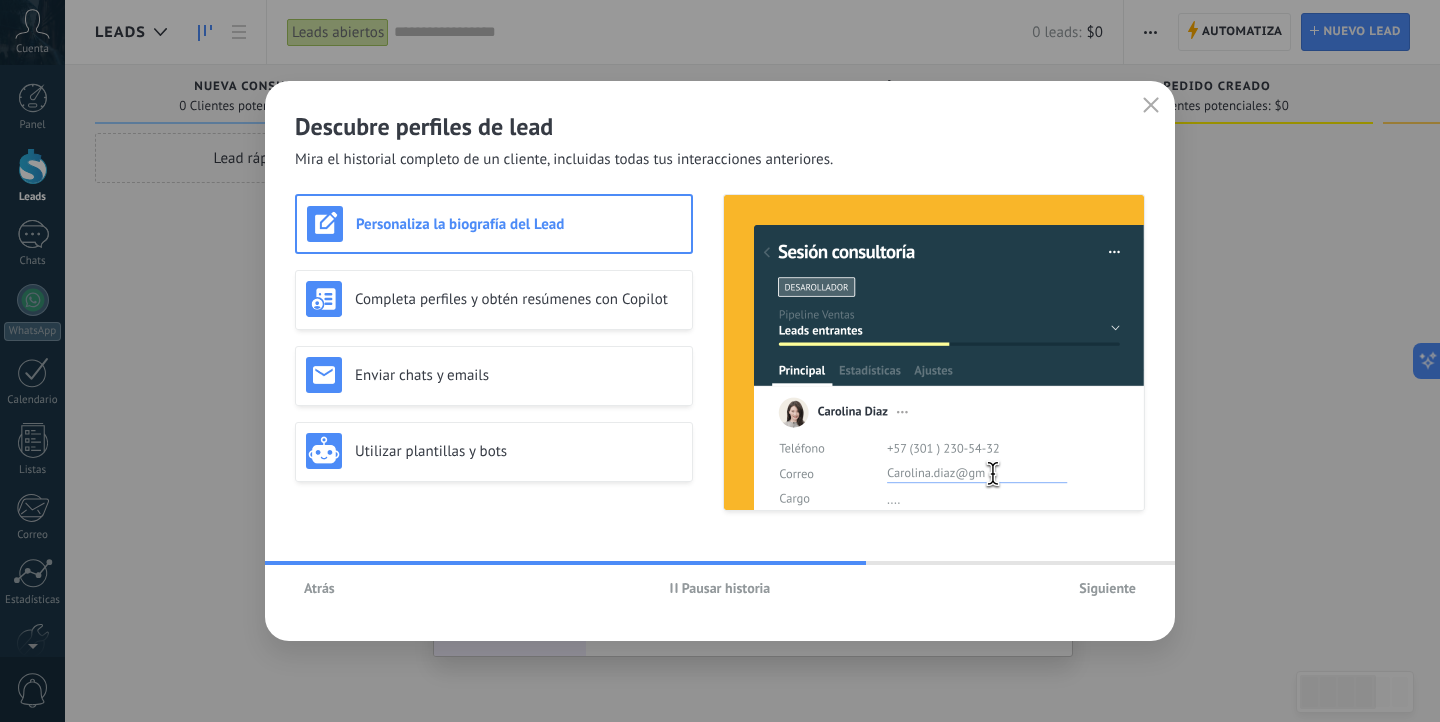 click on "Siguiente" at bounding box center [1107, 588] 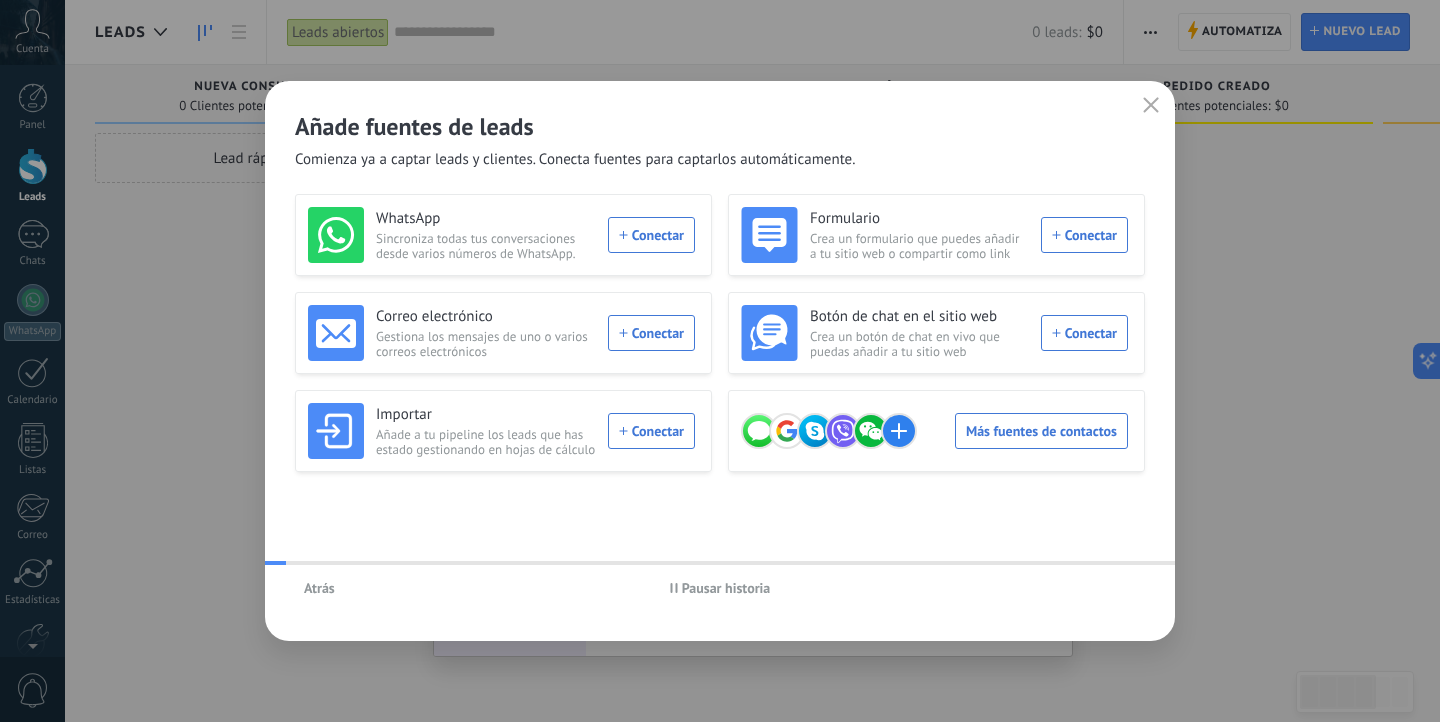 click on "Atrás Pausar historia" at bounding box center (720, 588) 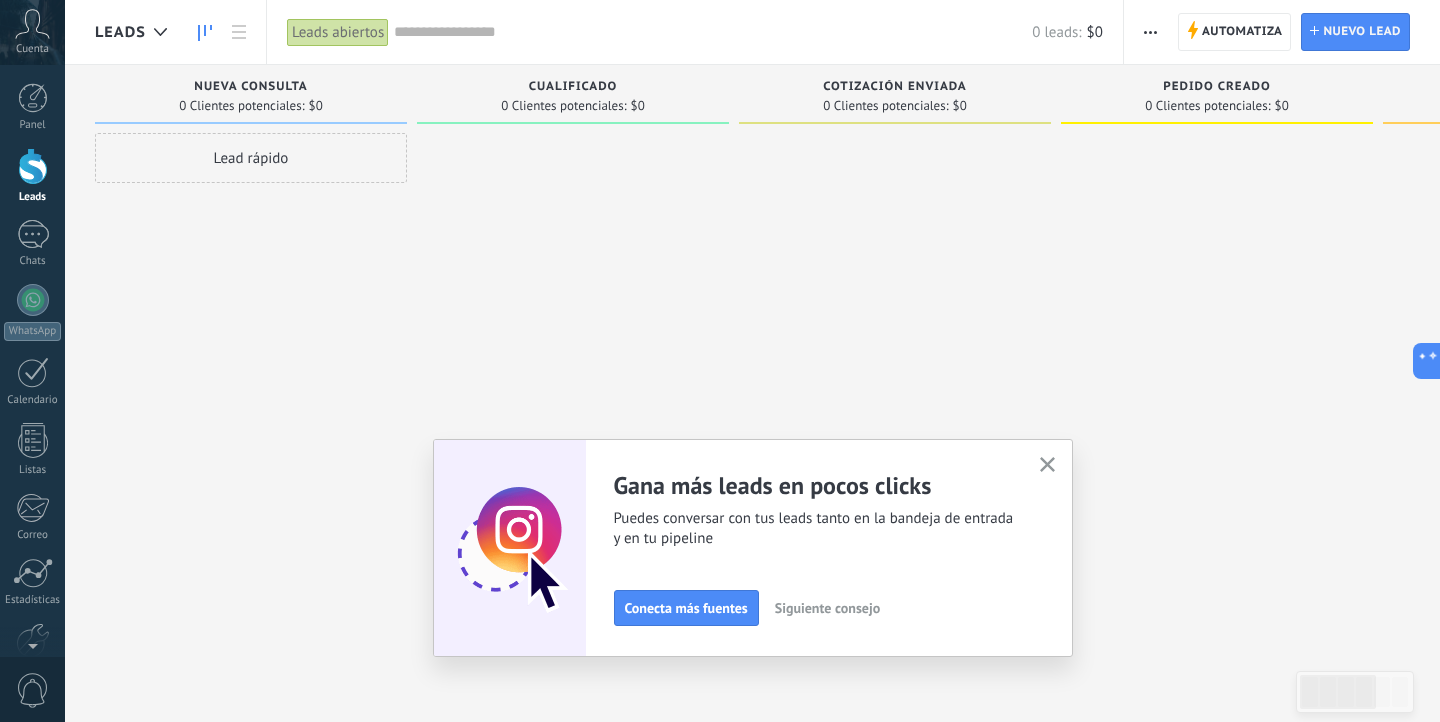 scroll, scrollTop: 110, scrollLeft: 0, axis: vertical 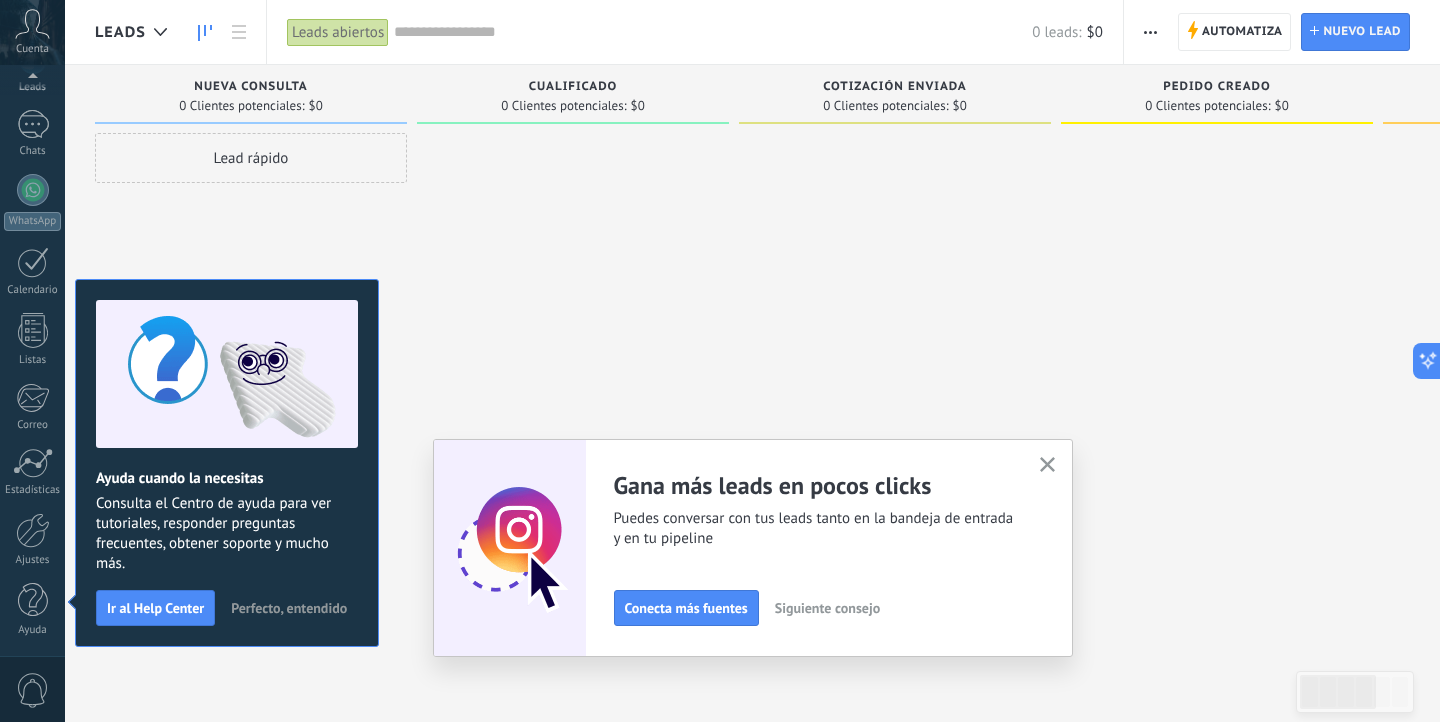 click on "Perfecto, entendido" at bounding box center (289, 608) 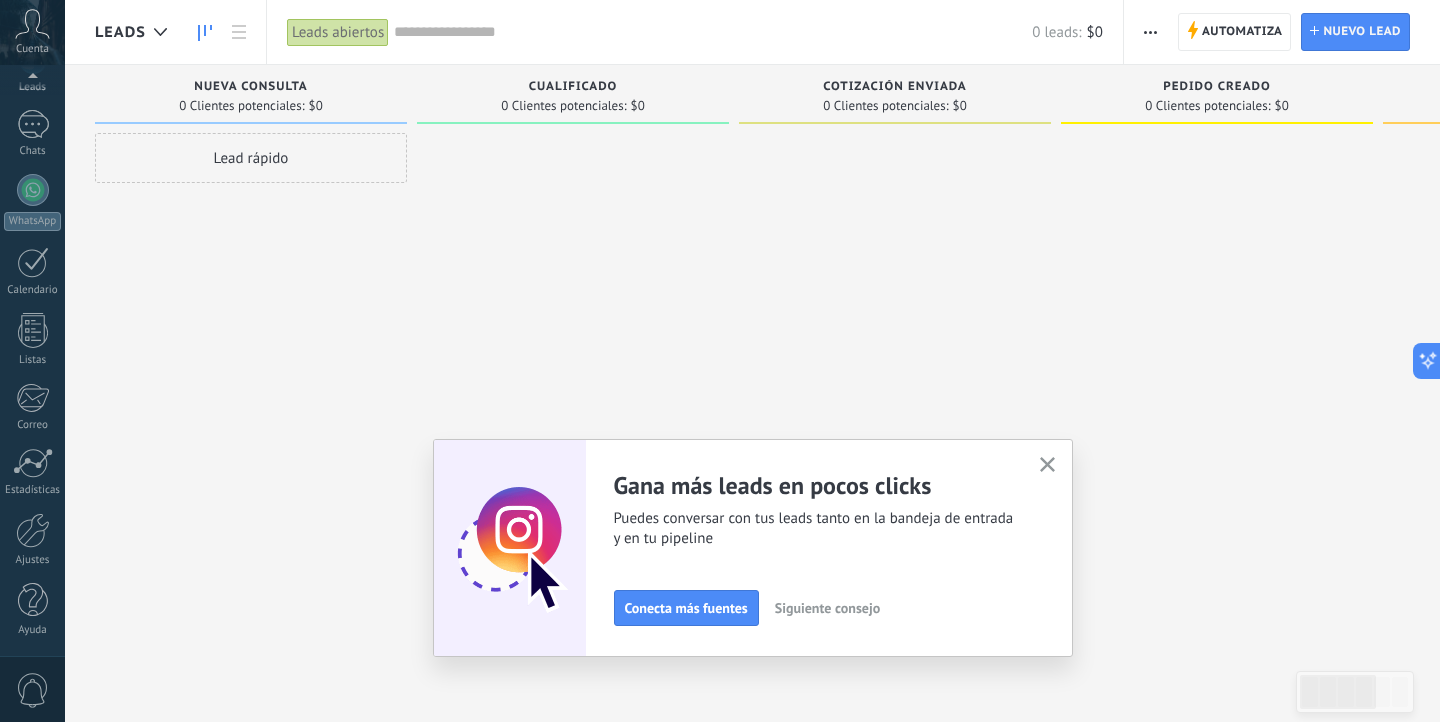 click 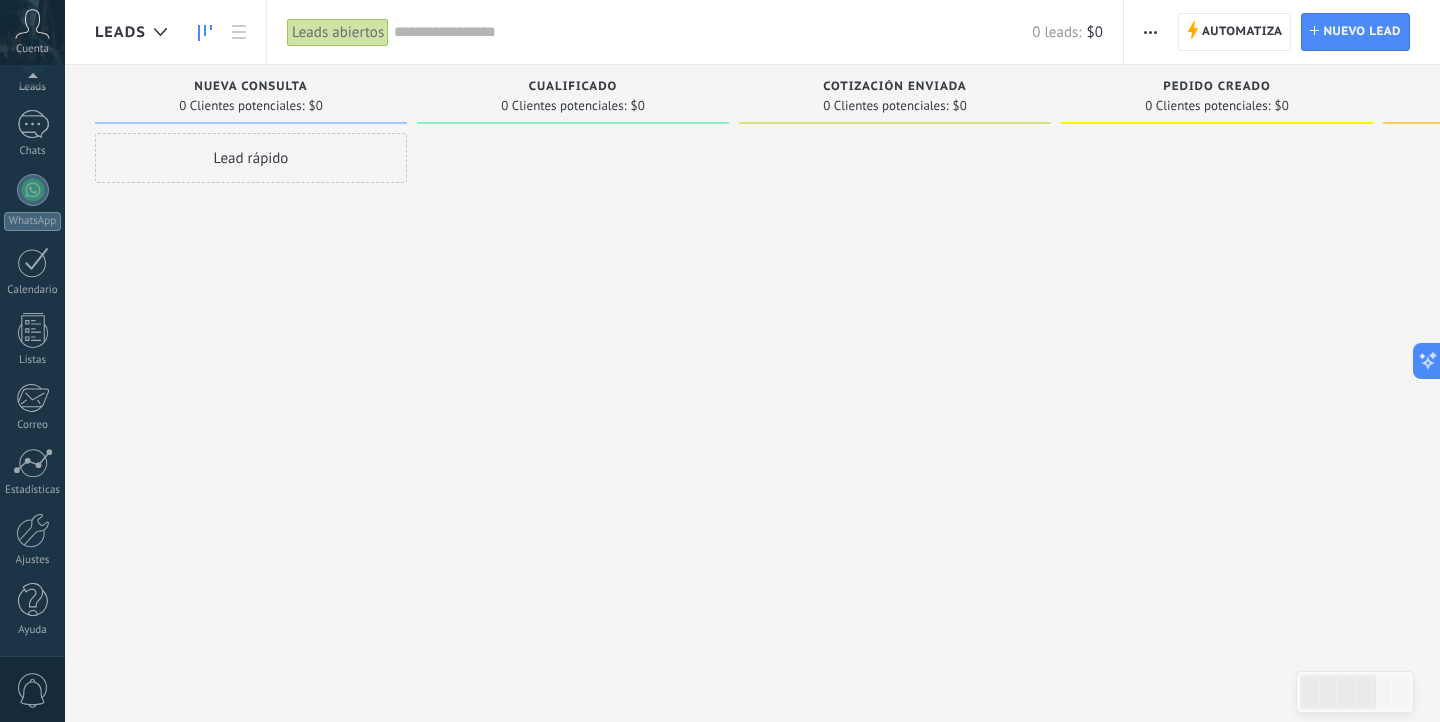 click on "Lead rápido" at bounding box center [251, 158] 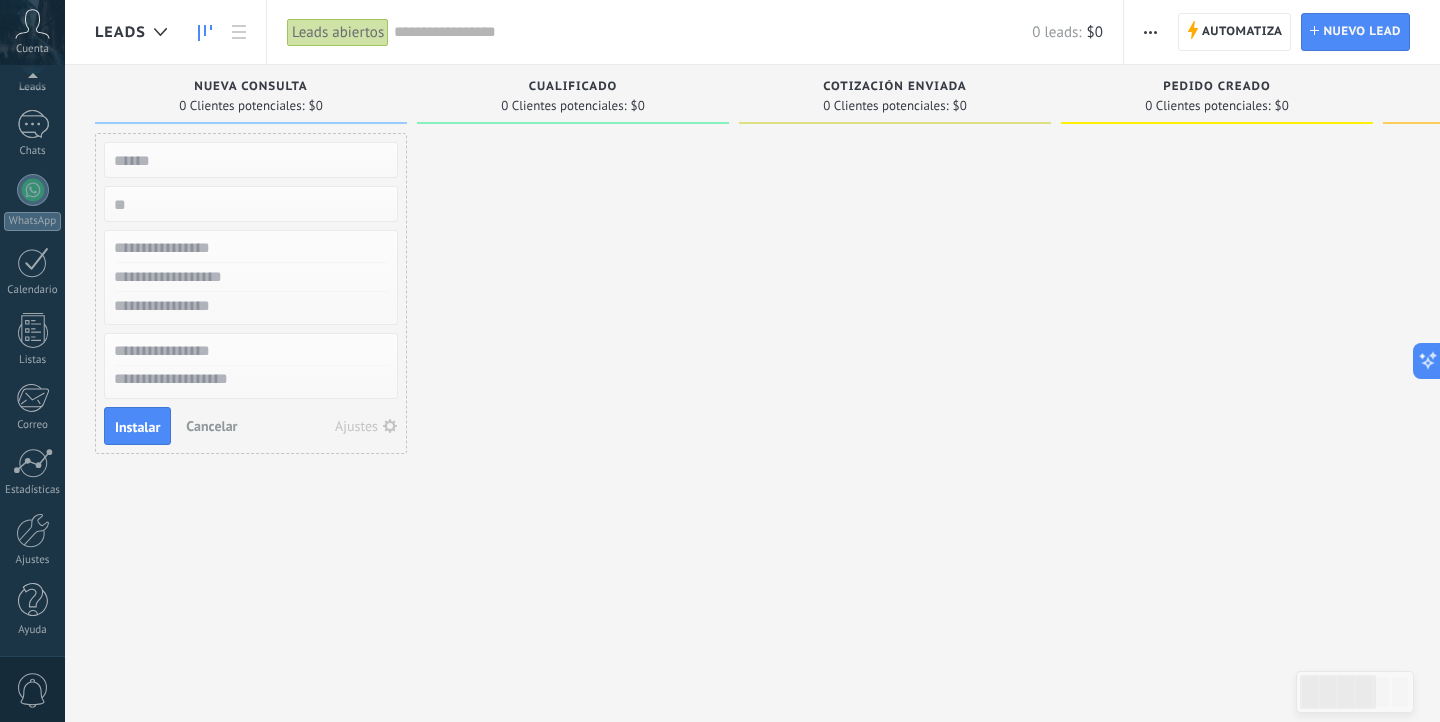 scroll, scrollTop: 34, scrollLeft: 0, axis: vertical 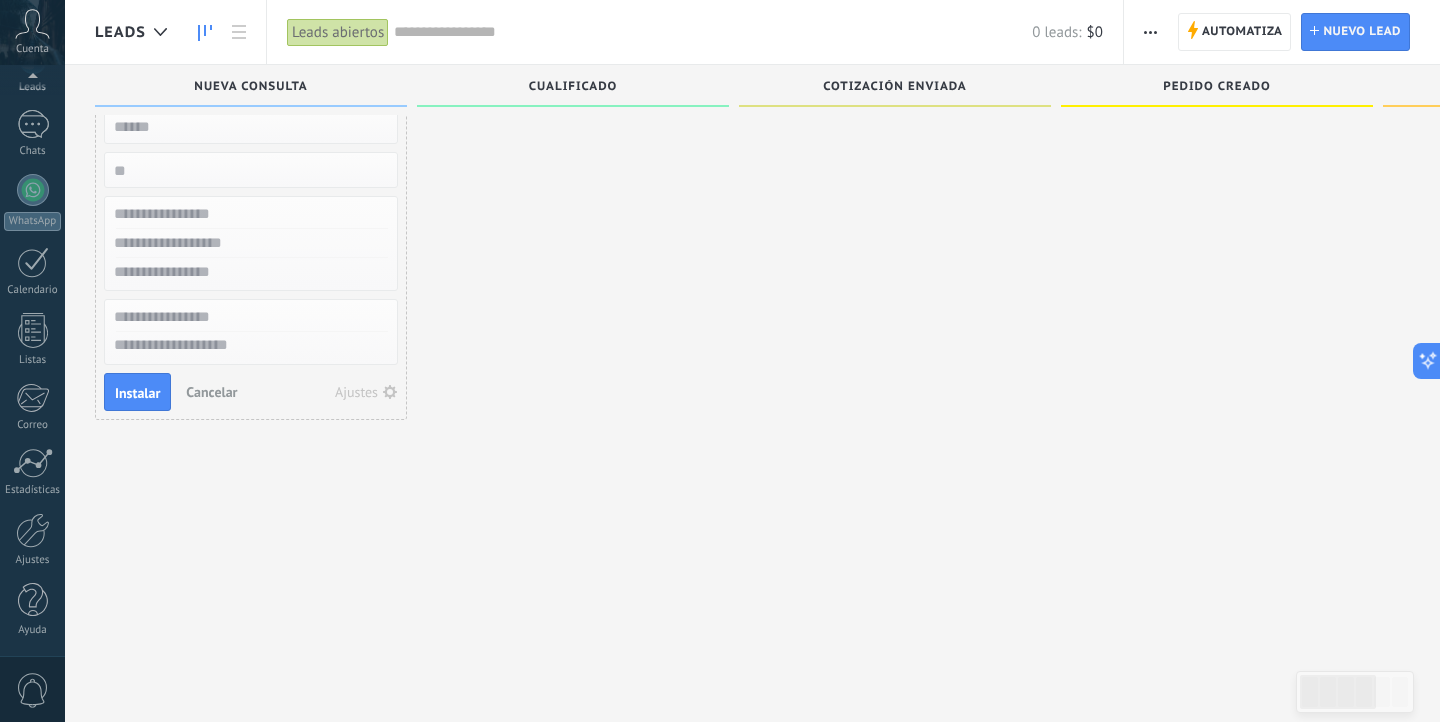 click at bounding box center [249, 214] 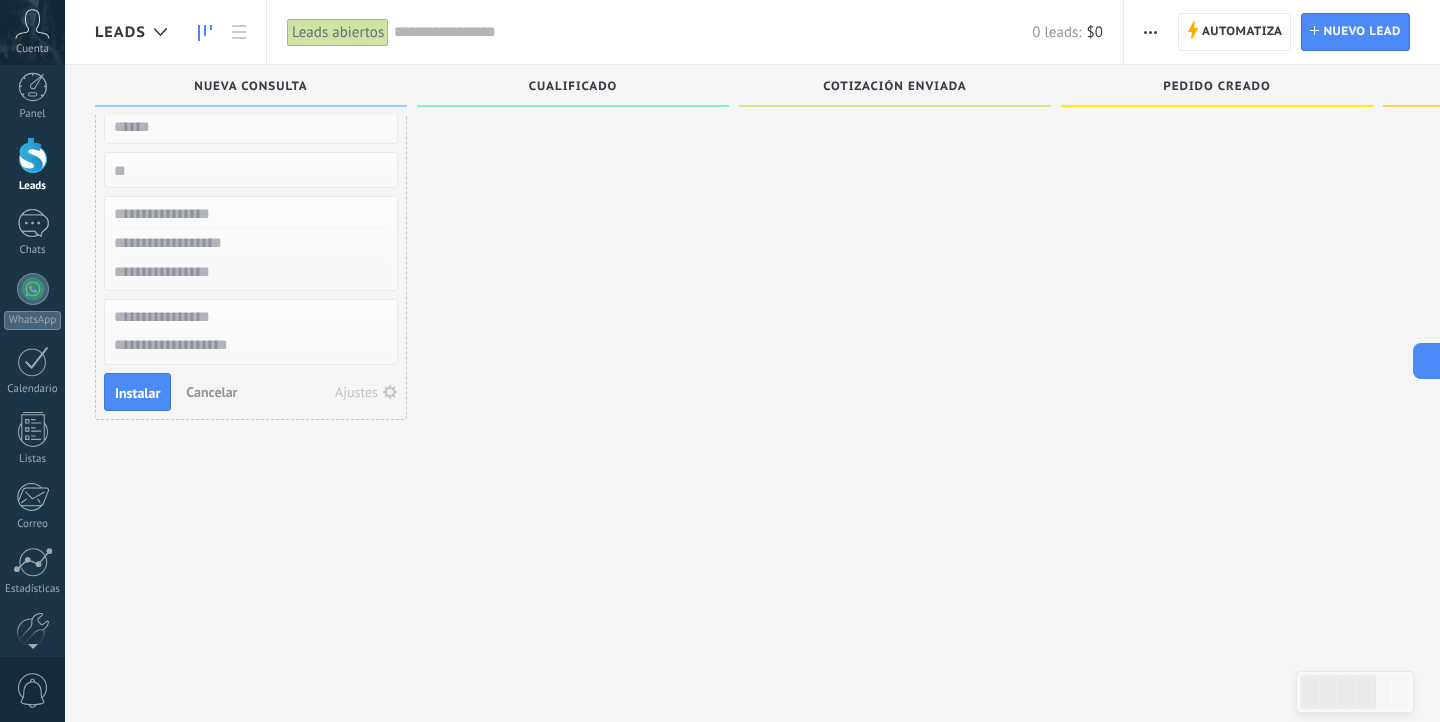 scroll, scrollTop: 0, scrollLeft: 0, axis: both 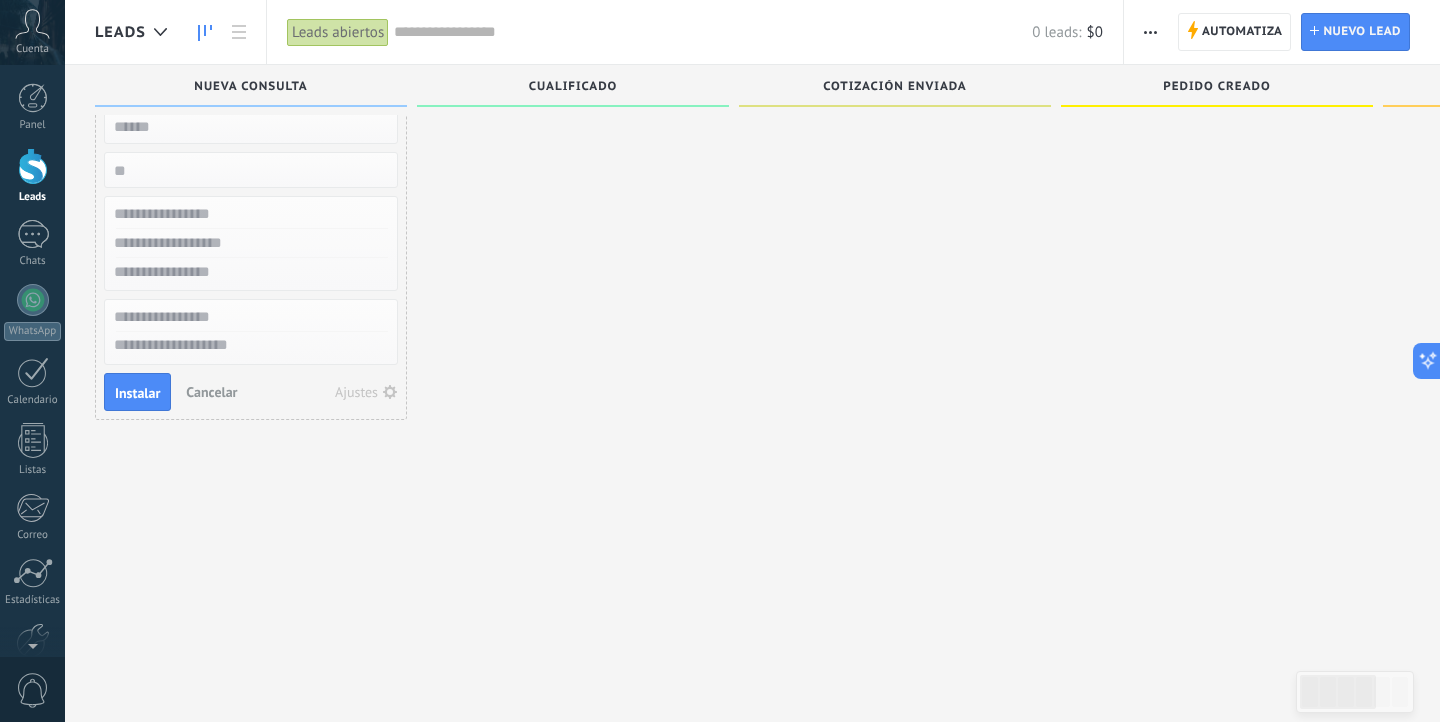 click on "Cuenta" at bounding box center [32, 49] 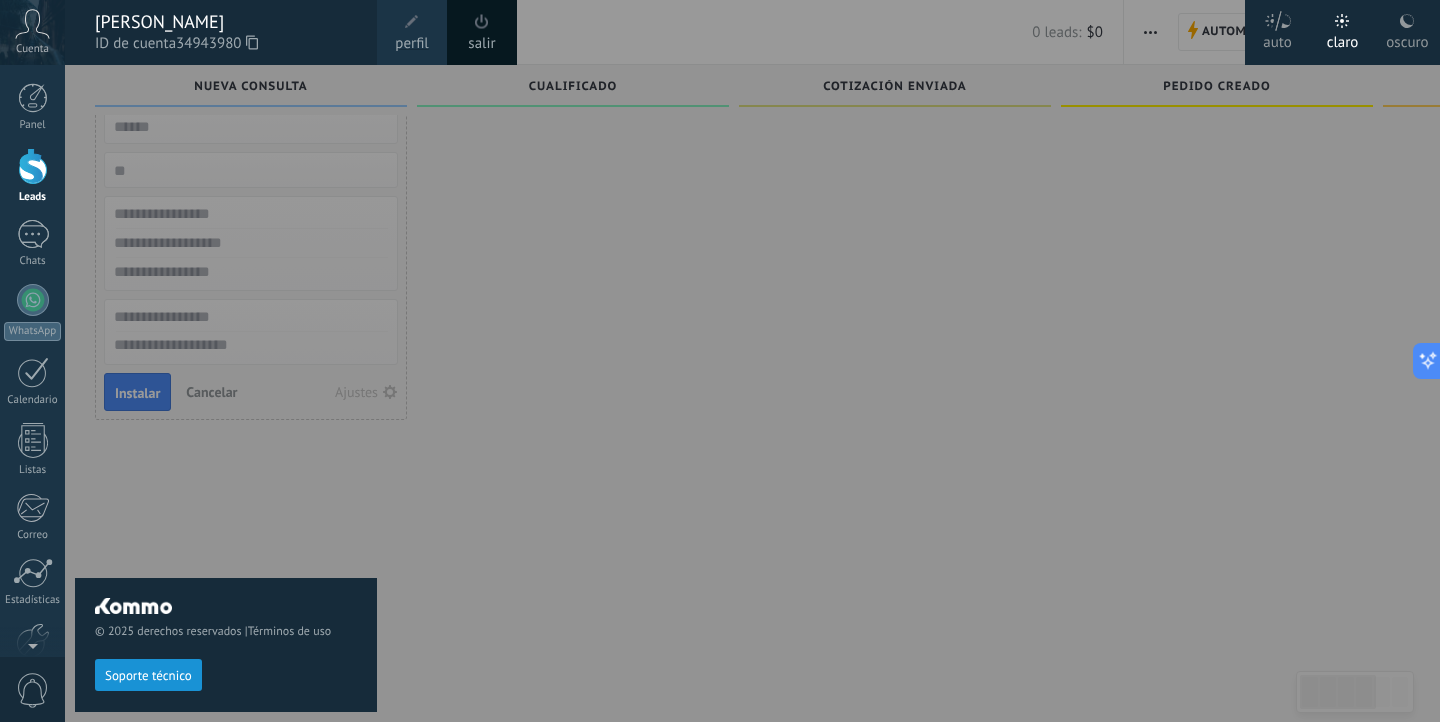 click on "©  2025  derechos reservados |  Términos de uso
Soporte técnico" at bounding box center (226, 393) 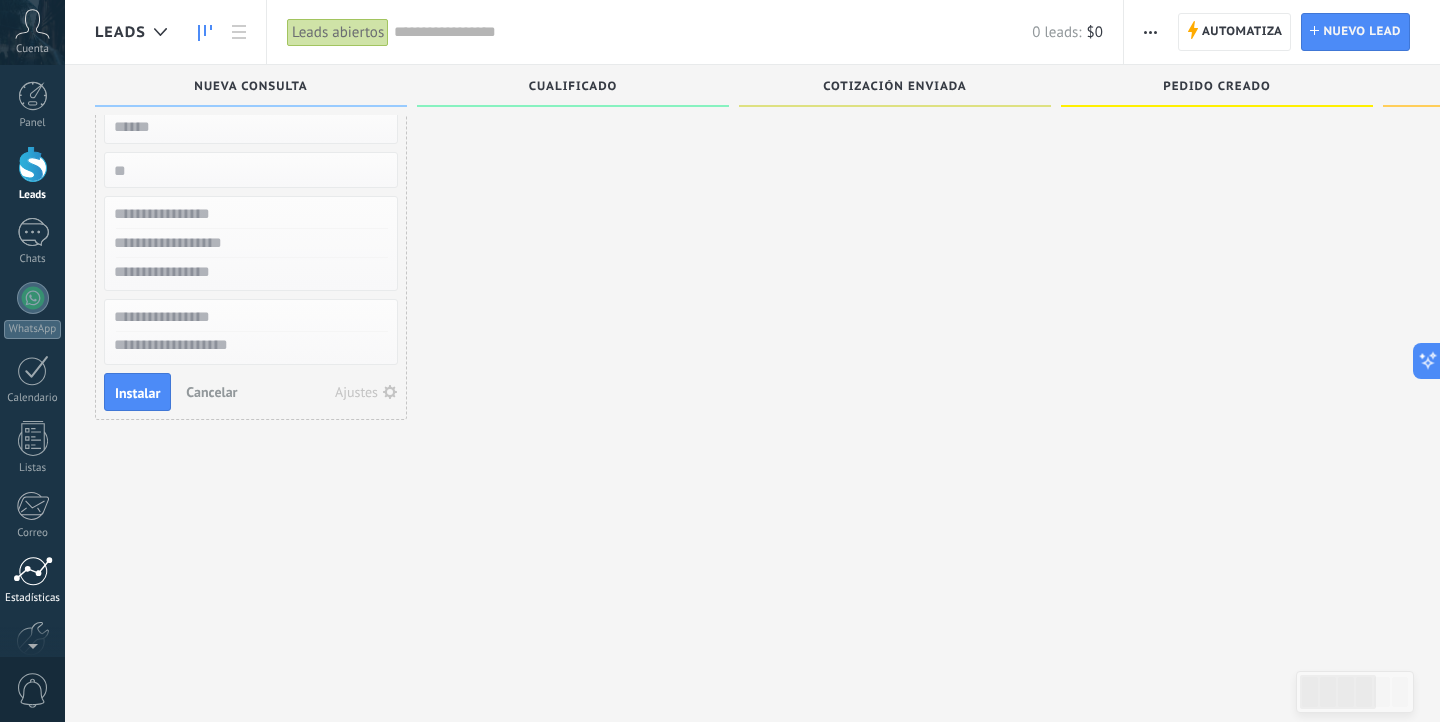 scroll, scrollTop: 0, scrollLeft: 0, axis: both 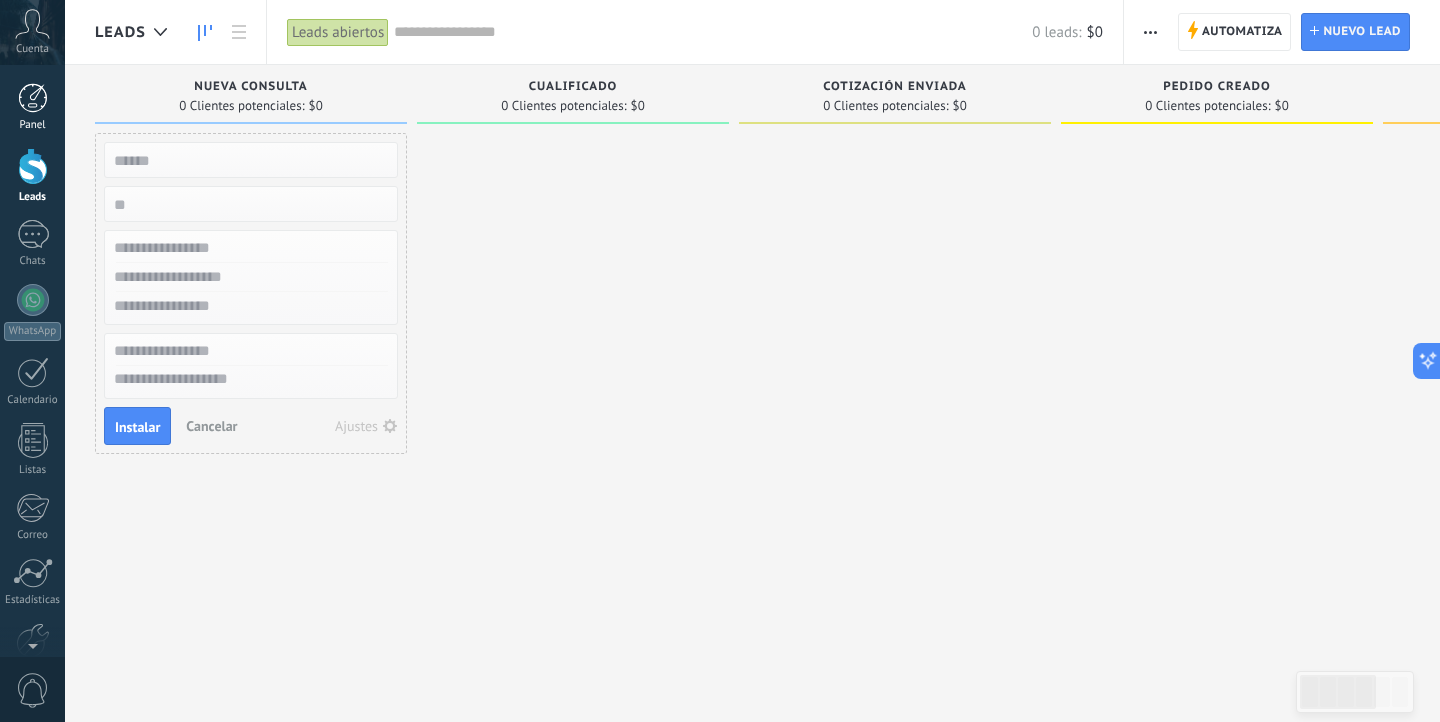 click at bounding box center [33, 98] 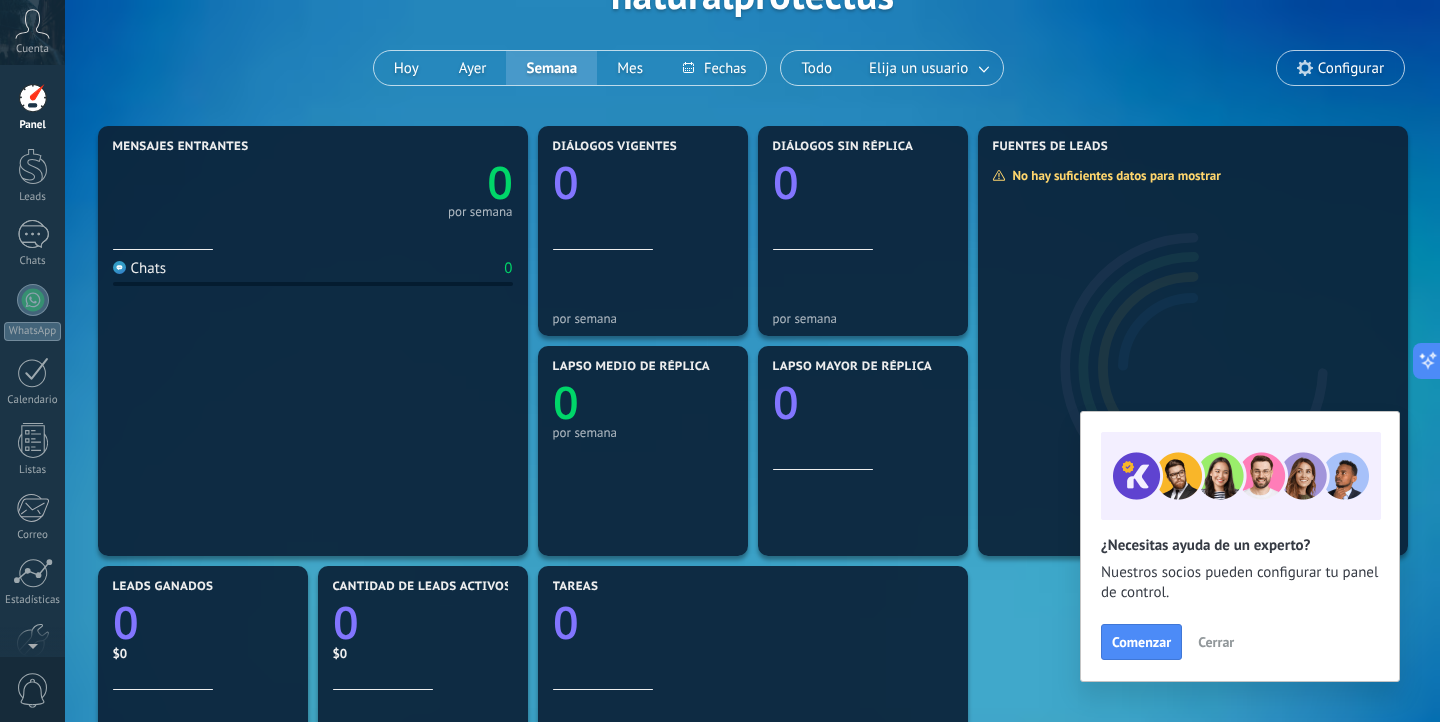 scroll, scrollTop: 132, scrollLeft: 0, axis: vertical 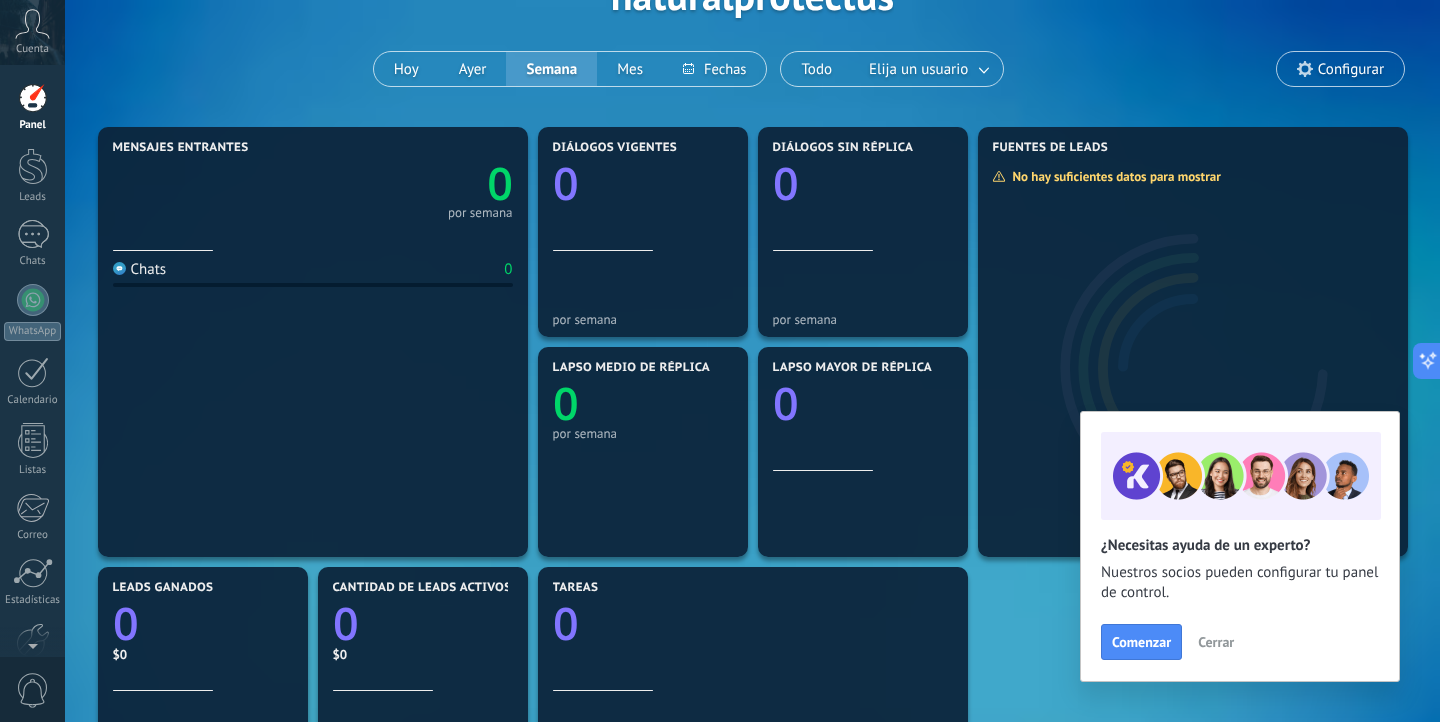 click on "Cerrar" at bounding box center [1216, 642] 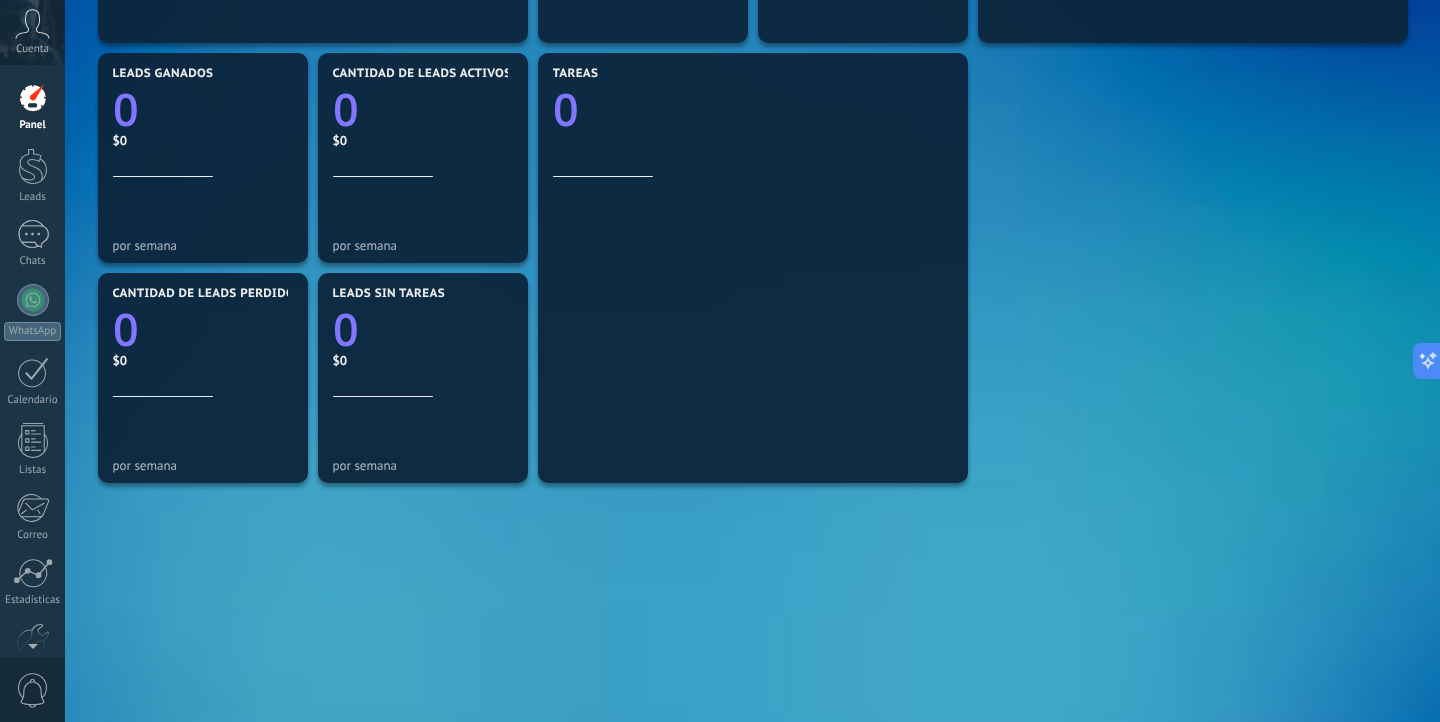 scroll, scrollTop: 693, scrollLeft: 0, axis: vertical 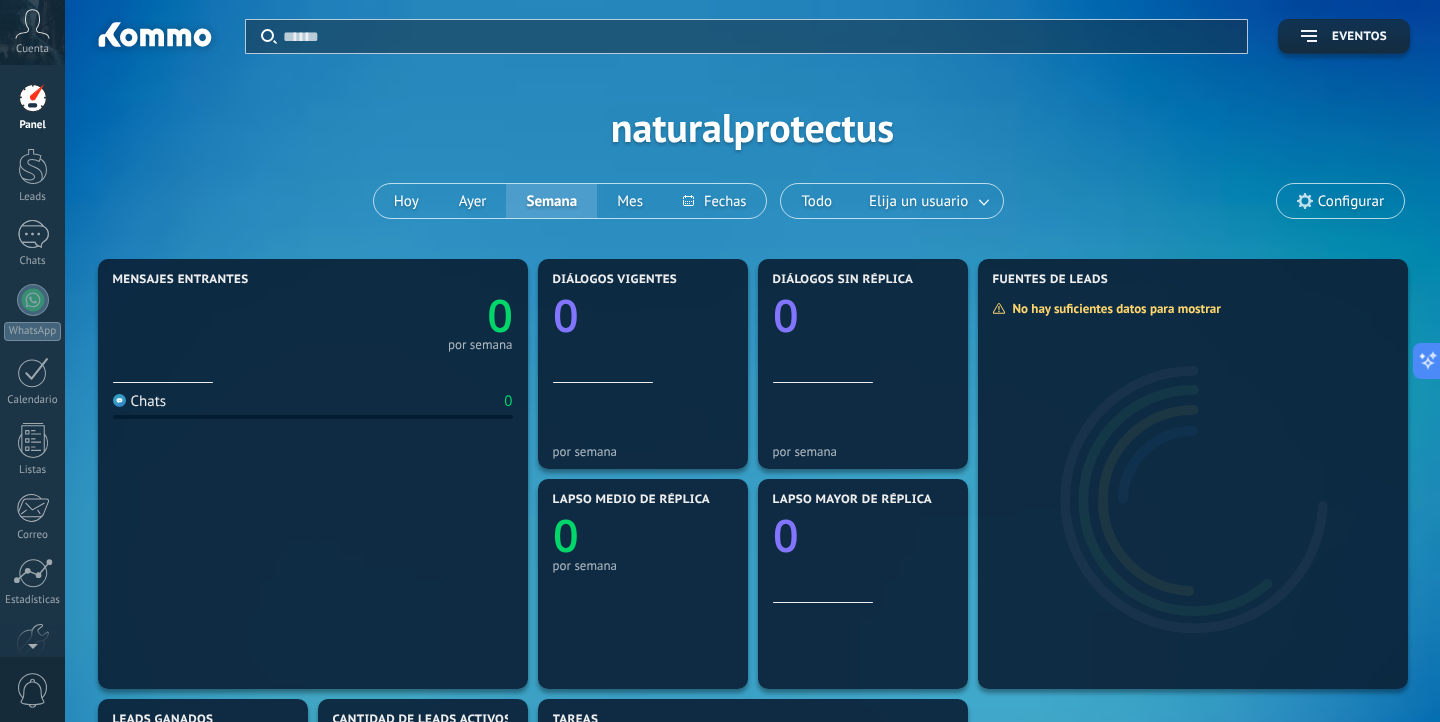 click 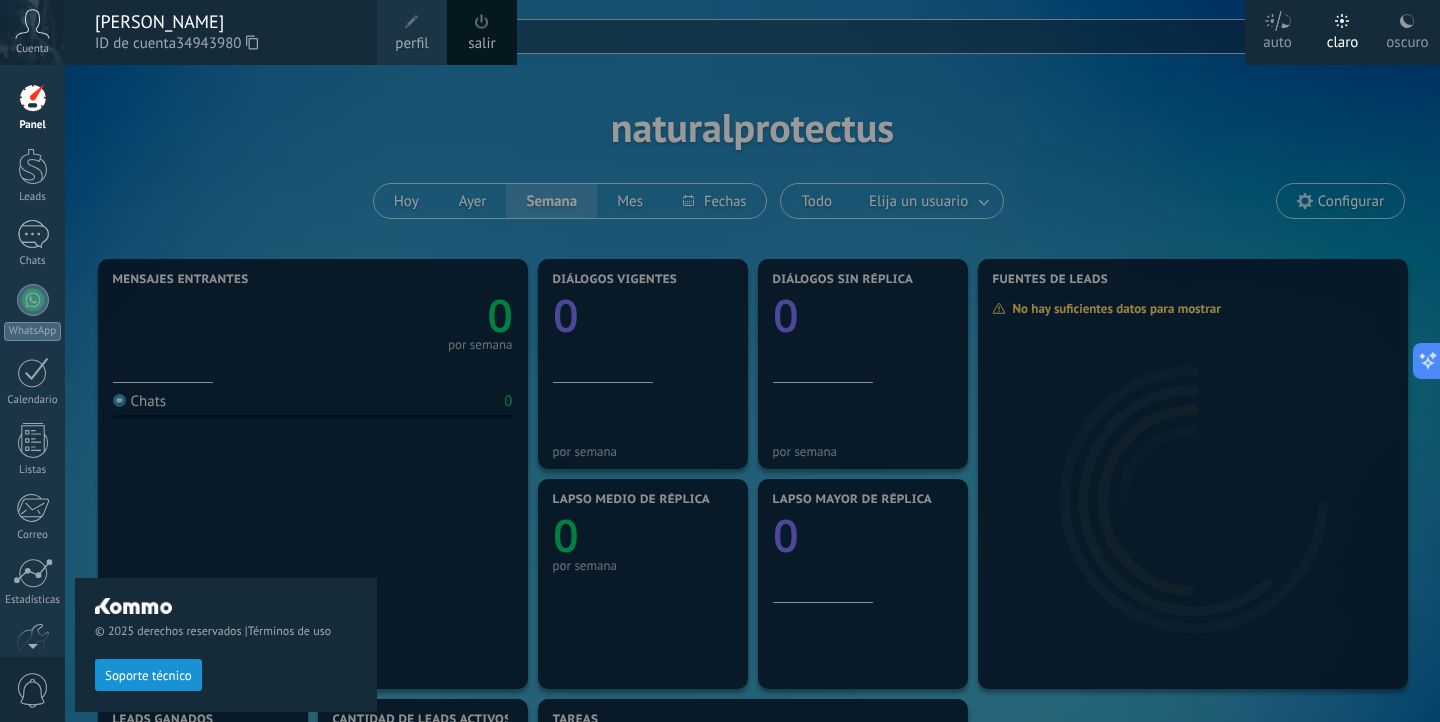 click on "Soporte técnico" at bounding box center (148, 675) 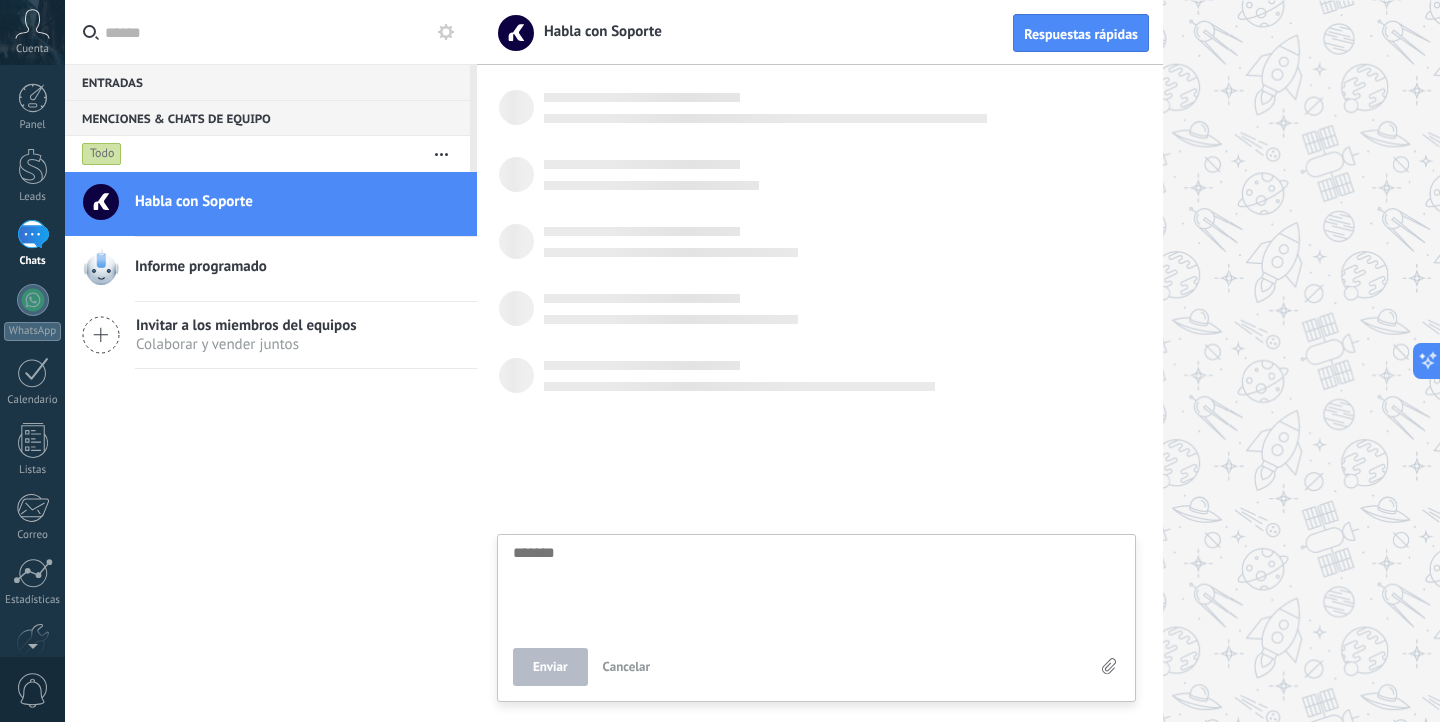 scroll, scrollTop: 19, scrollLeft: 0, axis: vertical 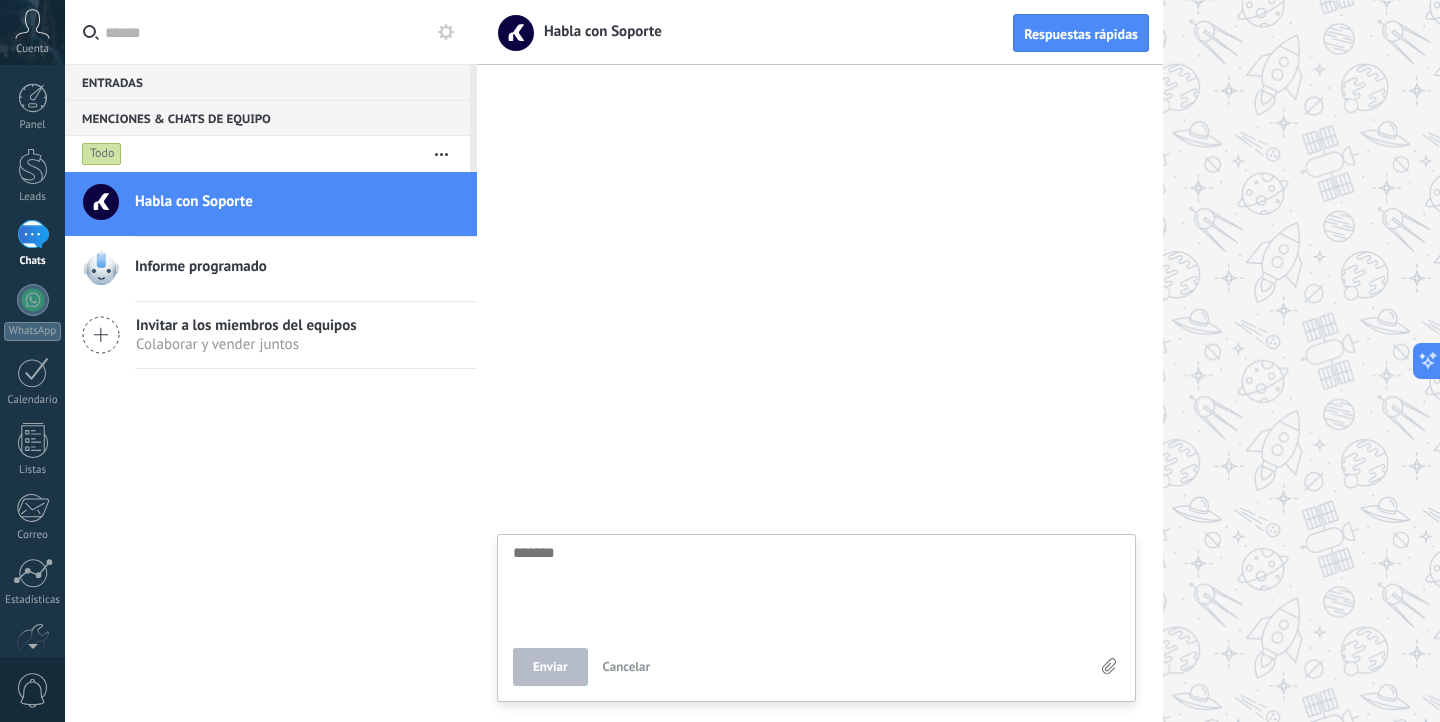 click at bounding box center (816, 586) 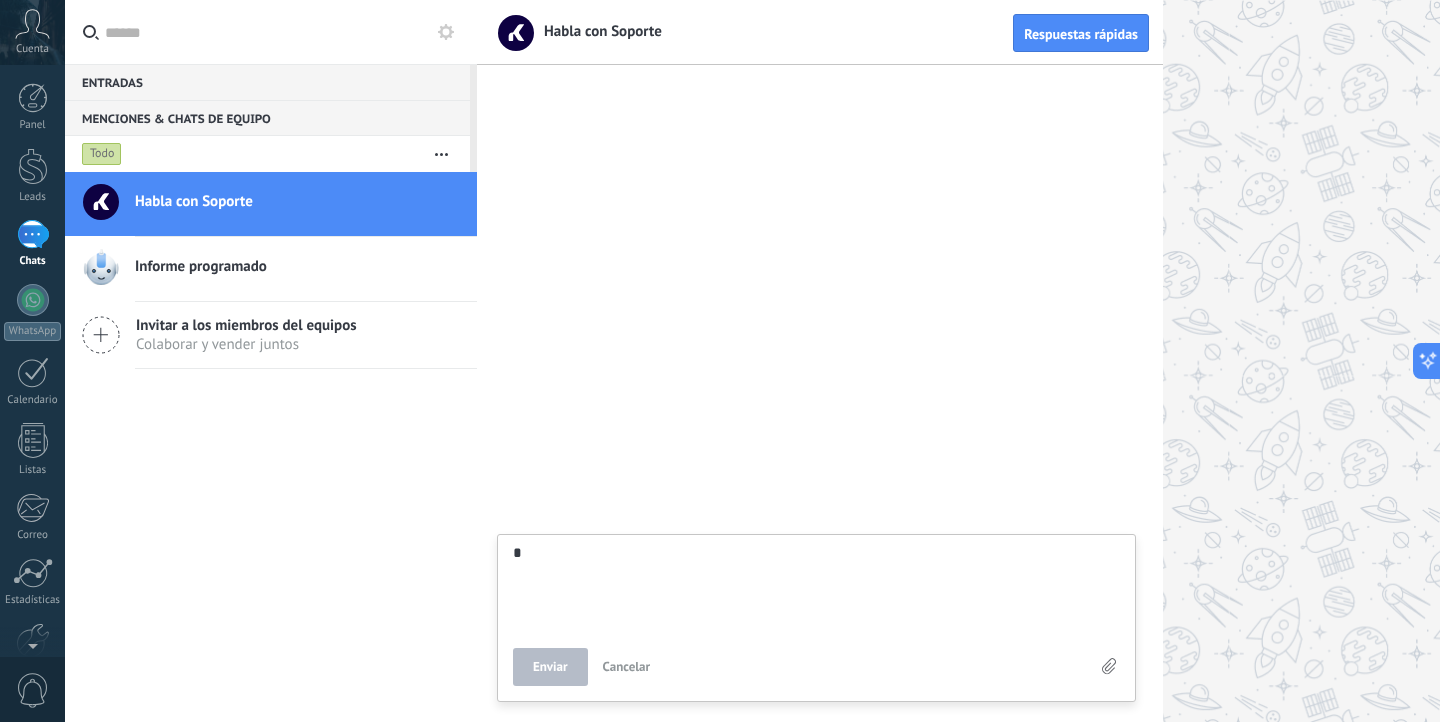 type on "**" 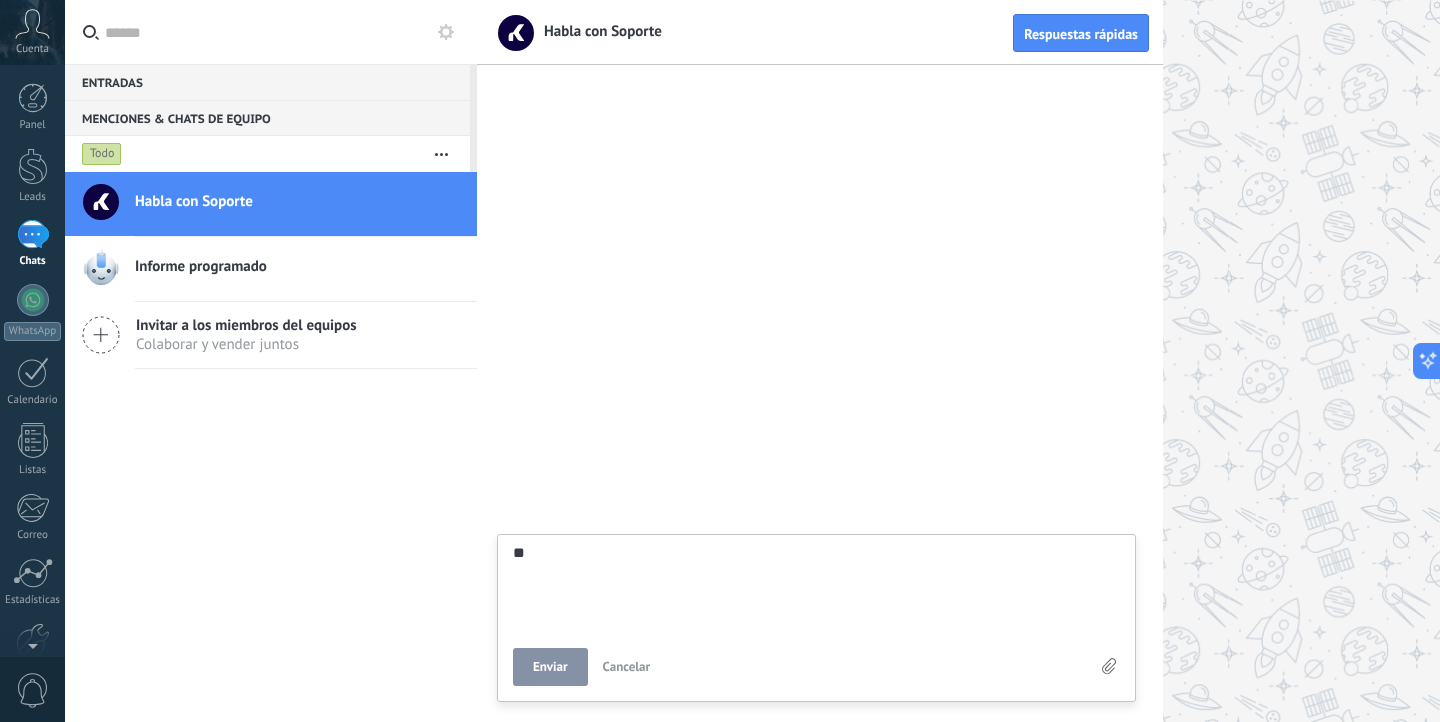 type on "***" 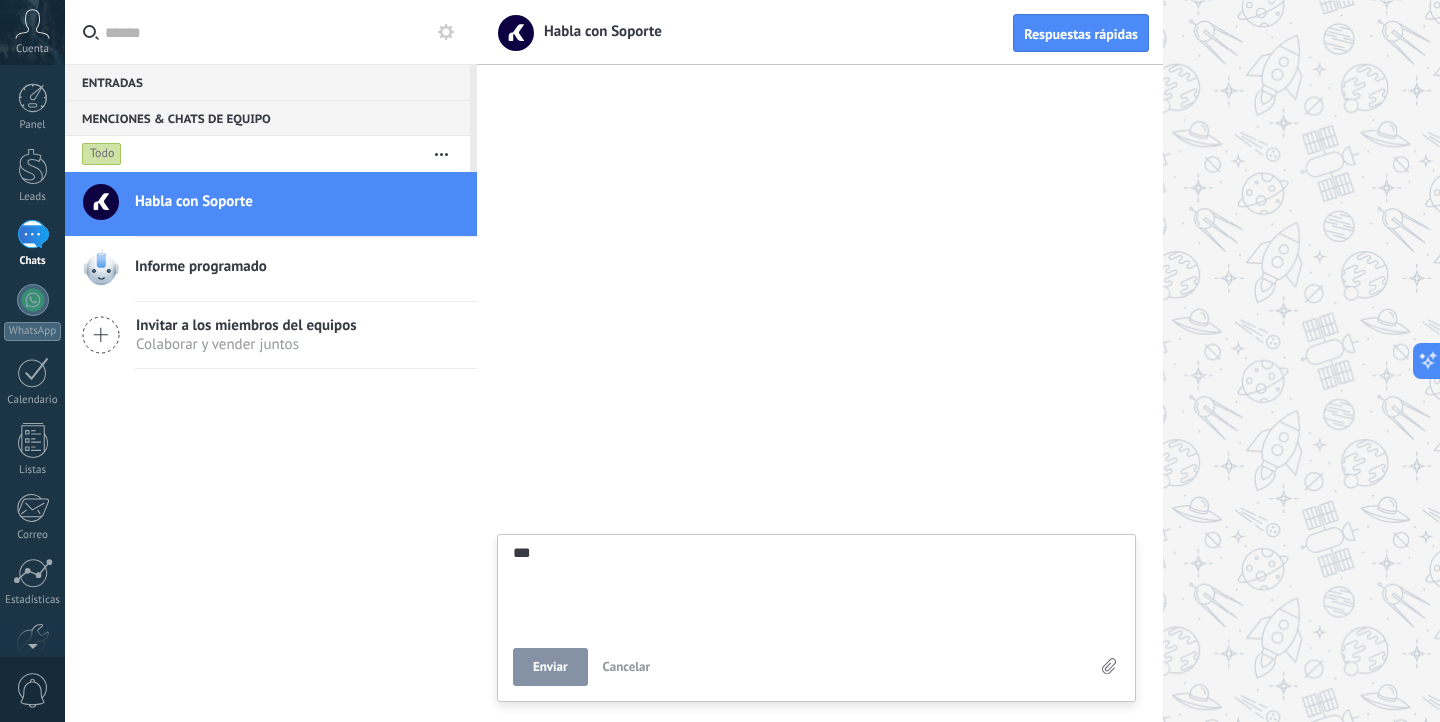 type on "****" 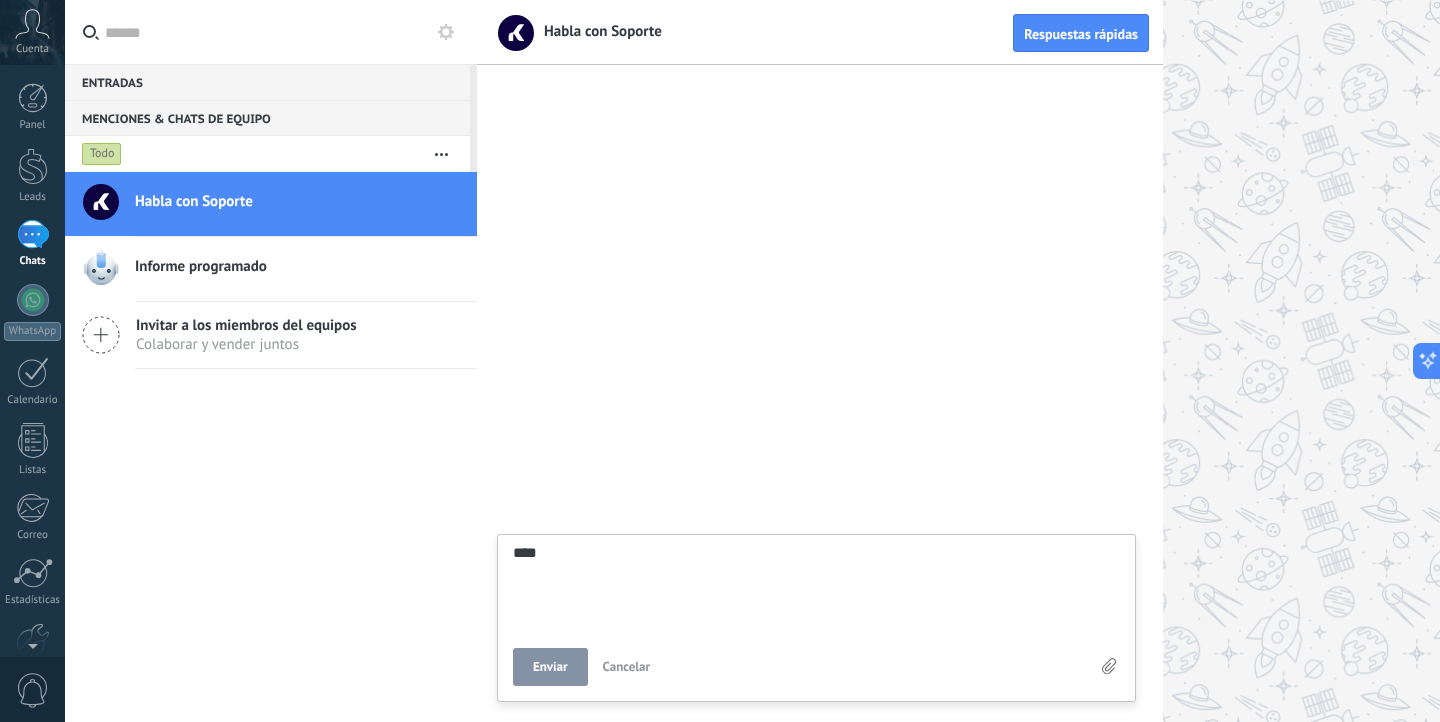 type on "****" 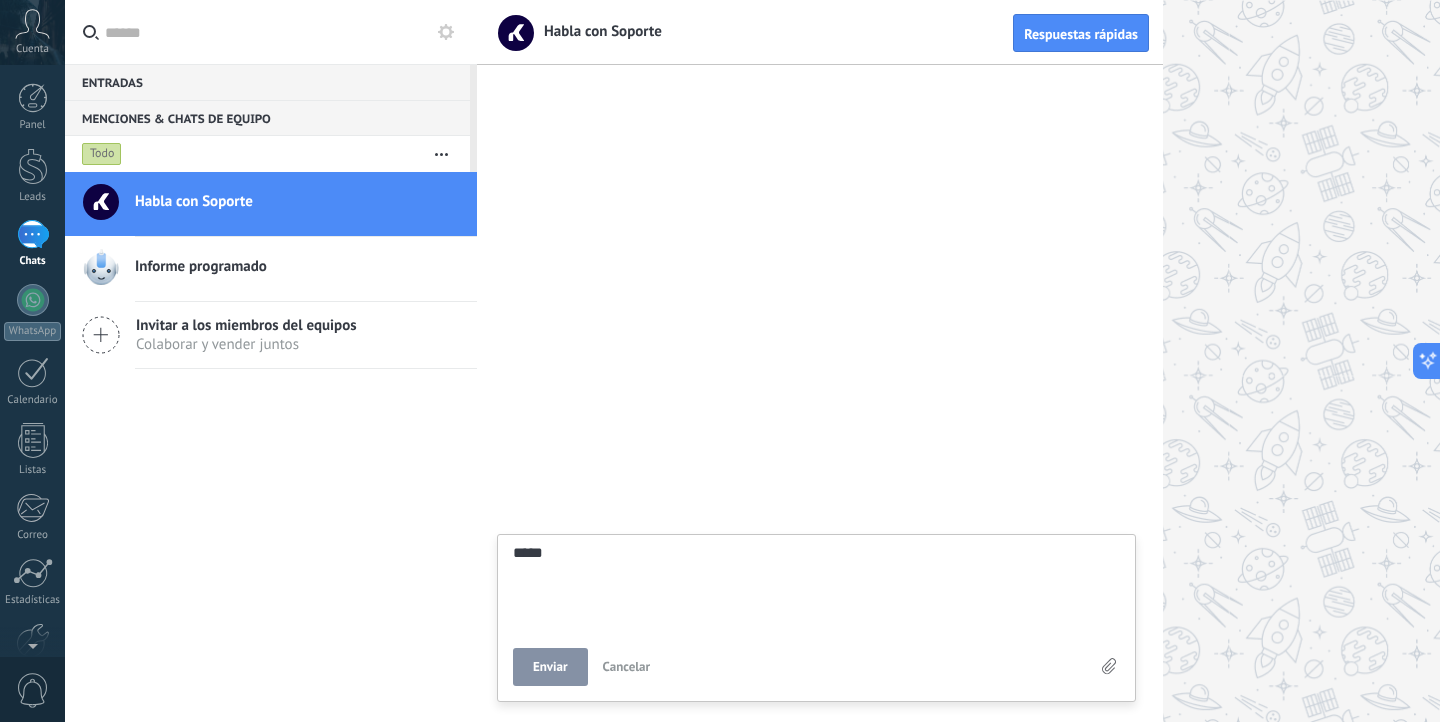 type on "******" 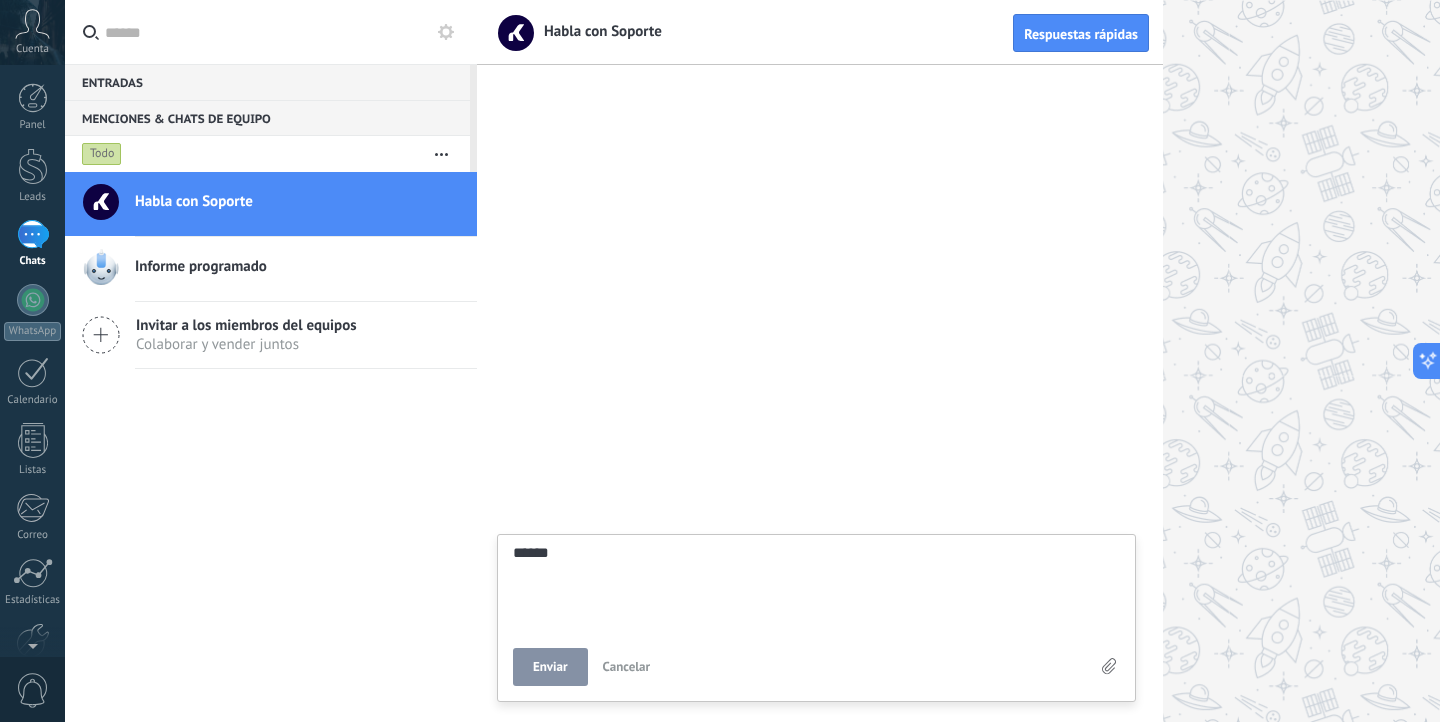 type on "*******" 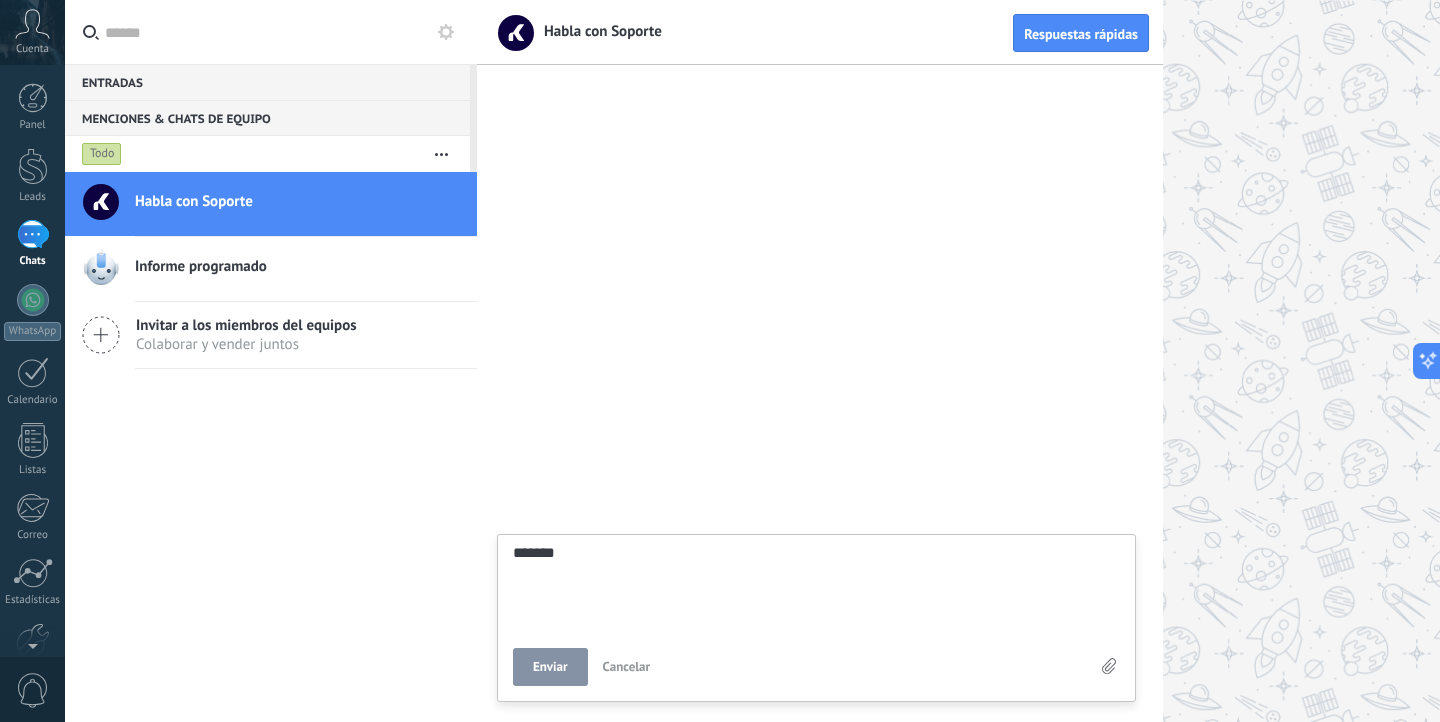type on "********" 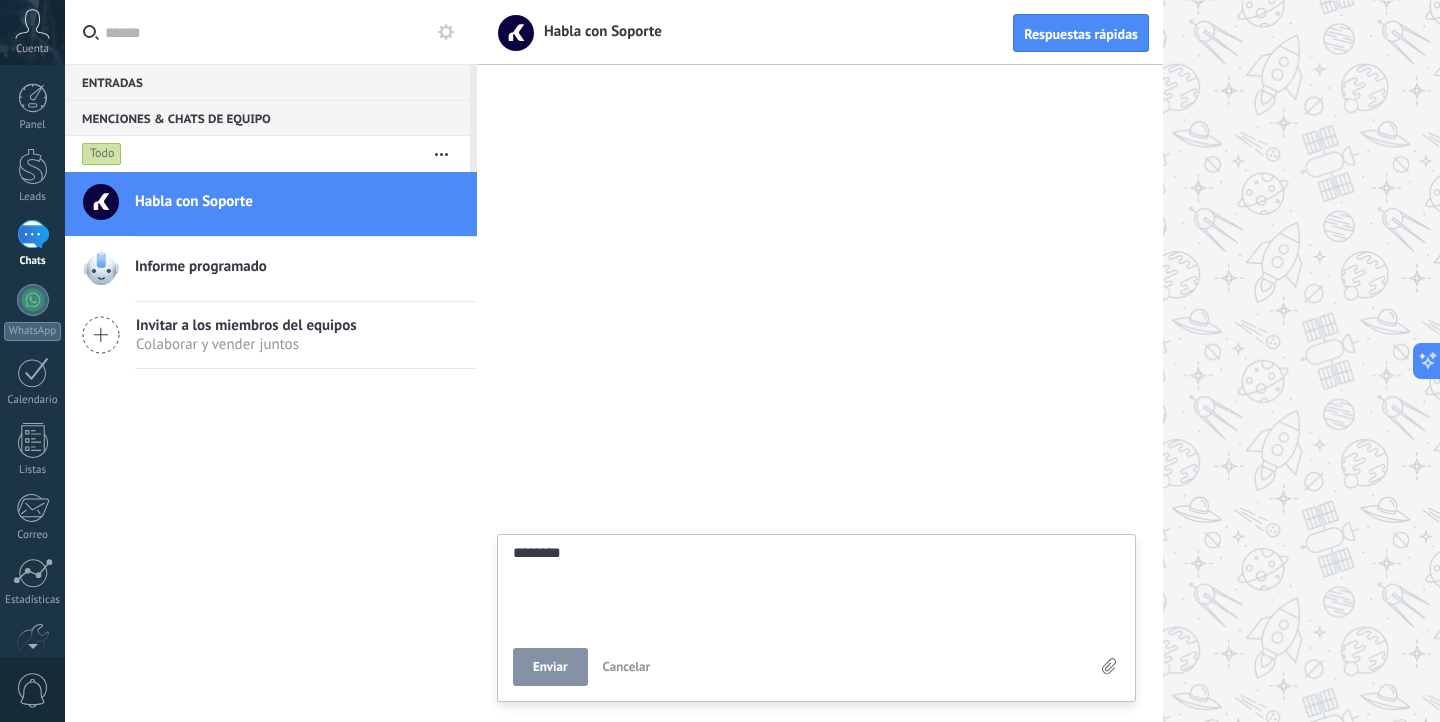 type on "*******" 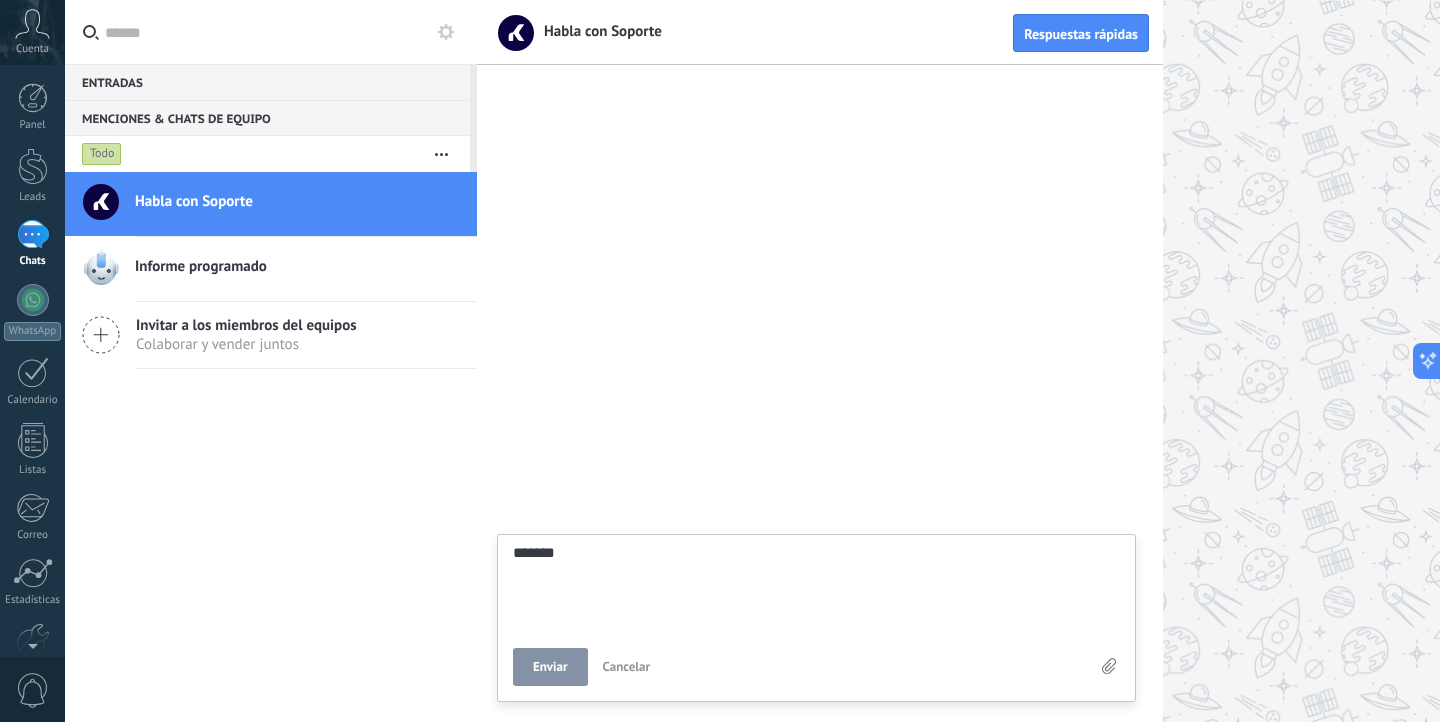 type on "******" 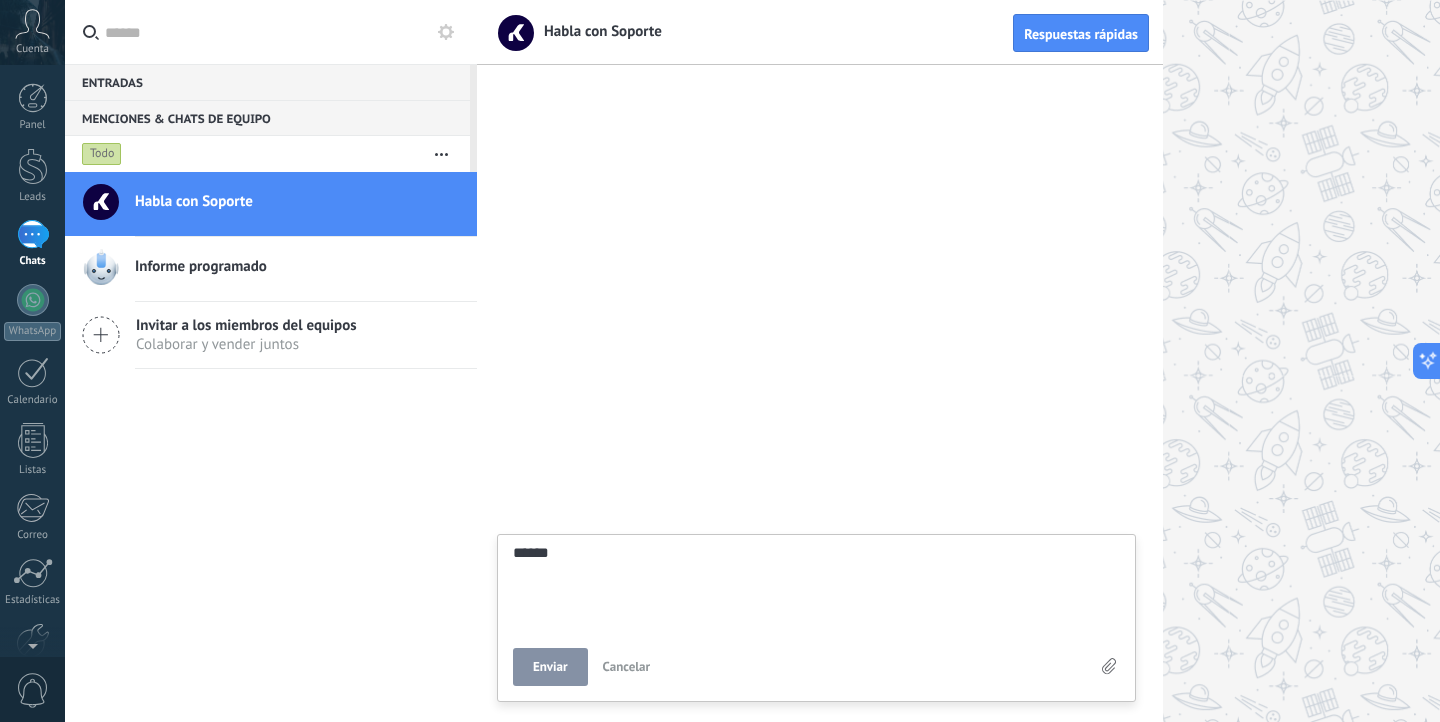 type on "*******" 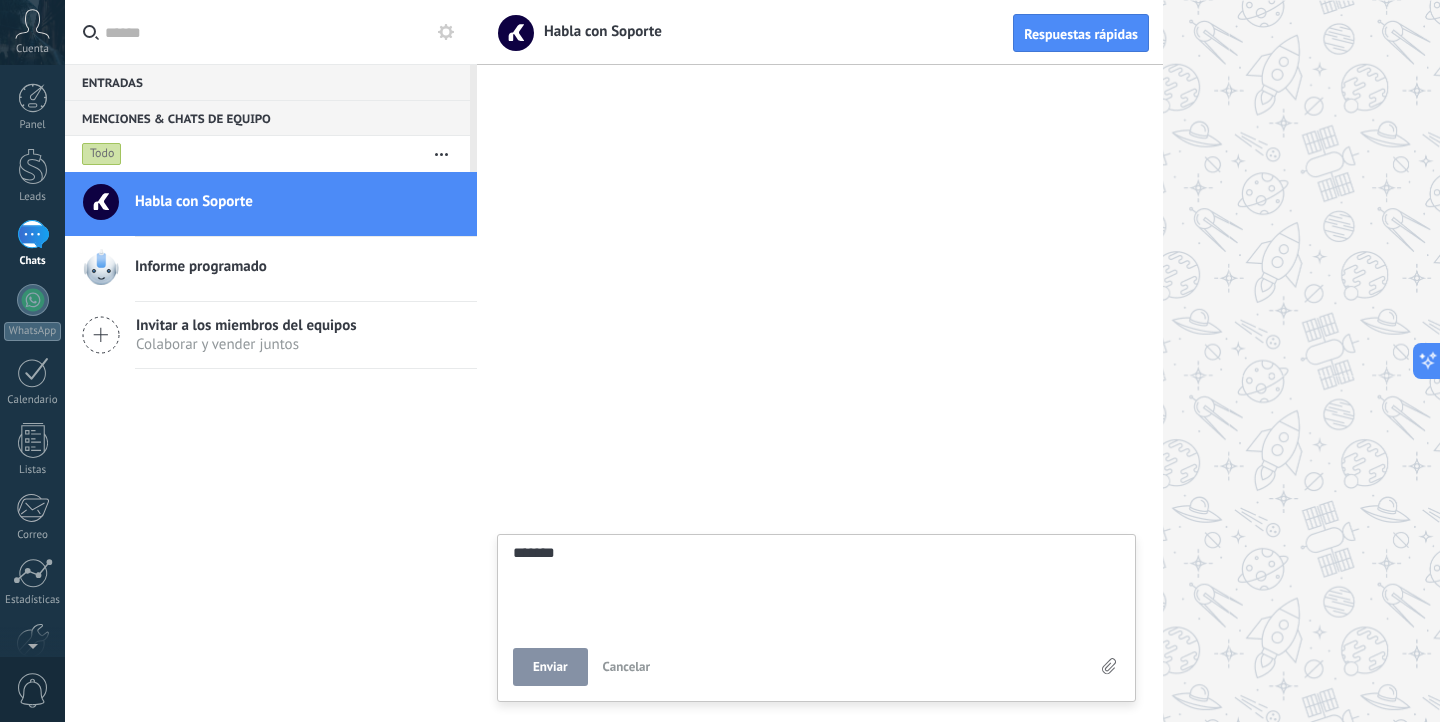 type on "********" 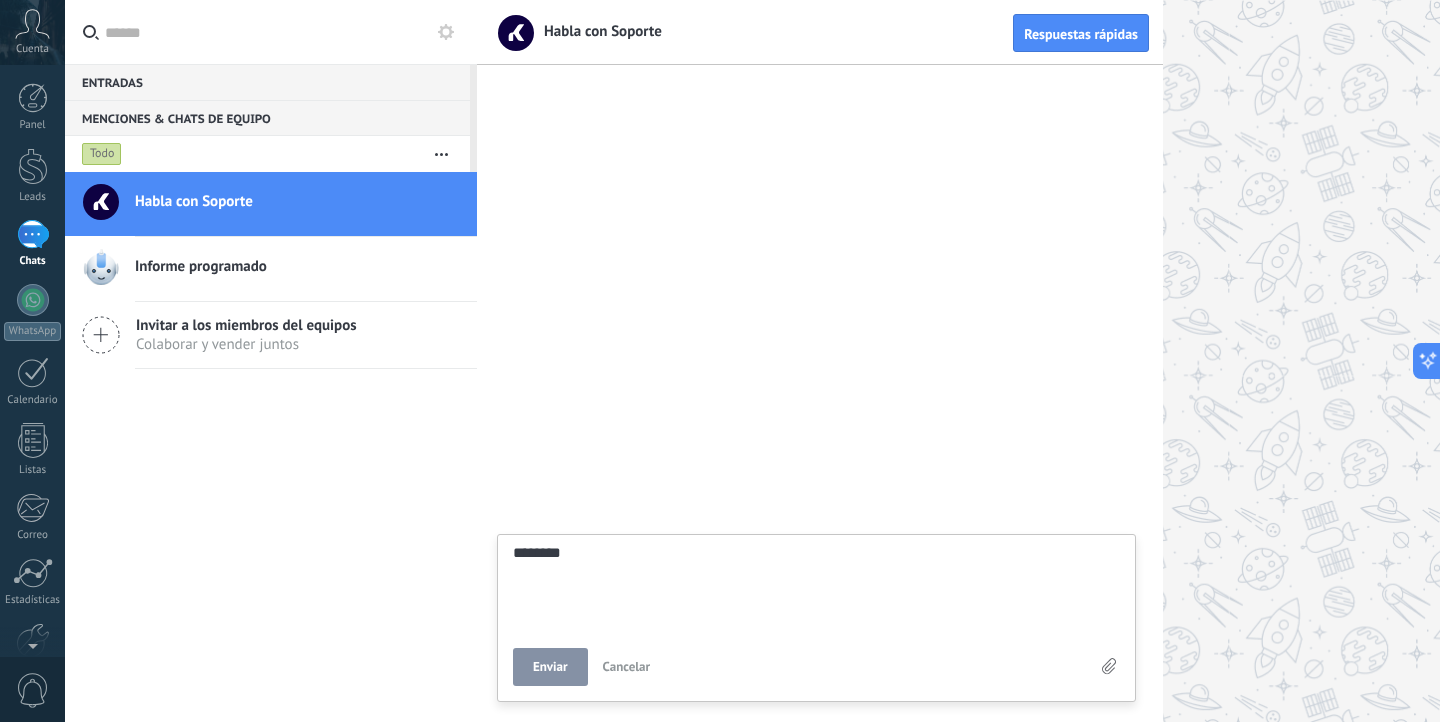 type on "*********" 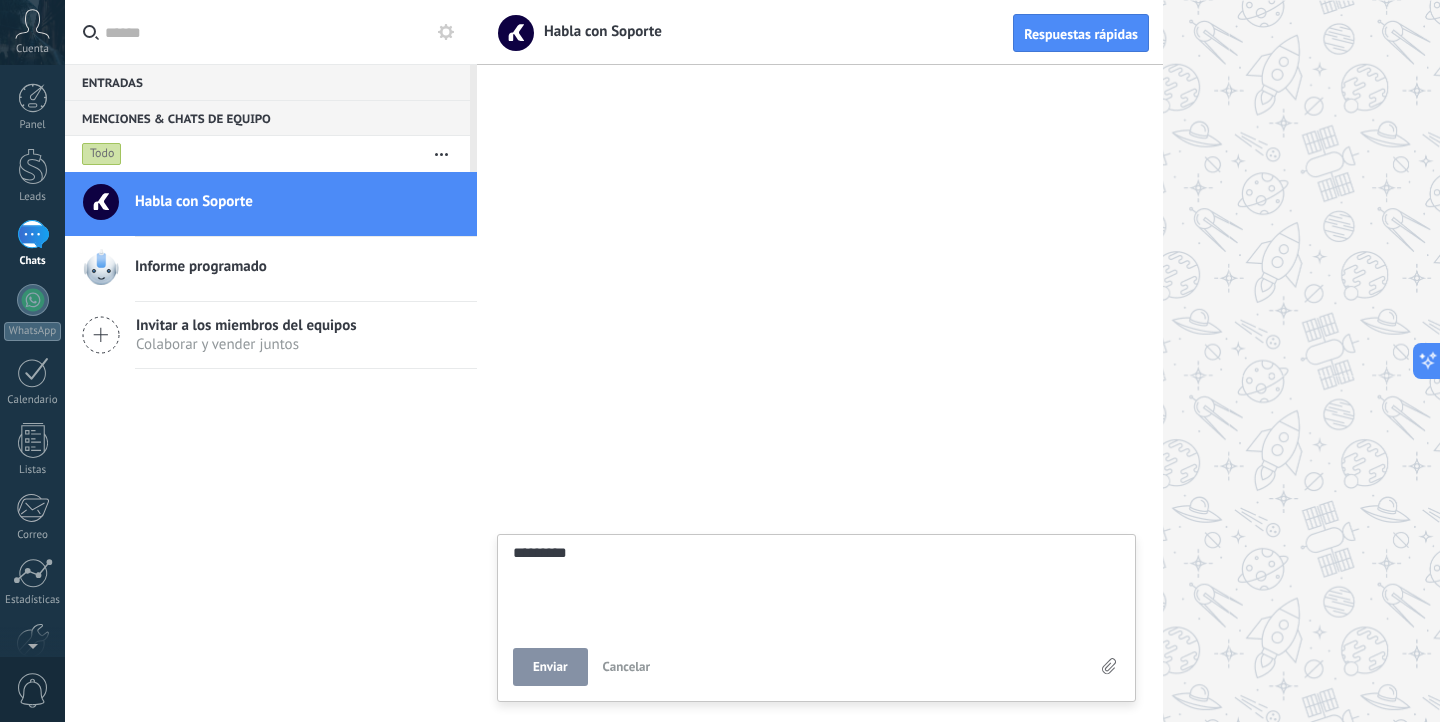 type on "**********" 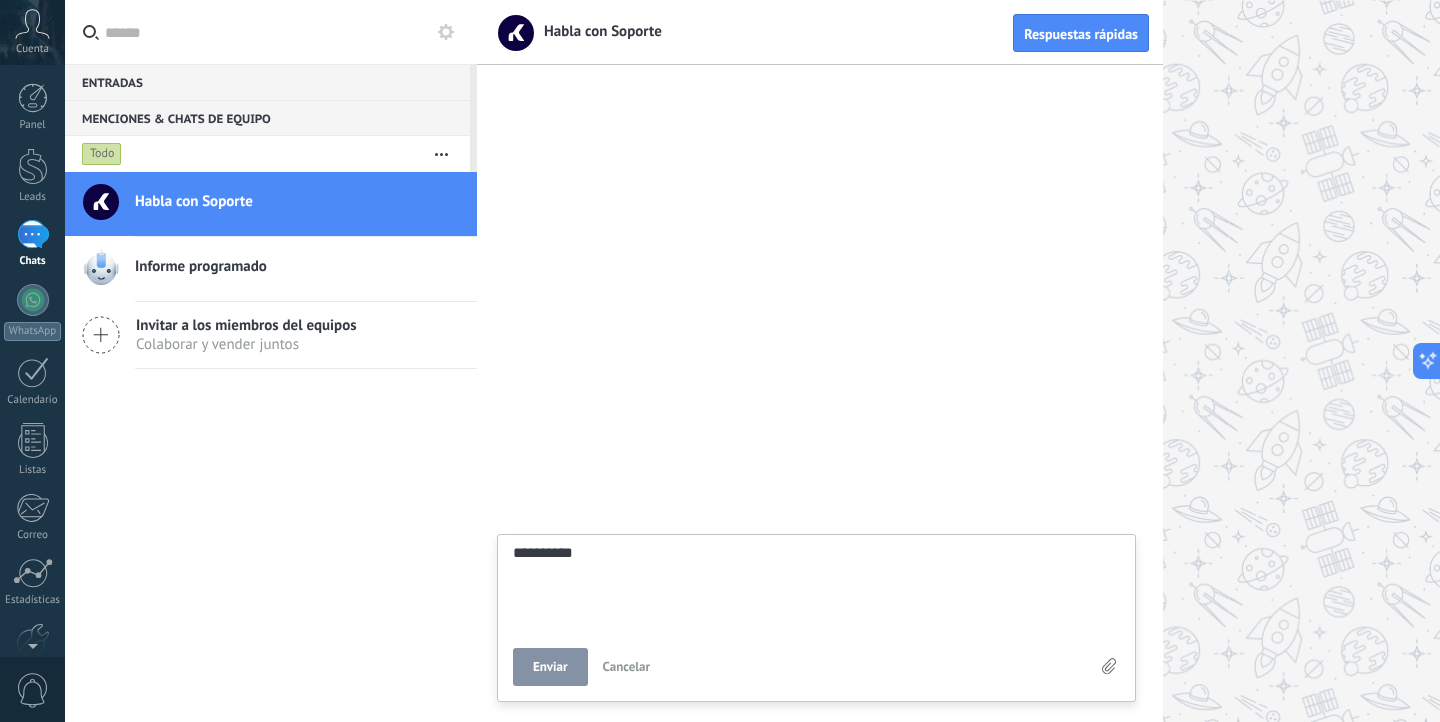 type on "**********" 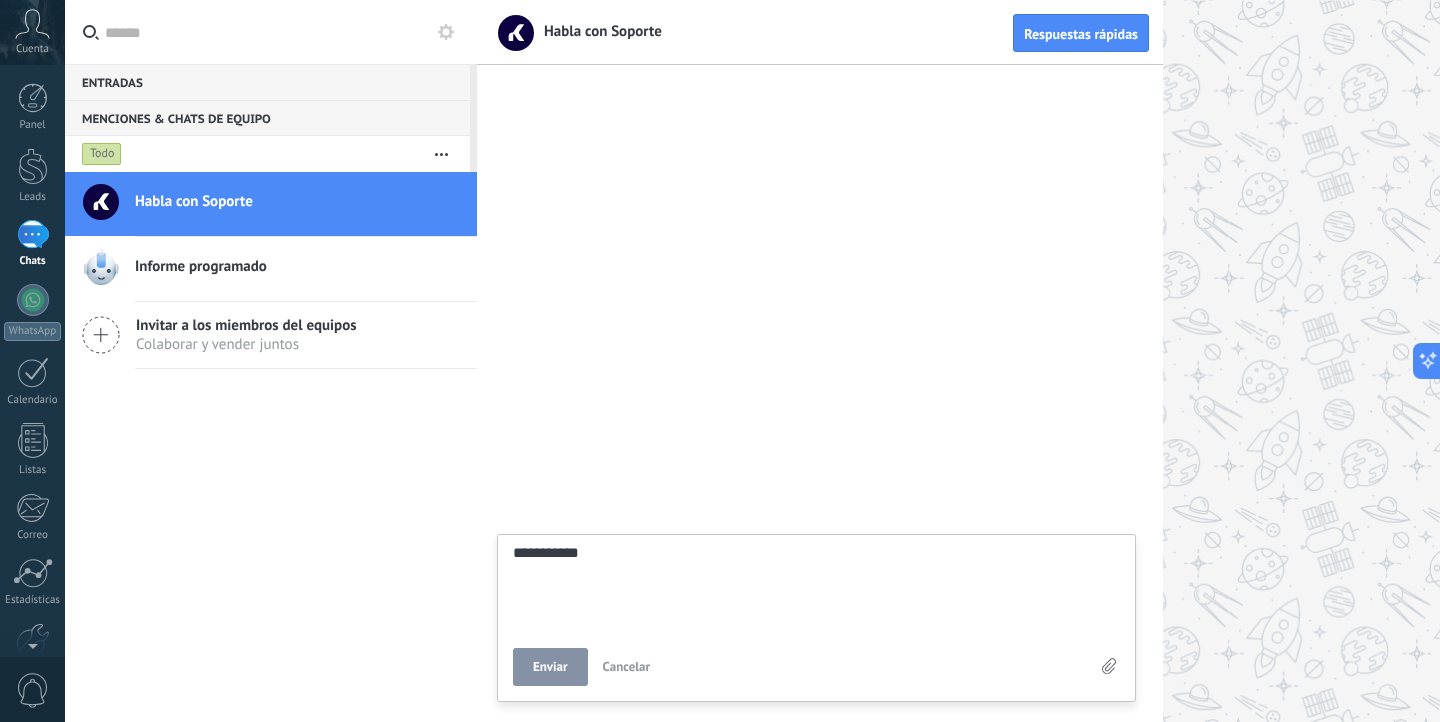 type on "**********" 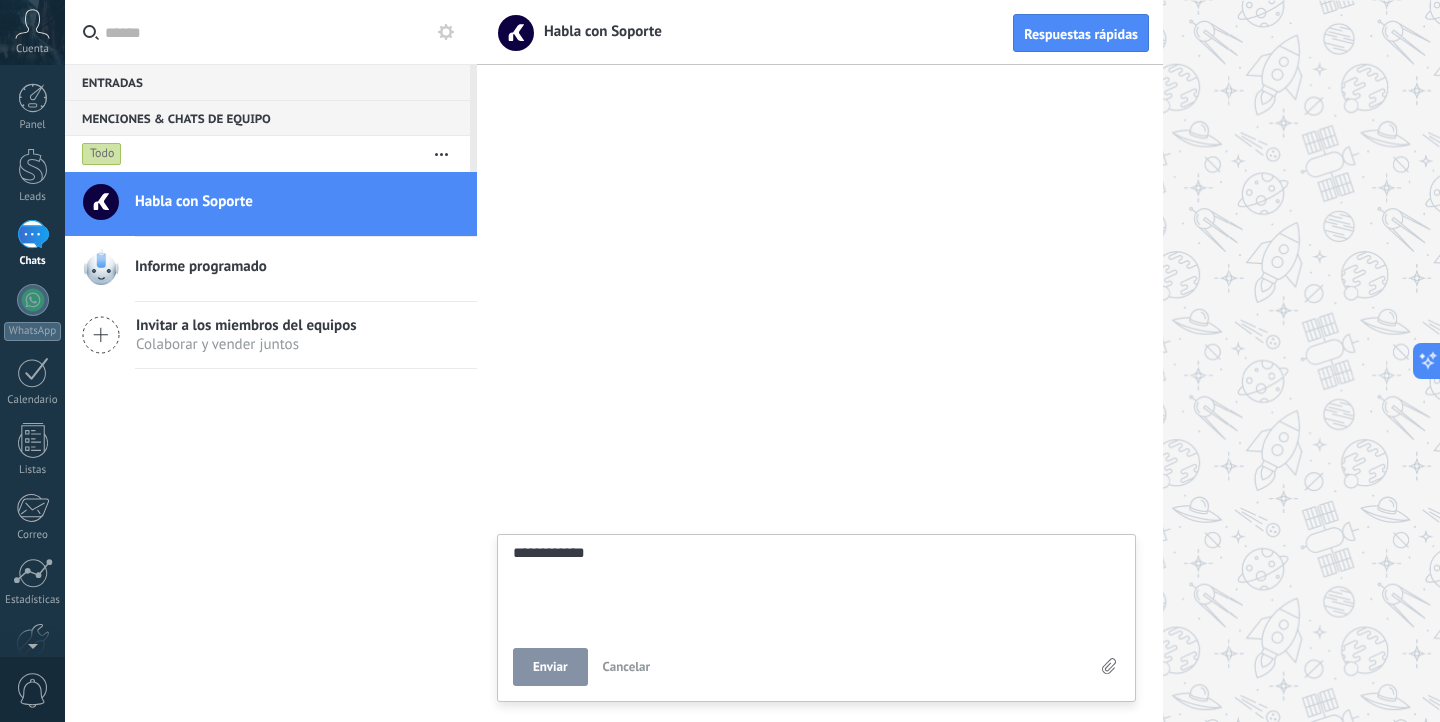 type on "**********" 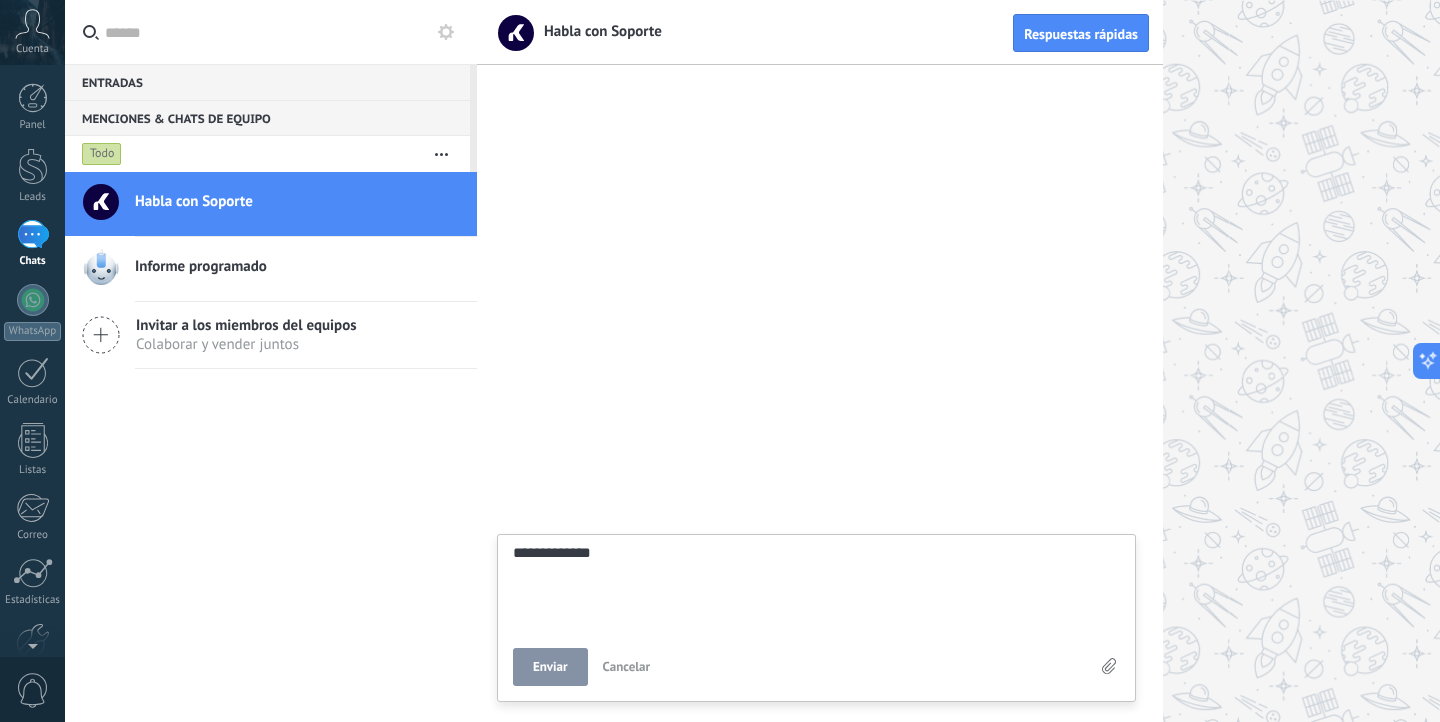 type on "**********" 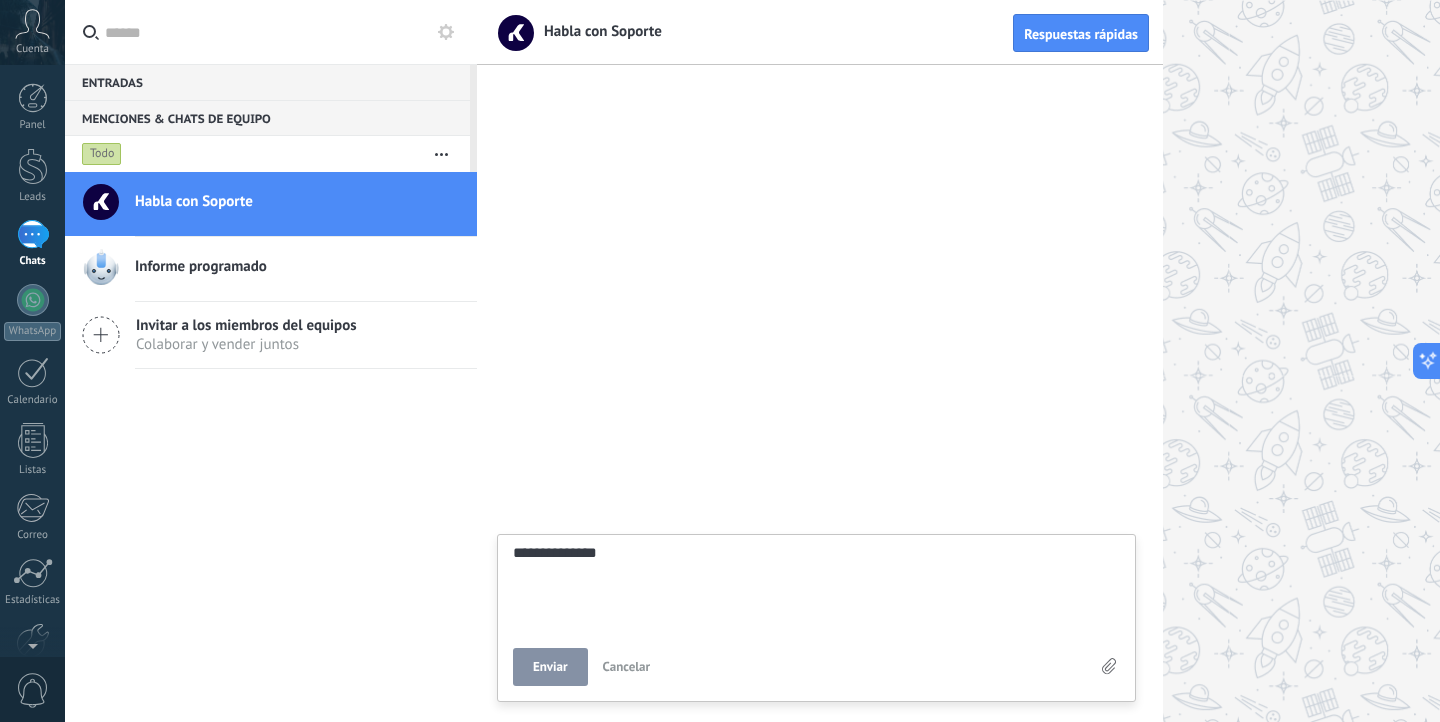 type on "**********" 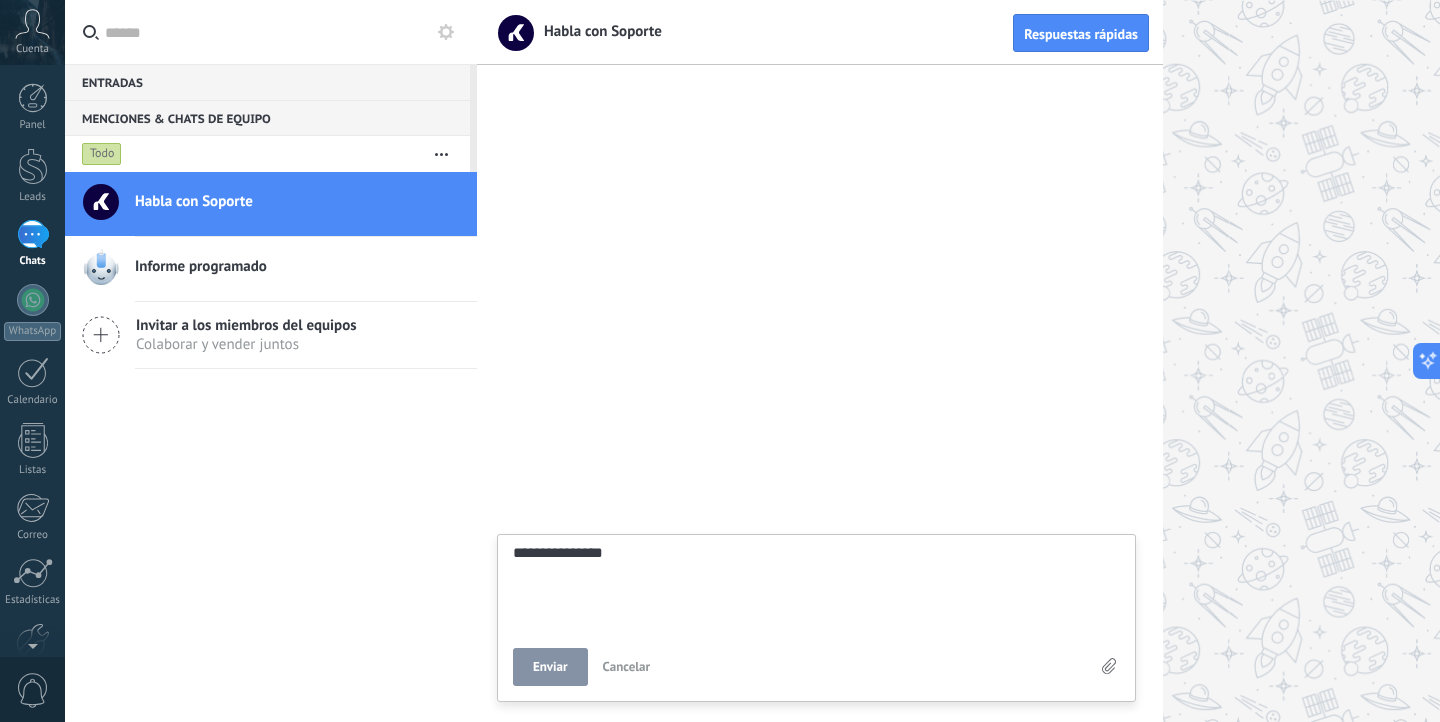 type on "**********" 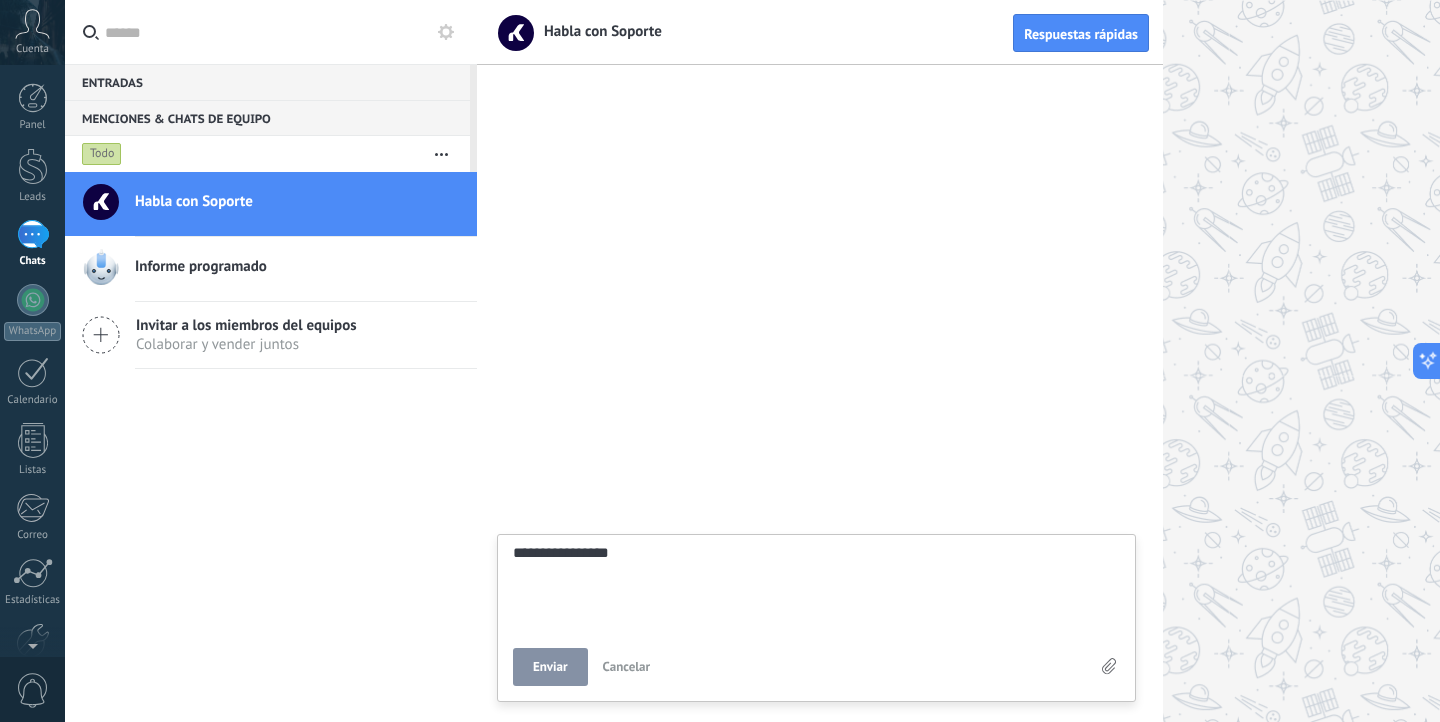 type on "**********" 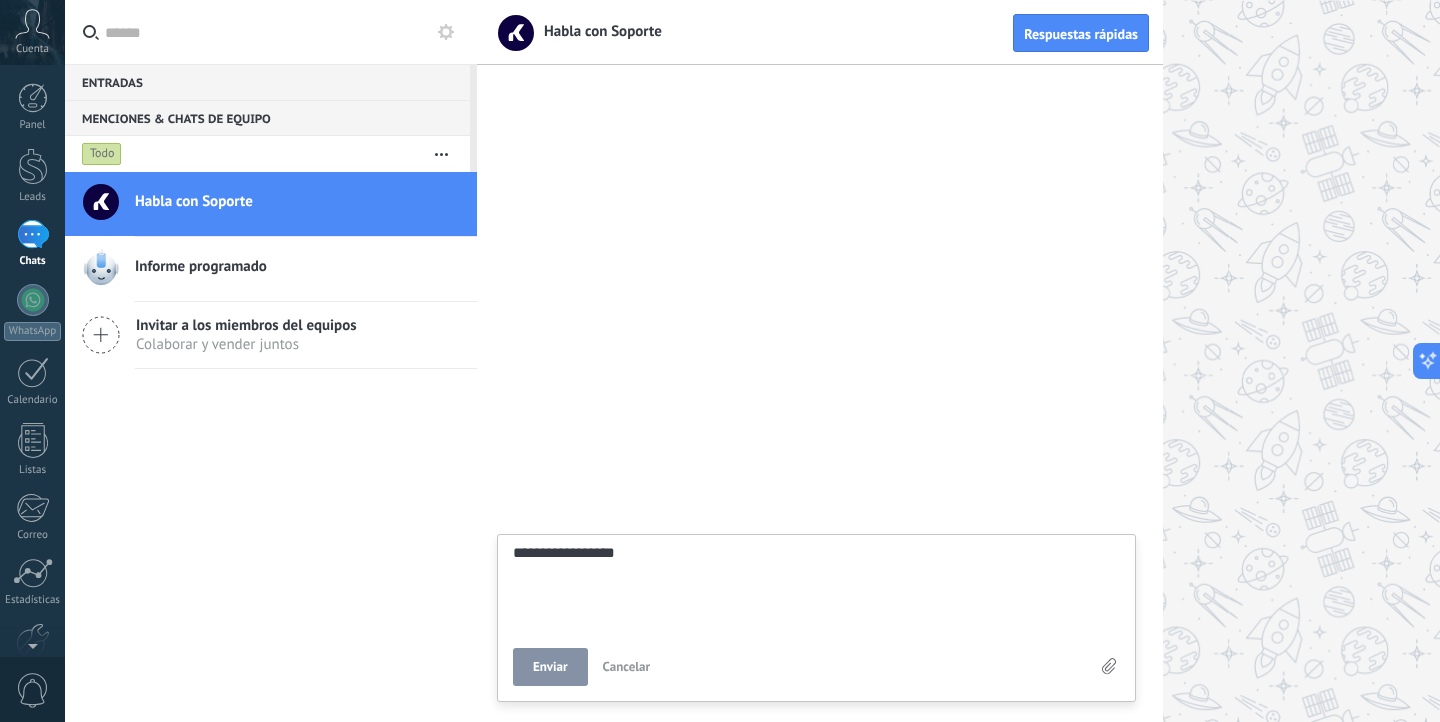 type on "**********" 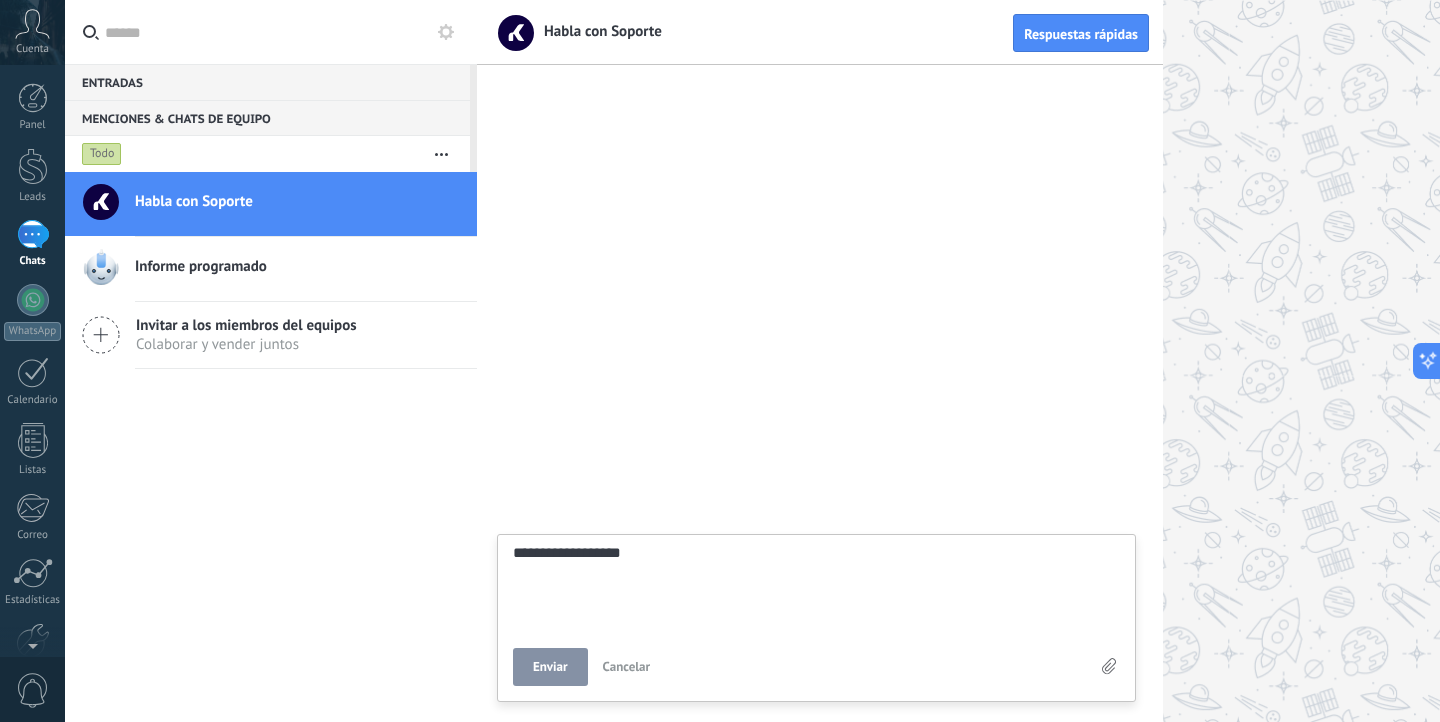 type on "**********" 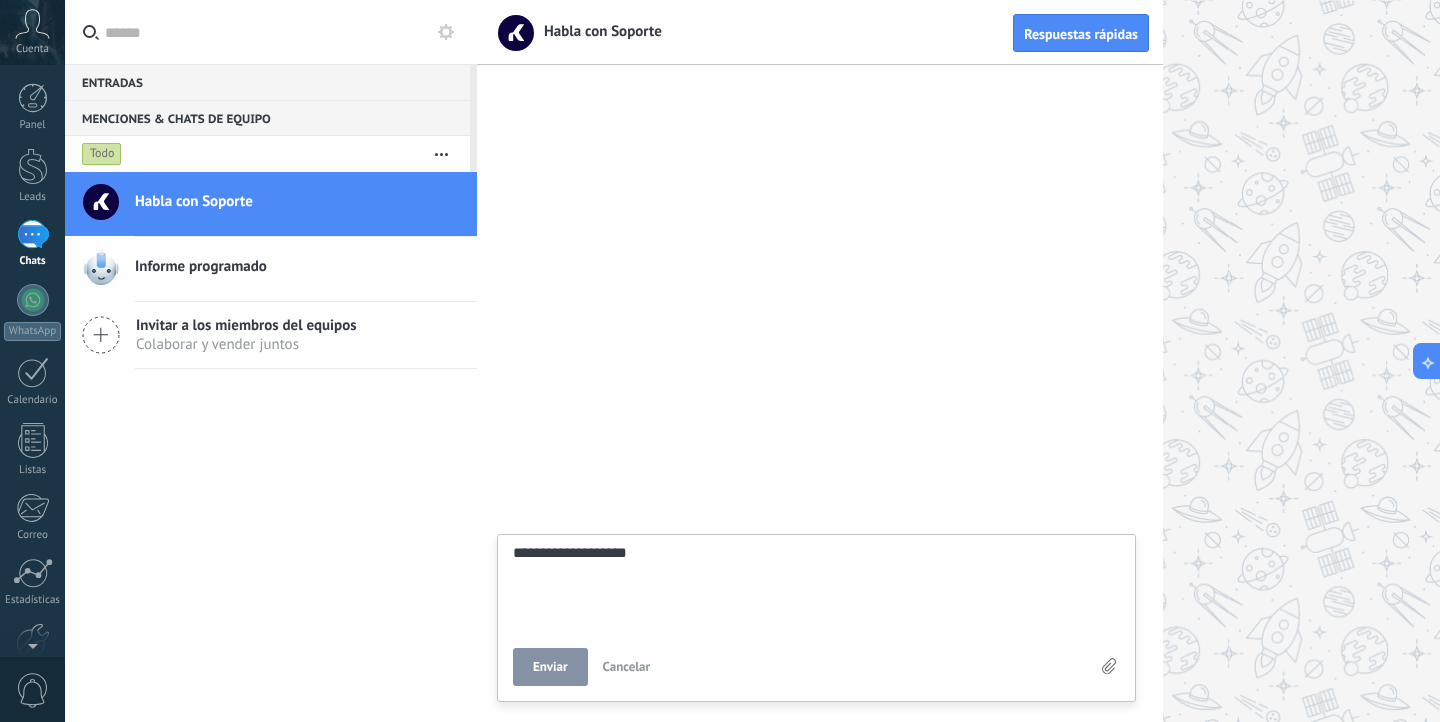 type on "**********" 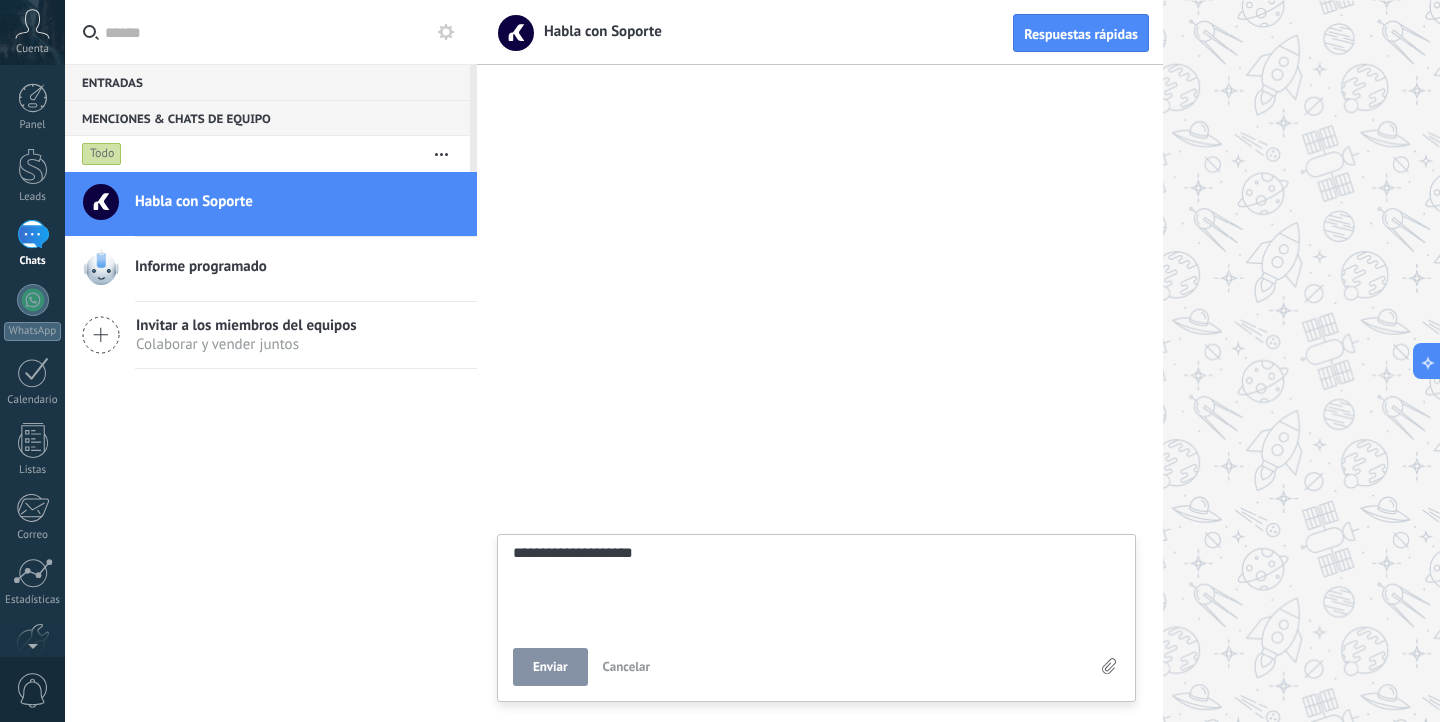 scroll, scrollTop: 39, scrollLeft: 0, axis: vertical 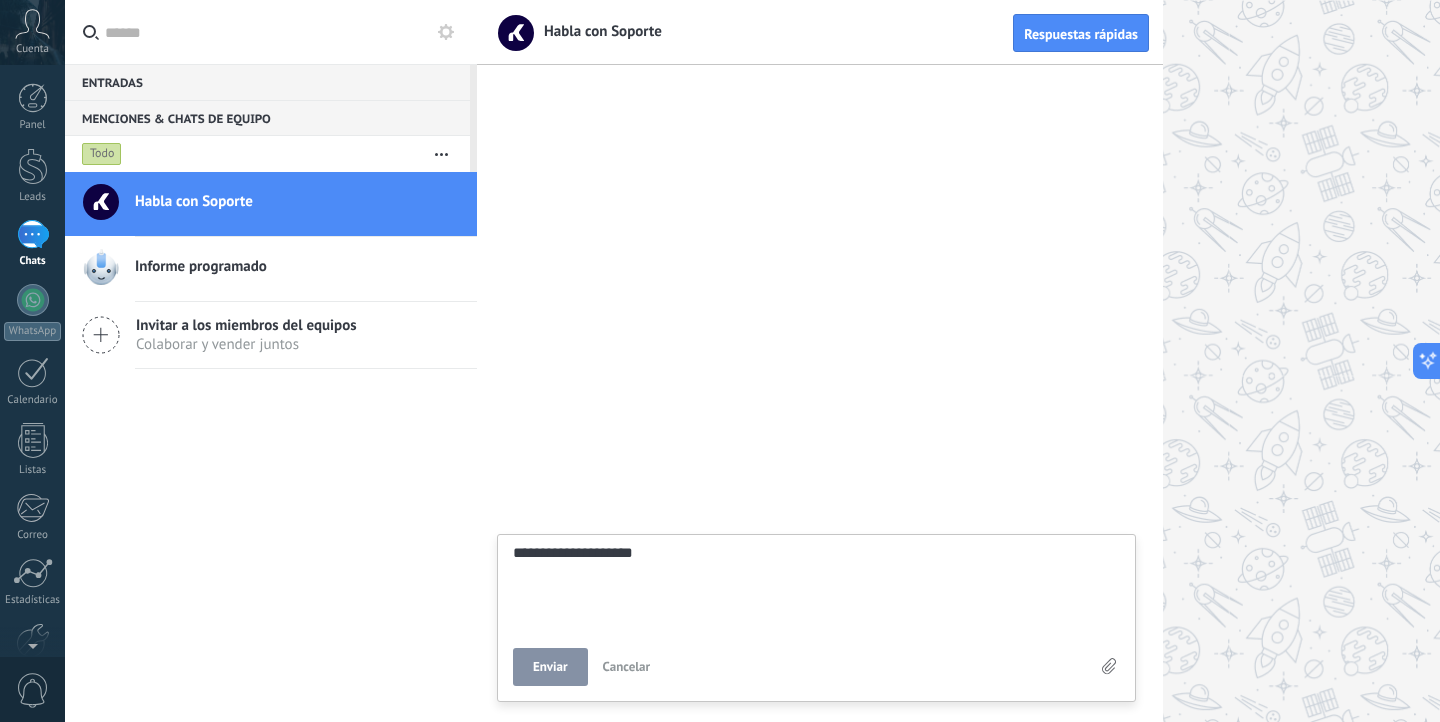 type on "**********" 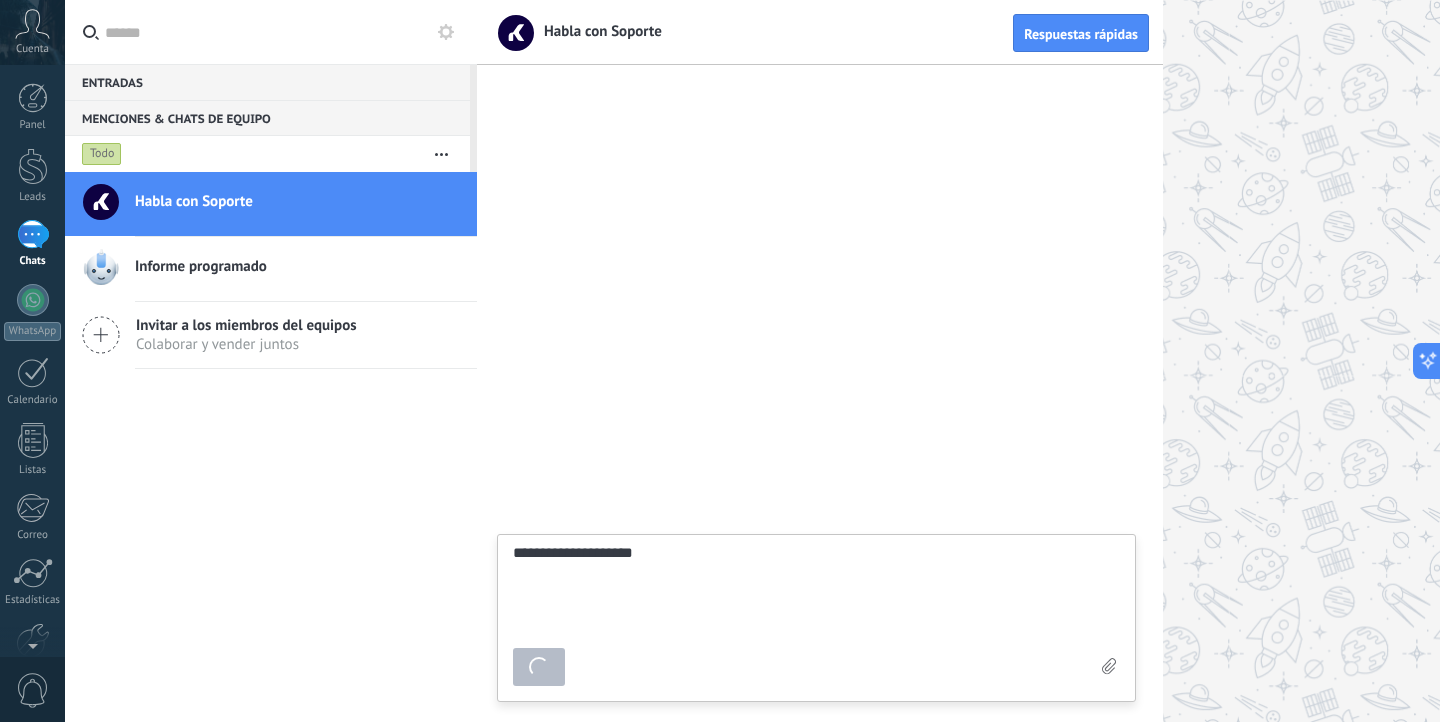 type on "*******" 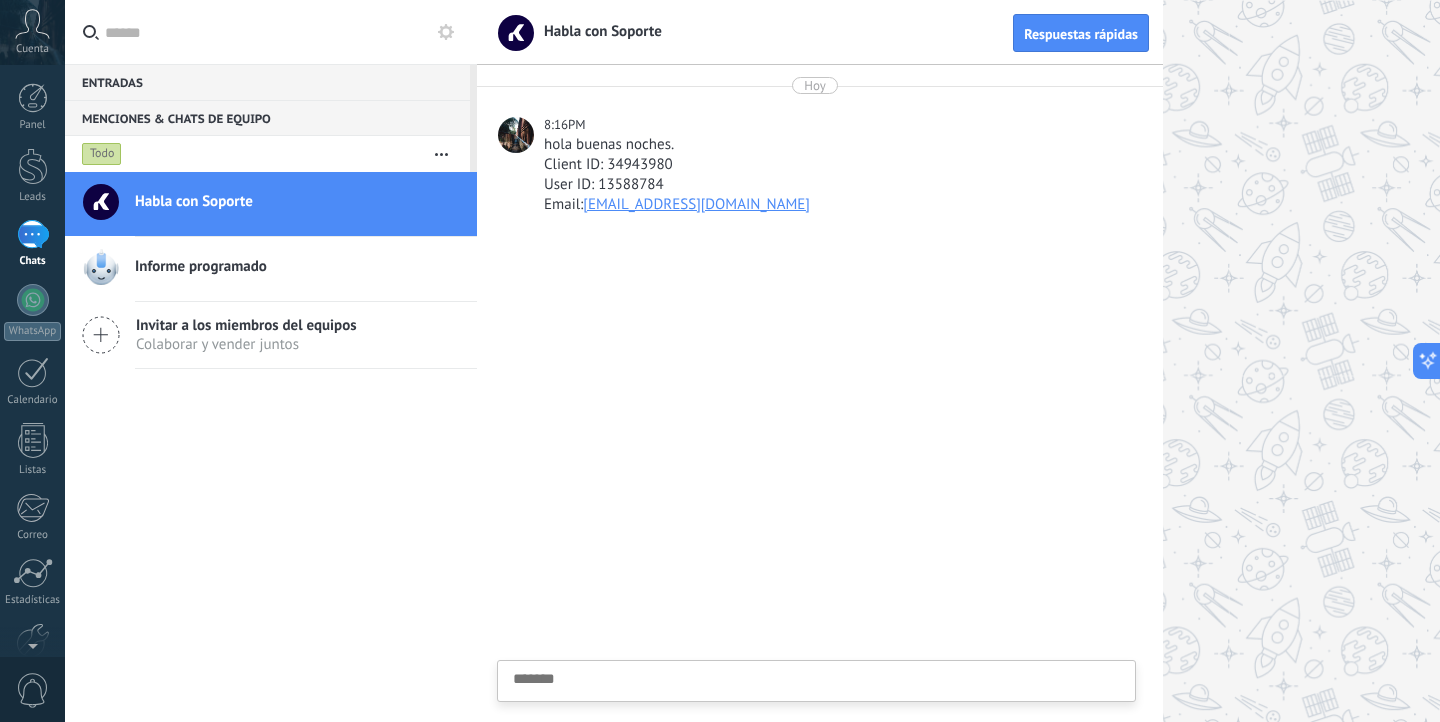 scroll, scrollTop: 19, scrollLeft: 0, axis: vertical 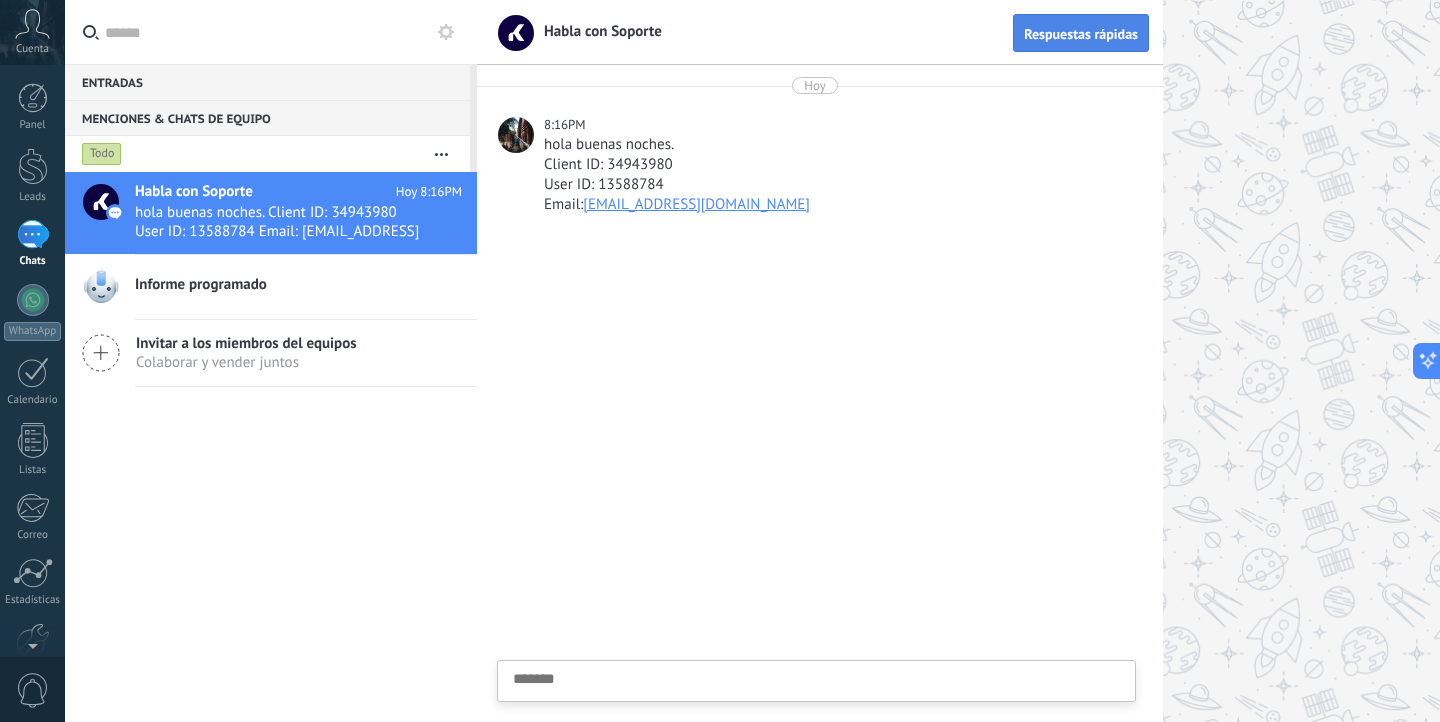 click on "Respuestas rápidas" at bounding box center [1081, 33] 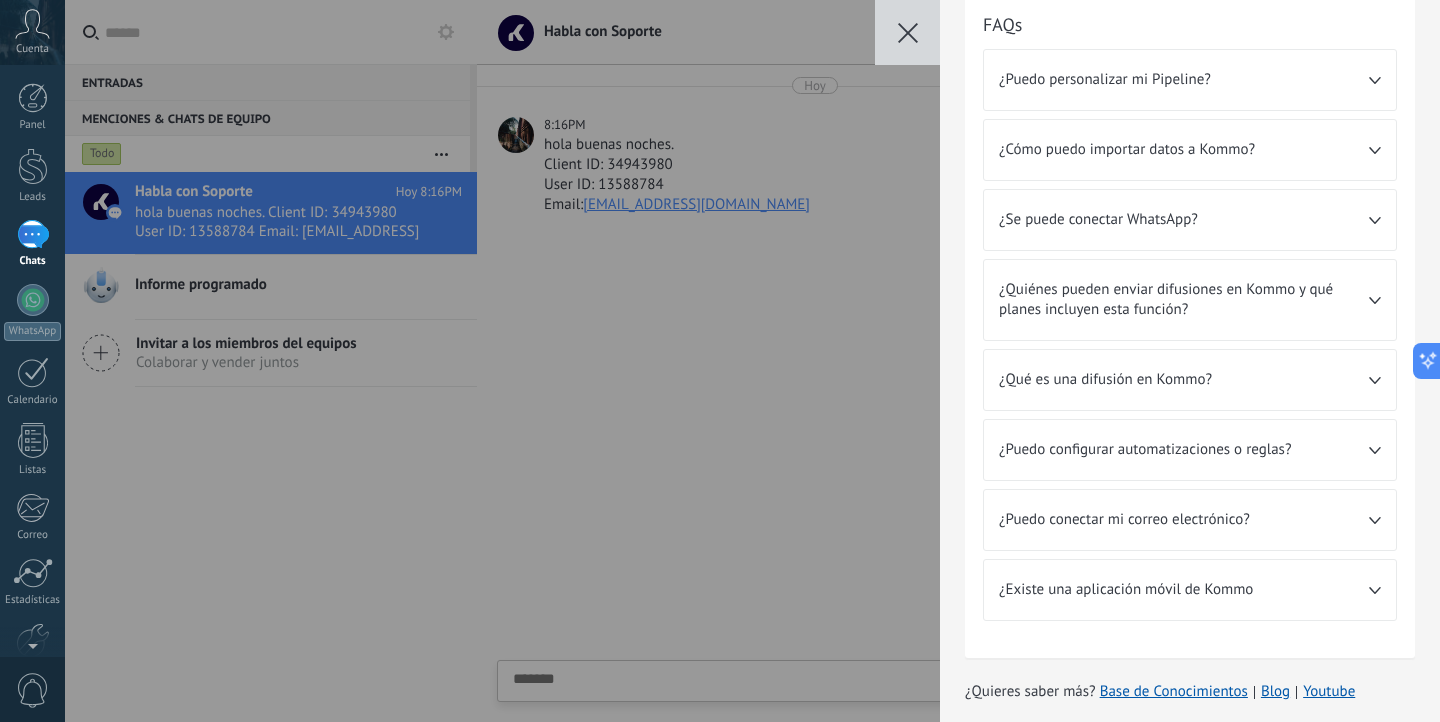 scroll, scrollTop: 627, scrollLeft: 0, axis: vertical 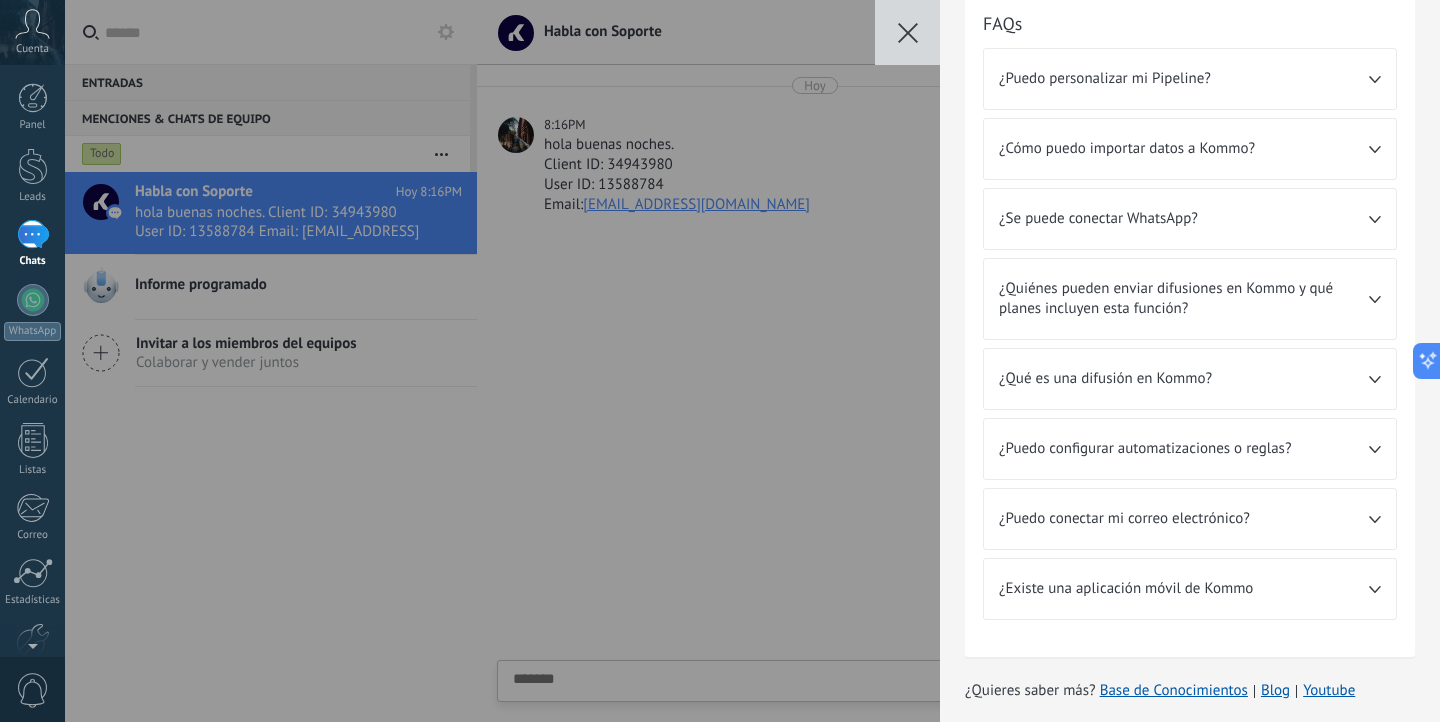 click on "¿Puedo configurar automatizaciones o reglas?" at bounding box center [1190, 449] 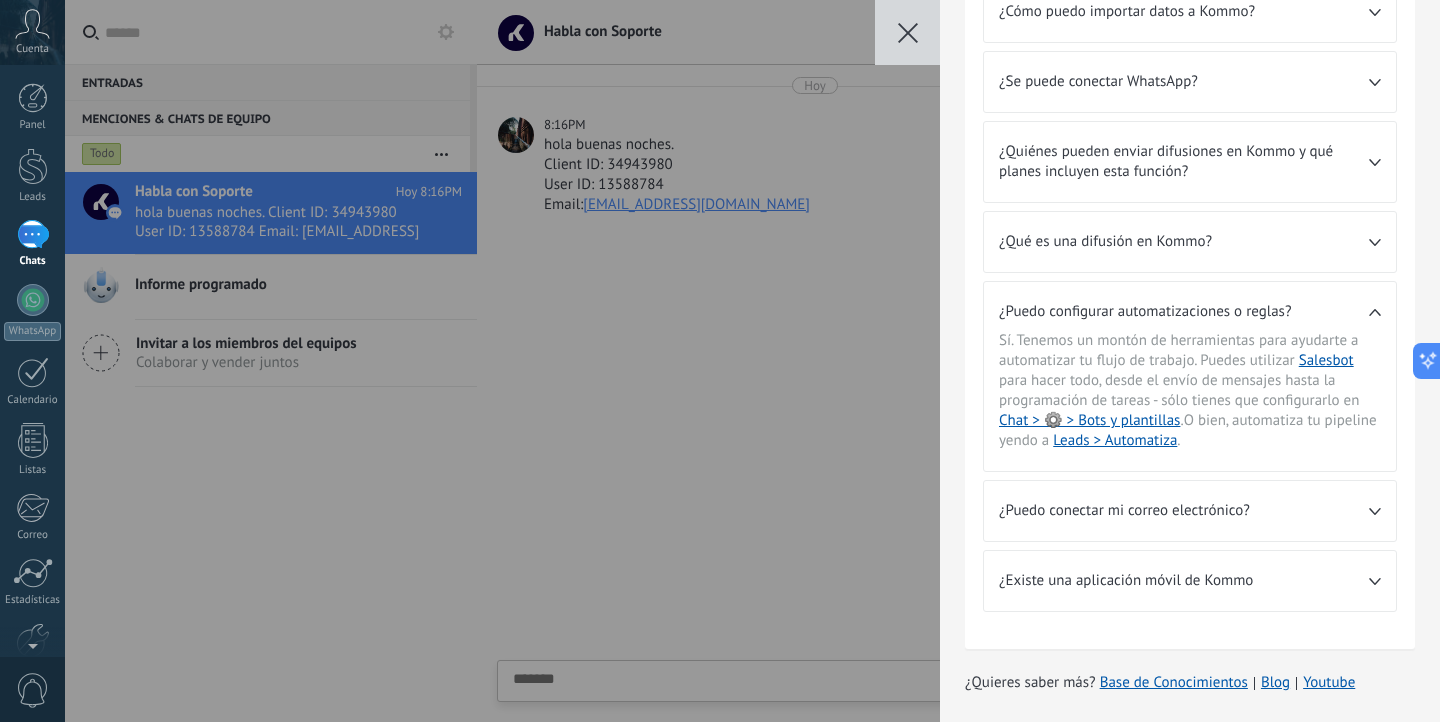 scroll, scrollTop: 741, scrollLeft: 0, axis: vertical 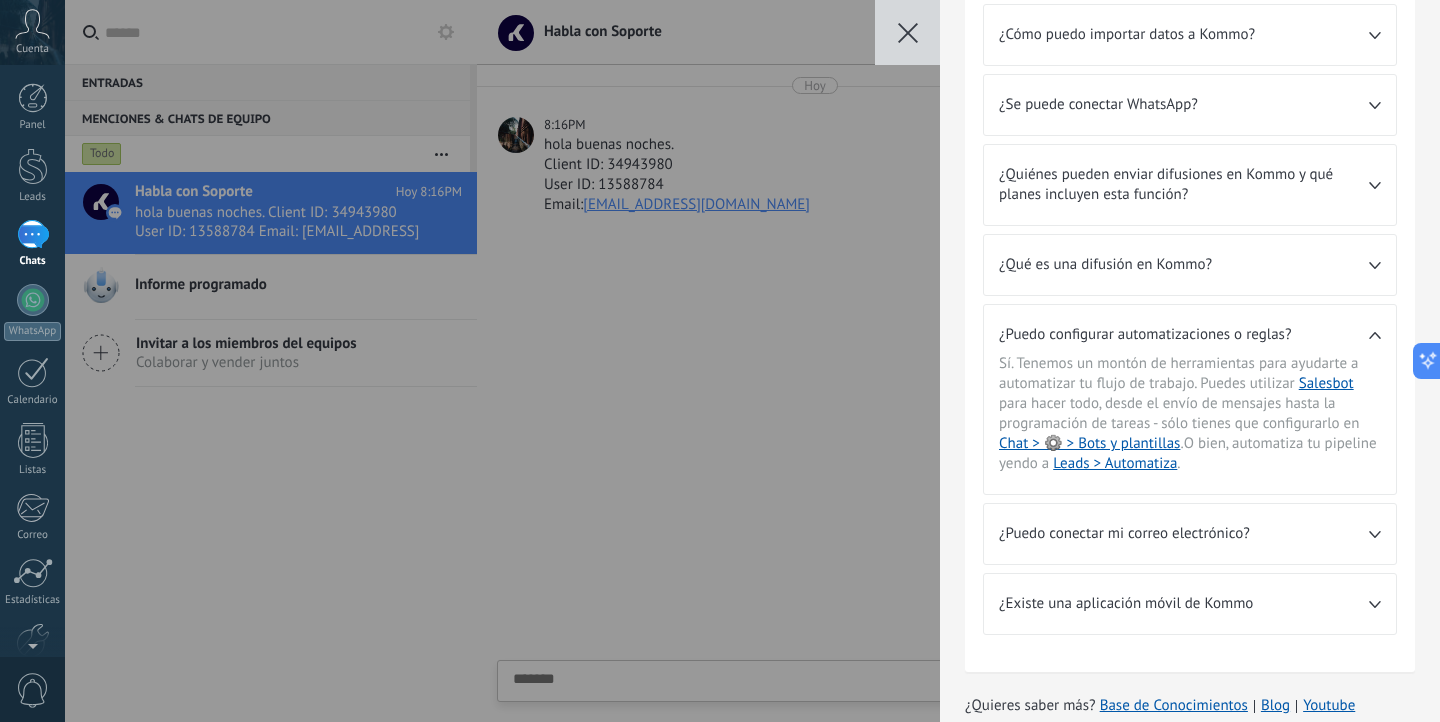 click on "¿Existe una aplicación móvil de Kommo" at bounding box center [1184, 604] 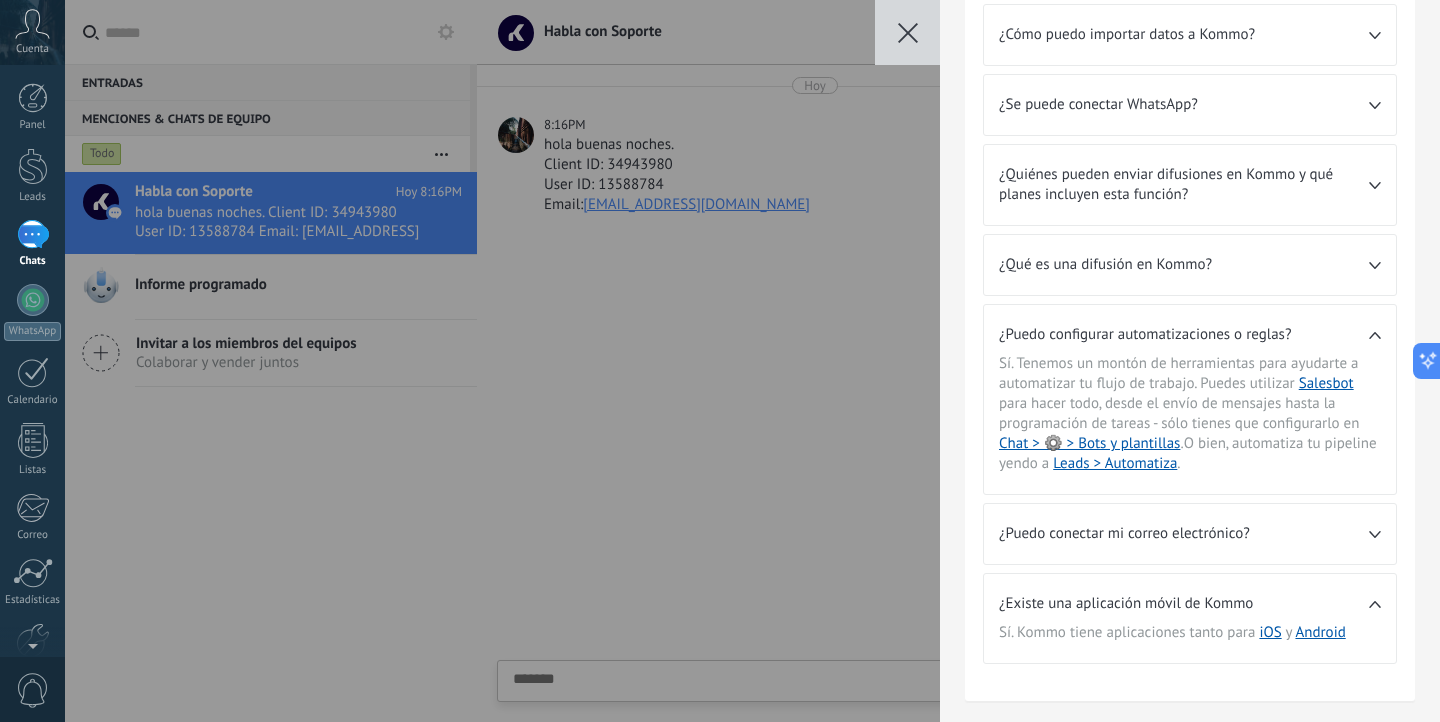 click on "💎 Prueba gratis en curso Días restantes 14 Leads Ilimitado Usuarios Ilimitado Contactos & Empresas Ilimitado Espacio en disco 0 / 10 GB Demo en vivo Reserva una demo 1:1 Enlaces útiles Ayuda Conectar WhatsApp Encontrar integración Contrata a un socio experto FAQs ¿Puedo personalizar mi Pipeline? Sí, puedes crear múltiples pipelines personalizados (similares a los tableros Kanban) que te dan una visión panorámica de dónde están todos tus leads en tu proceso. En el apartado de   Leads > ⋯ > Editar pipeline   podrás elegir una de nuestras plantillas o crear la tuya desde cero. ¿Cómo puedo importar datos a Kommo? En Kommo, puedes importar prácticamente cualquier tipo de información: empresas, contactos, leads, notas y campos personalizados. Puedes importar desde cualquier sección de tu cuenta. Para importar nuevos clientes potenciales, ingresa a   Leads > ⋯ > Importar . ¿Se puede conectar WhatsApp?   uso de las apps de chat en Kommo   o ve directamente a conectar tu WhatsApp en   .   .   ." at bounding box center (752, 361) 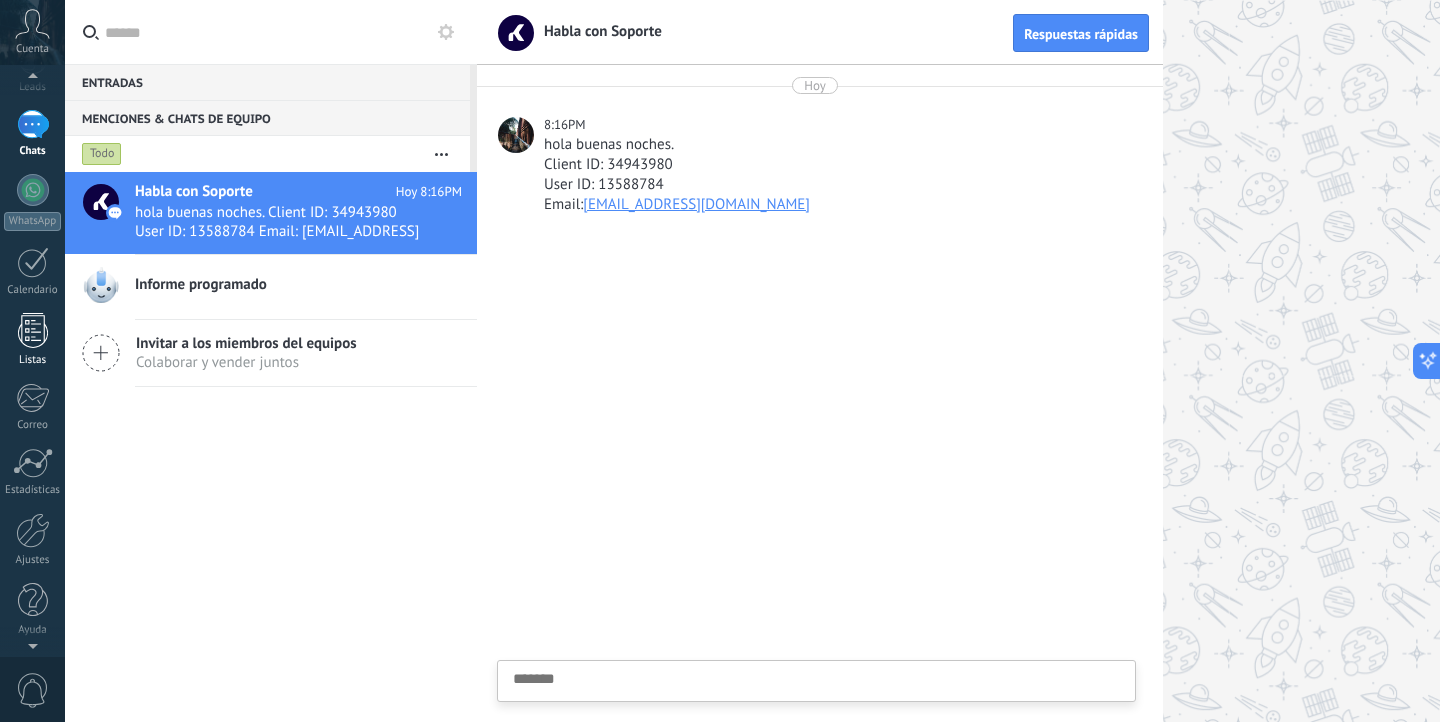 scroll, scrollTop: 109, scrollLeft: 0, axis: vertical 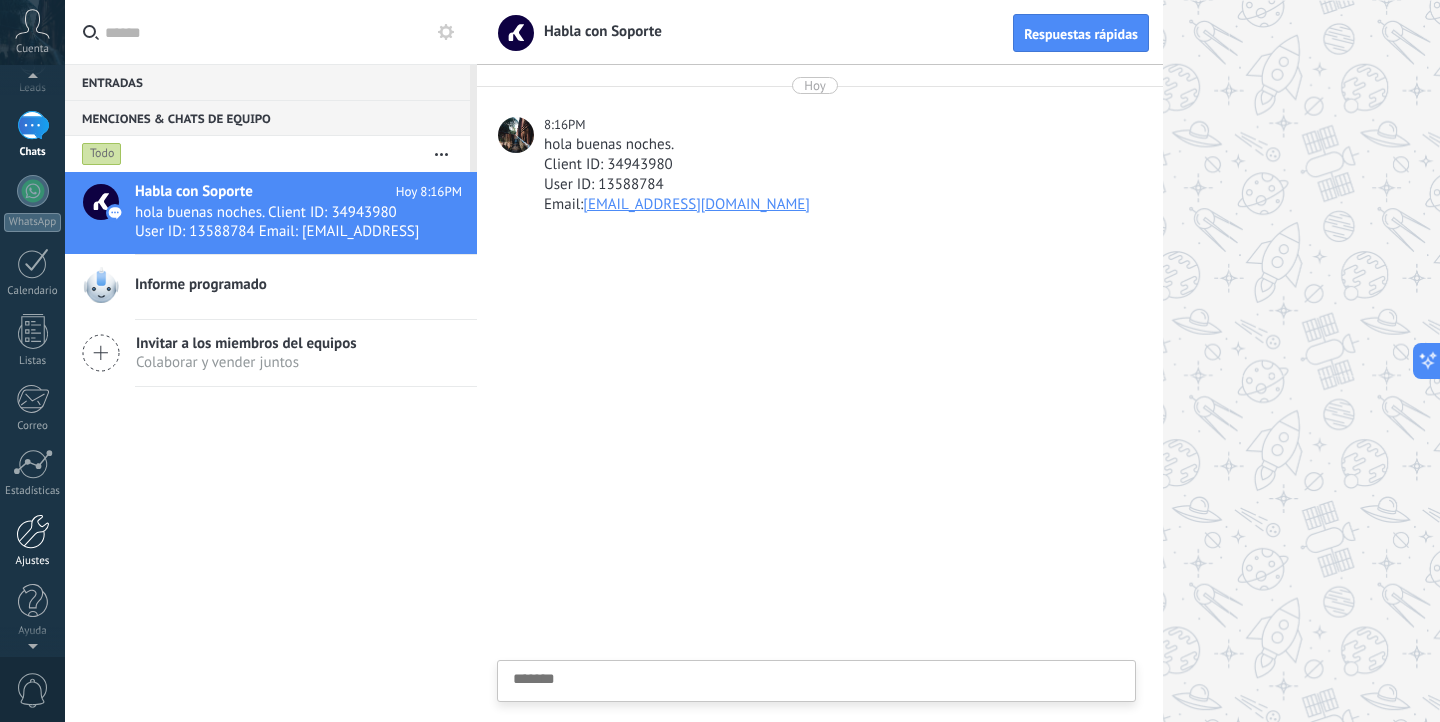 click on "Ajustes" at bounding box center (32, 541) 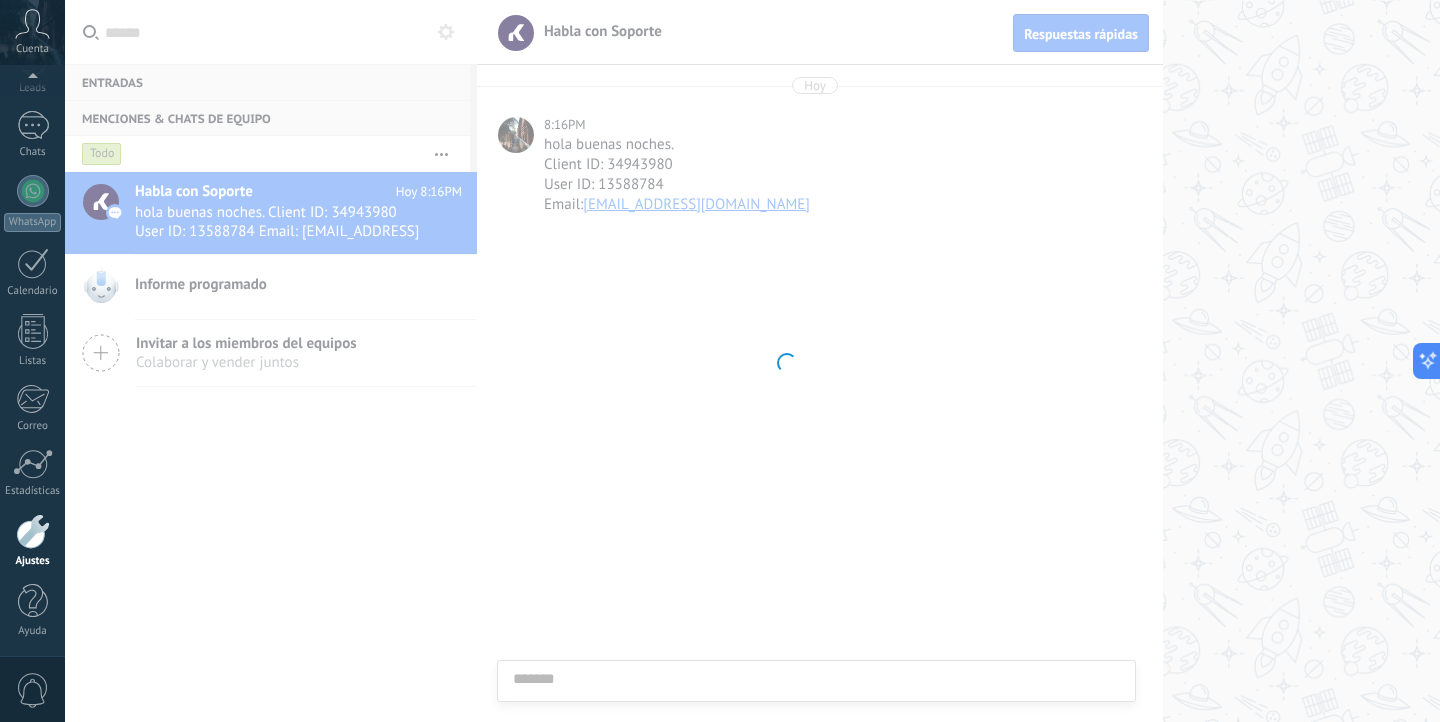 scroll, scrollTop: 110, scrollLeft: 0, axis: vertical 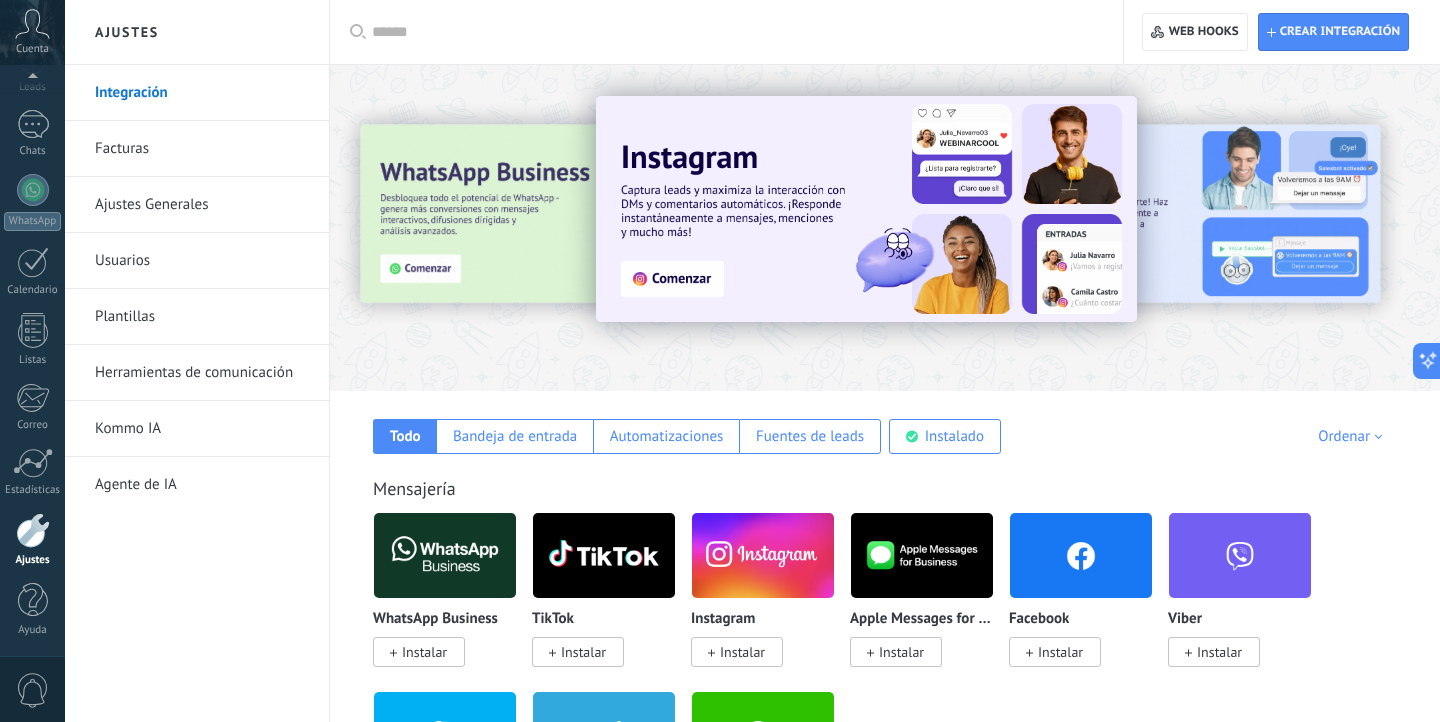click on "Usuarios" at bounding box center [202, 261] 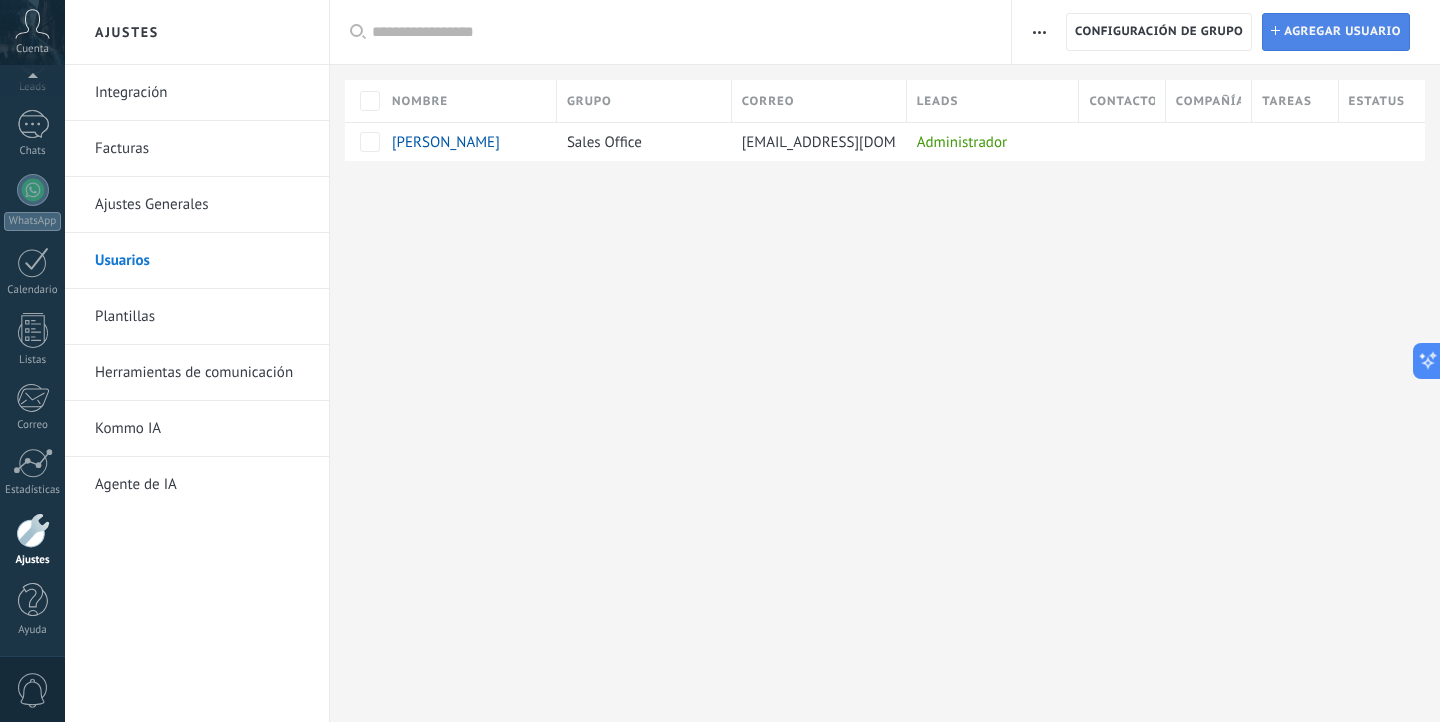 click on "Agregar usuario" at bounding box center (1342, 32) 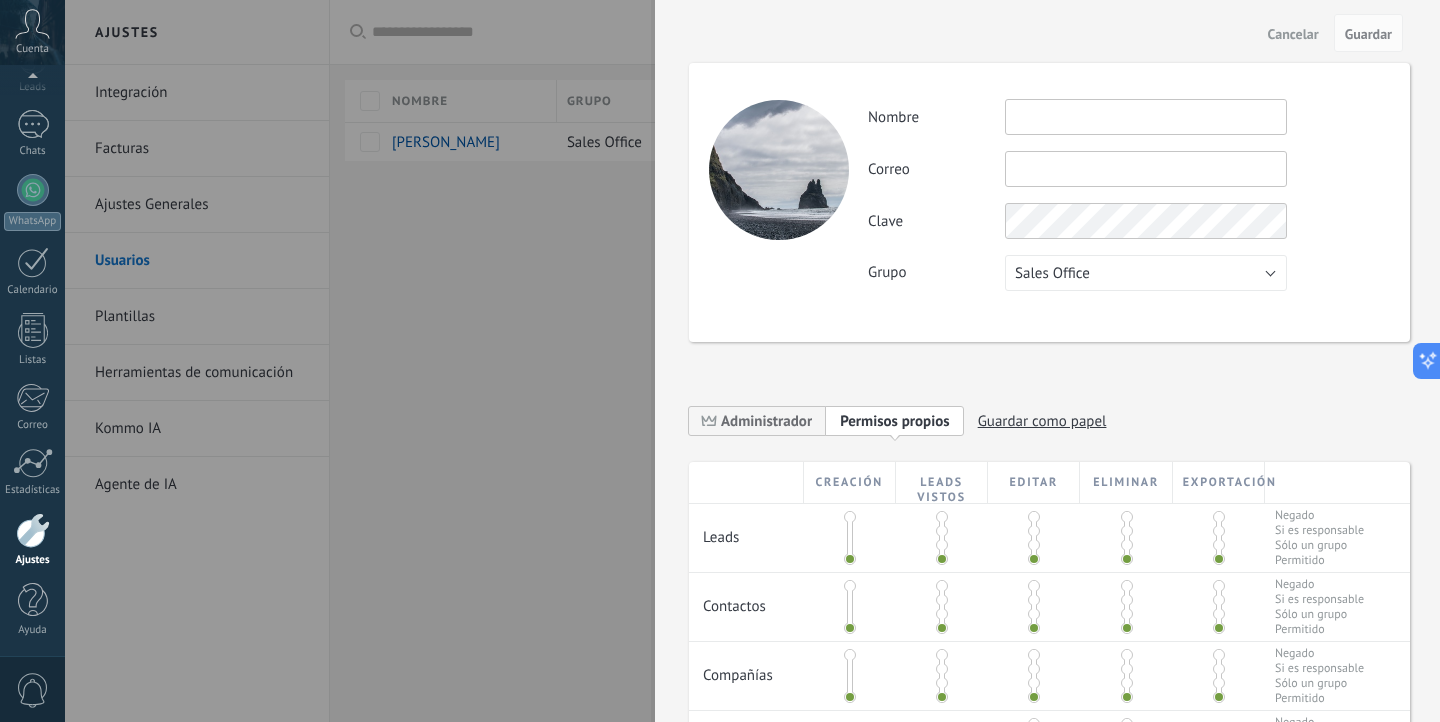 click at bounding box center (1146, 117) 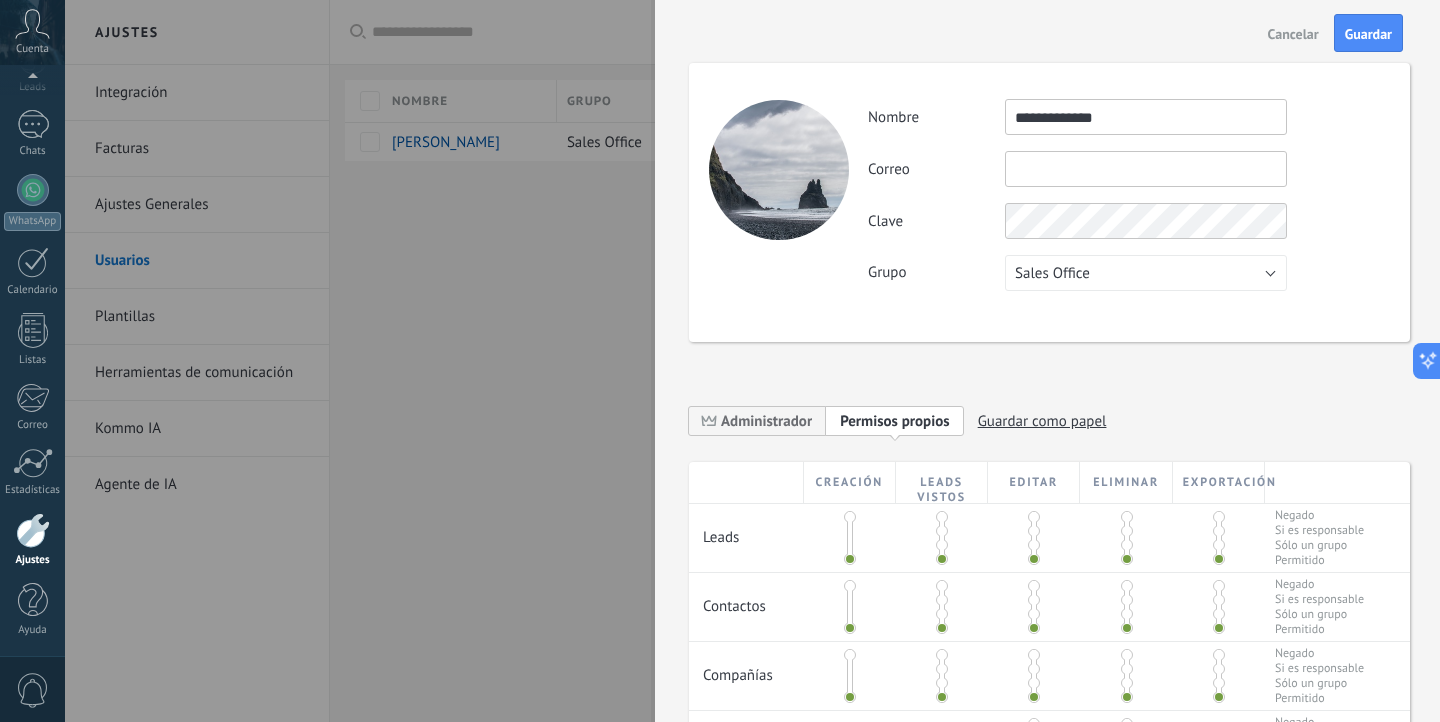 type on "**********" 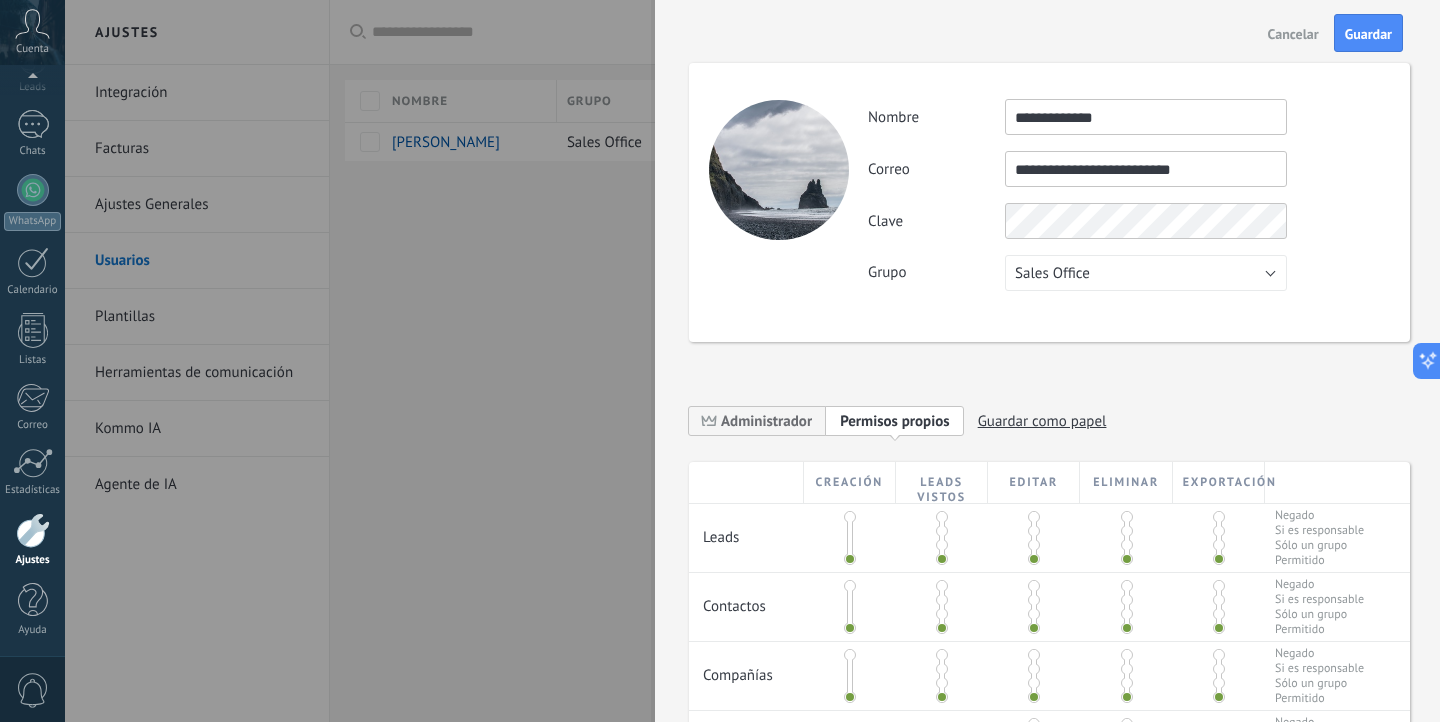 type on "**********" 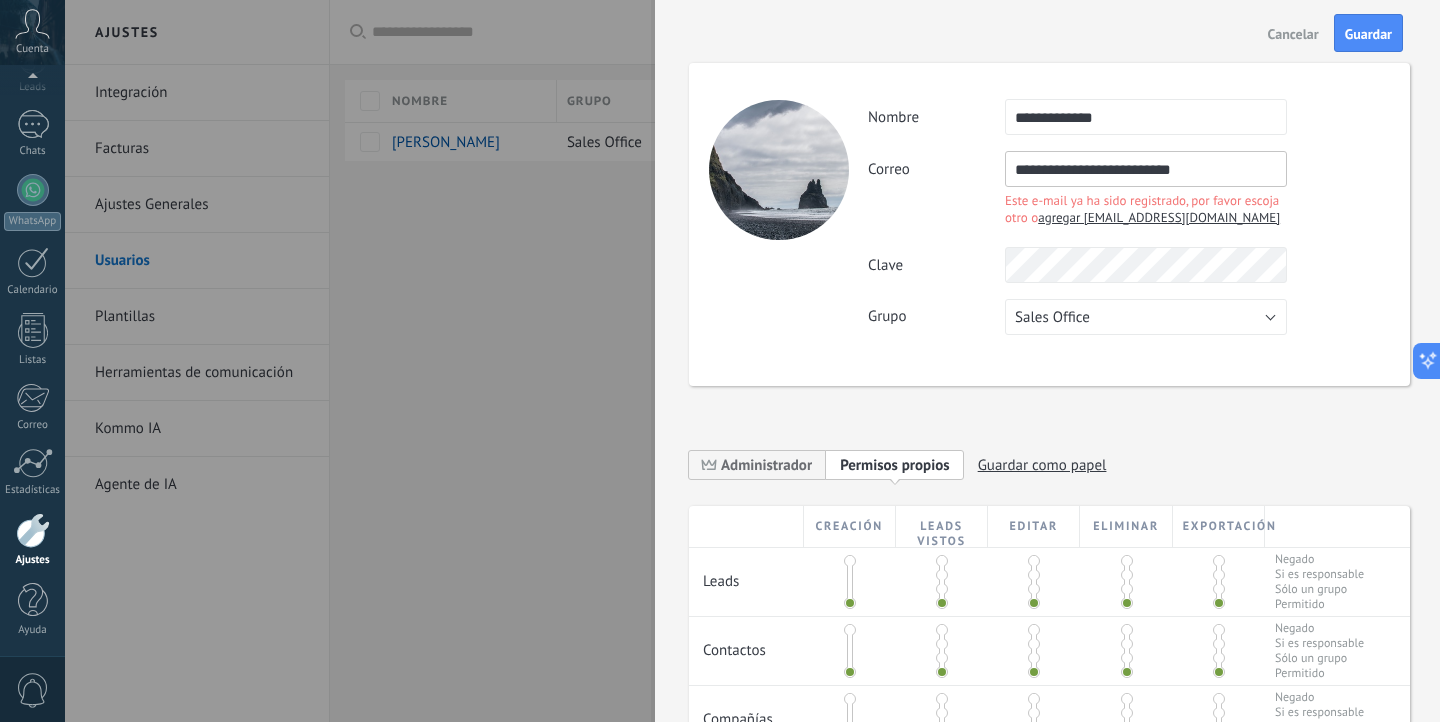 drag, startPoint x: 1125, startPoint y: 172, endPoint x: 772, endPoint y: 192, distance: 353.56613 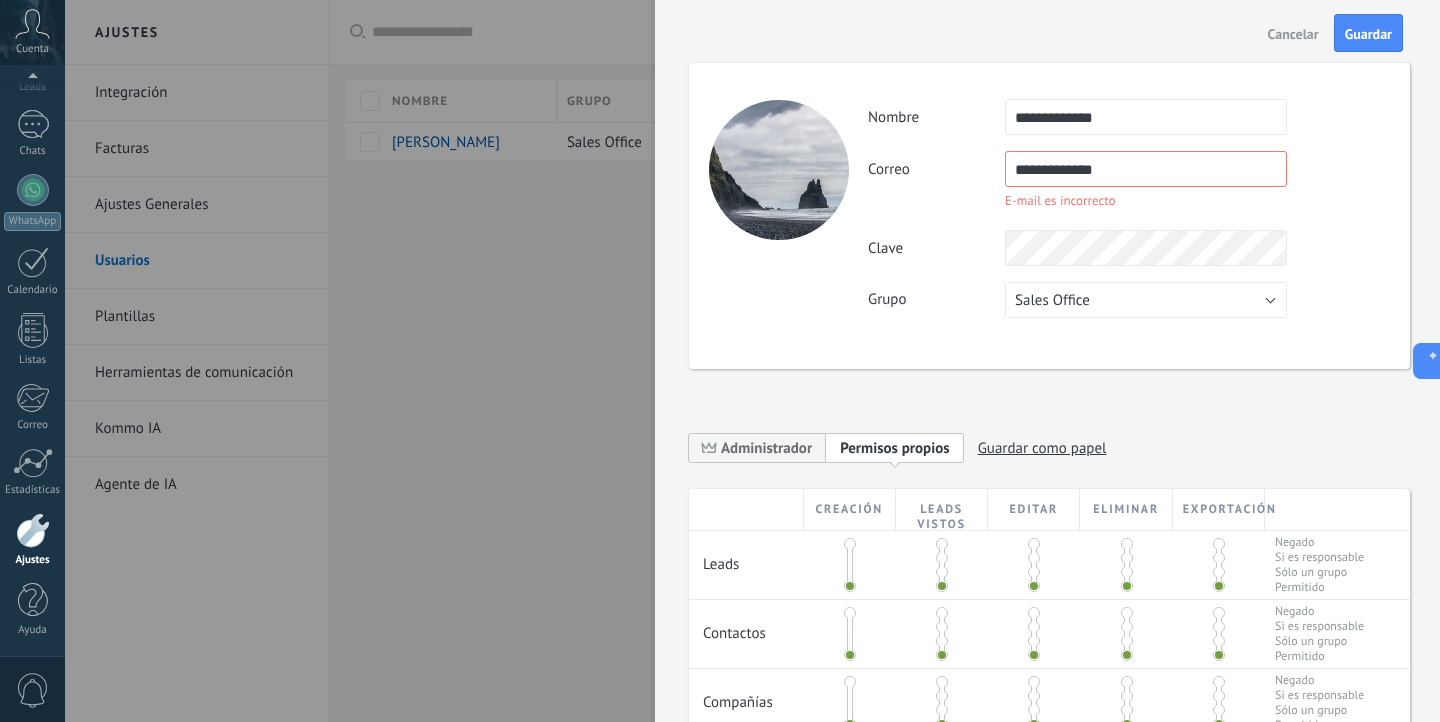 click on "Cancelar Guardar" at bounding box center (1047, 33) 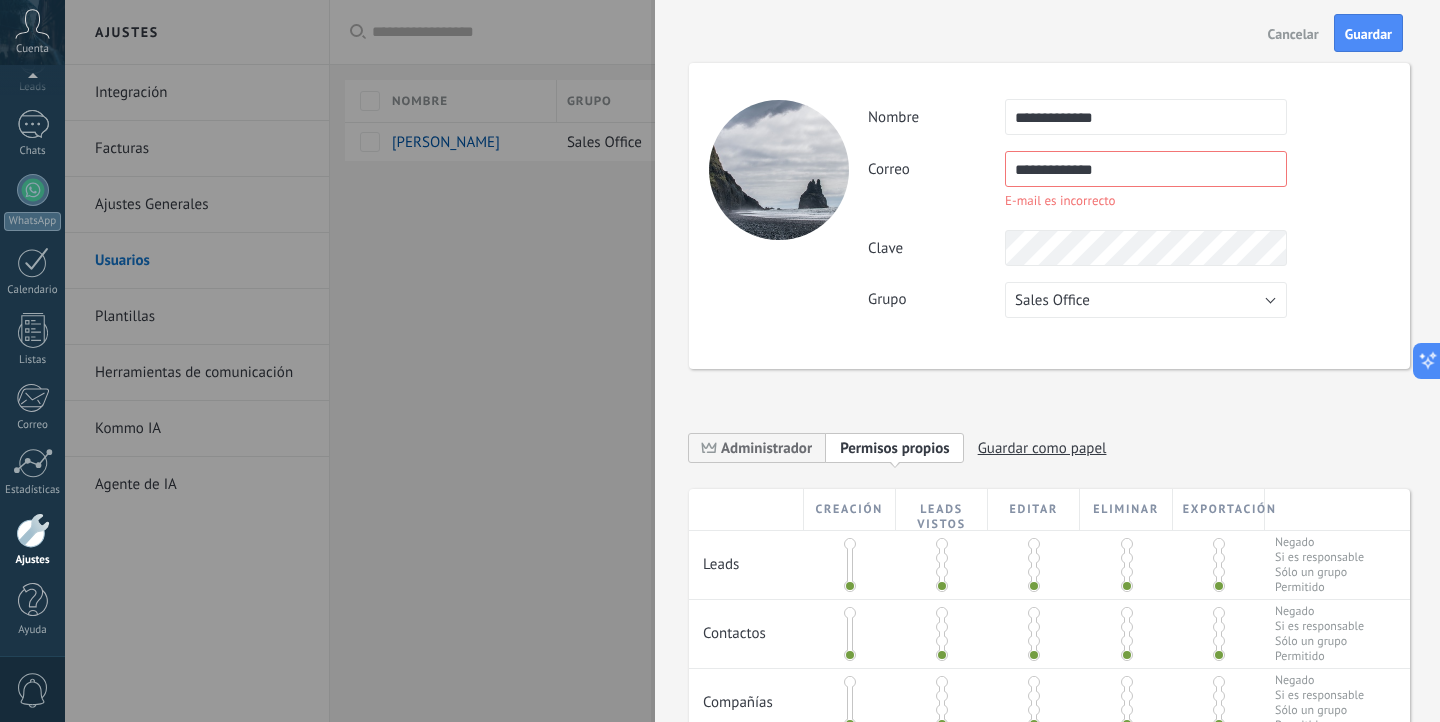click on "**********" at bounding box center (1146, 169) 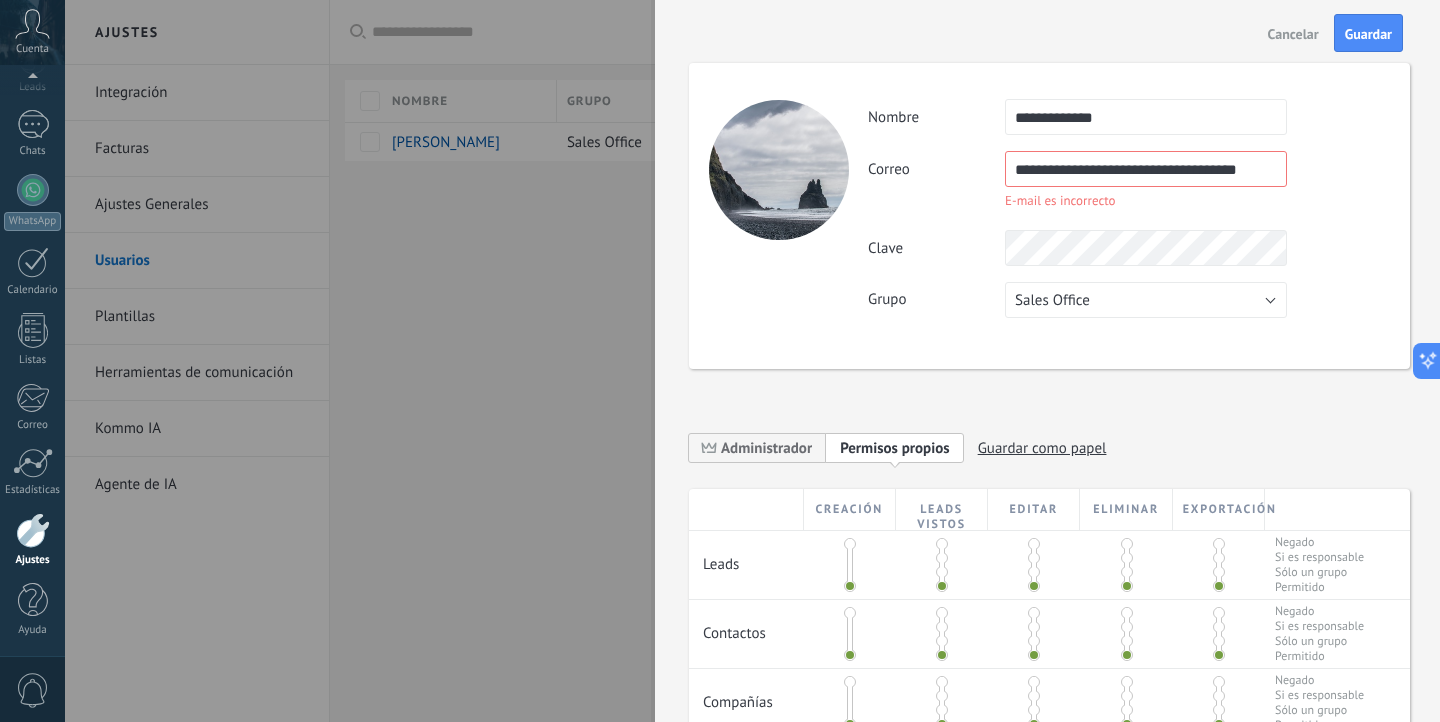 scroll, scrollTop: 0, scrollLeft: 4, axis: horizontal 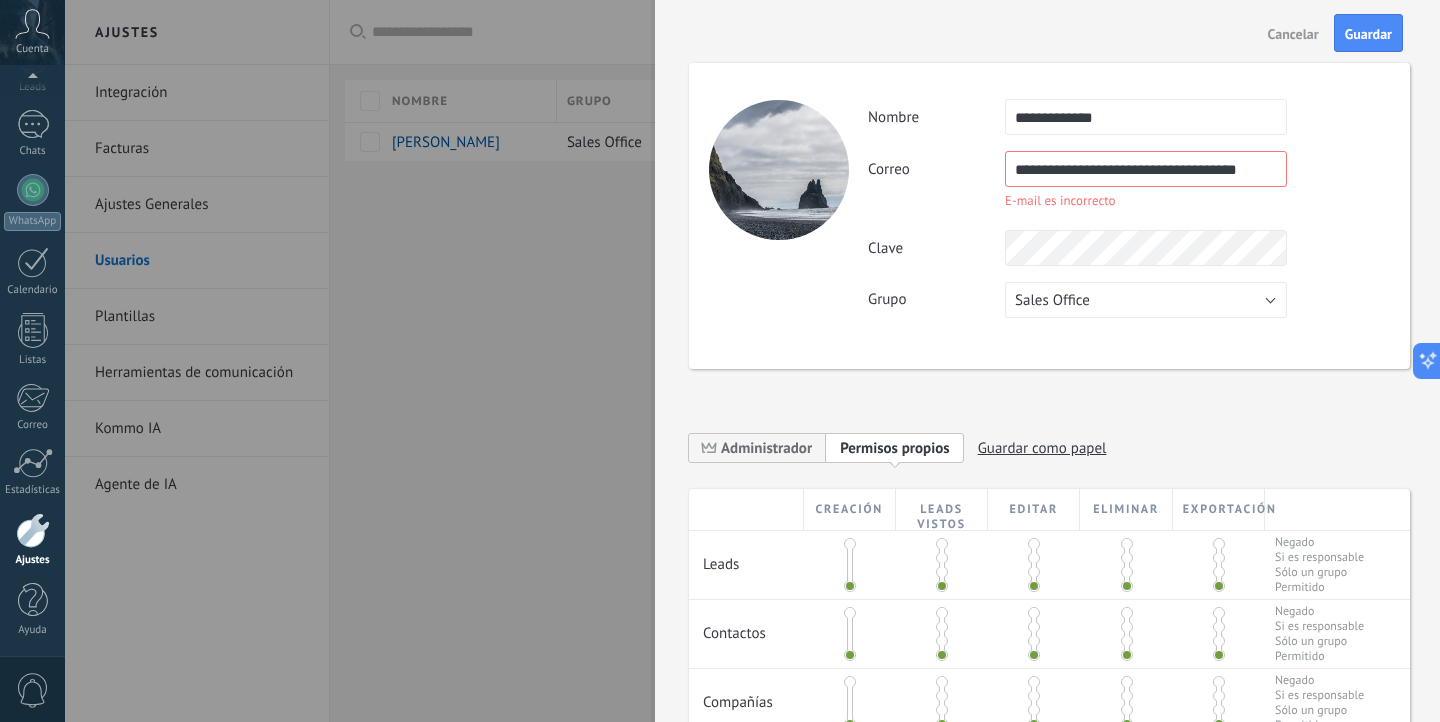 type on "**********" 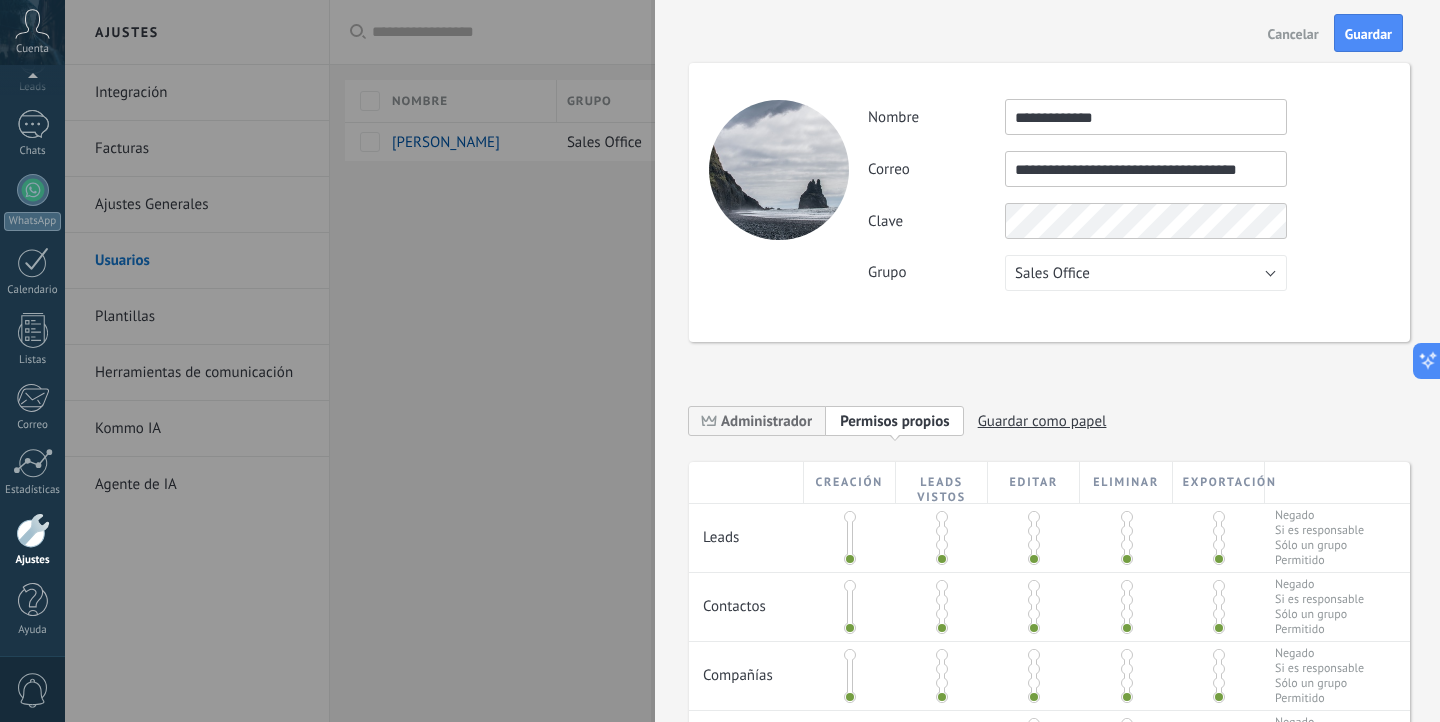 scroll, scrollTop: 0, scrollLeft: 0, axis: both 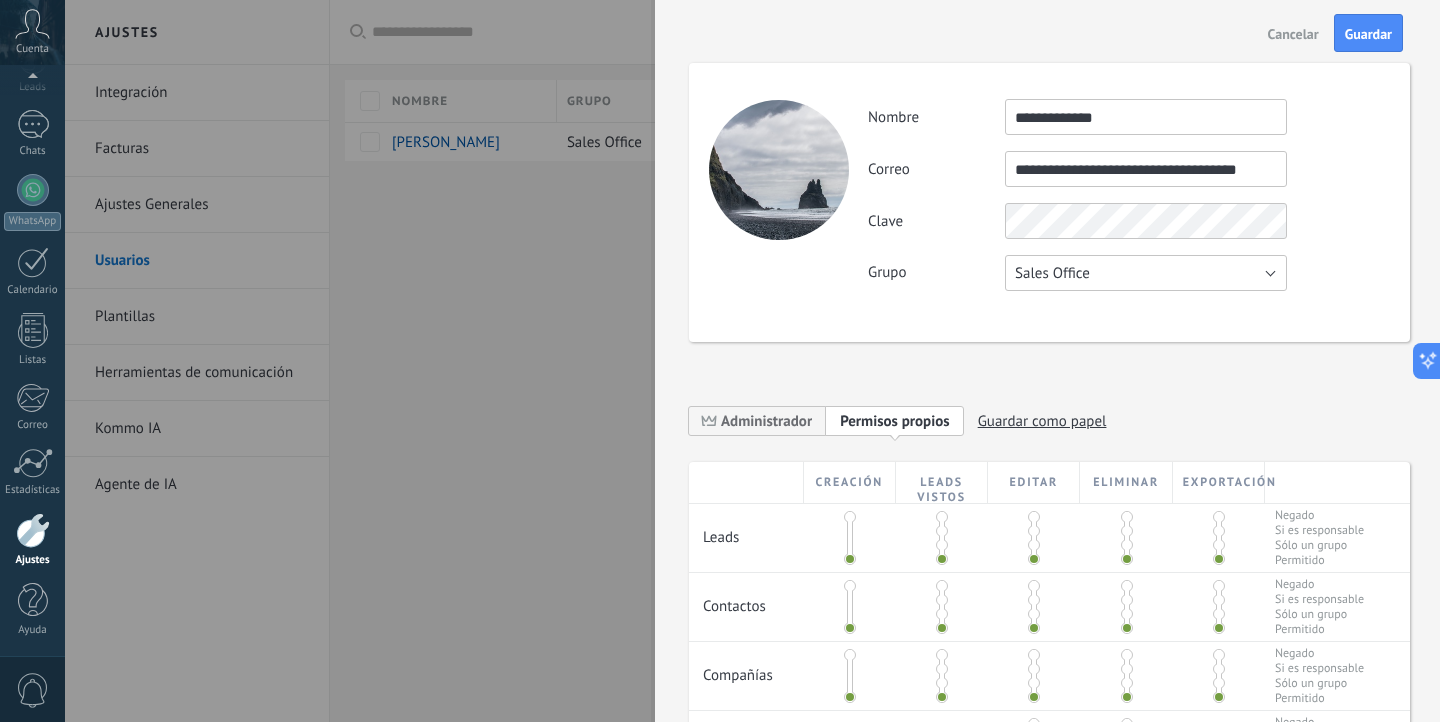click on "Sales Office" at bounding box center [1146, 273] 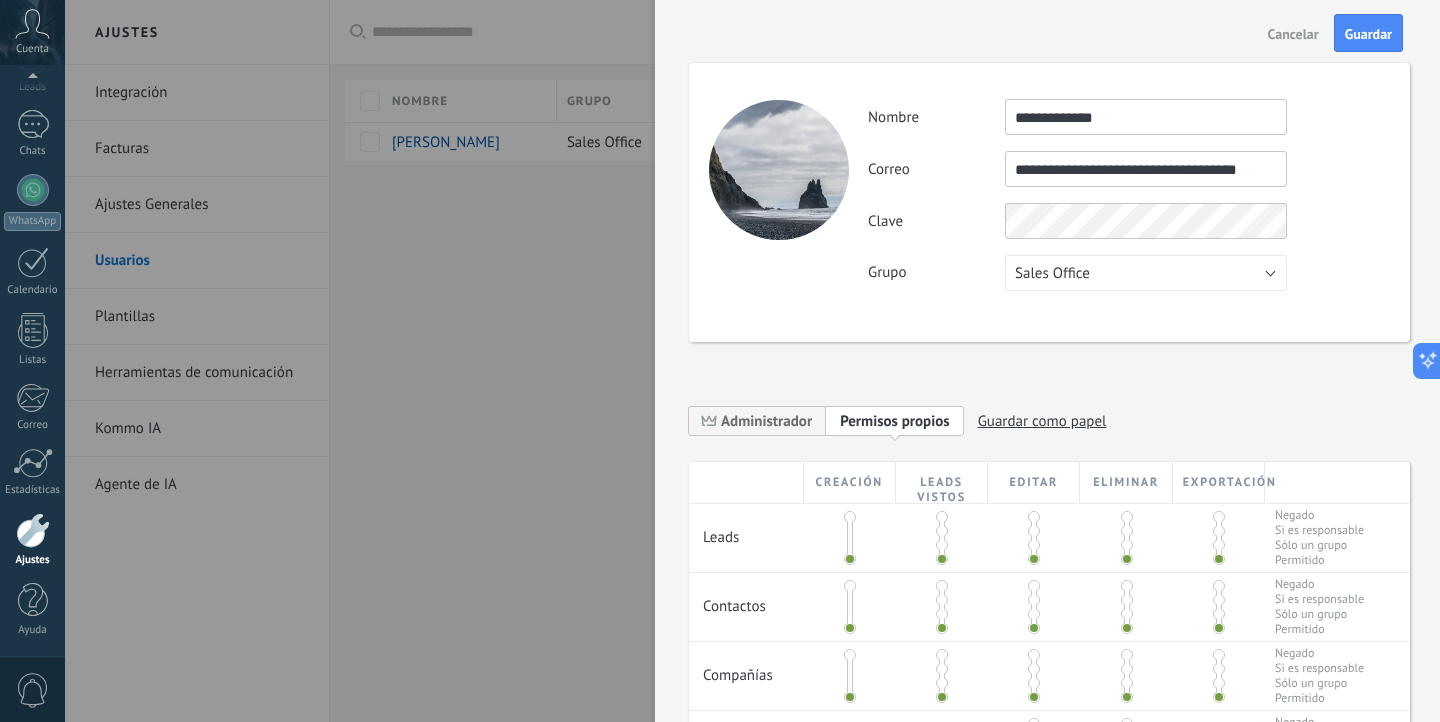 click on "**********" at bounding box center [1049, 202] 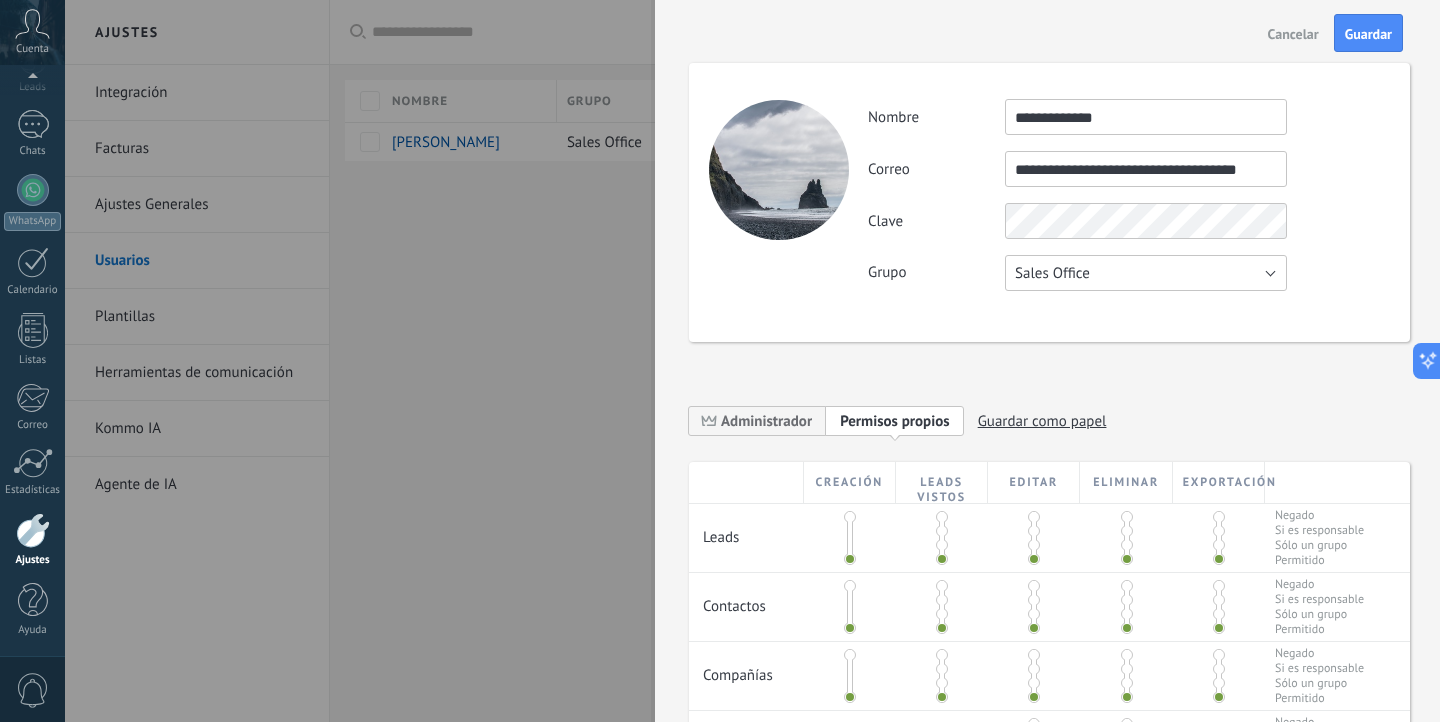 click on "Sales Office" at bounding box center [1052, 273] 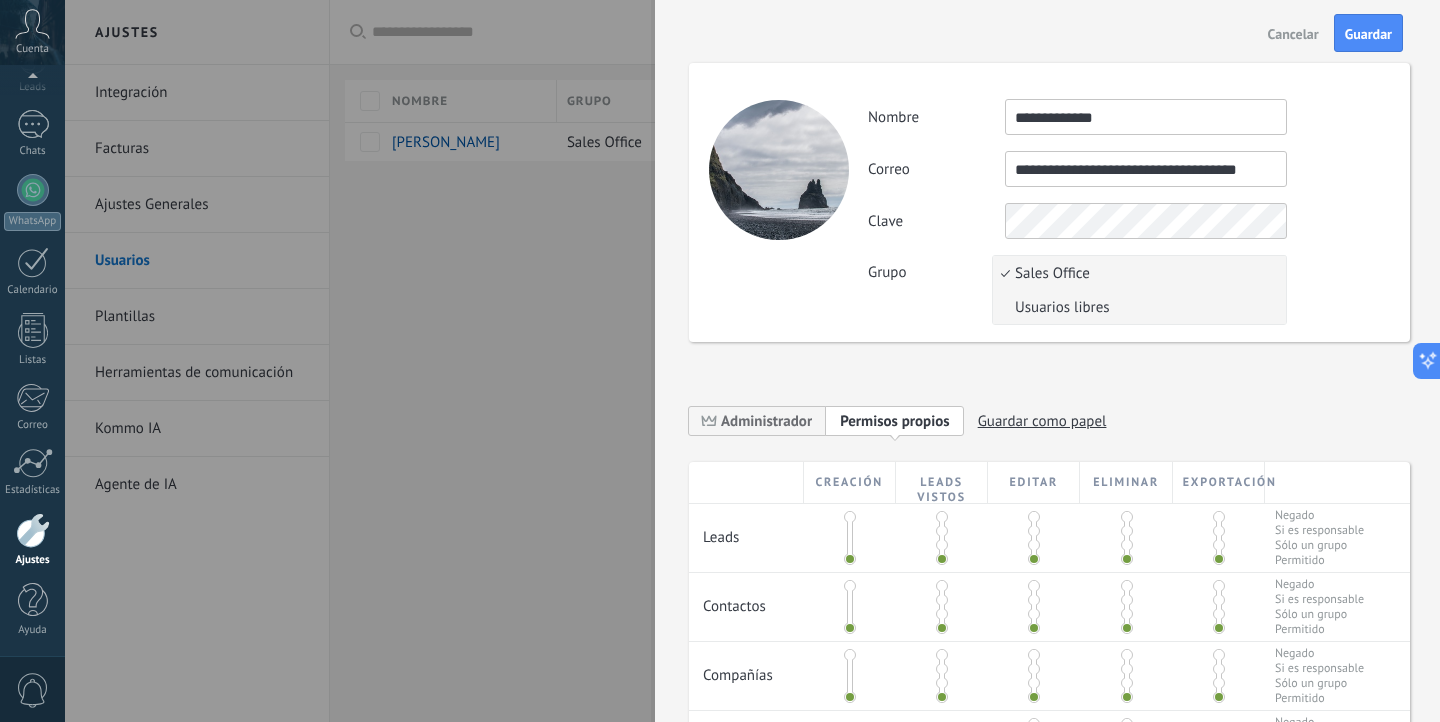 click on "Usuarios libres" at bounding box center [1136, 307] 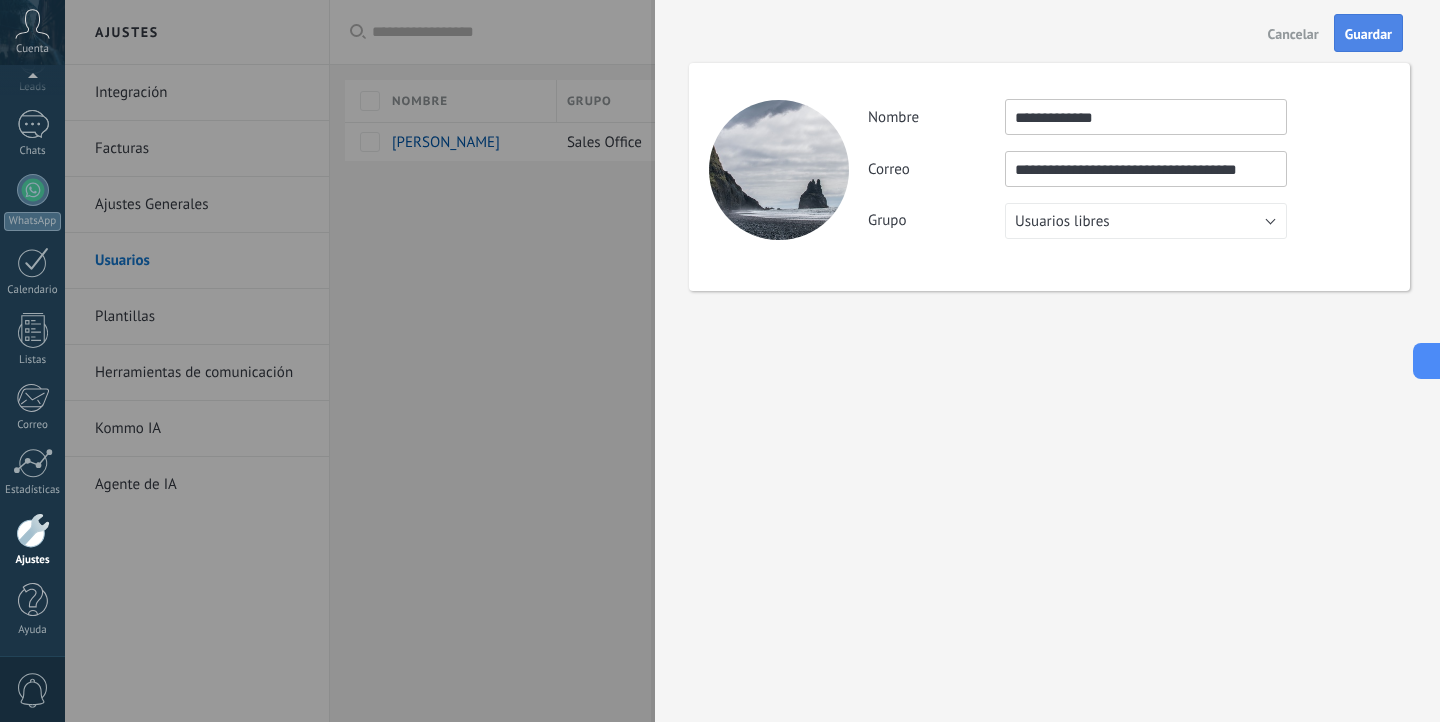 click on "Guardar" at bounding box center (1368, 34) 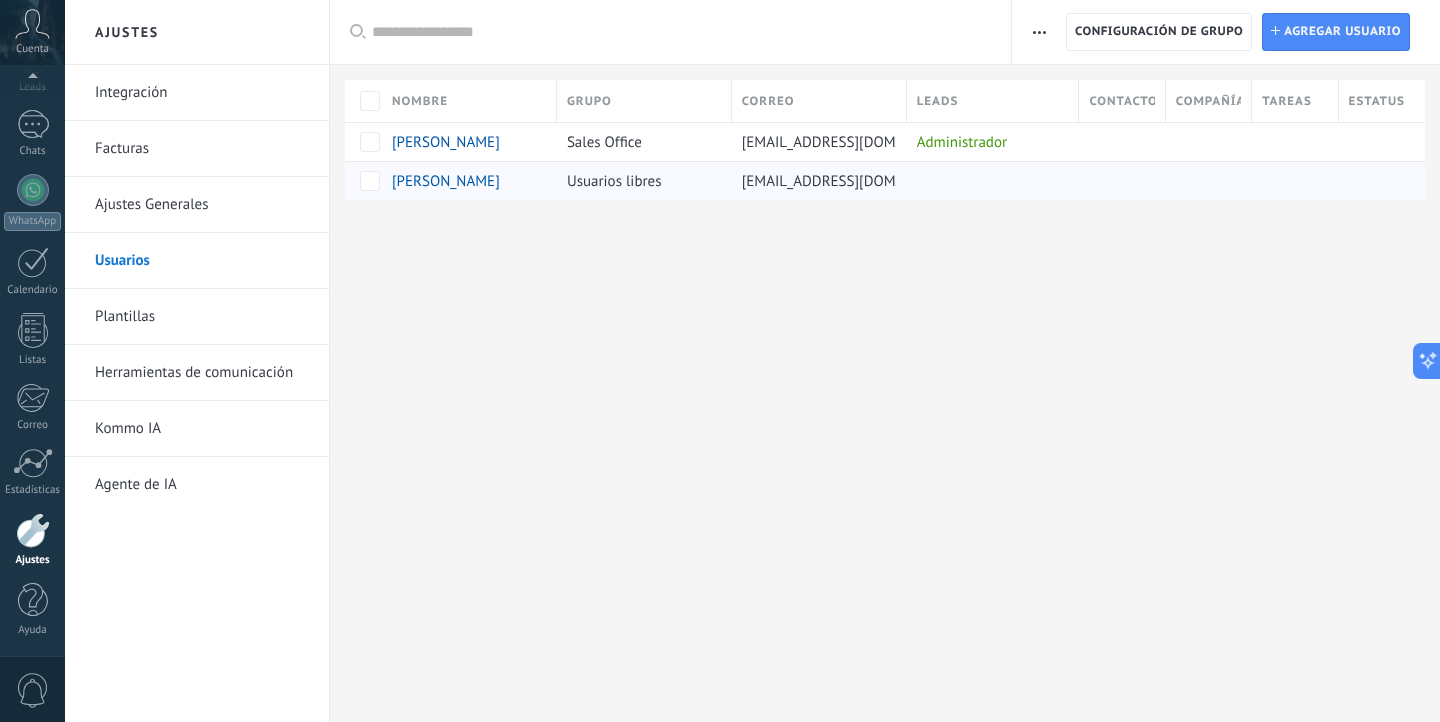 click on "[PERSON_NAME]" at bounding box center [446, 181] 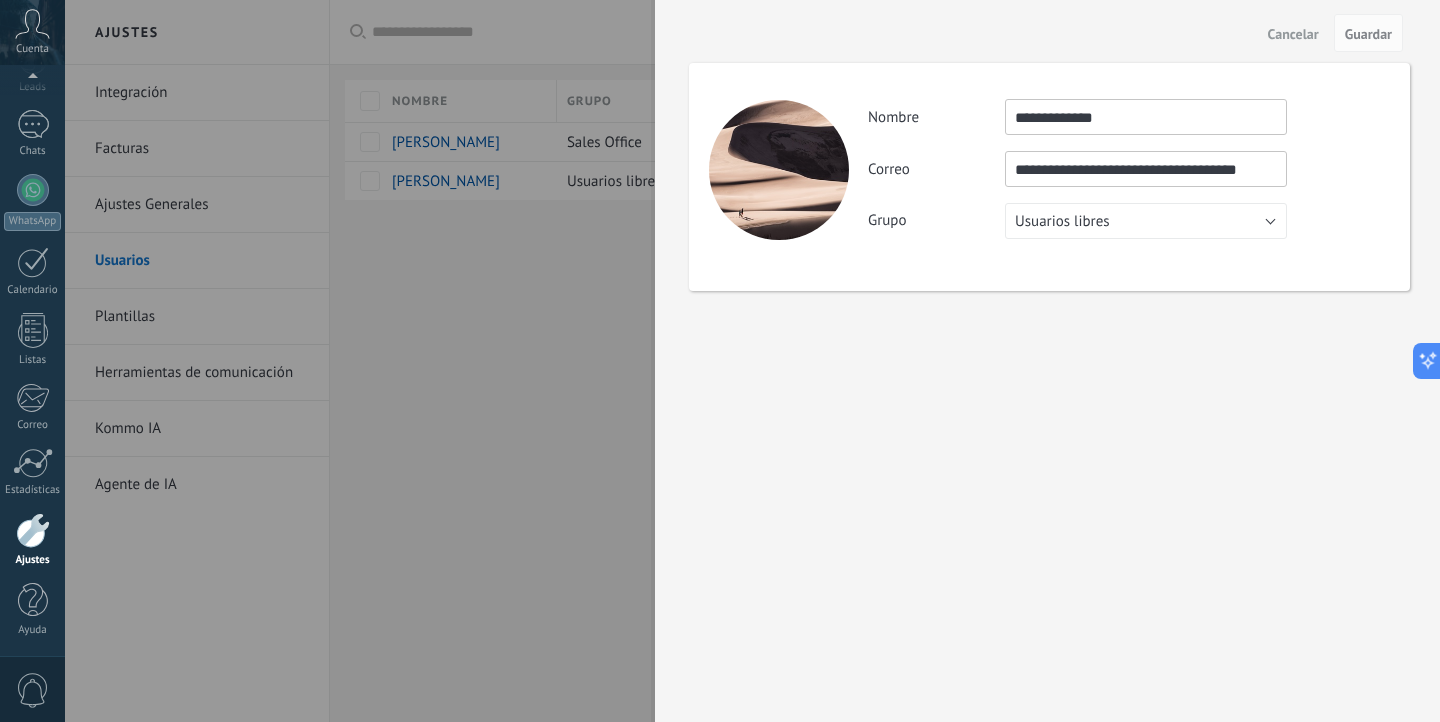 click on "Cancelar" at bounding box center [1293, 34] 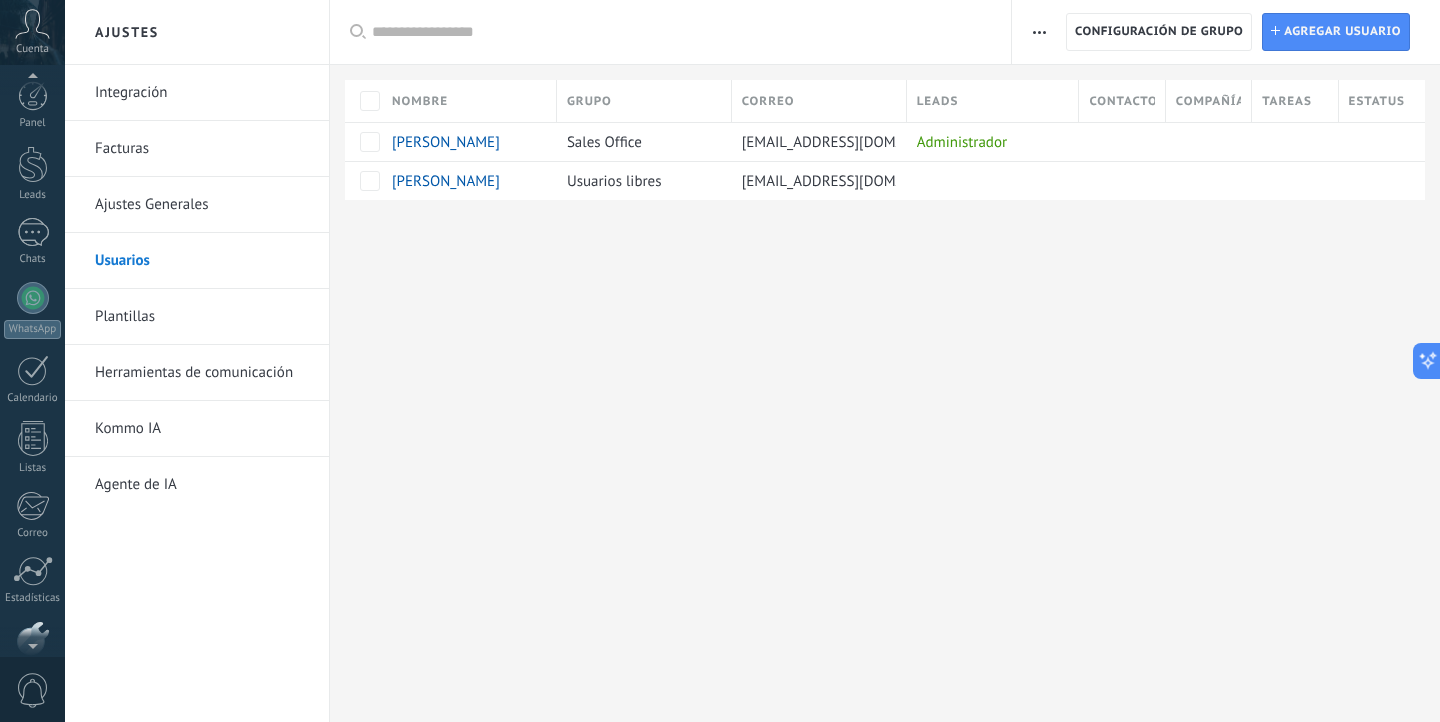 scroll, scrollTop: 0, scrollLeft: 0, axis: both 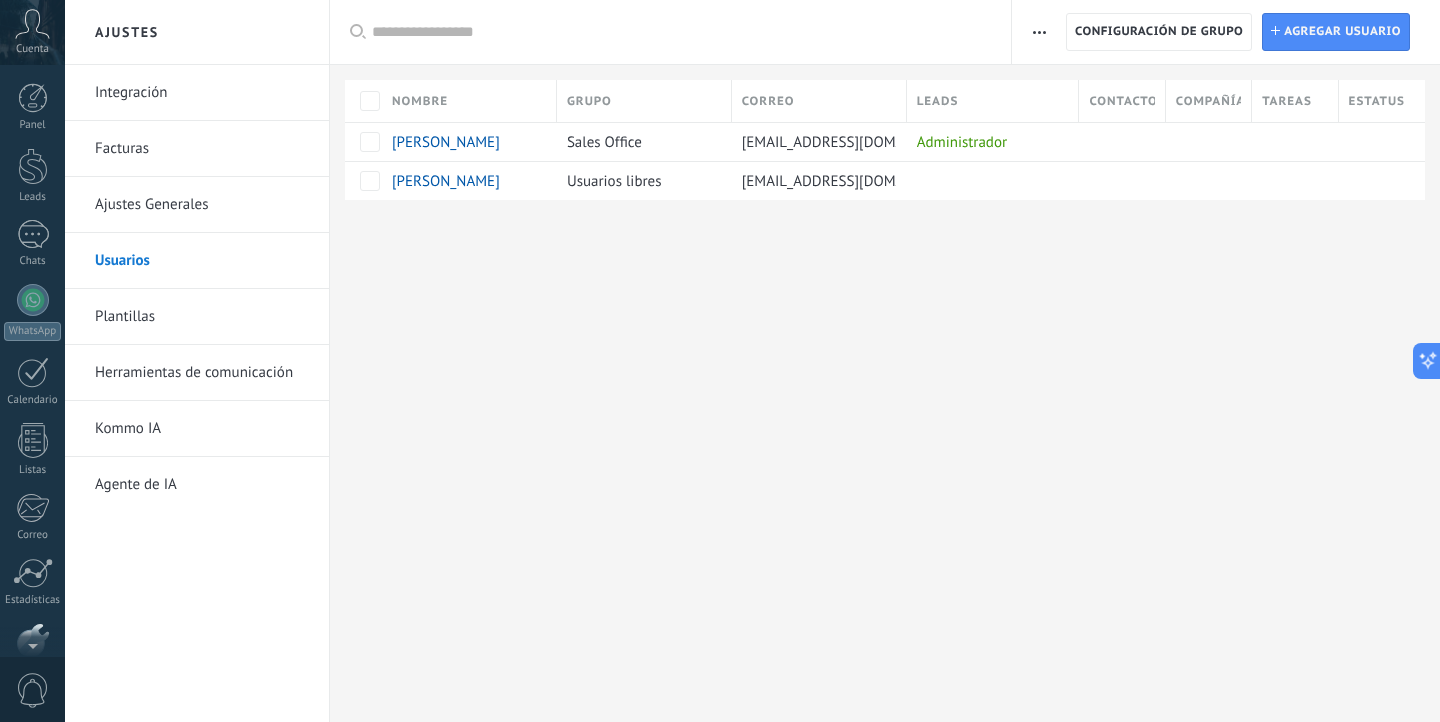 click on "Cuenta" at bounding box center (32, 49) 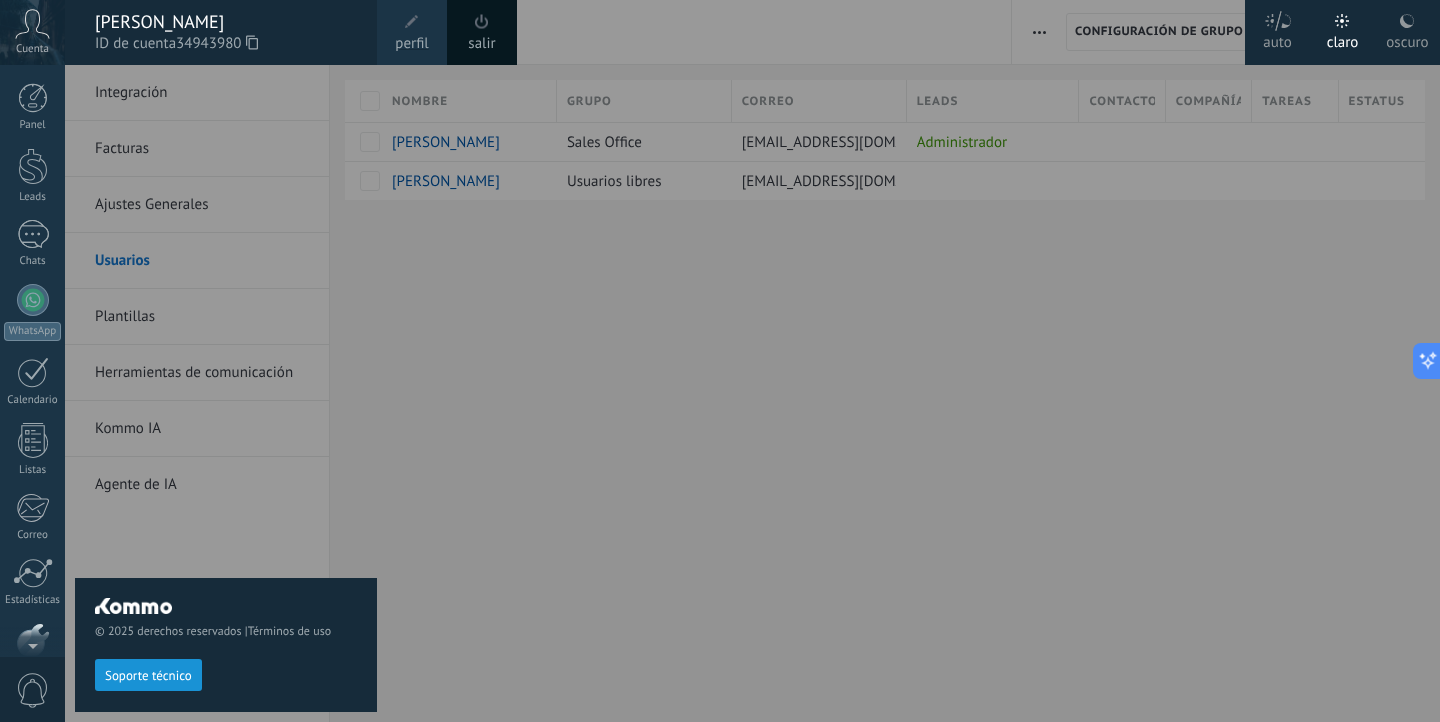 click on "Cuenta" at bounding box center [32, 49] 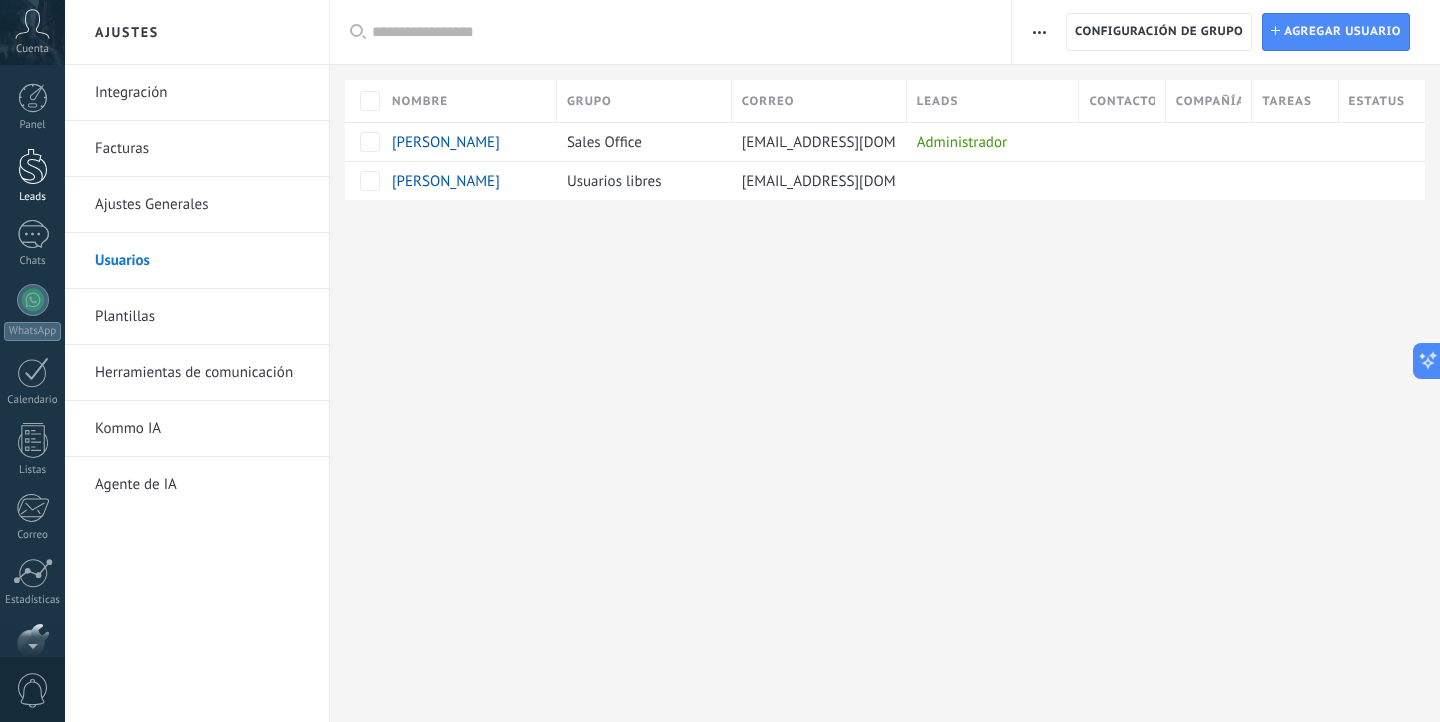 click at bounding box center (33, 166) 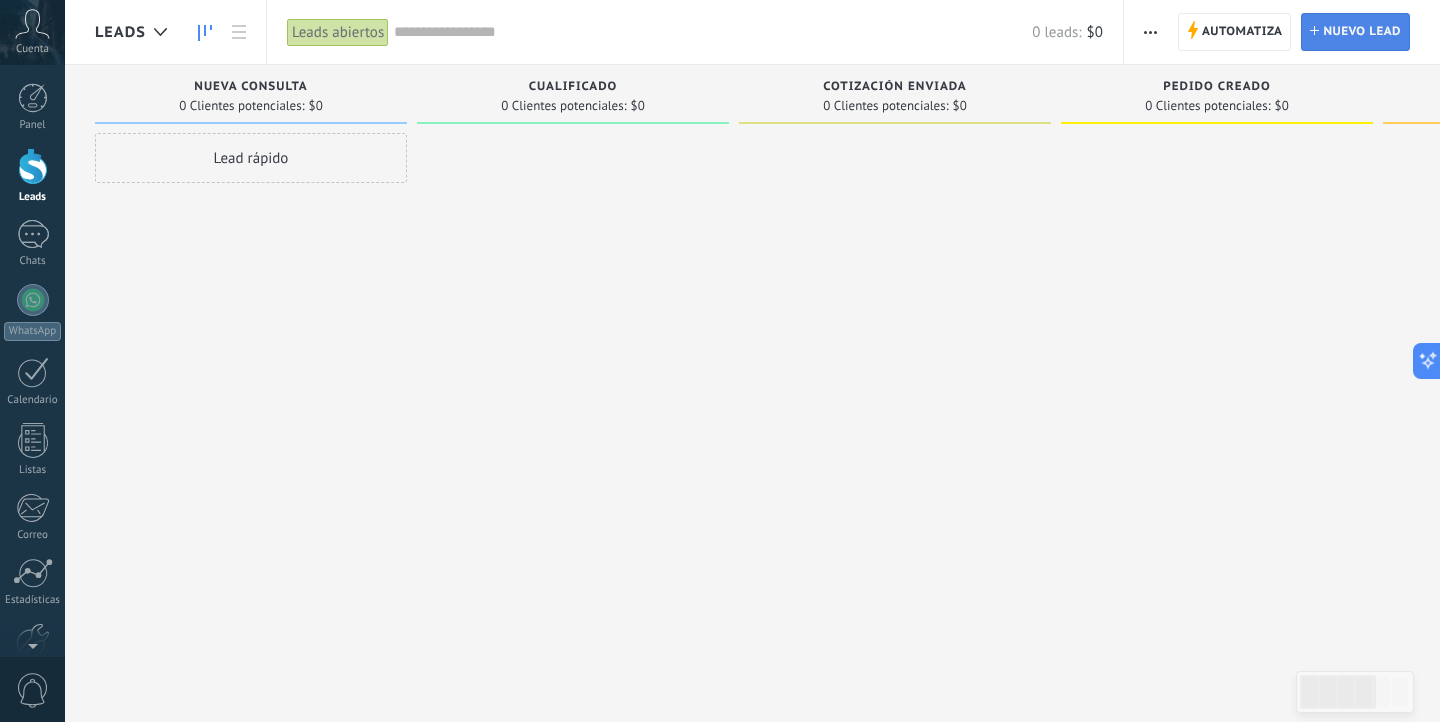 click on "Nuevo lead" at bounding box center [1362, 32] 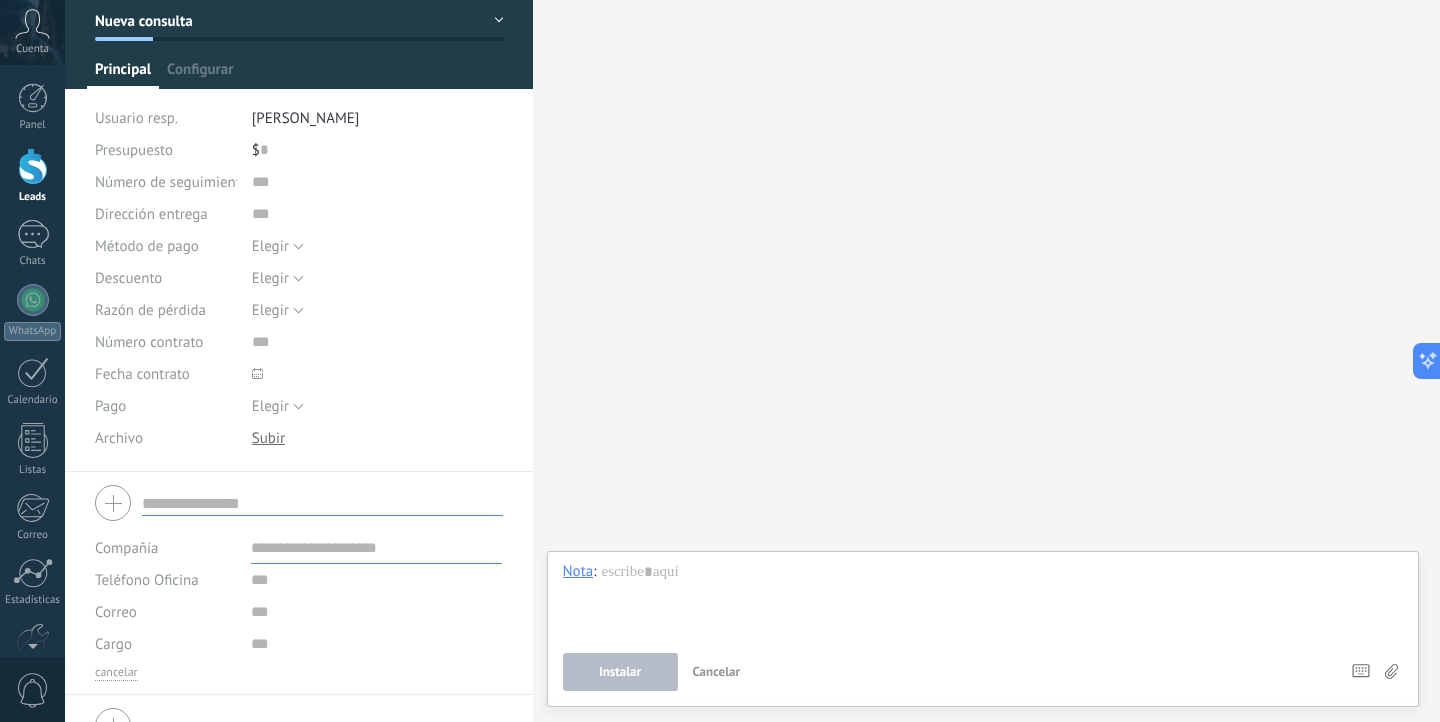 scroll, scrollTop: 0, scrollLeft: 0, axis: both 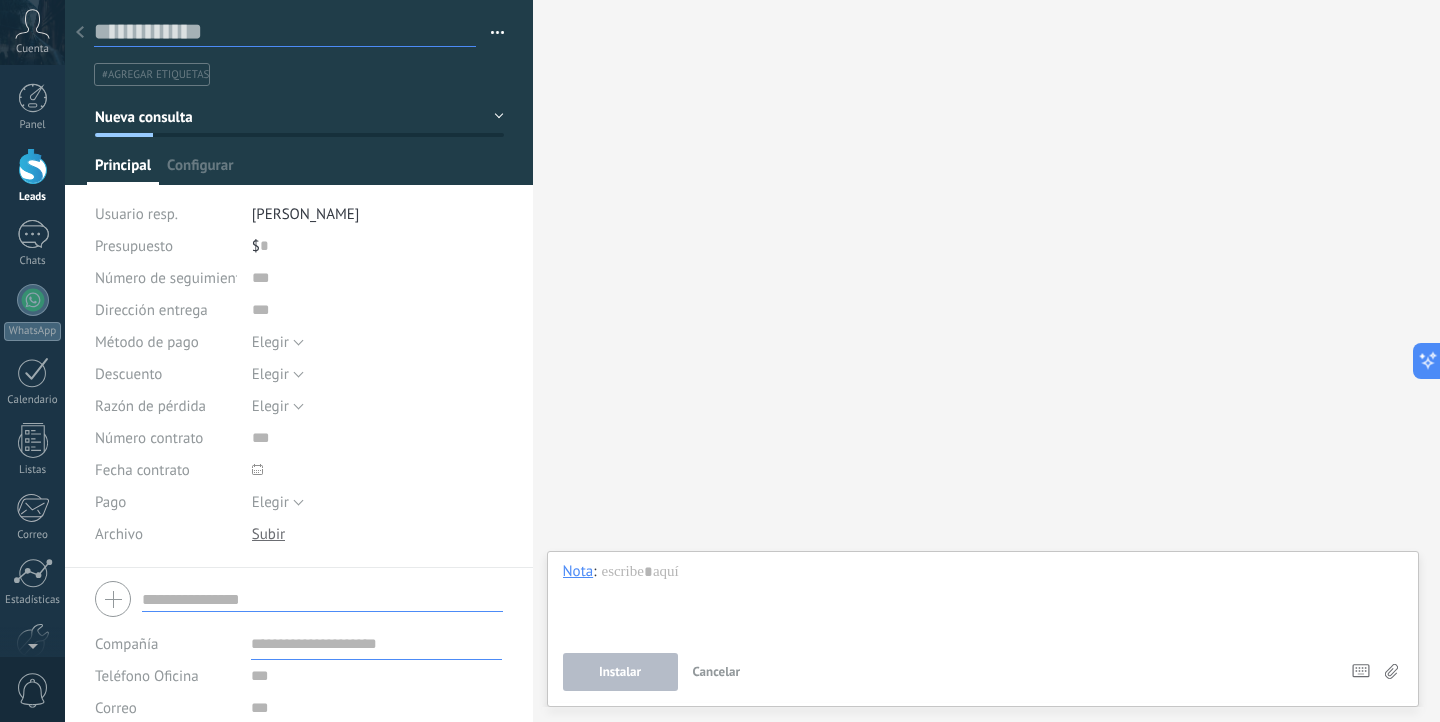 click at bounding box center [285, 32] 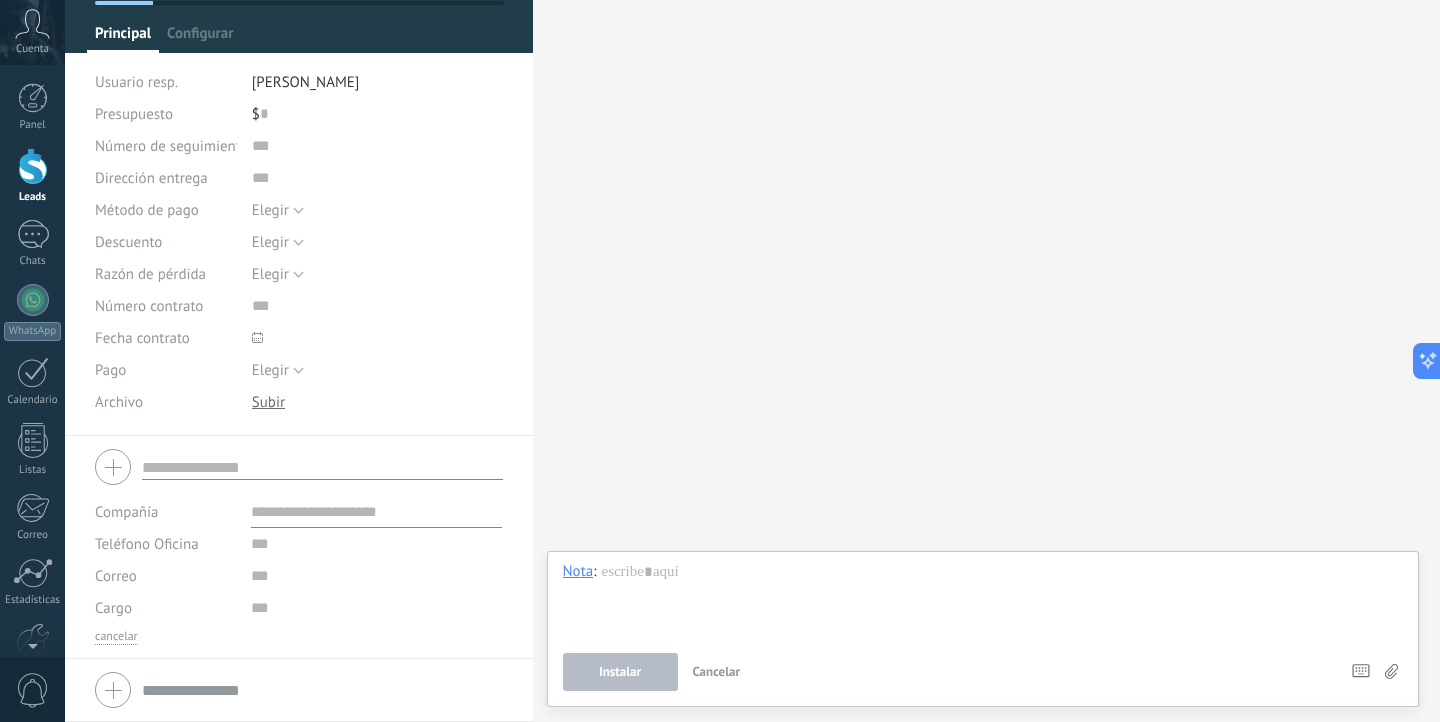 scroll, scrollTop: 0, scrollLeft: 0, axis: both 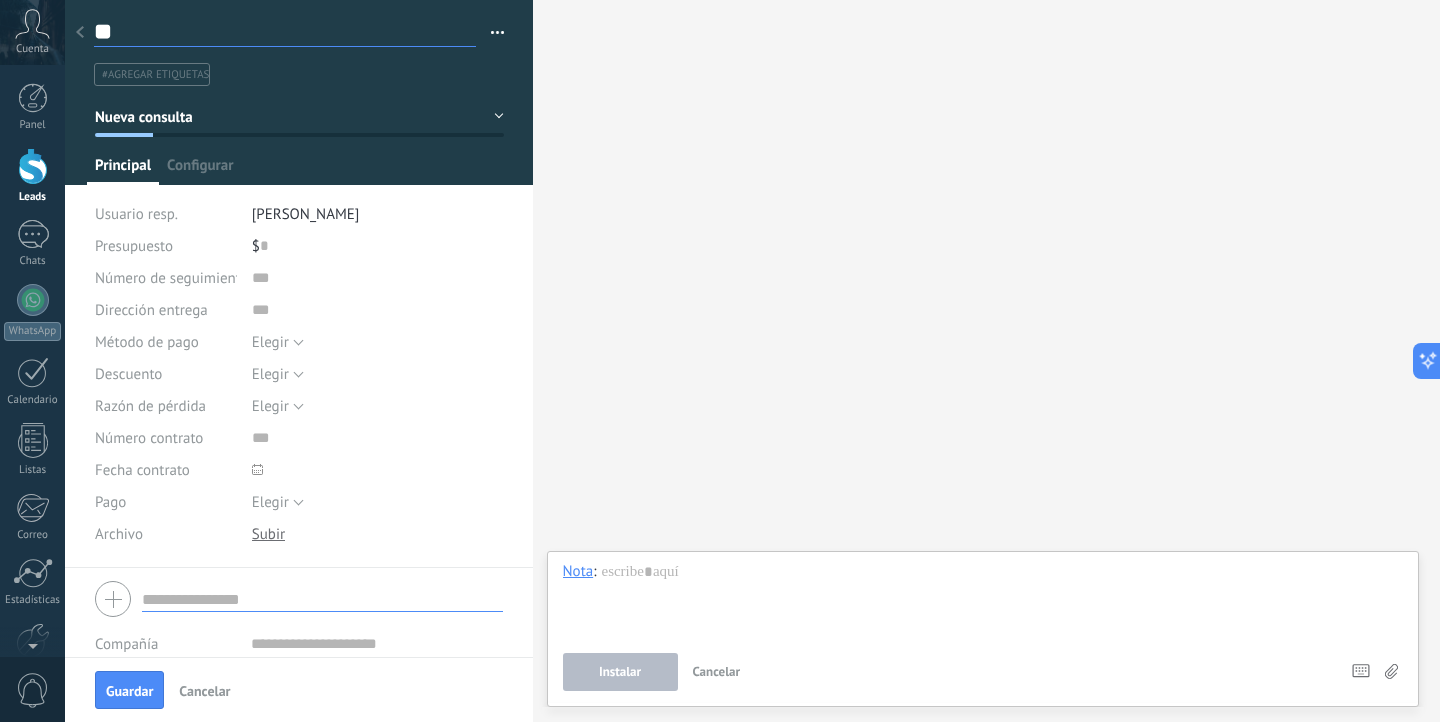 type on "**" 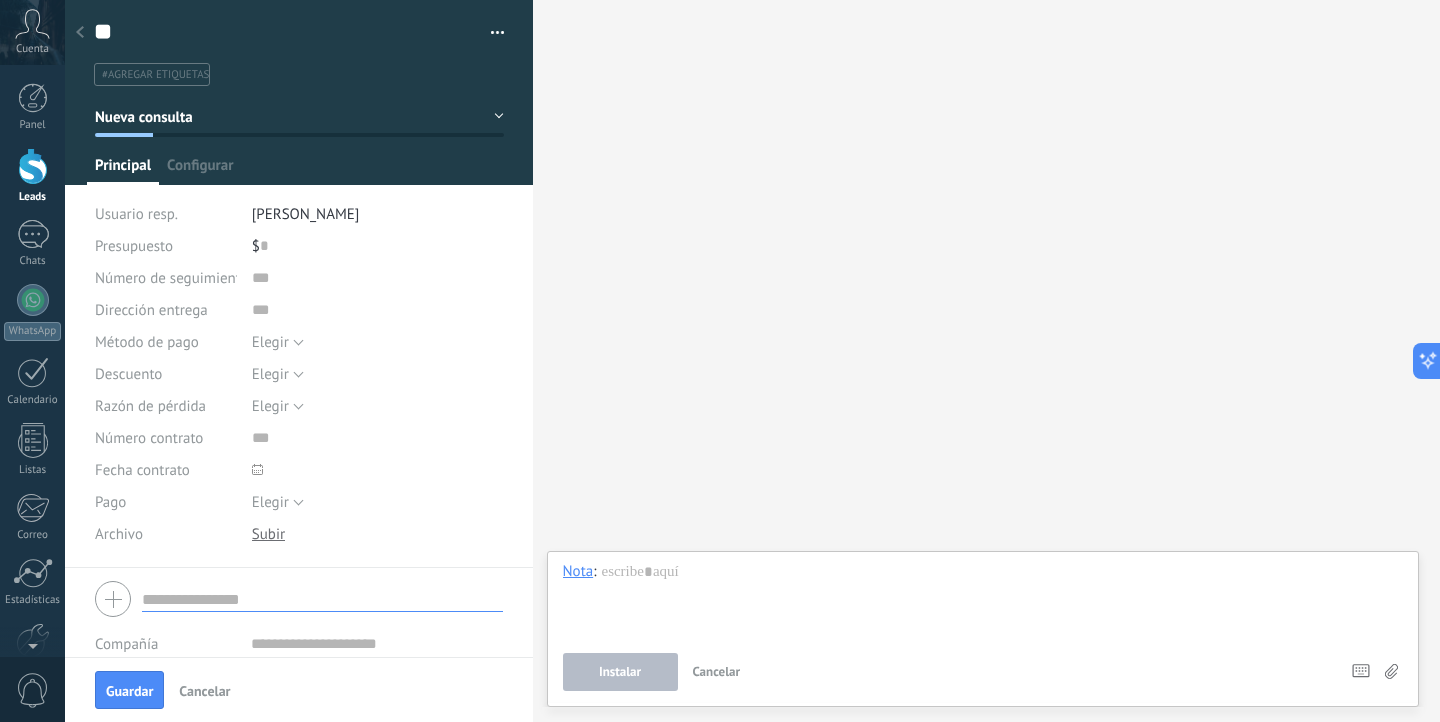 click 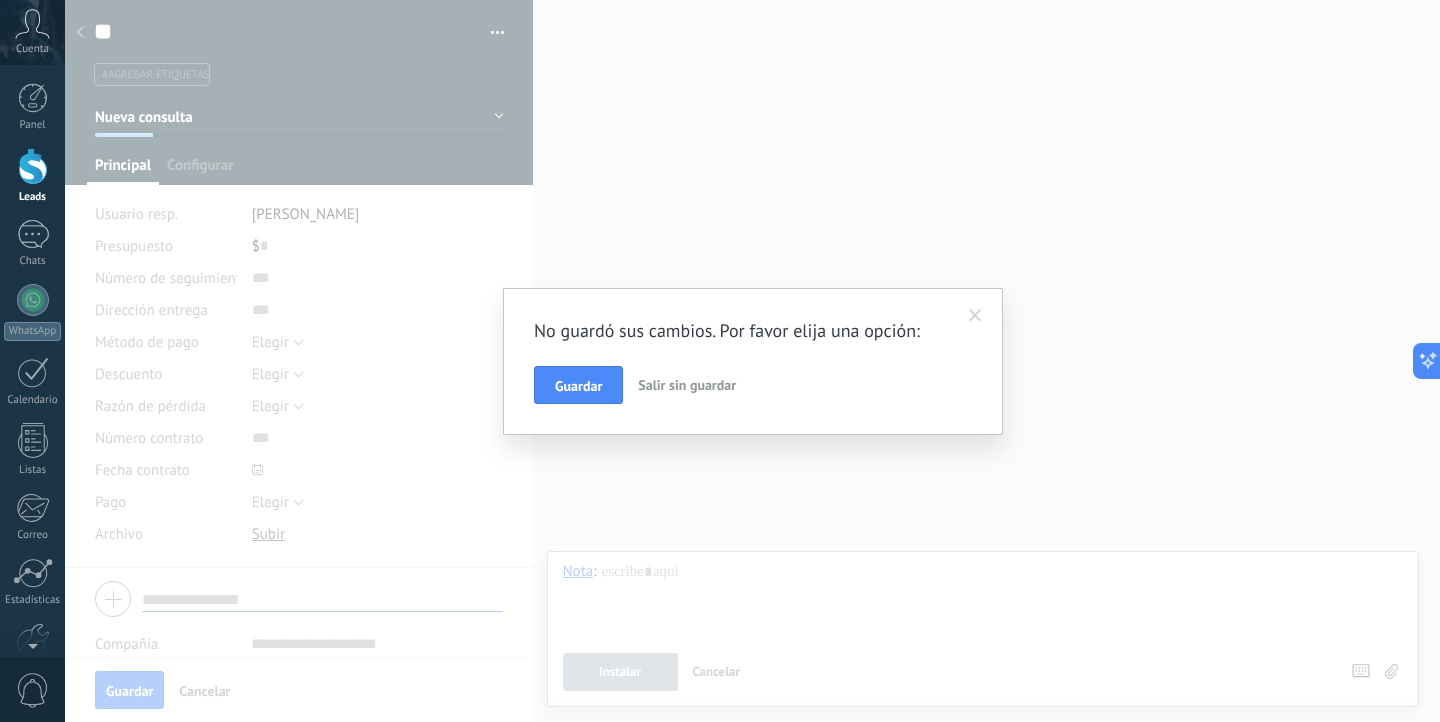 click on "Salir sin guardar" at bounding box center (687, 385) 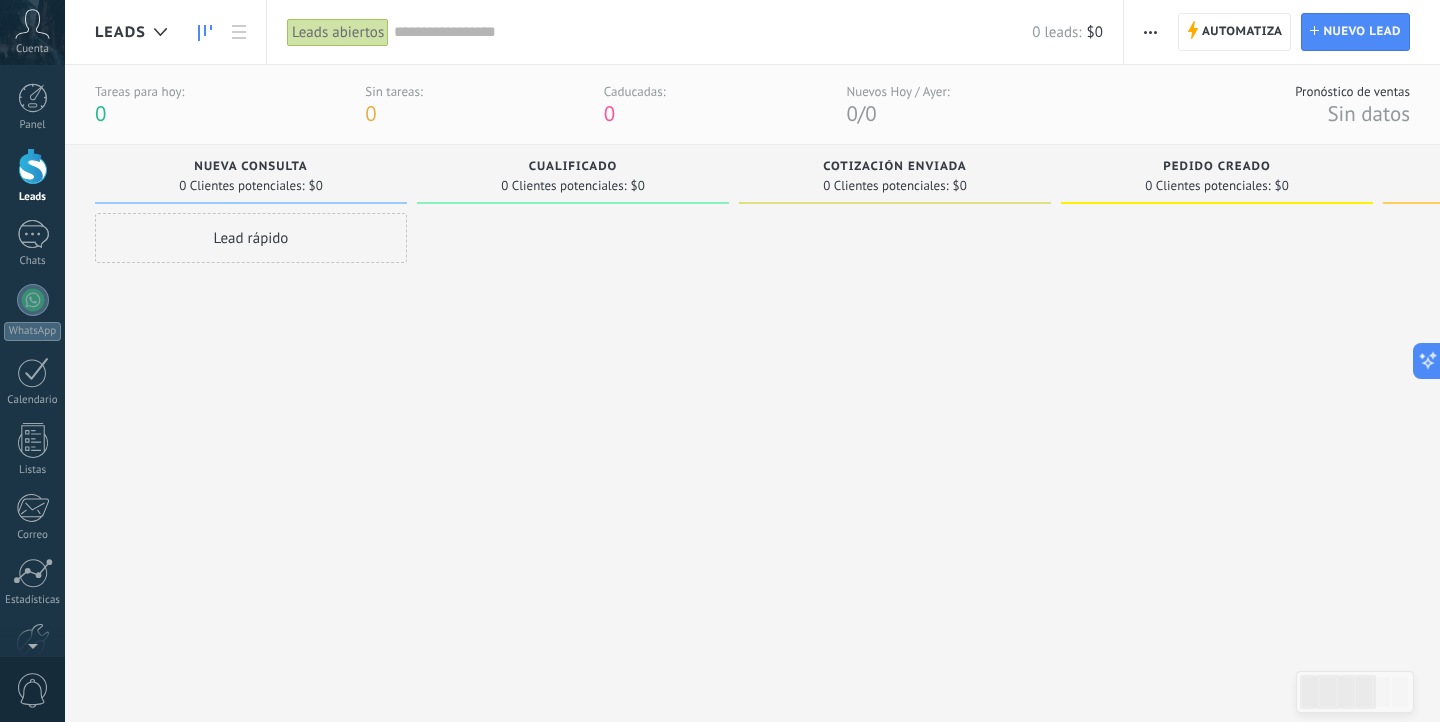 click on "Leads abiertos" at bounding box center [340, 32] 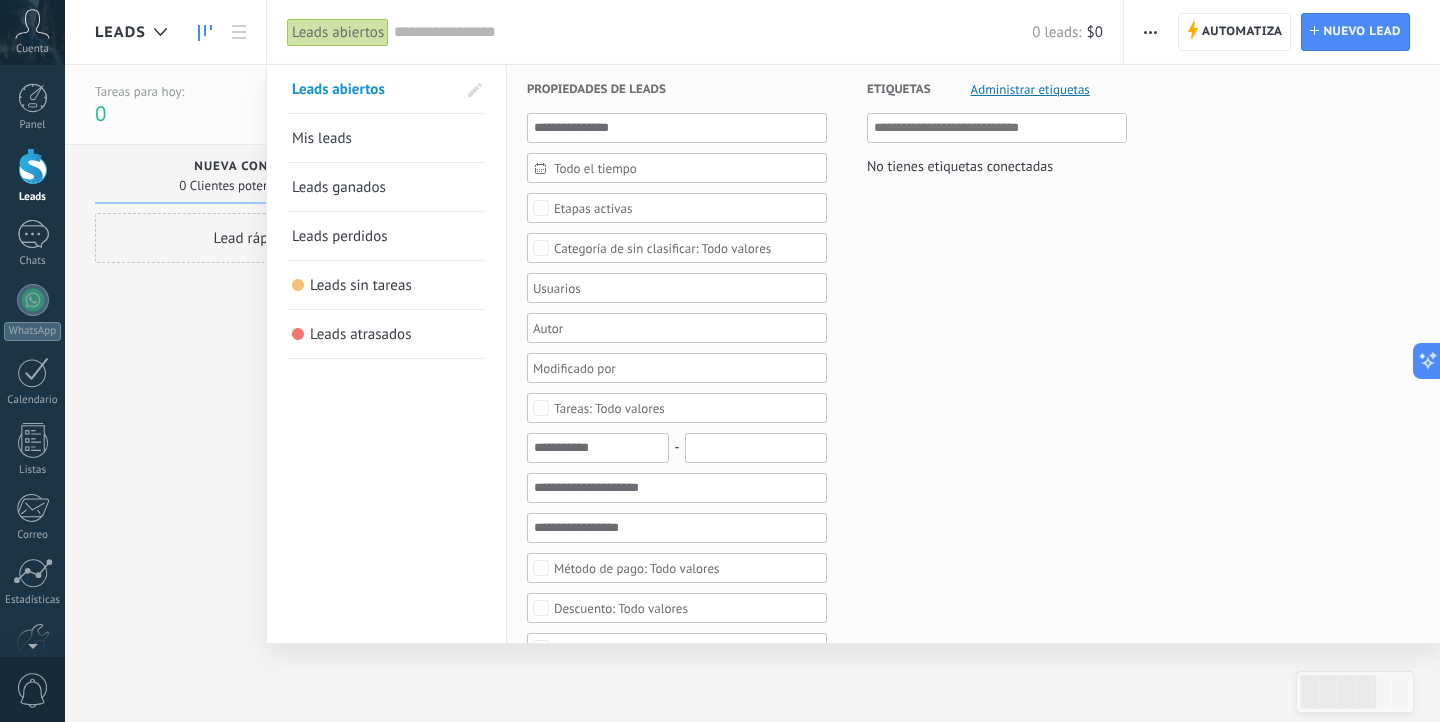 click on "Mis leads" at bounding box center [386, 138] 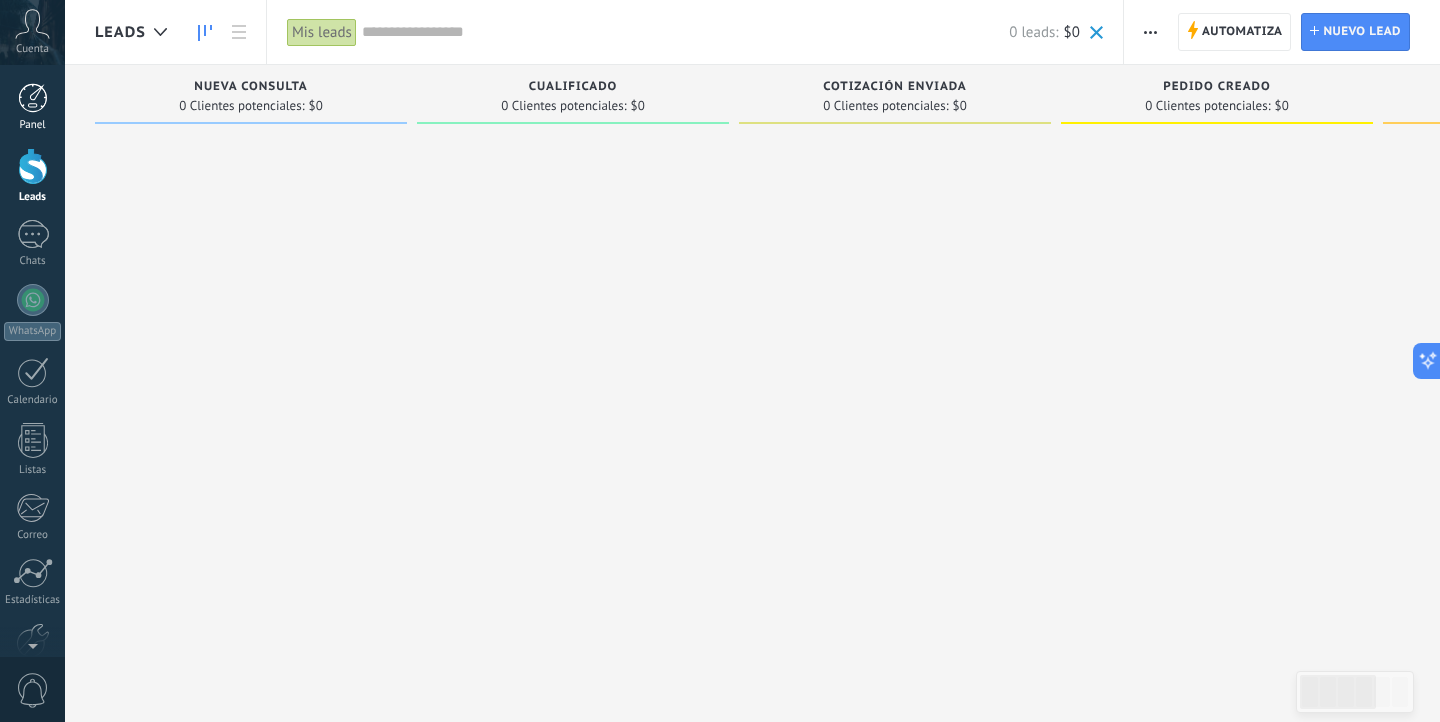 click at bounding box center (33, 98) 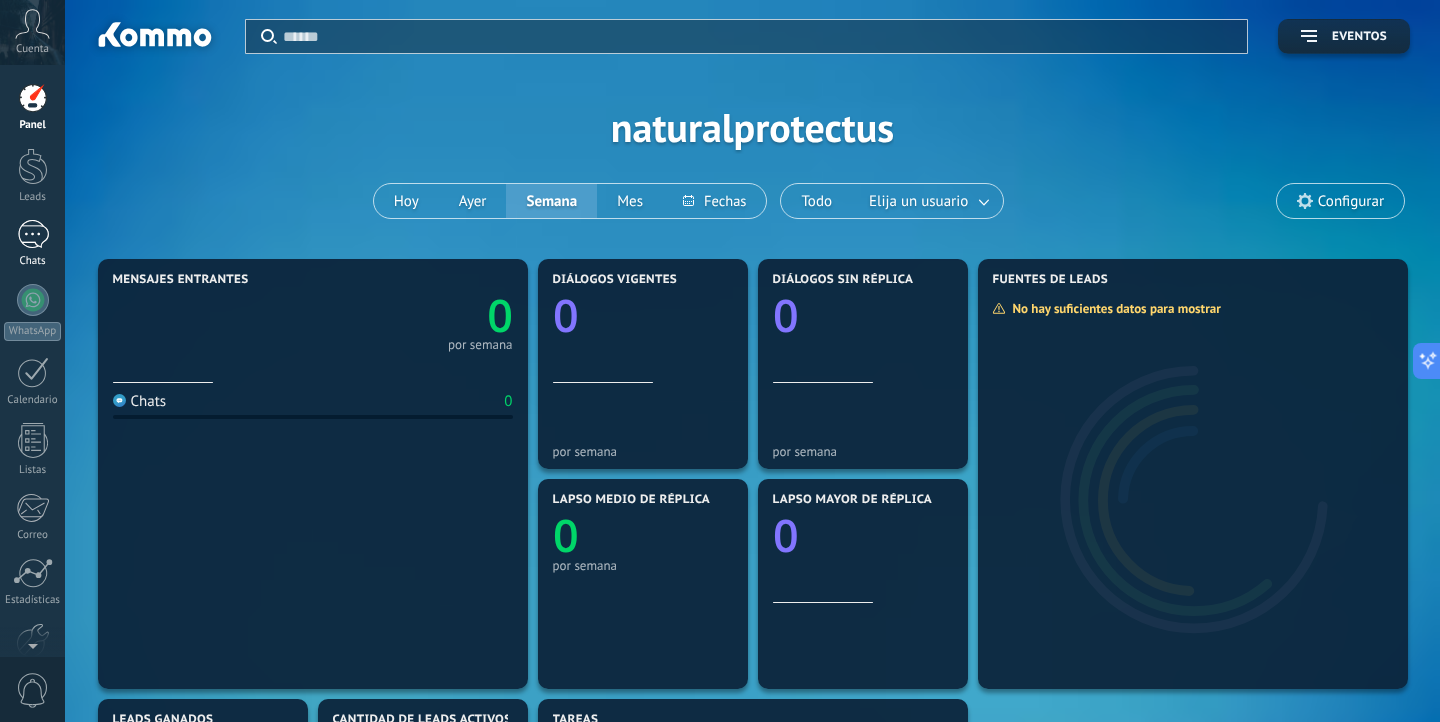 click at bounding box center (33, 234) 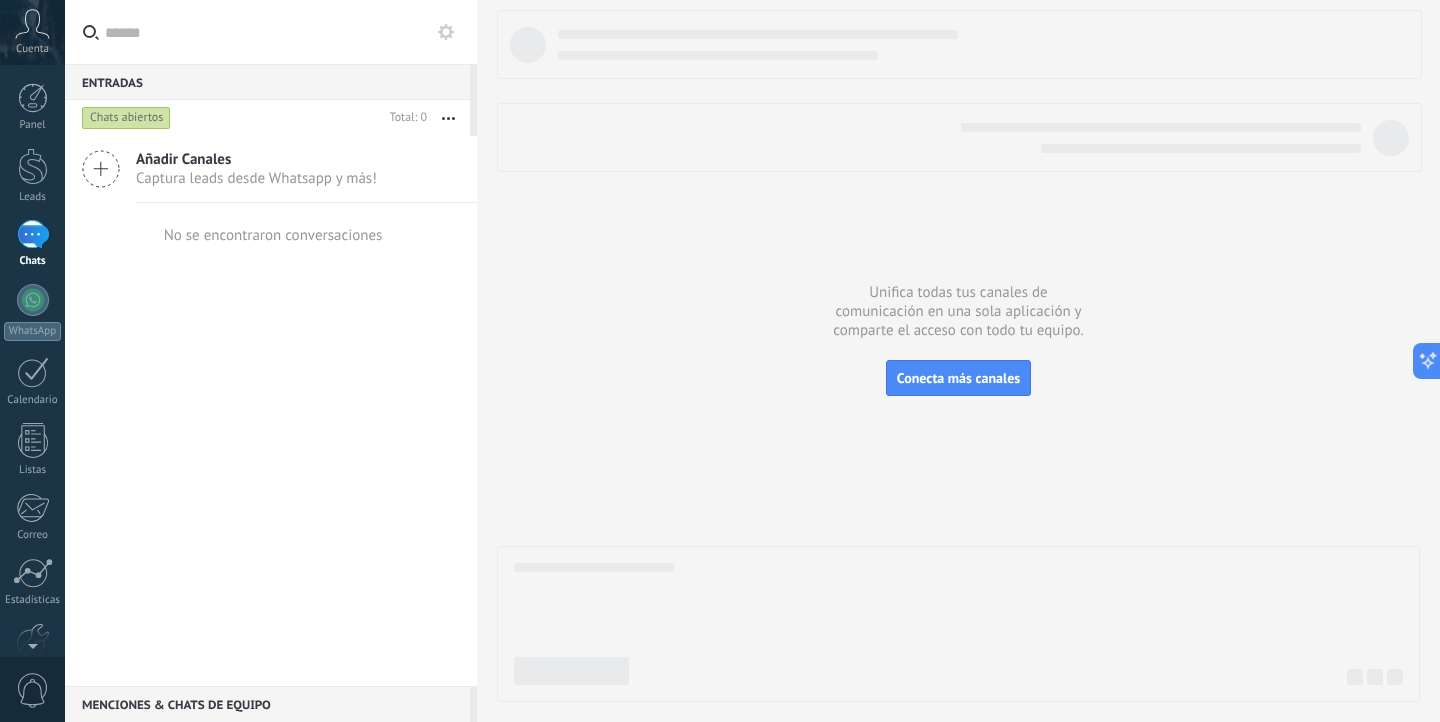 click on "Cuenta" at bounding box center (32, 32) 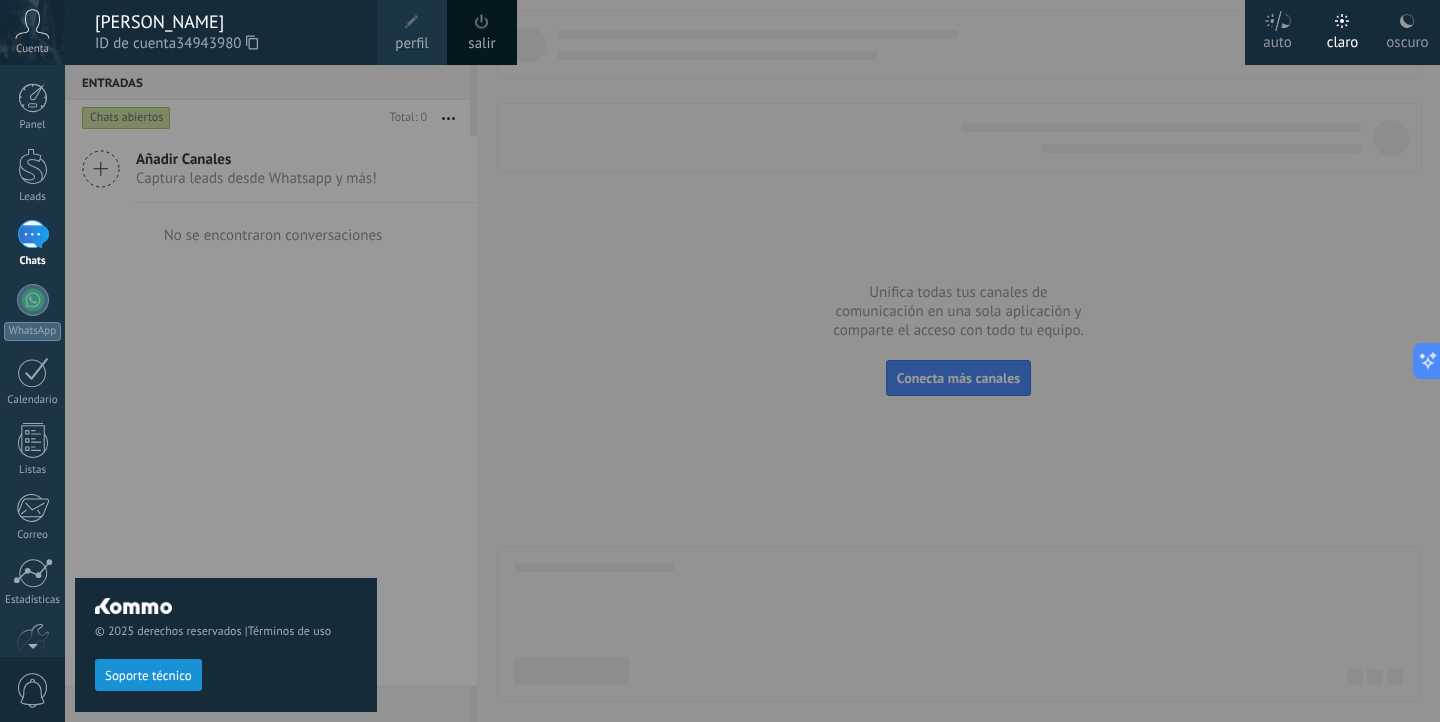 click on "[PERSON_NAME]" at bounding box center [226, 22] 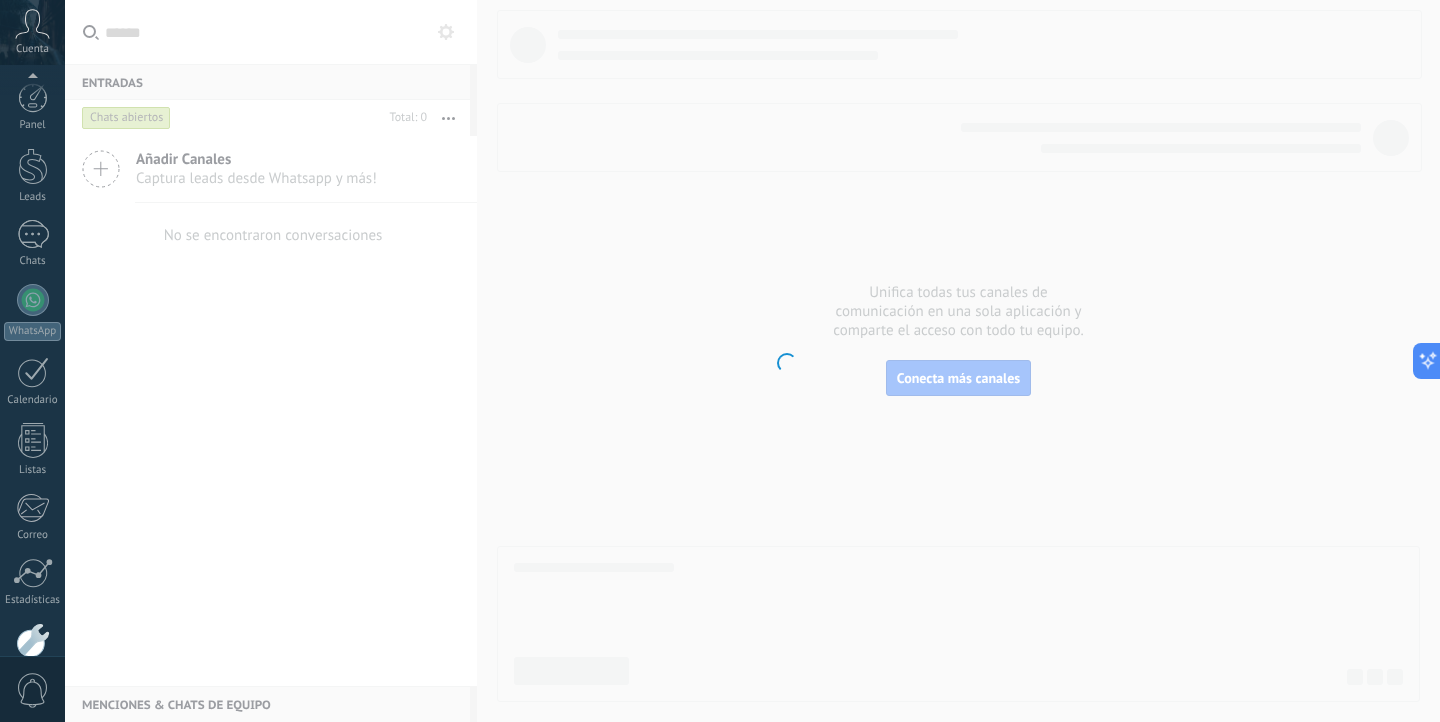 scroll, scrollTop: 110, scrollLeft: 0, axis: vertical 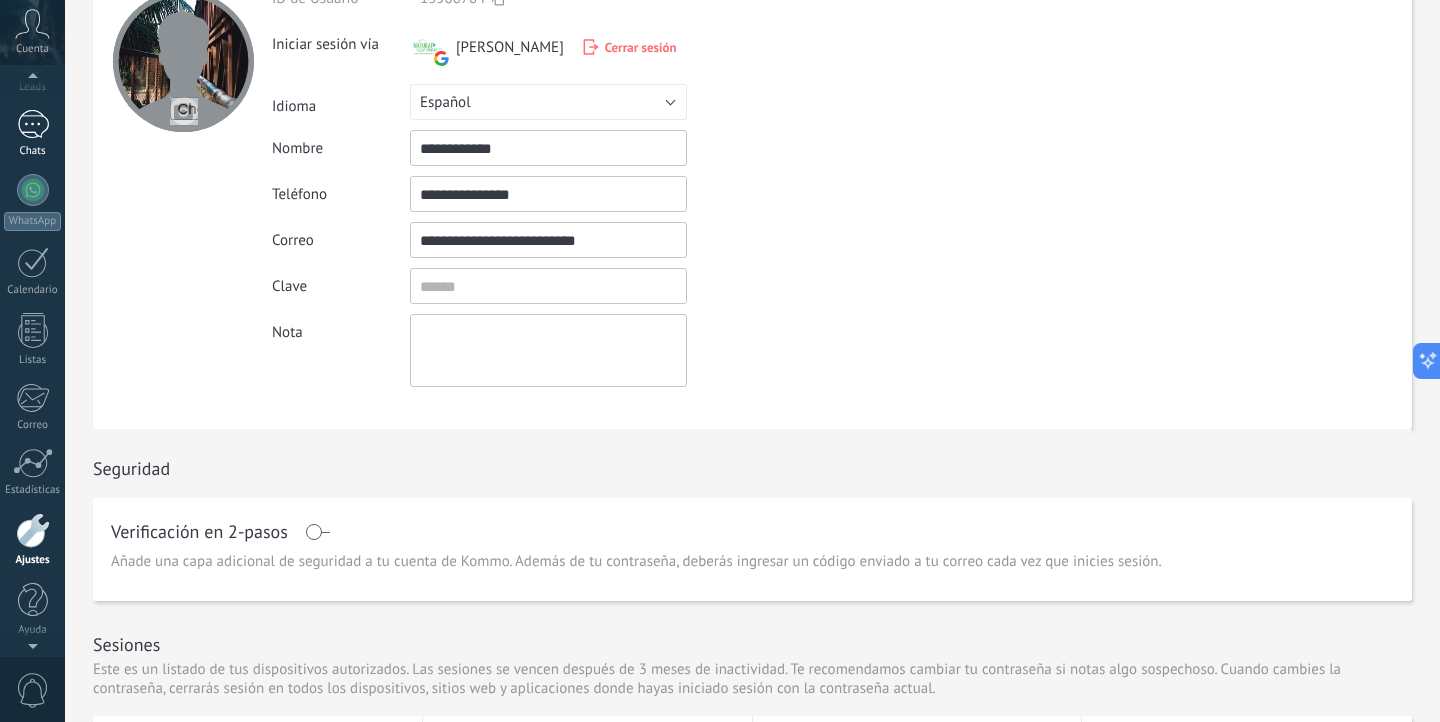 click on "Chats" at bounding box center [33, 151] 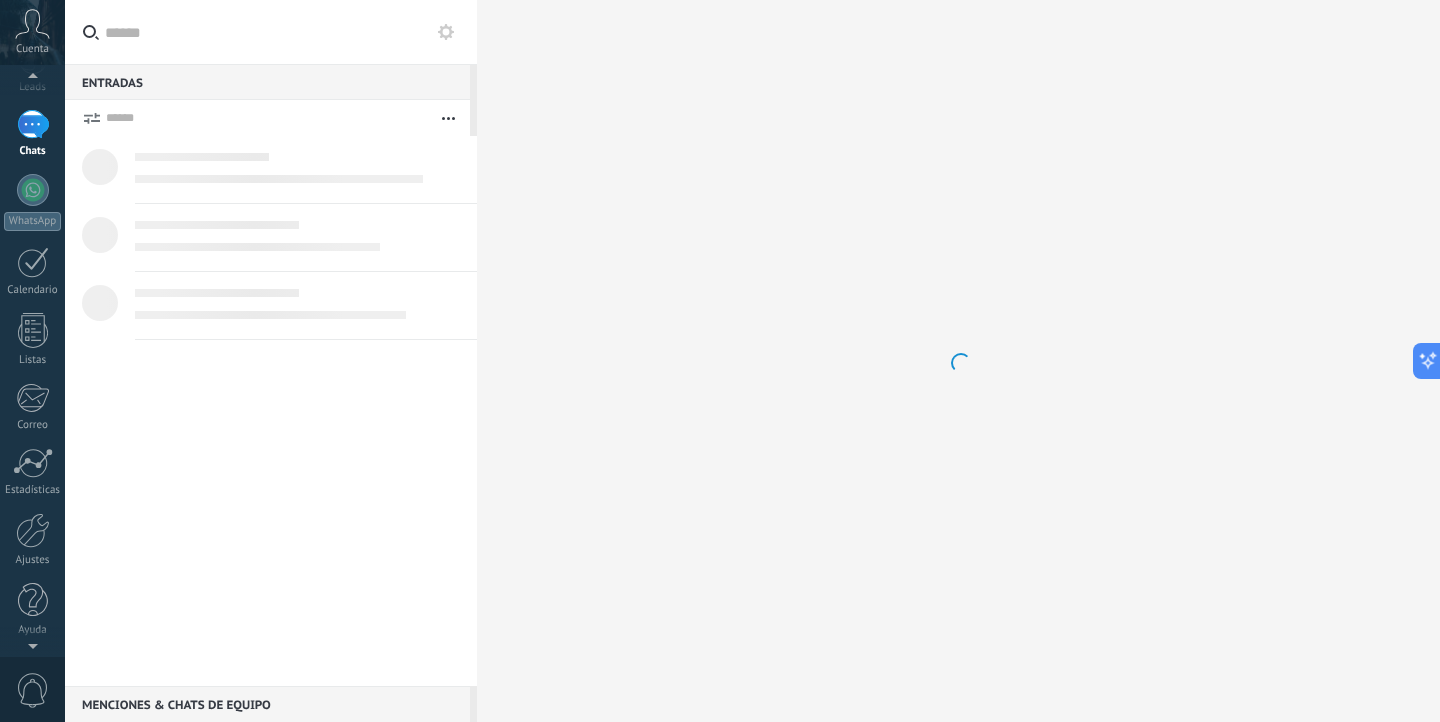 scroll, scrollTop: 0, scrollLeft: 0, axis: both 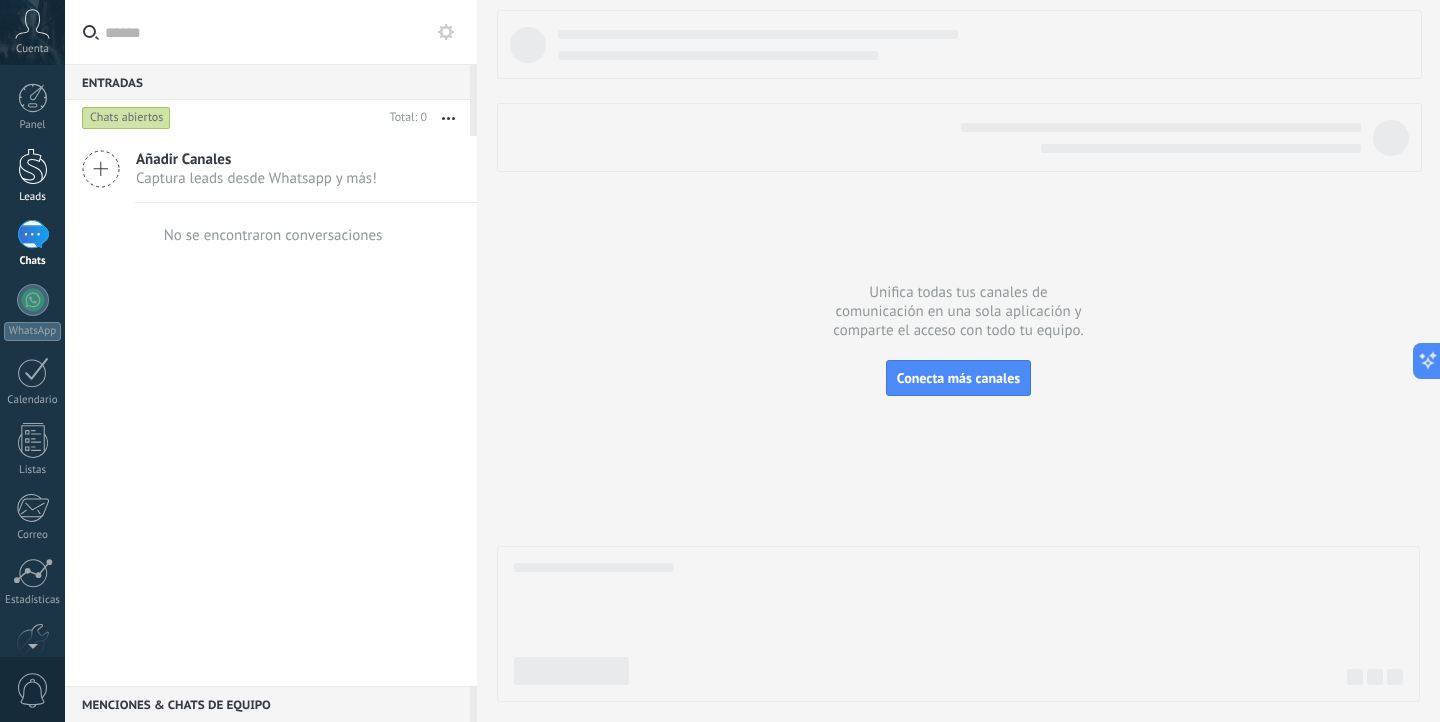 click at bounding box center [33, 166] 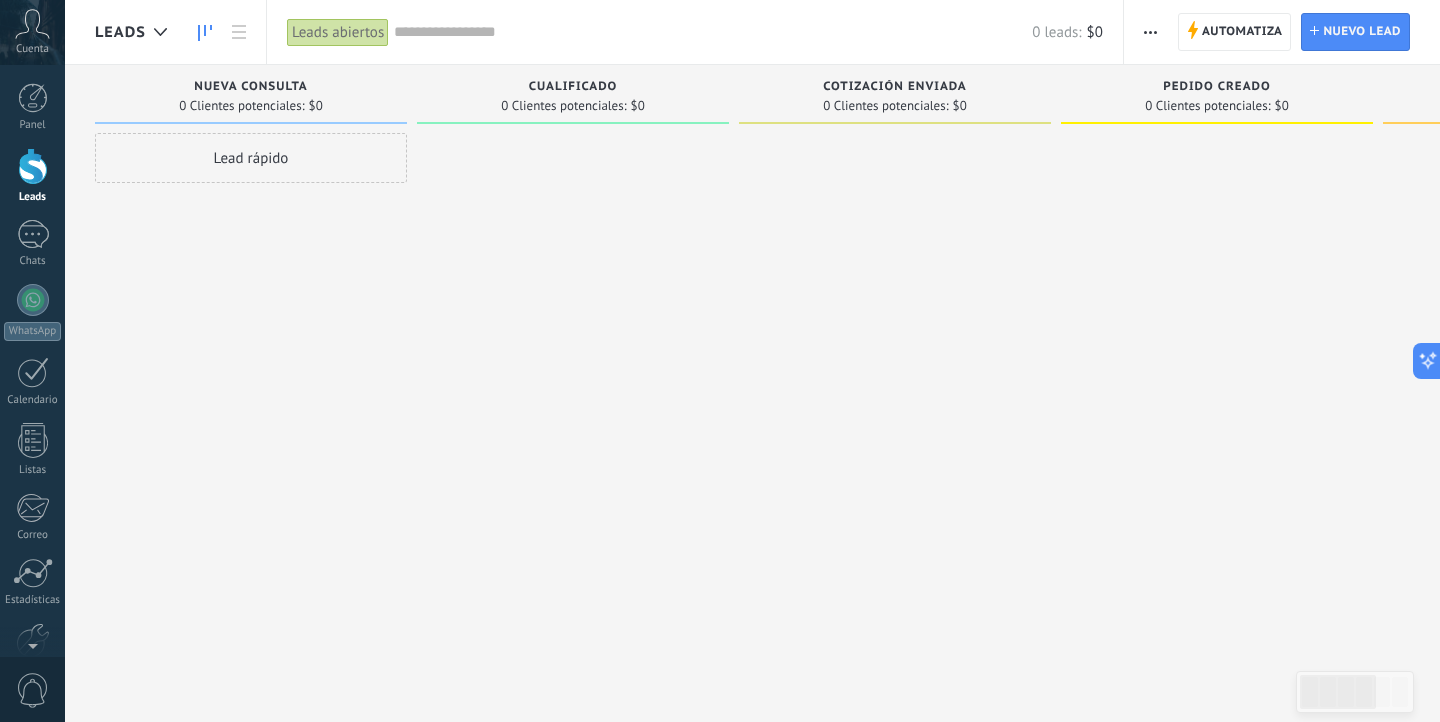 click on "0  Clientes potenciales:" at bounding box center [241, 106] 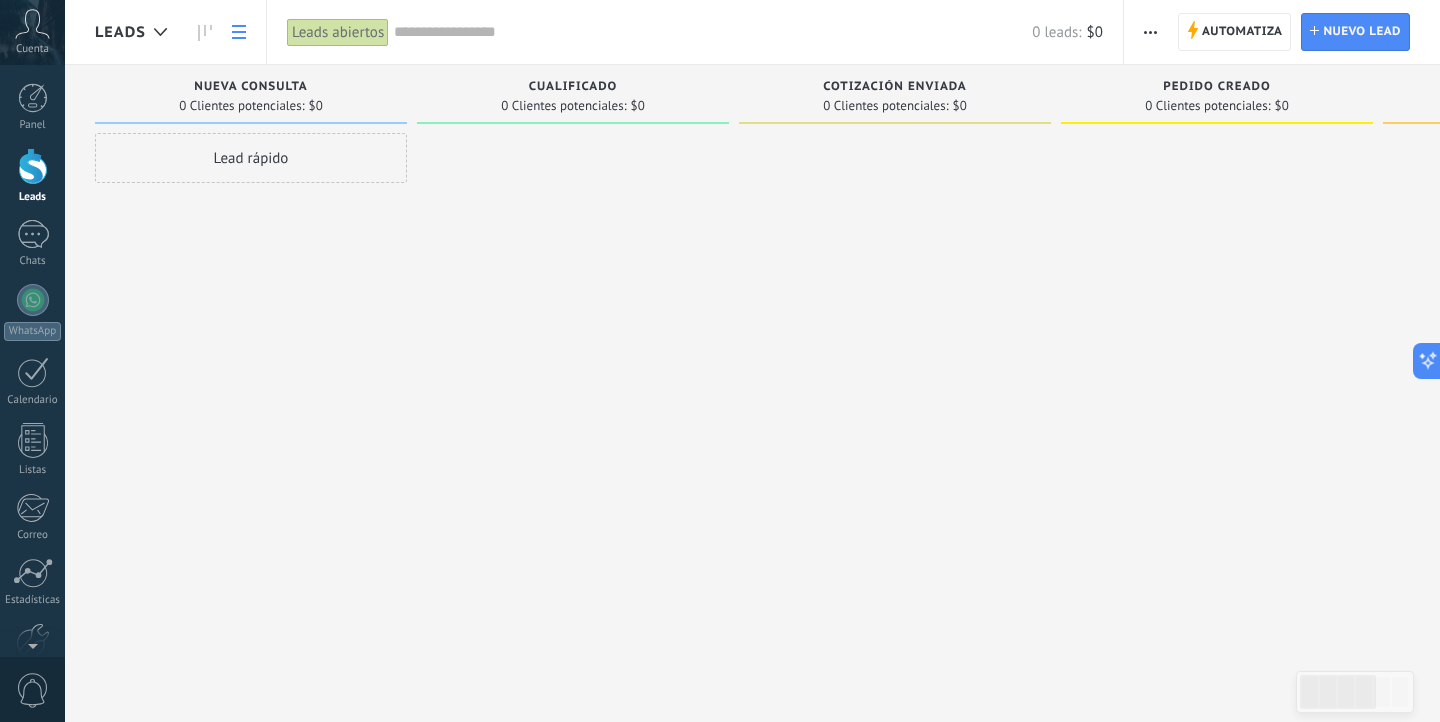 click 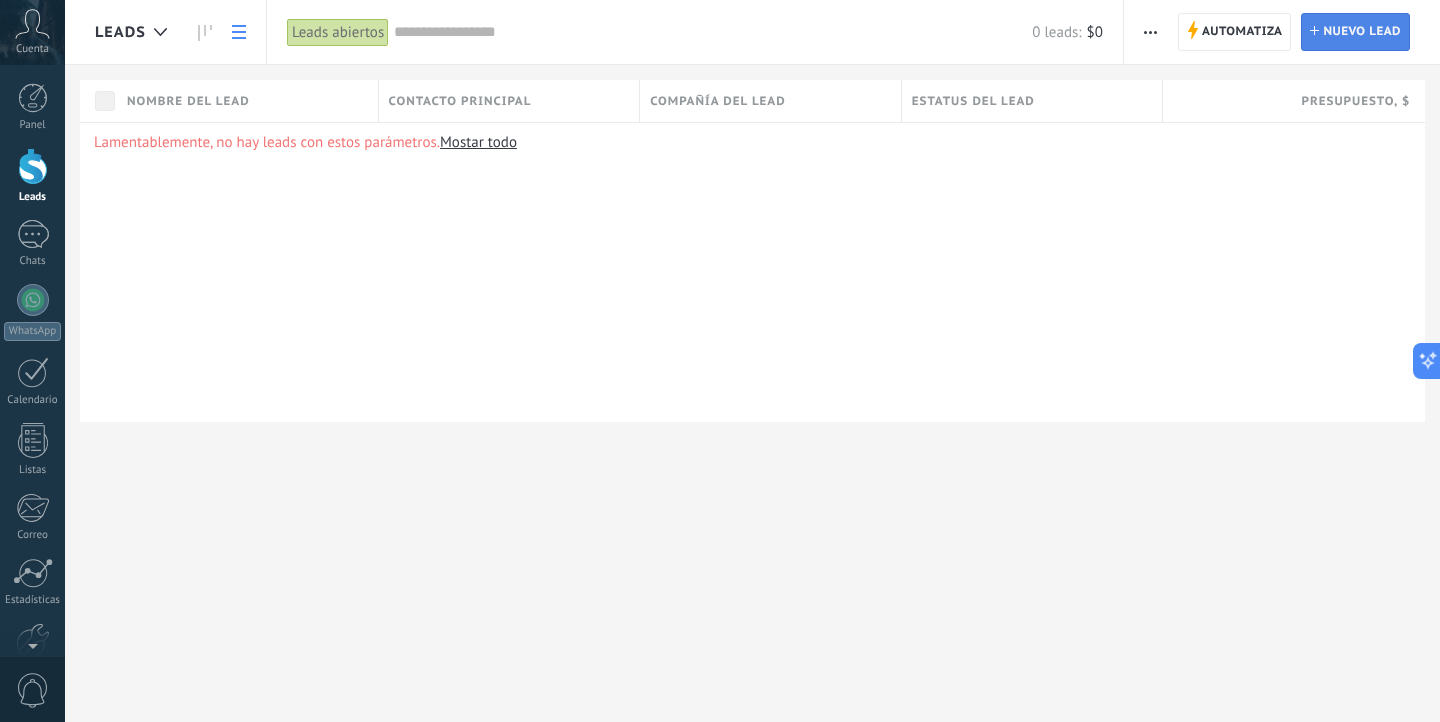 click on "Nuevo lead" at bounding box center (1362, 32) 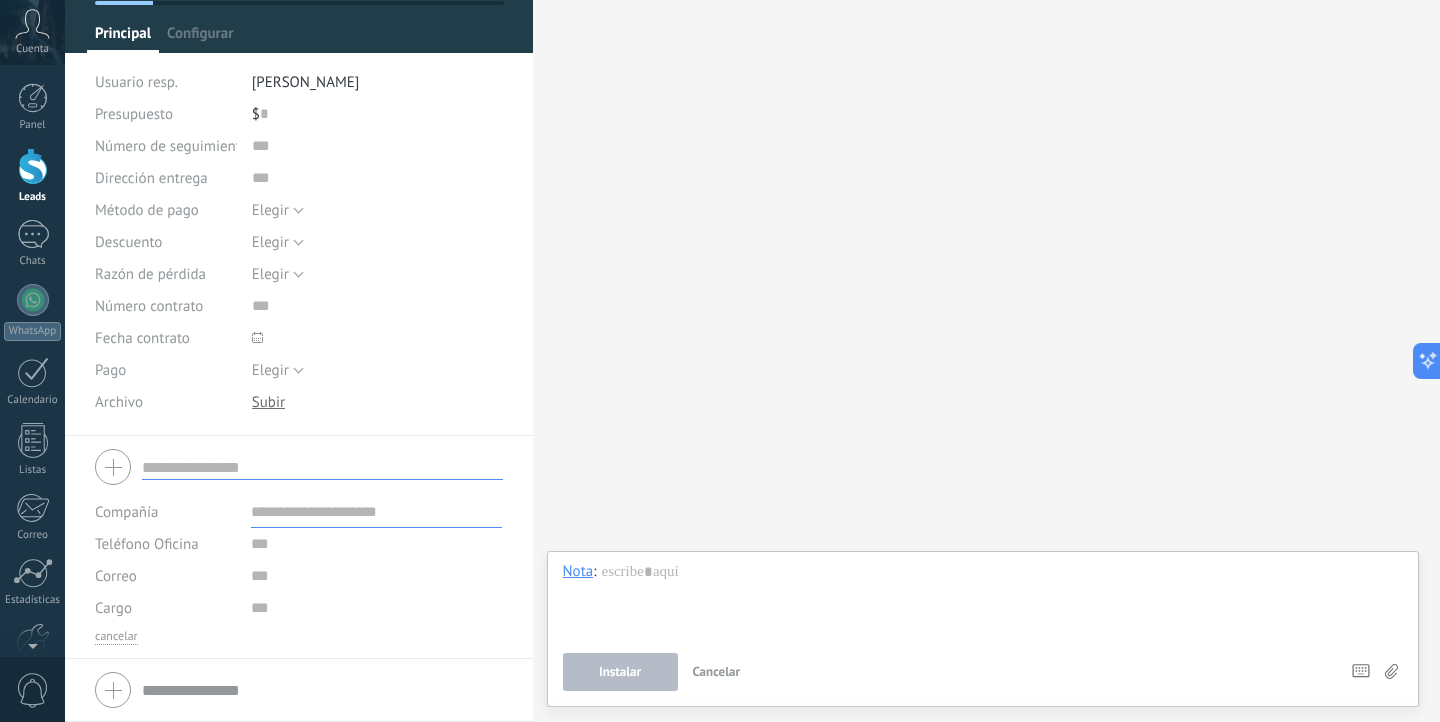 scroll, scrollTop: 0, scrollLeft: 0, axis: both 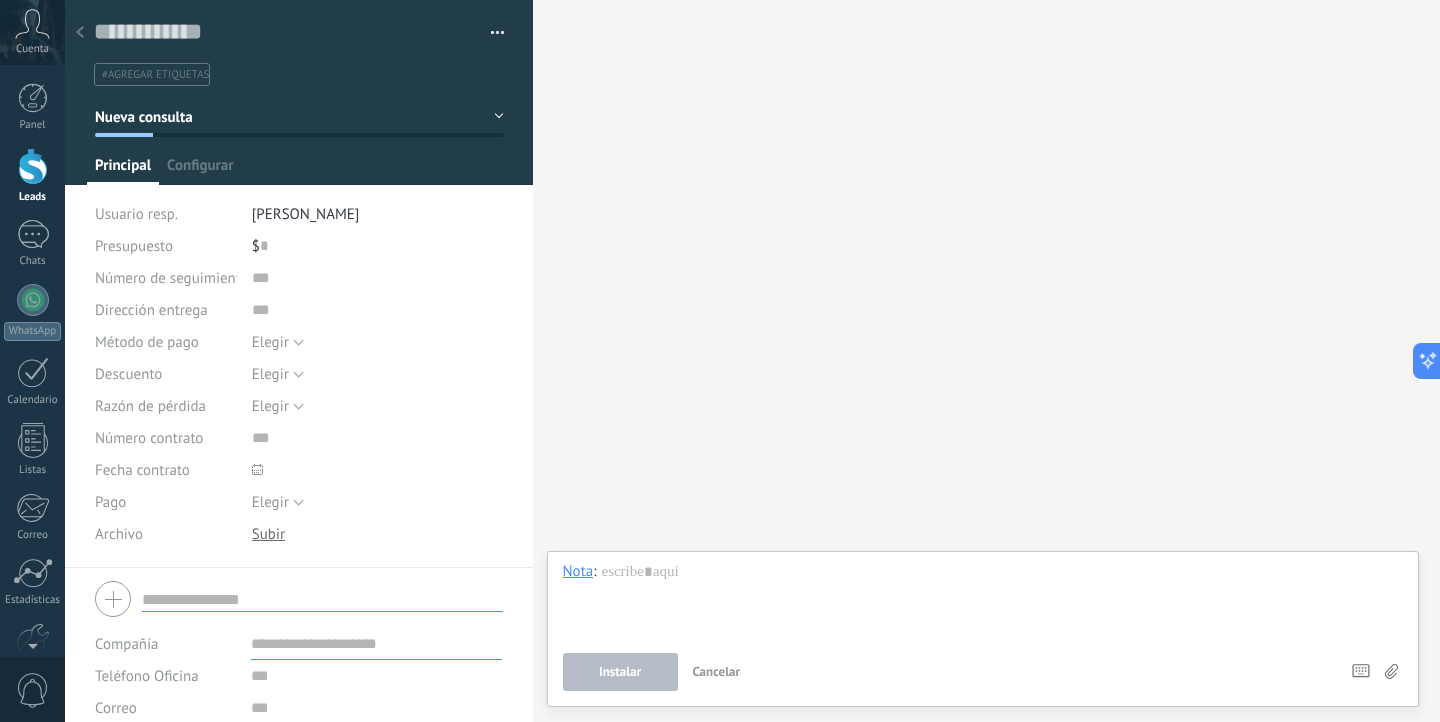 click at bounding box center (80, 33) 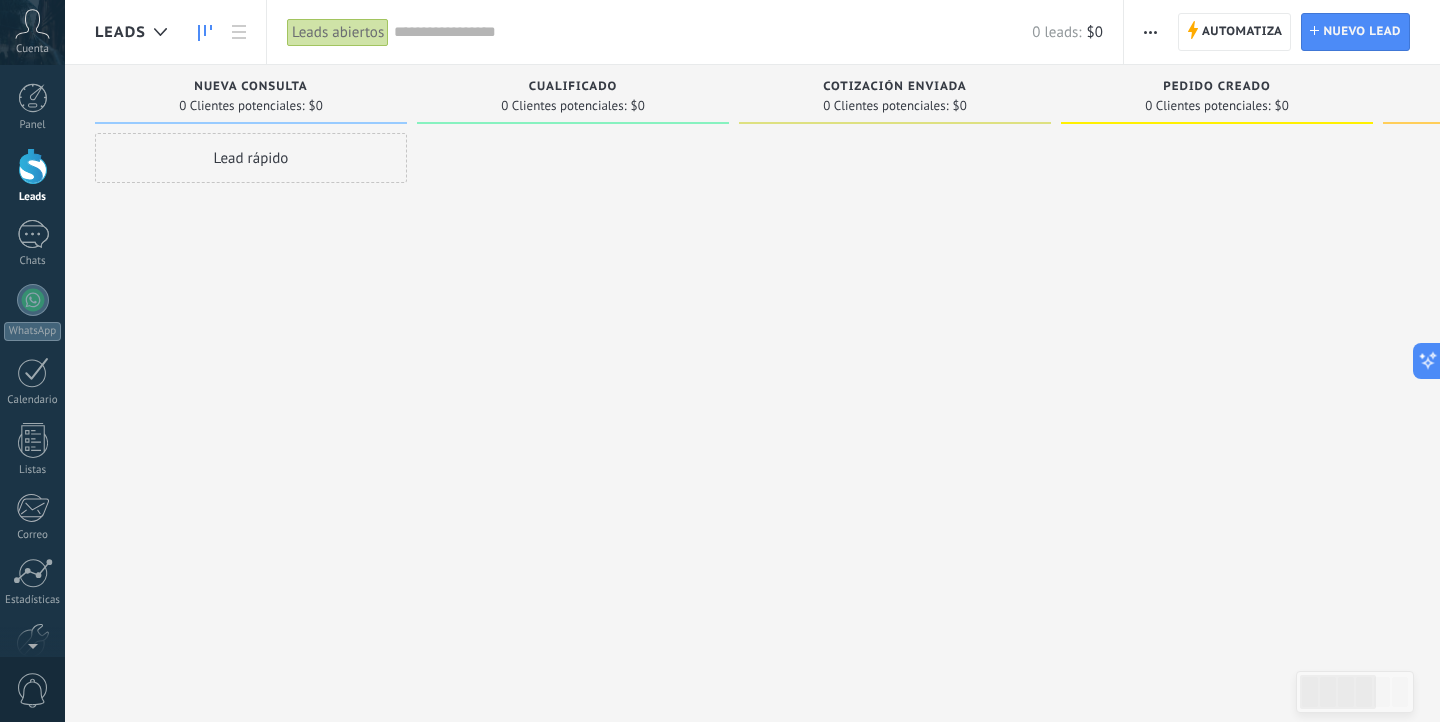 click on "Leads abiertos" at bounding box center (338, 32) 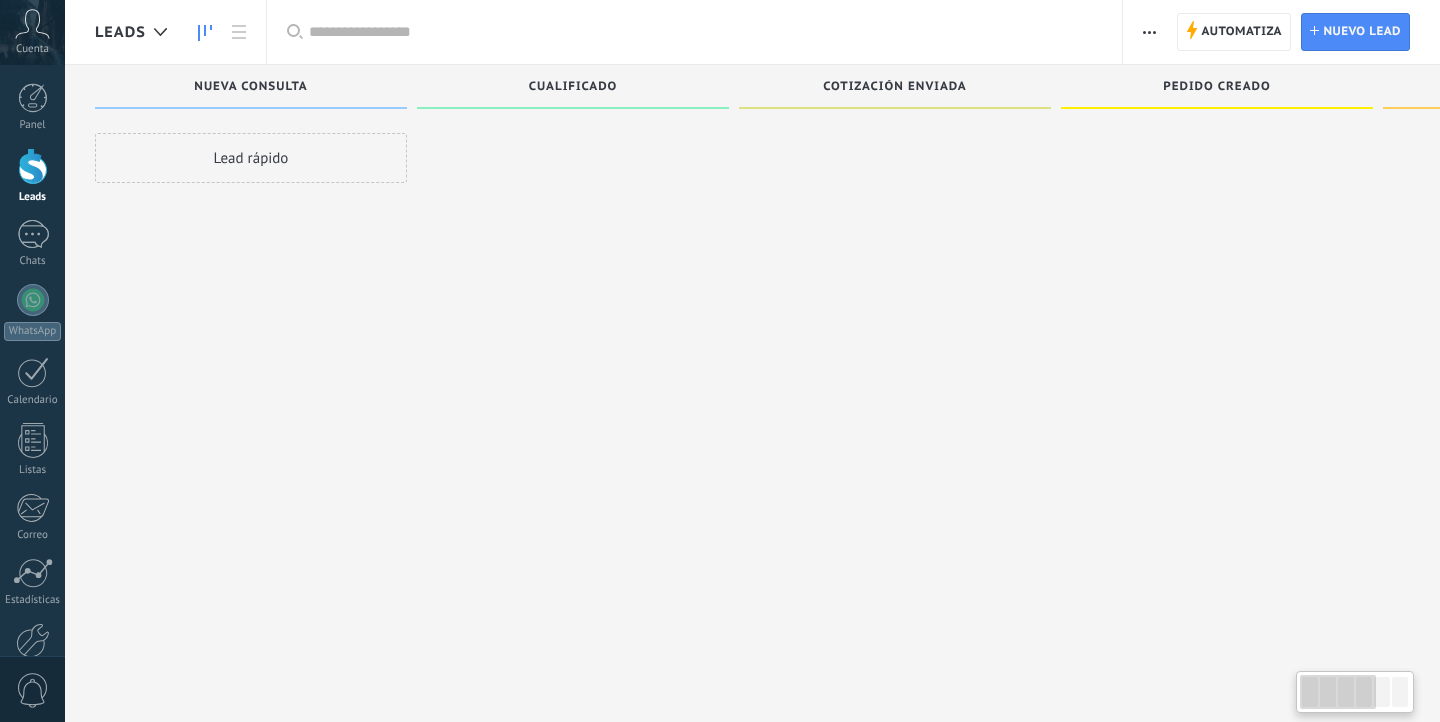 scroll, scrollTop: 0, scrollLeft: 0, axis: both 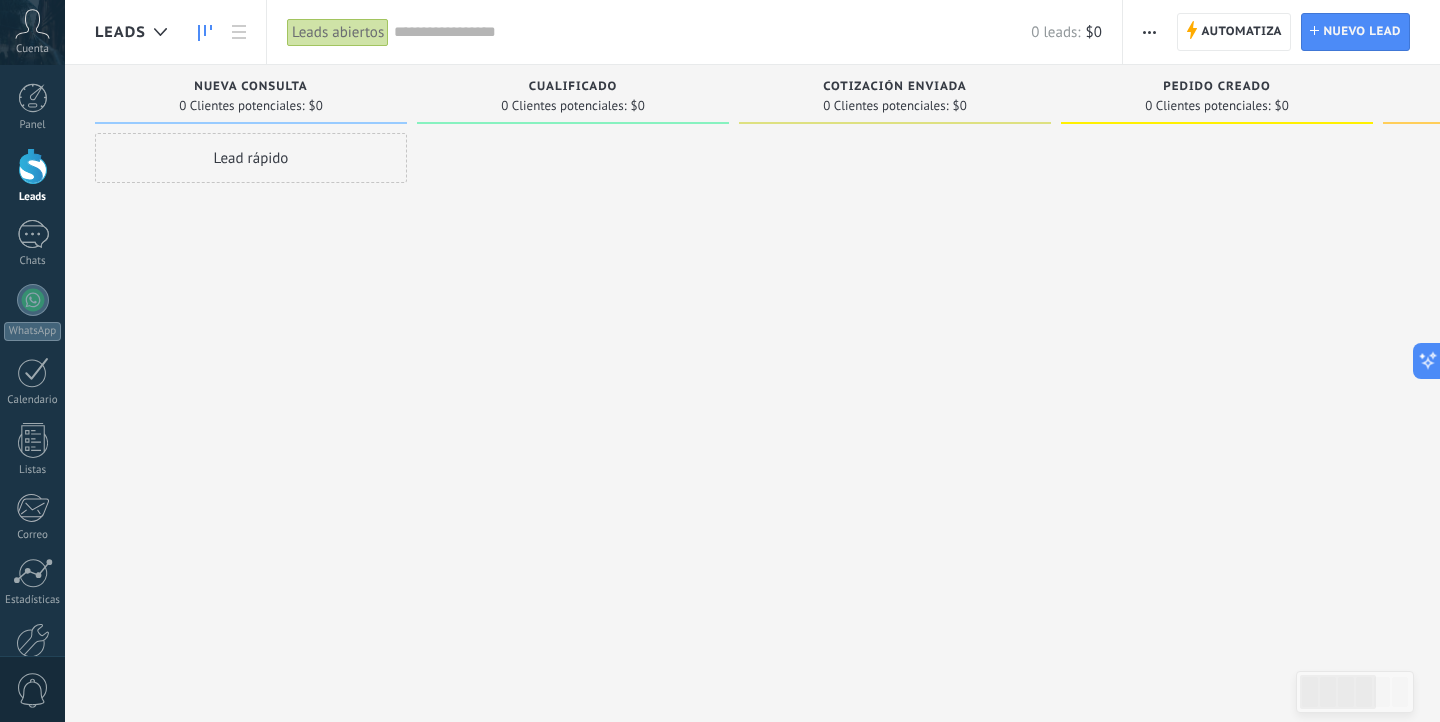 click on "Lead rápido" at bounding box center (251, 158) 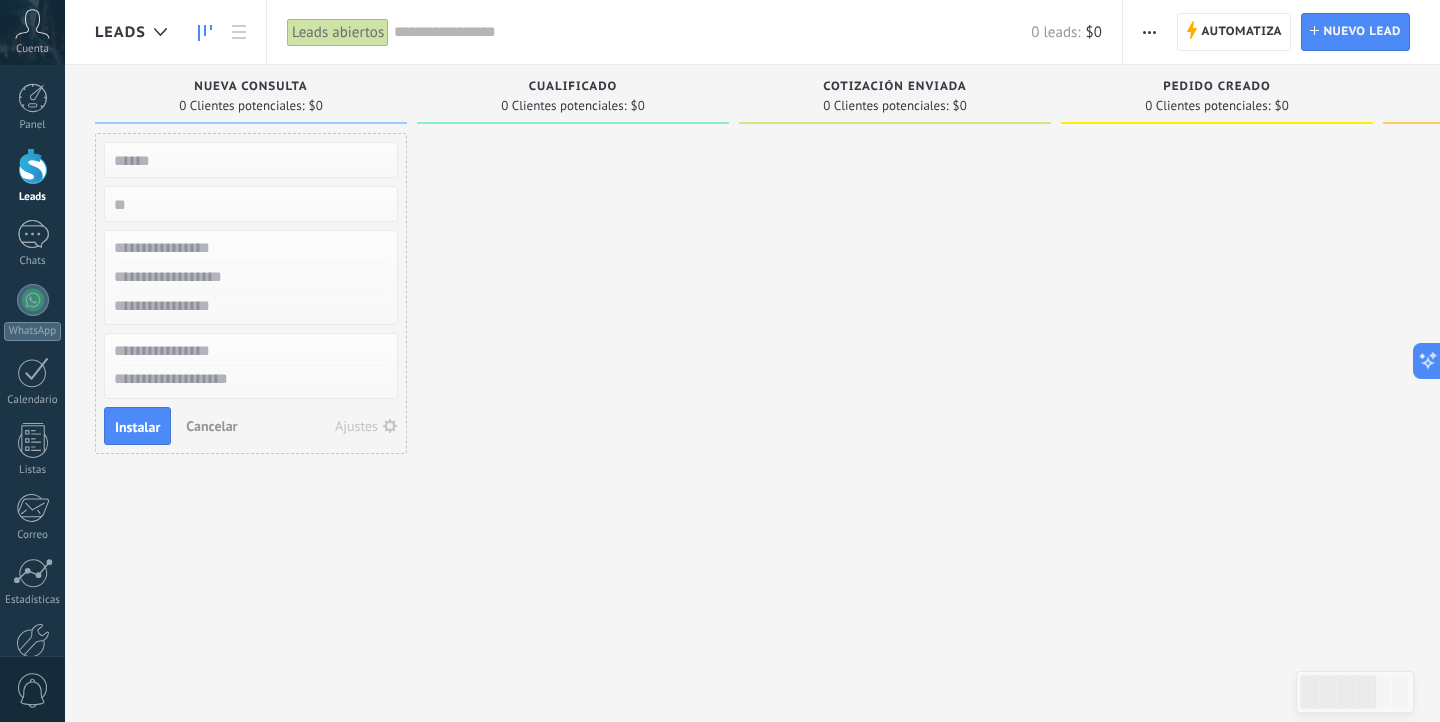click at bounding box center (249, 160) 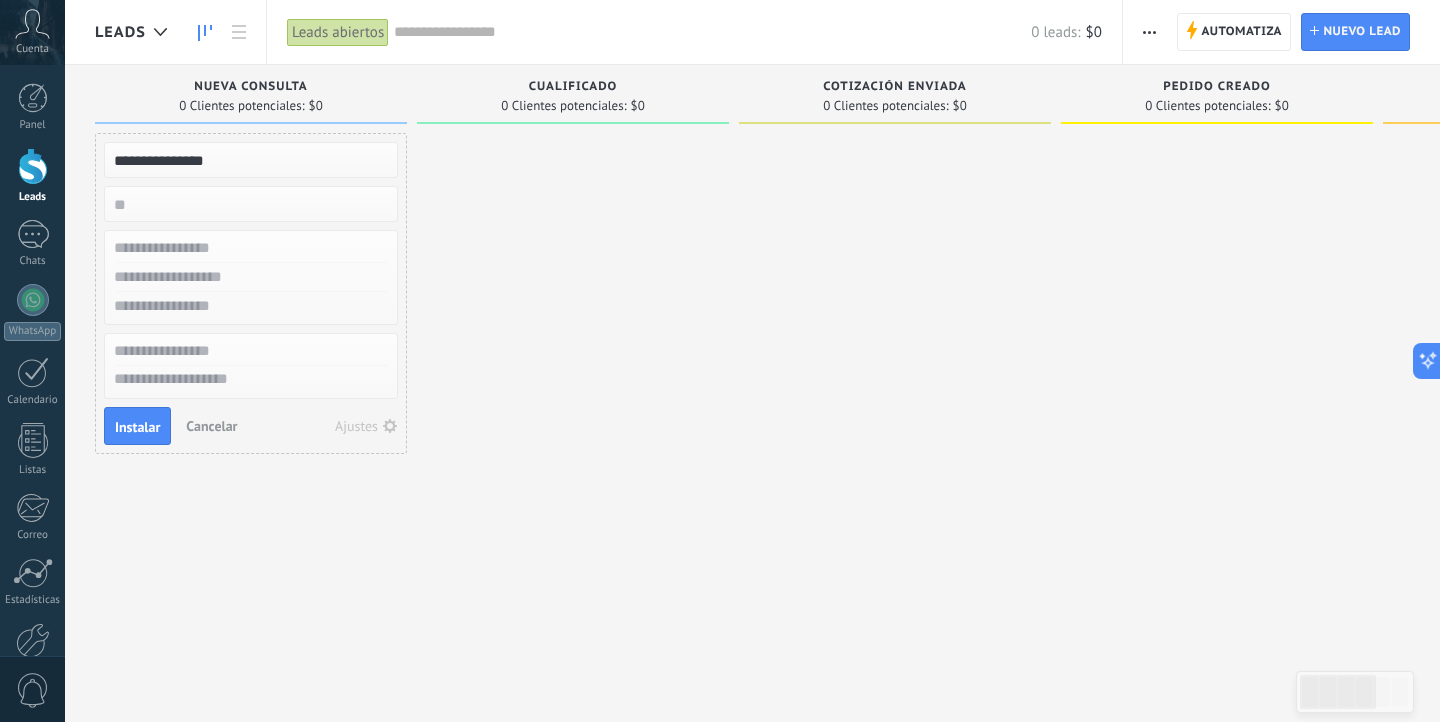 type on "**********" 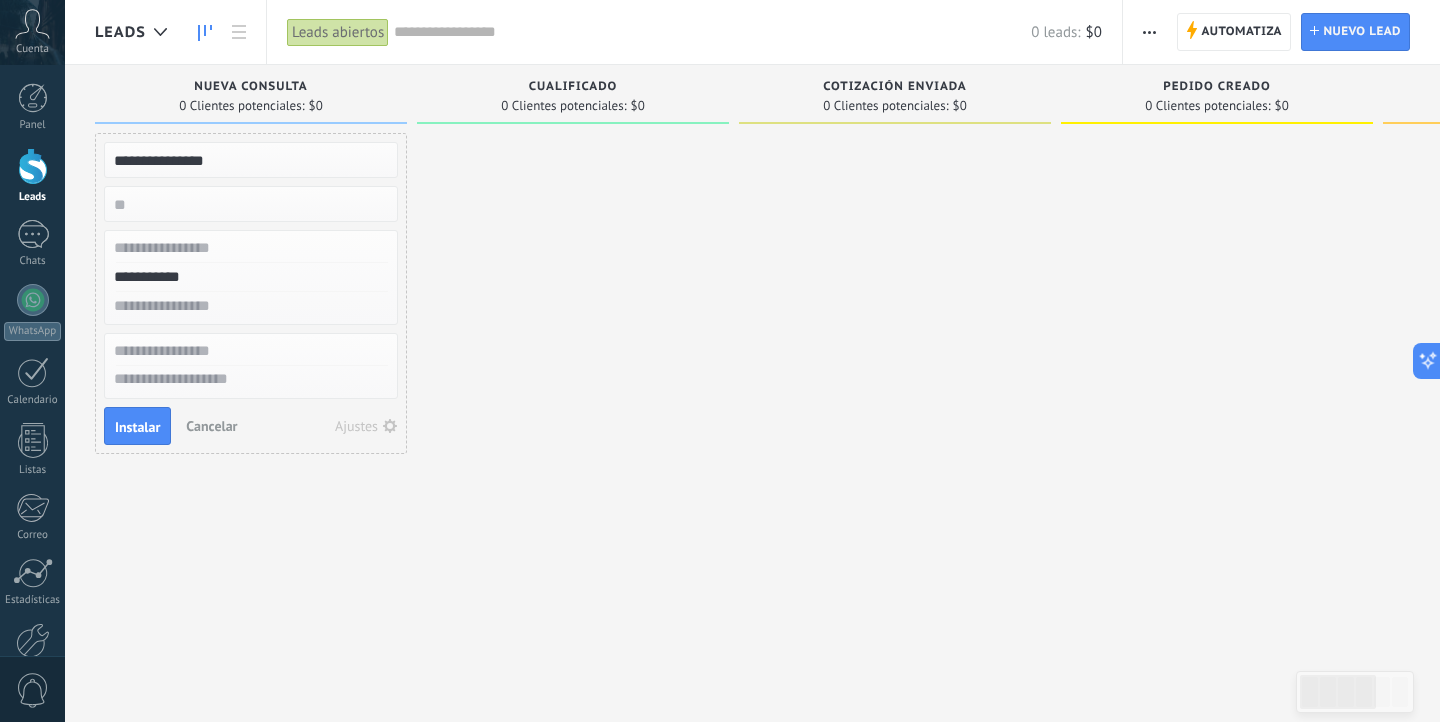type on "**********" 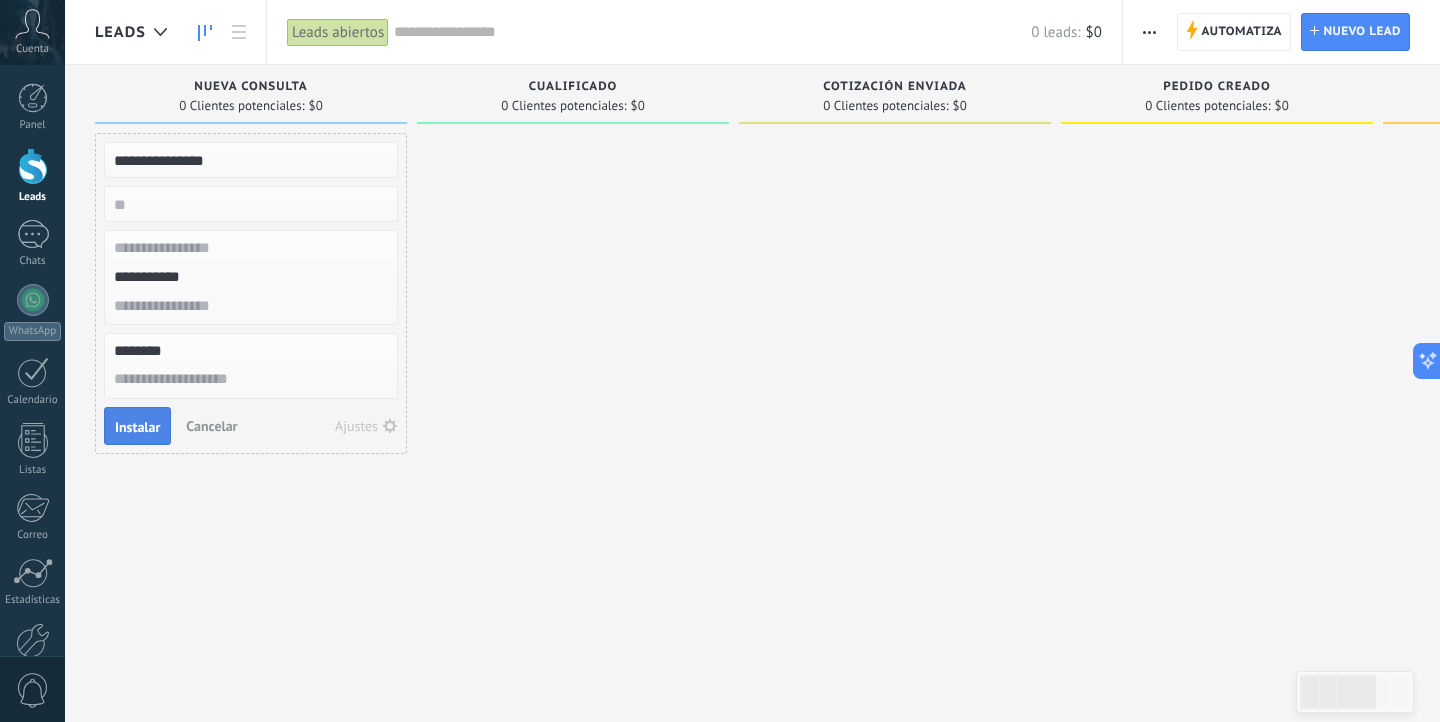 type on "********" 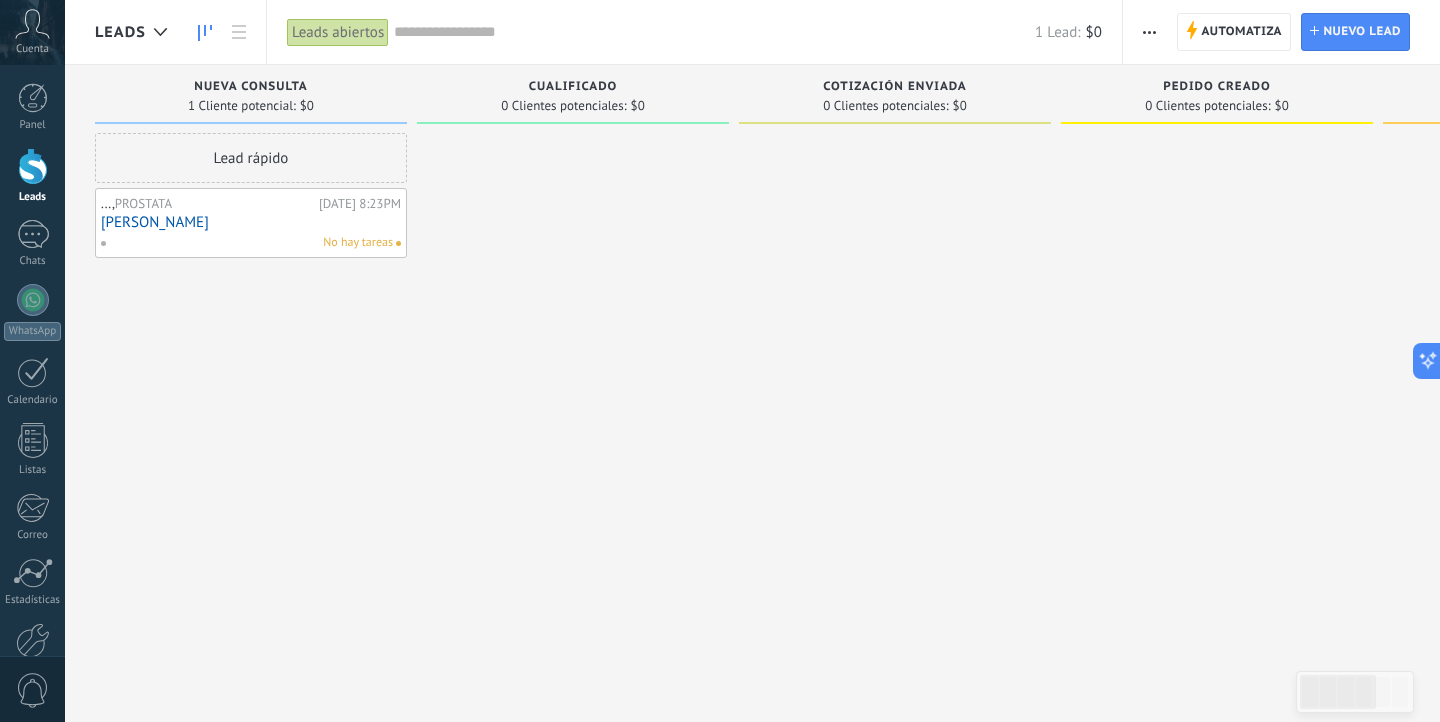 click on "[PERSON_NAME]" at bounding box center [251, 222] 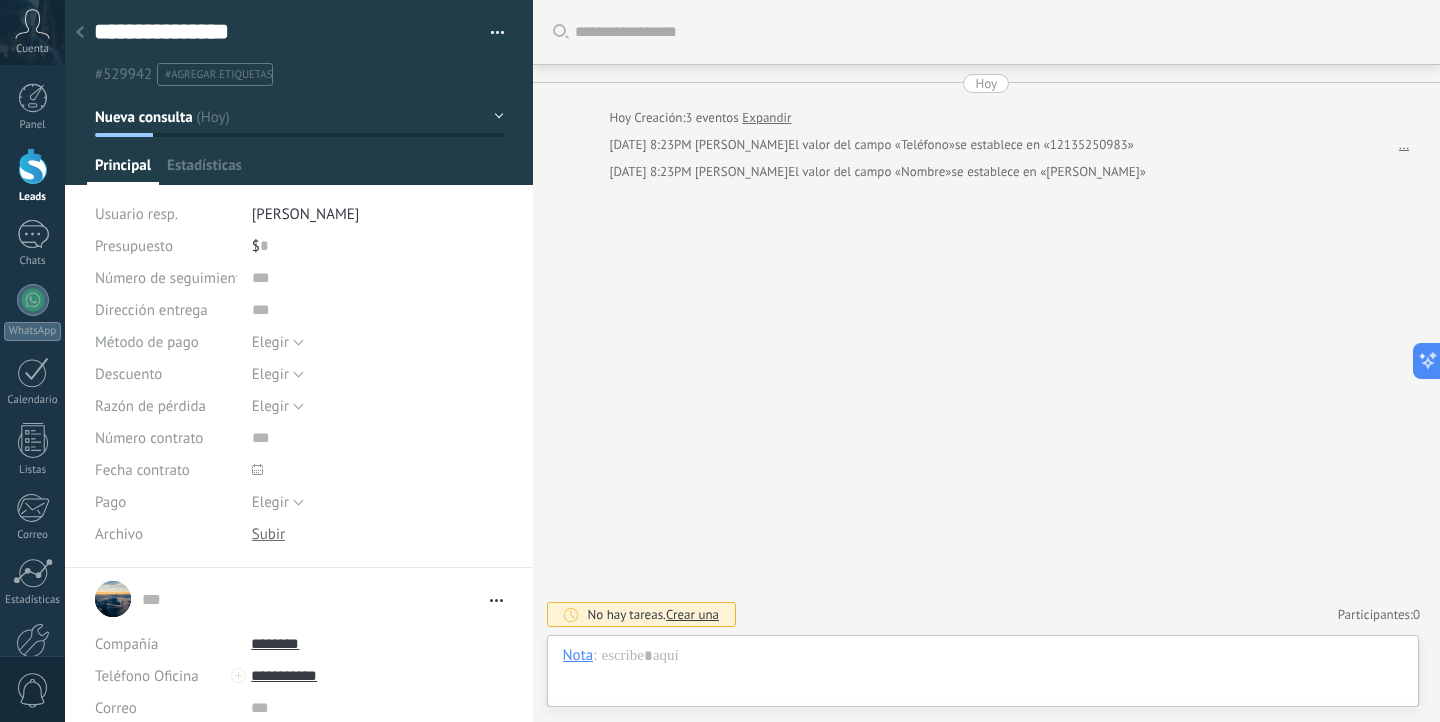 scroll, scrollTop: 20, scrollLeft: 0, axis: vertical 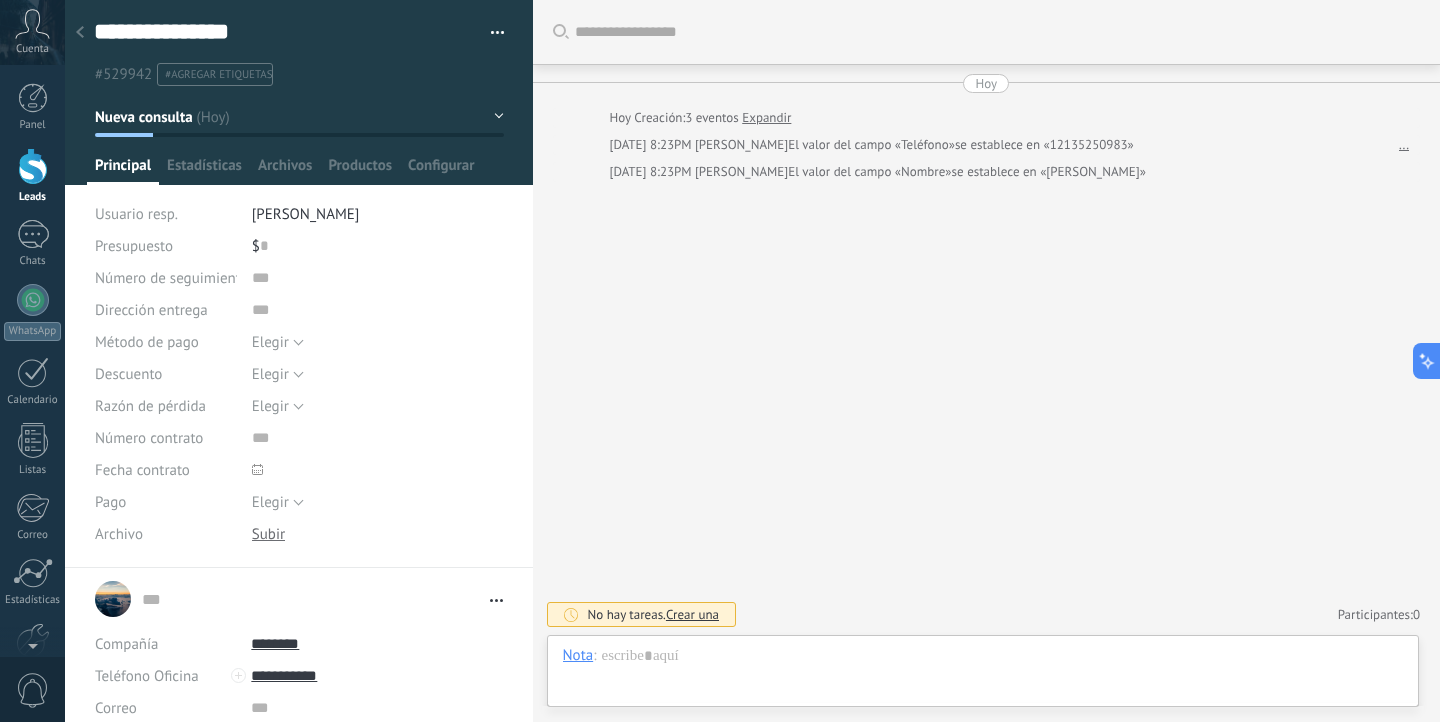 click at bounding box center (33, 166) 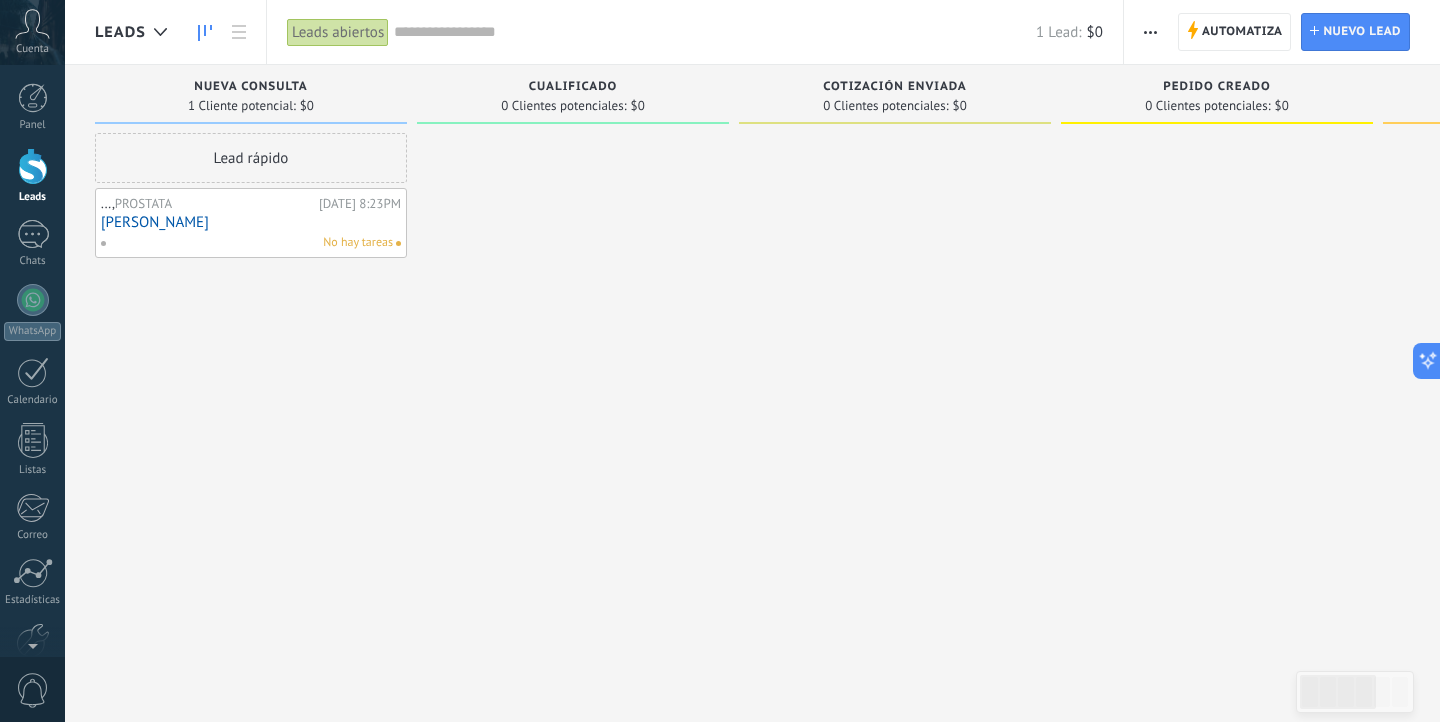 click on "[PERSON_NAME]" at bounding box center (251, 222) 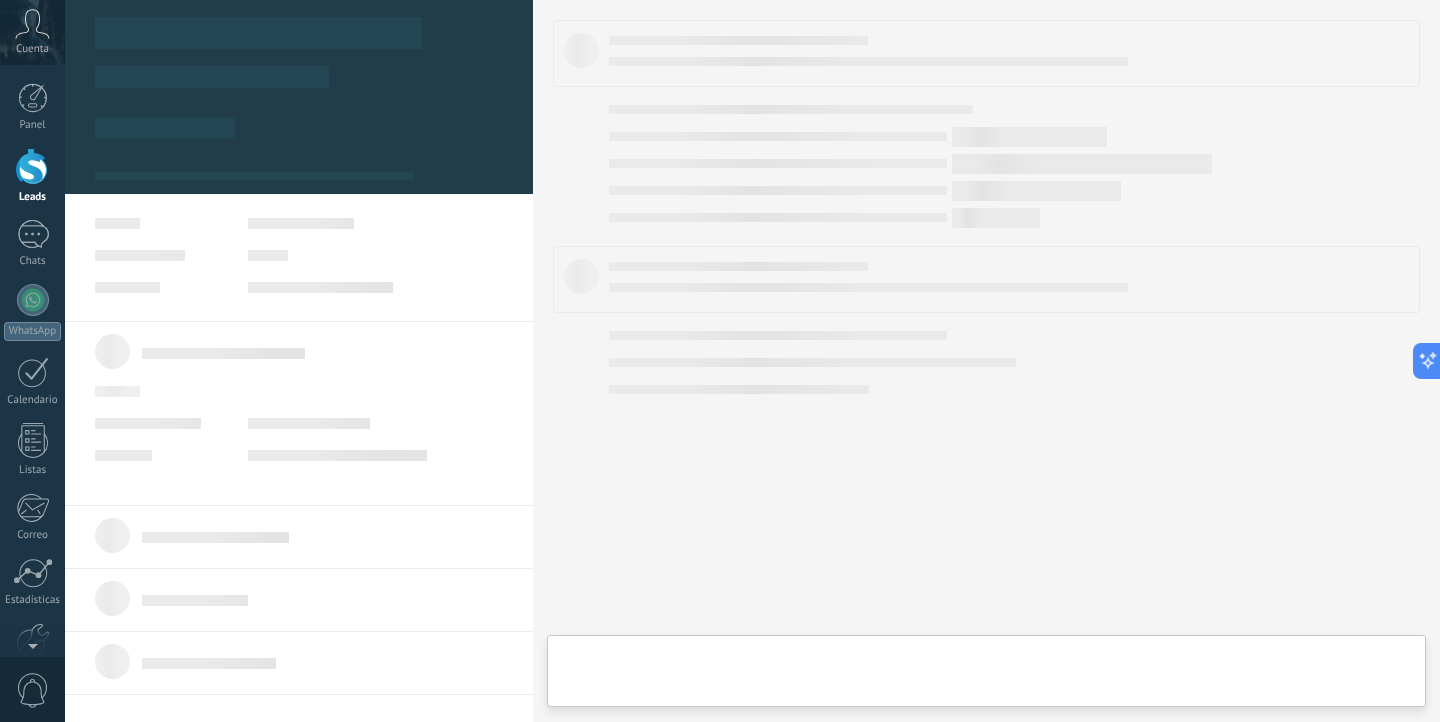 type on "***" 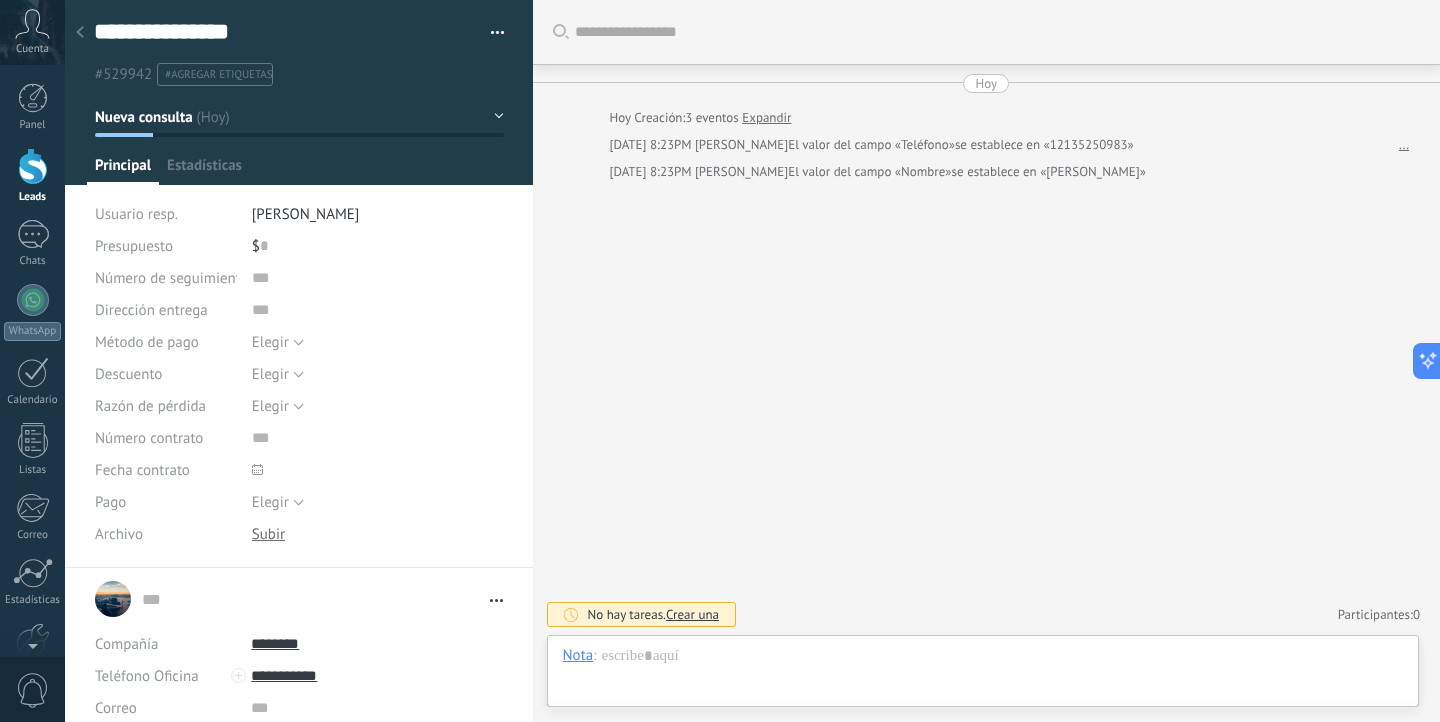 scroll, scrollTop: 20, scrollLeft: 0, axis: vertical 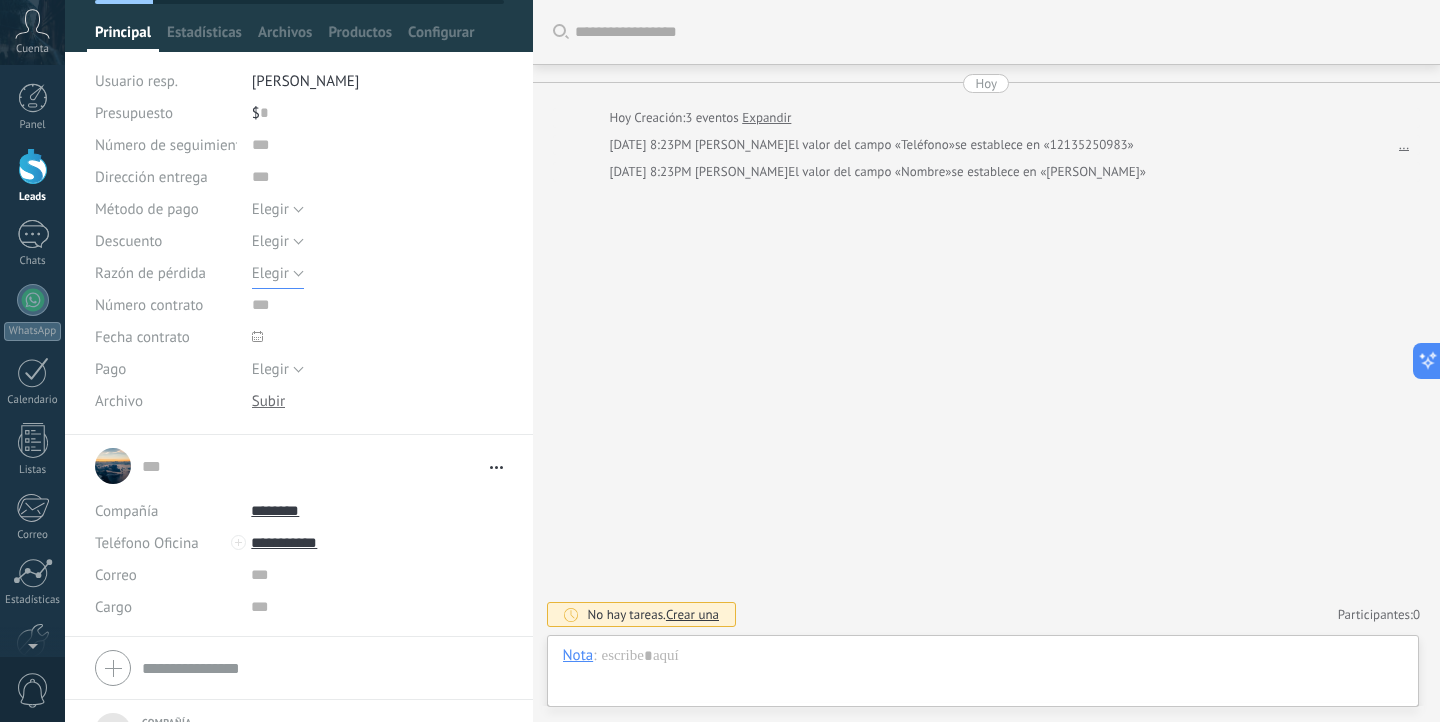 click on "Elegir" at bounding box center (278, 273) 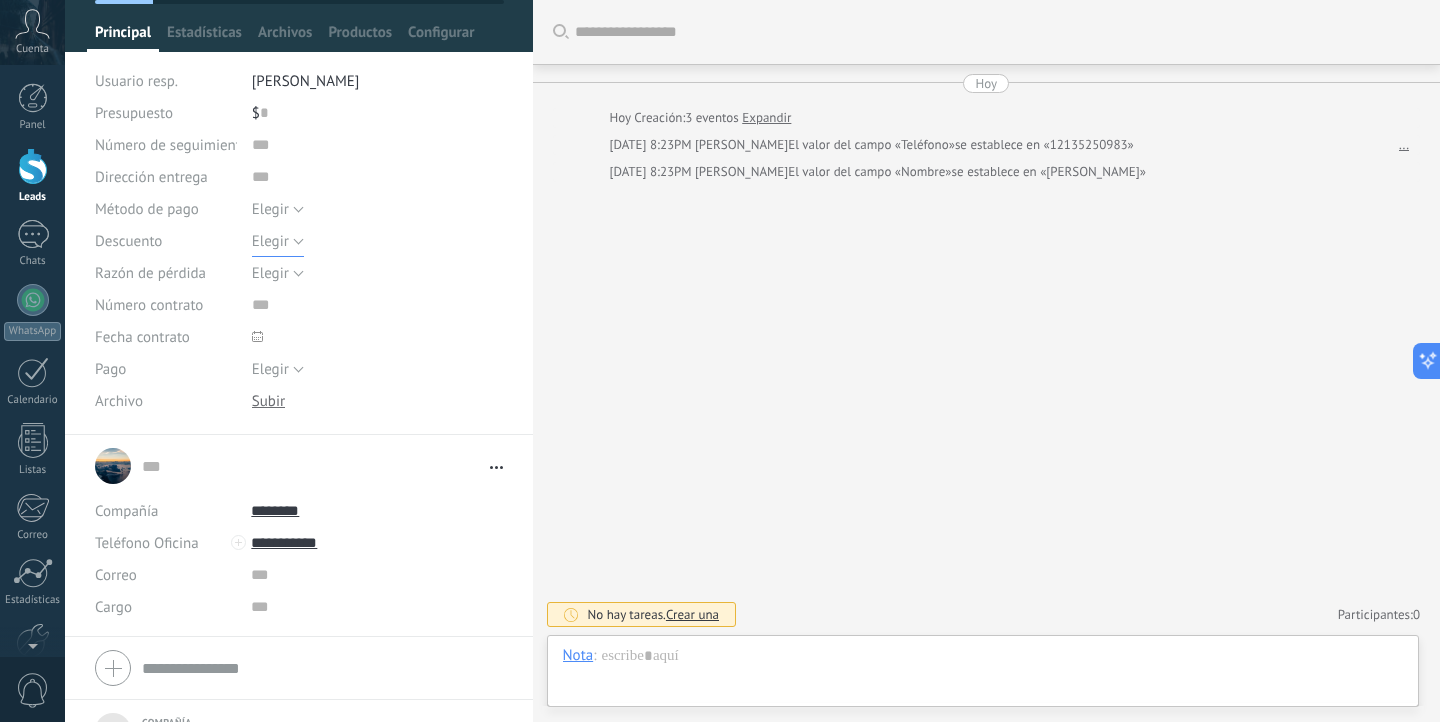 click on "Elegir" at bounding box center (278, 241) 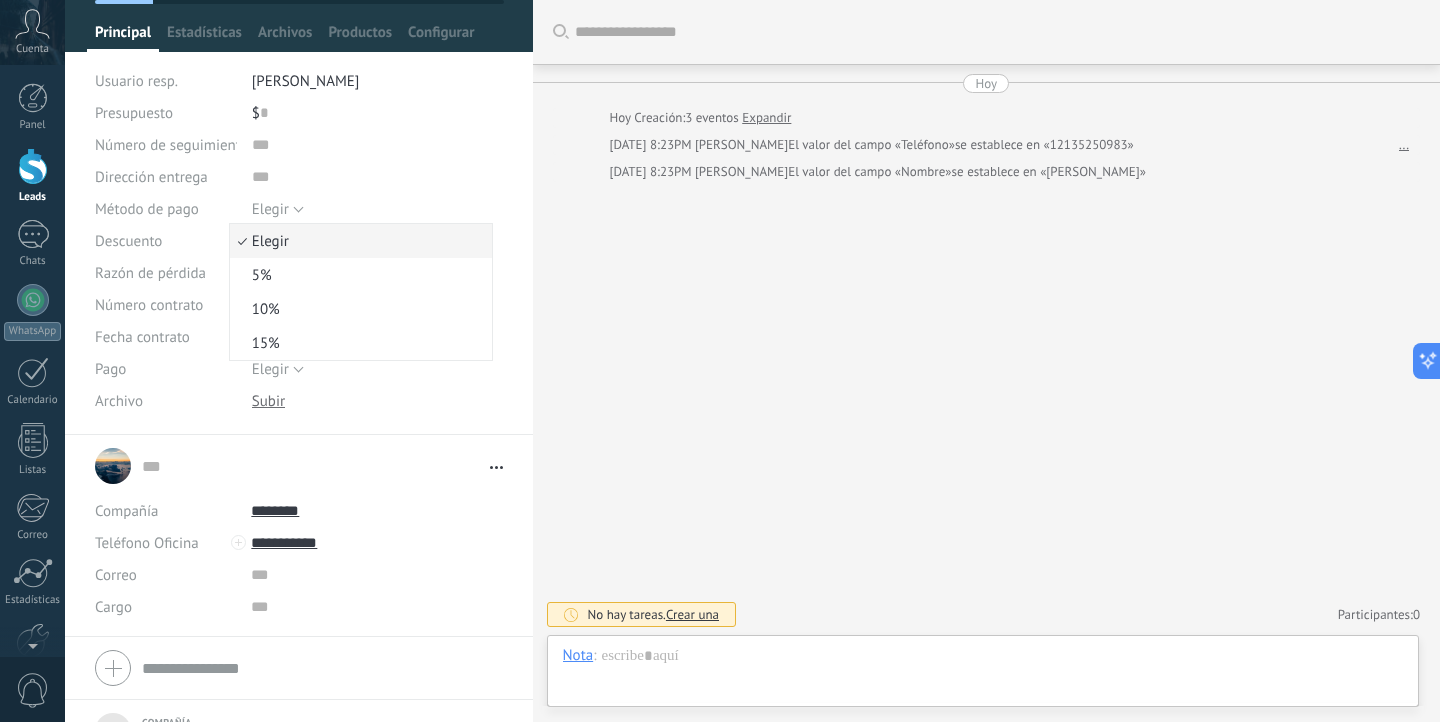 click on "Elegir" at bounding box center [270, 209] 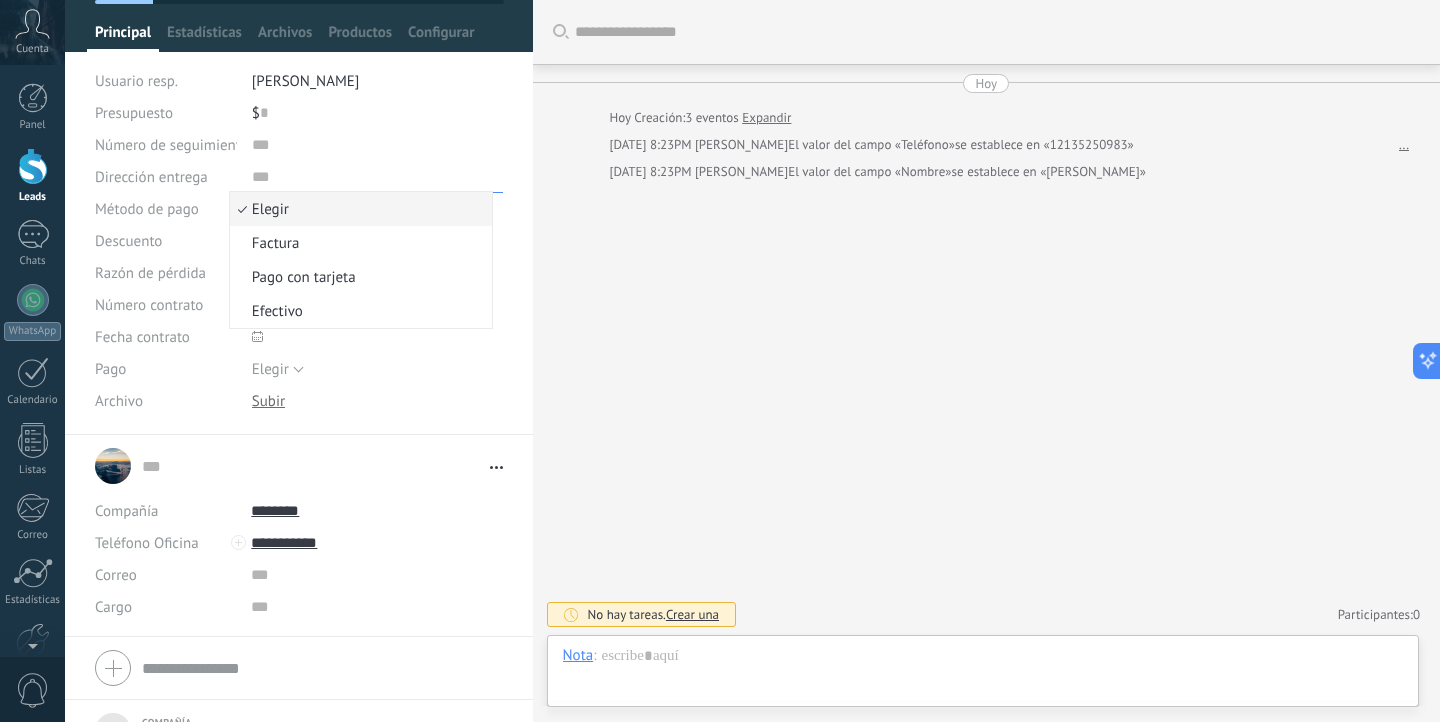 click at bounding box center [378, 177] 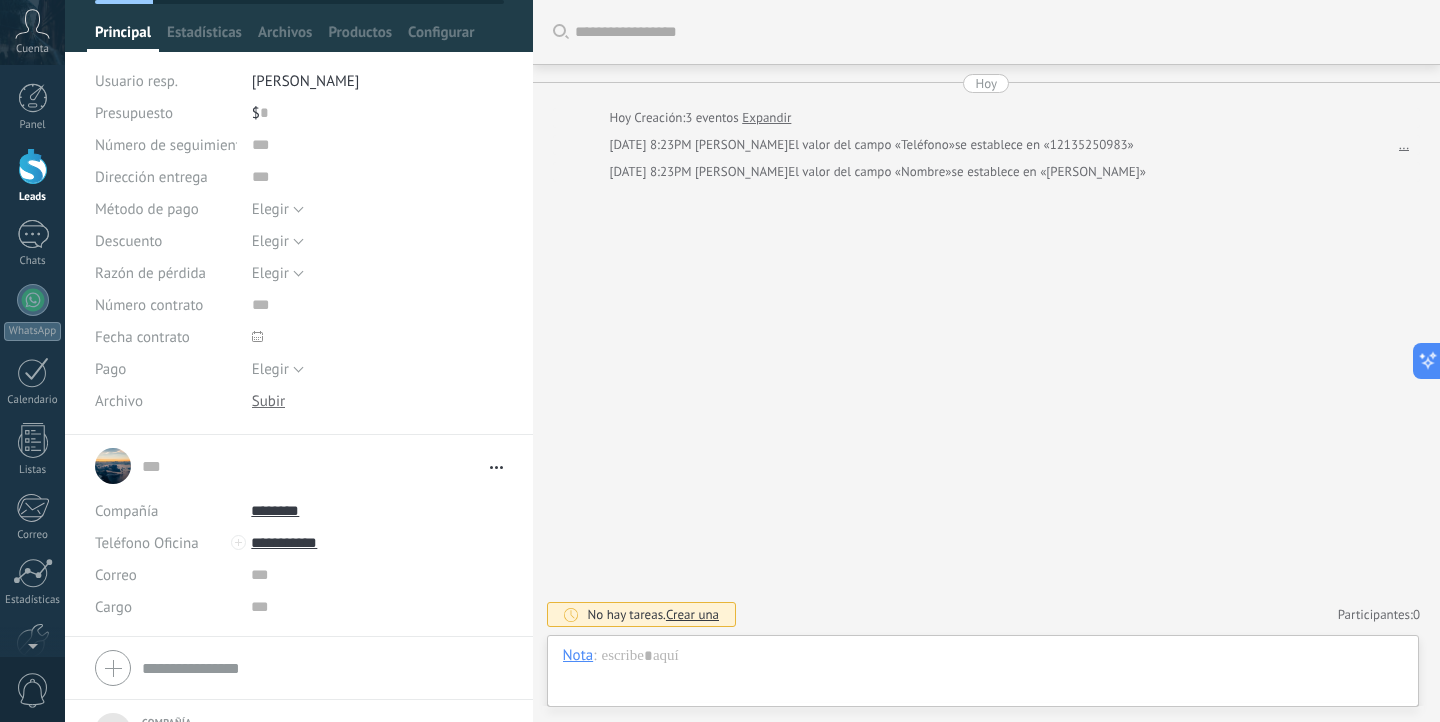 click on "Usuario resp." at bounding box center [166, 81] 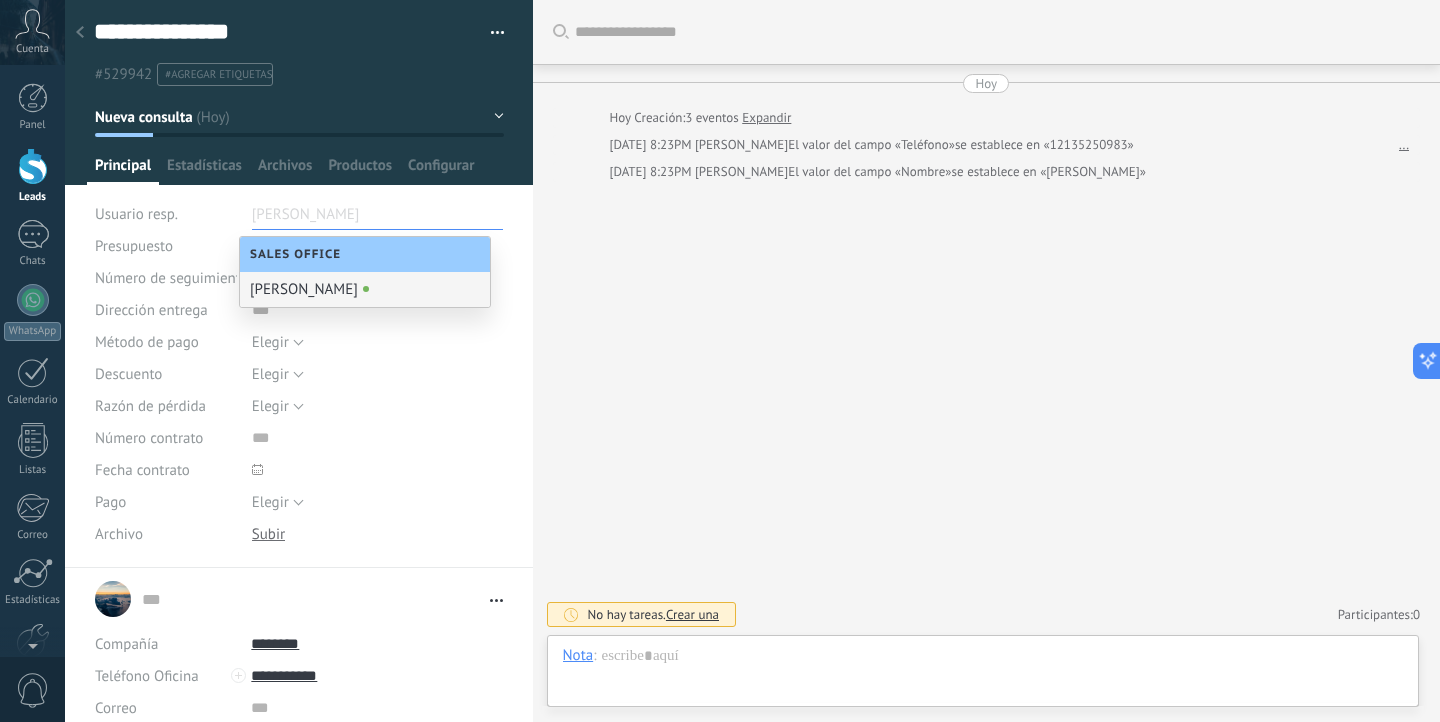 click on "[PERSON_NAME]" at bounding box center (365, 289) 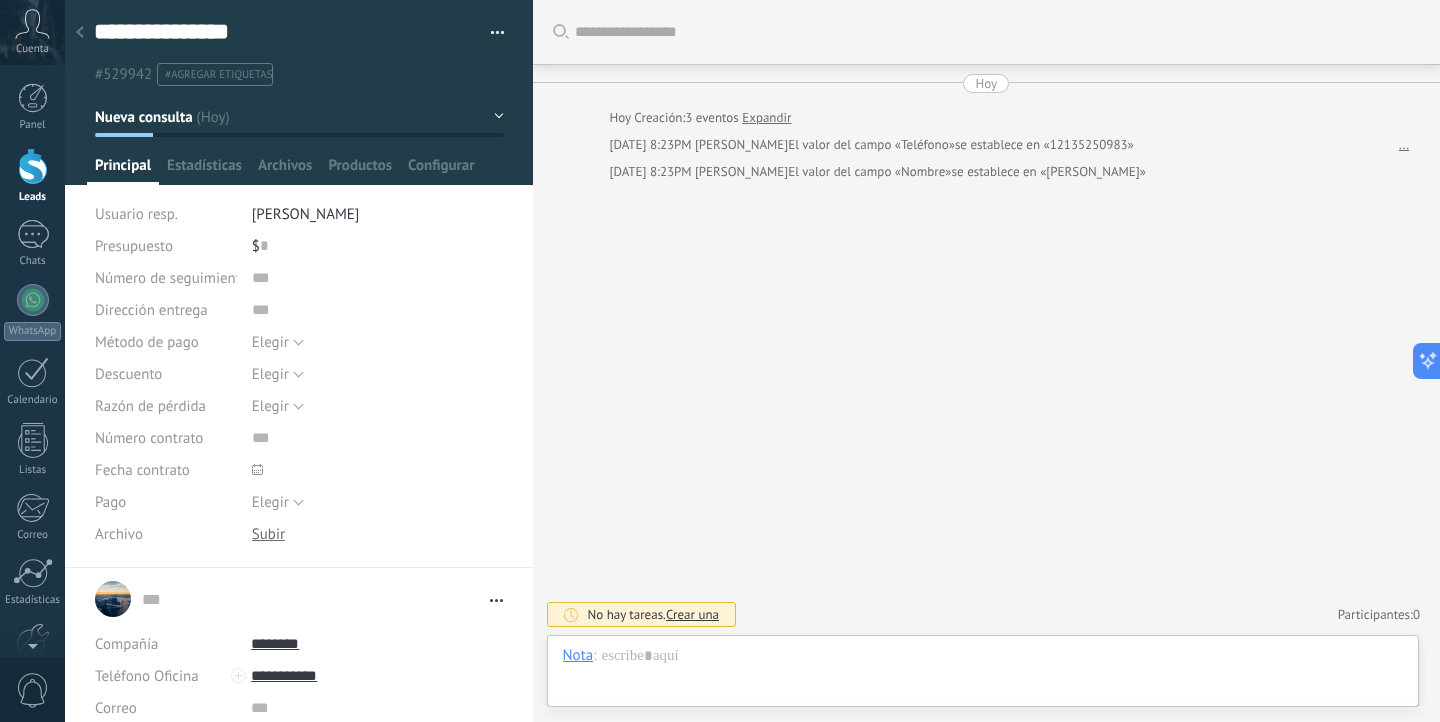 click 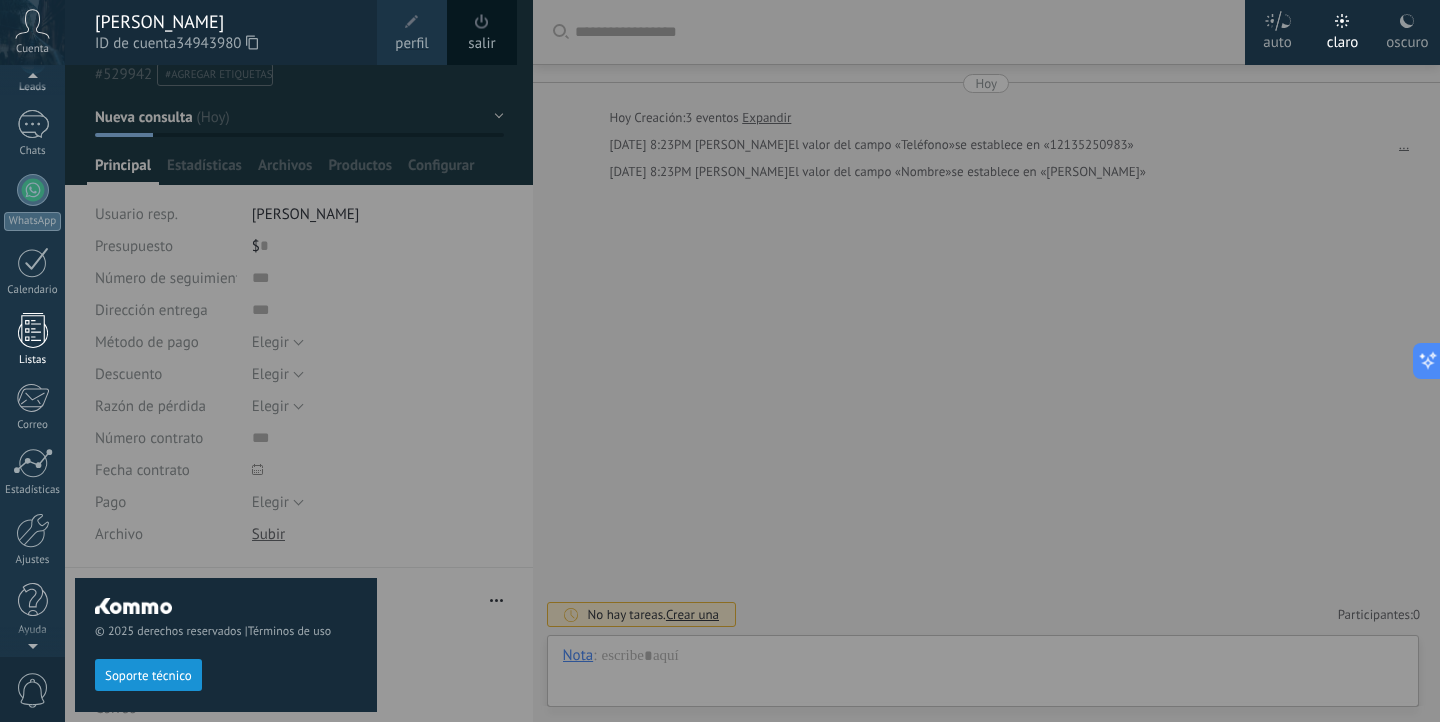 scroll, scrollTop: 0, scrollLeft: 0, axis: both 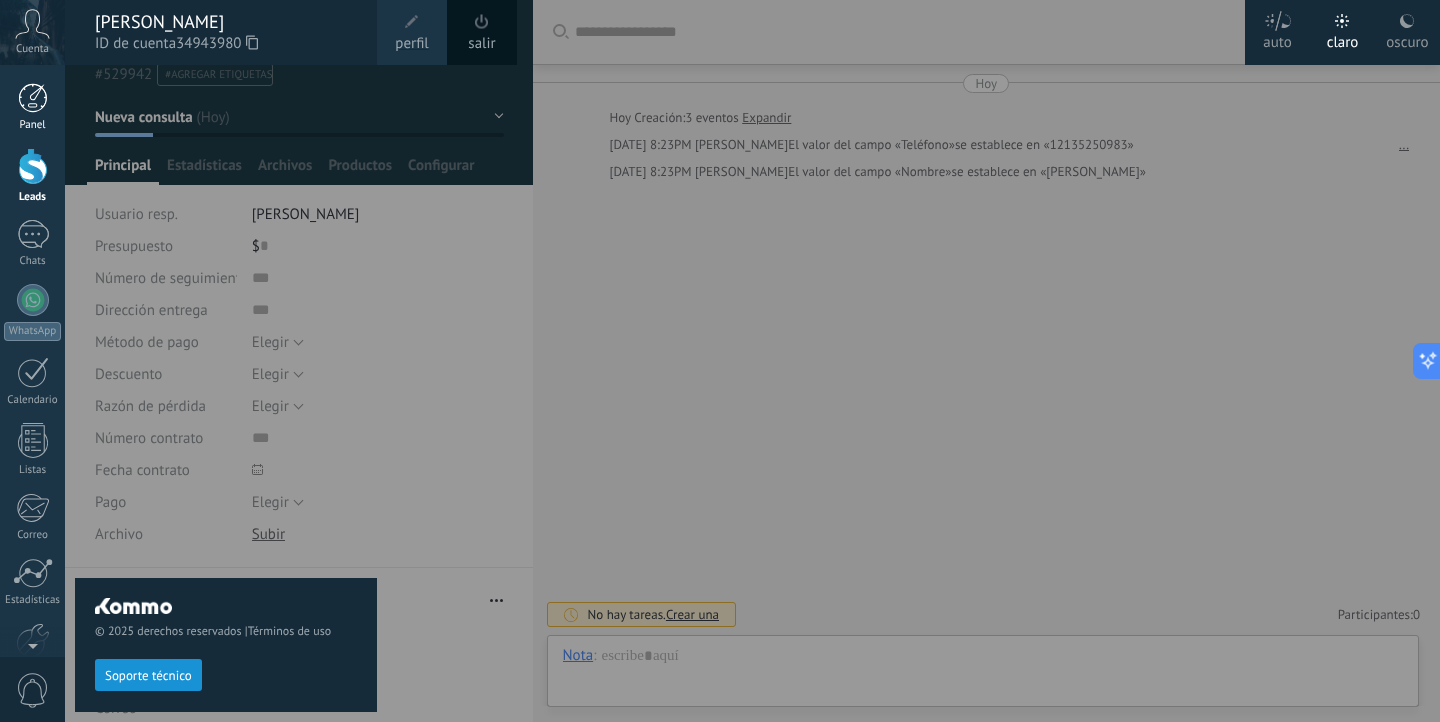 click at bounding box center [33, 98] 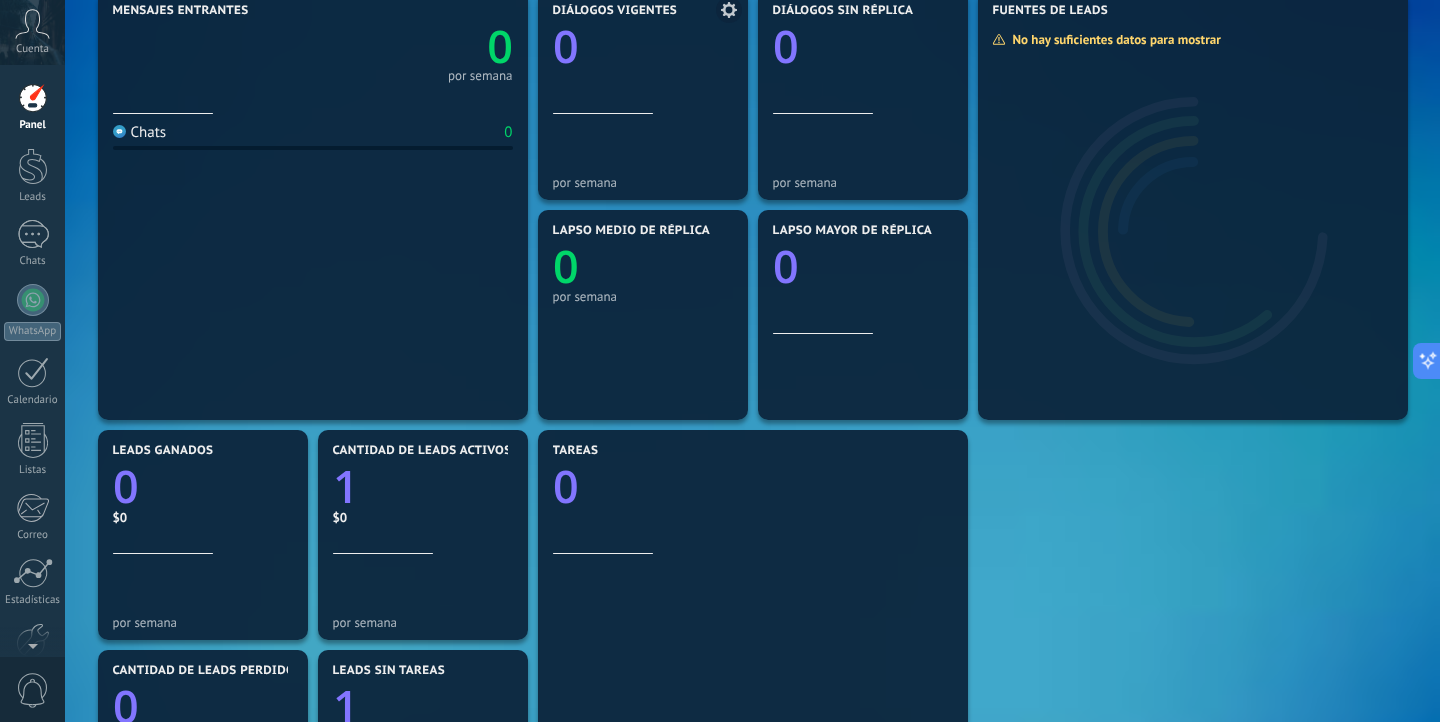 scroll, scrollTop: 268, scrollLeft: 0, axis: vertical 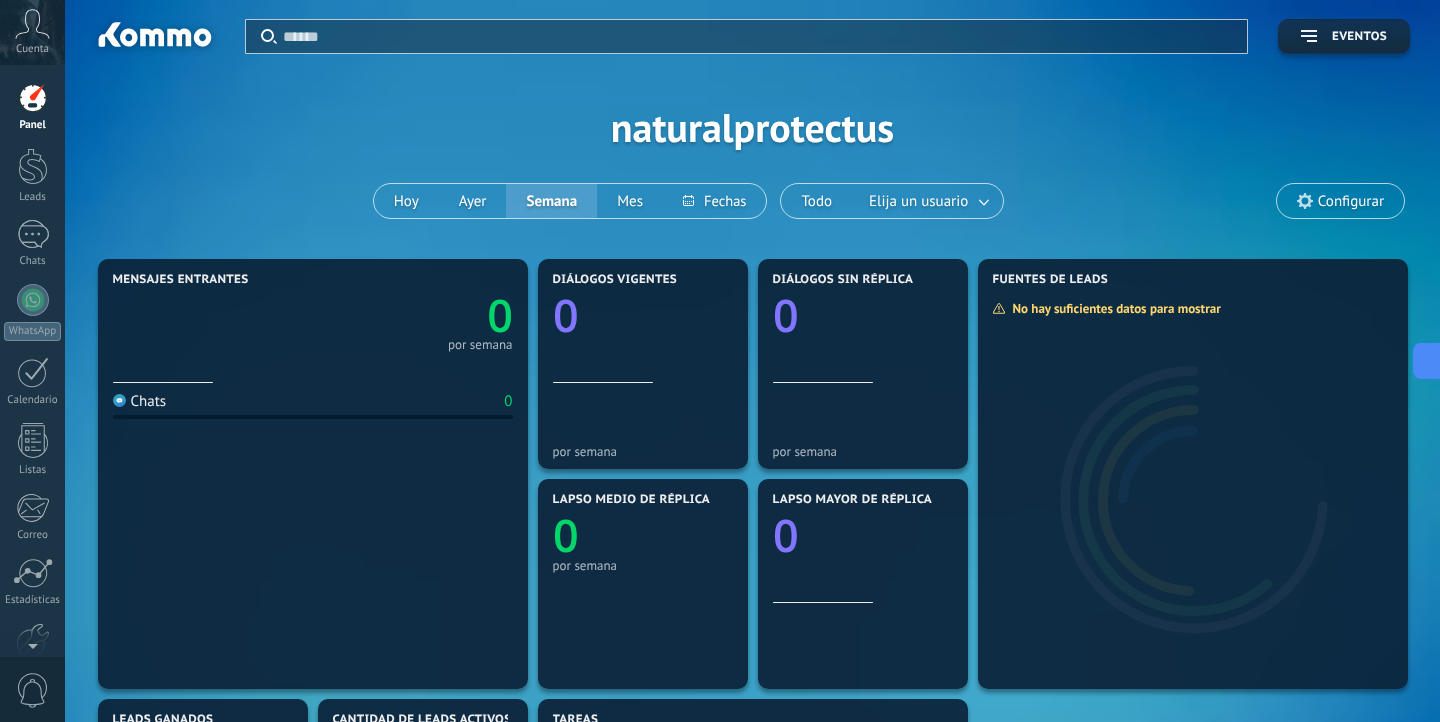 click on "Cuenta" at bounding box center [32, 49] 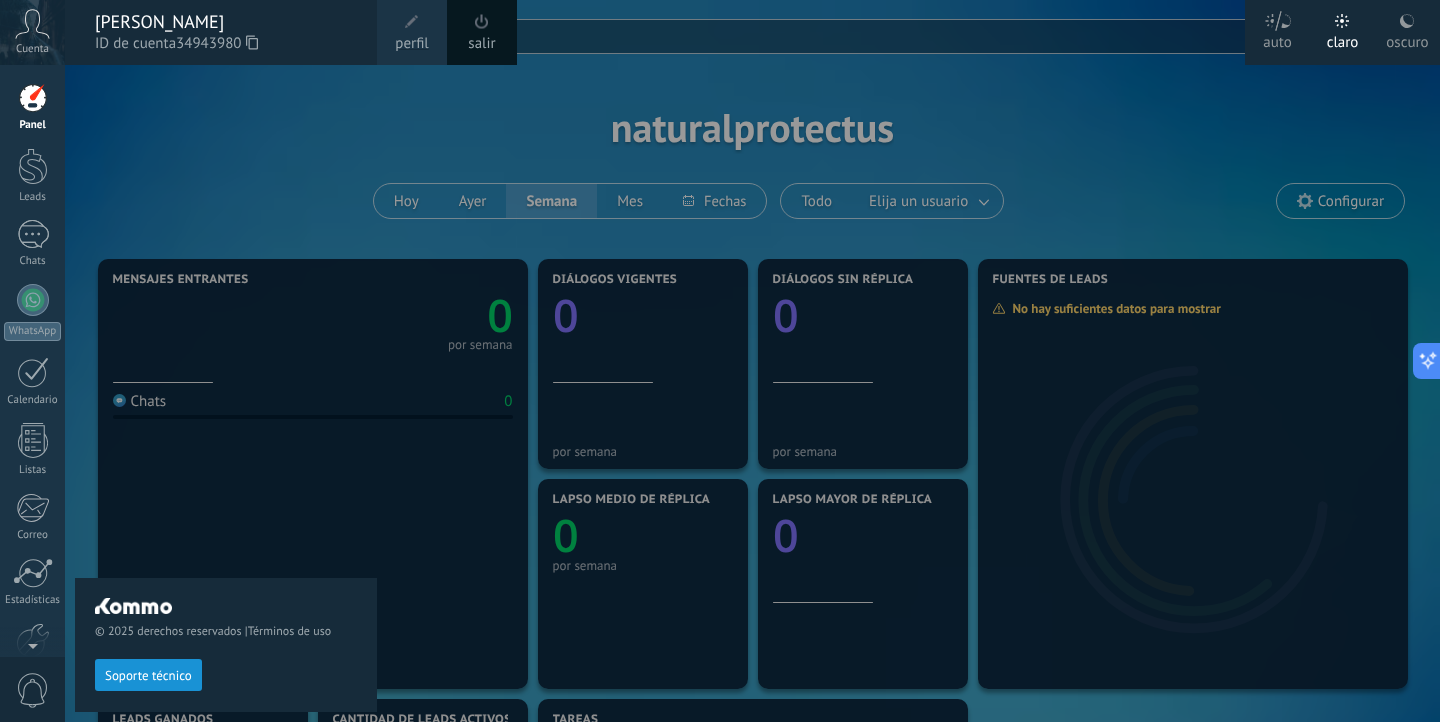 click at bounding box center [785, 361] 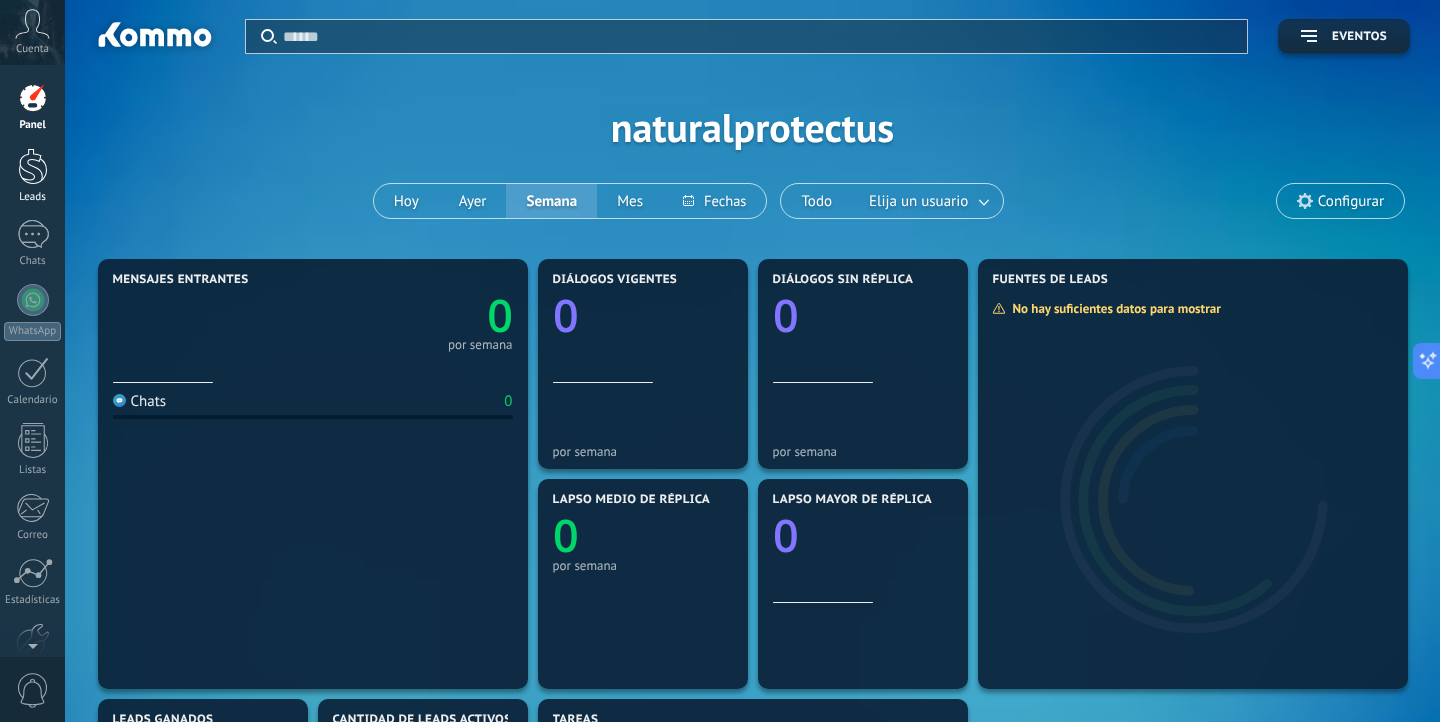 click at bounding box center (33, 166) 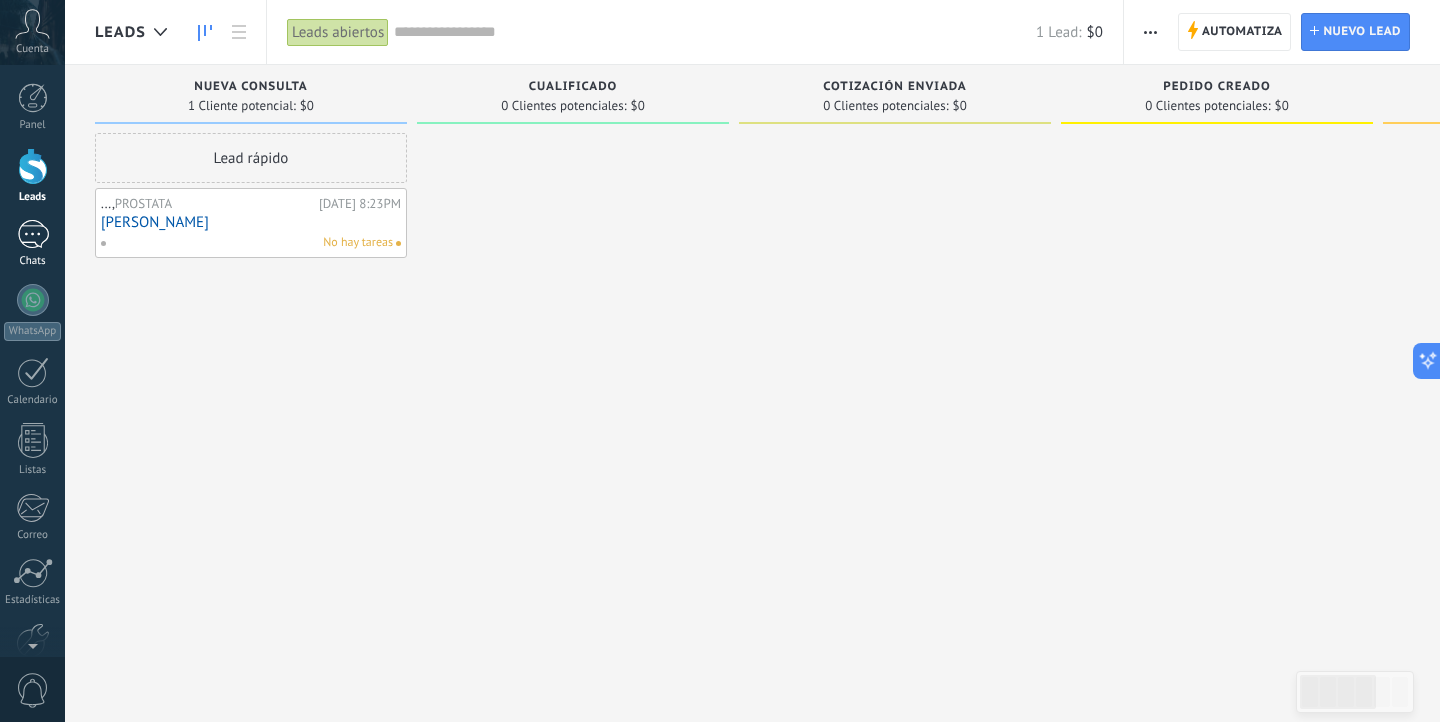 click on "Chats" at bounding box center [32, 244] 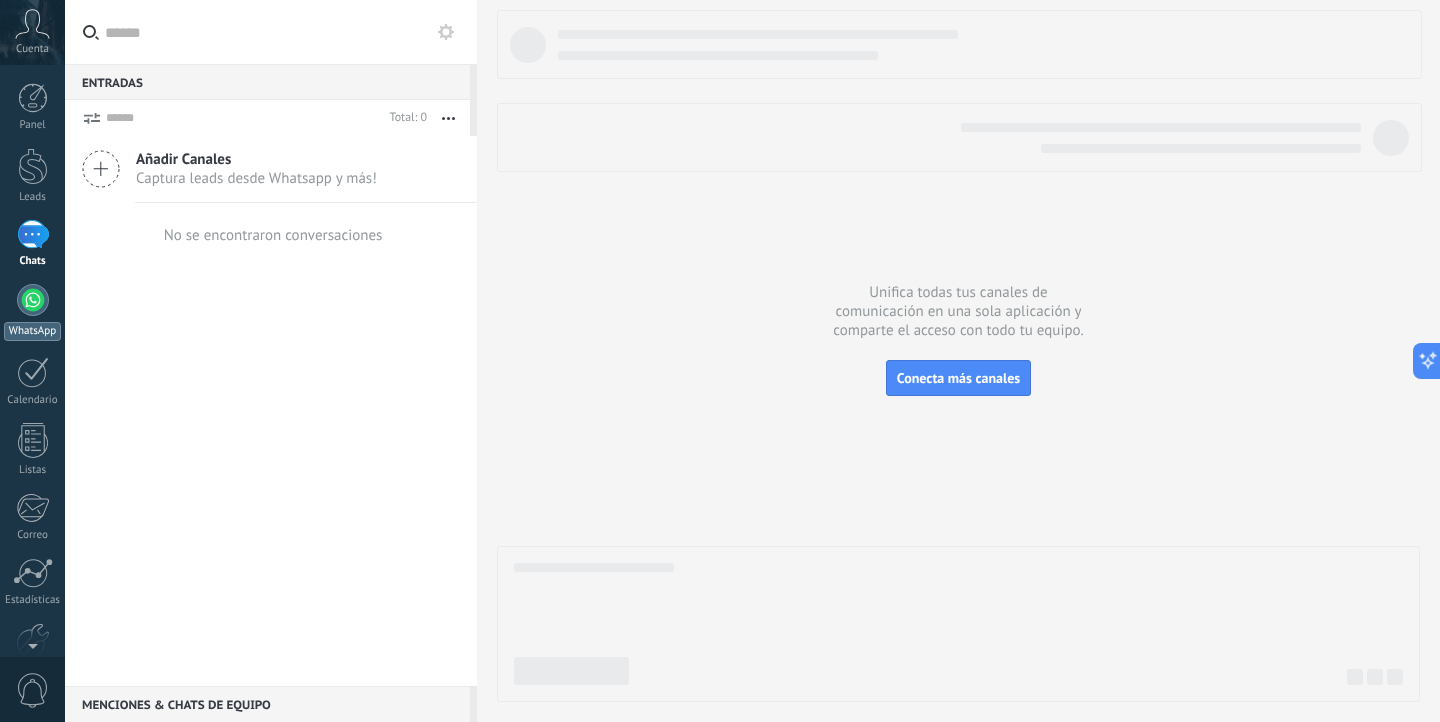 click at bounding box center (33, 300) 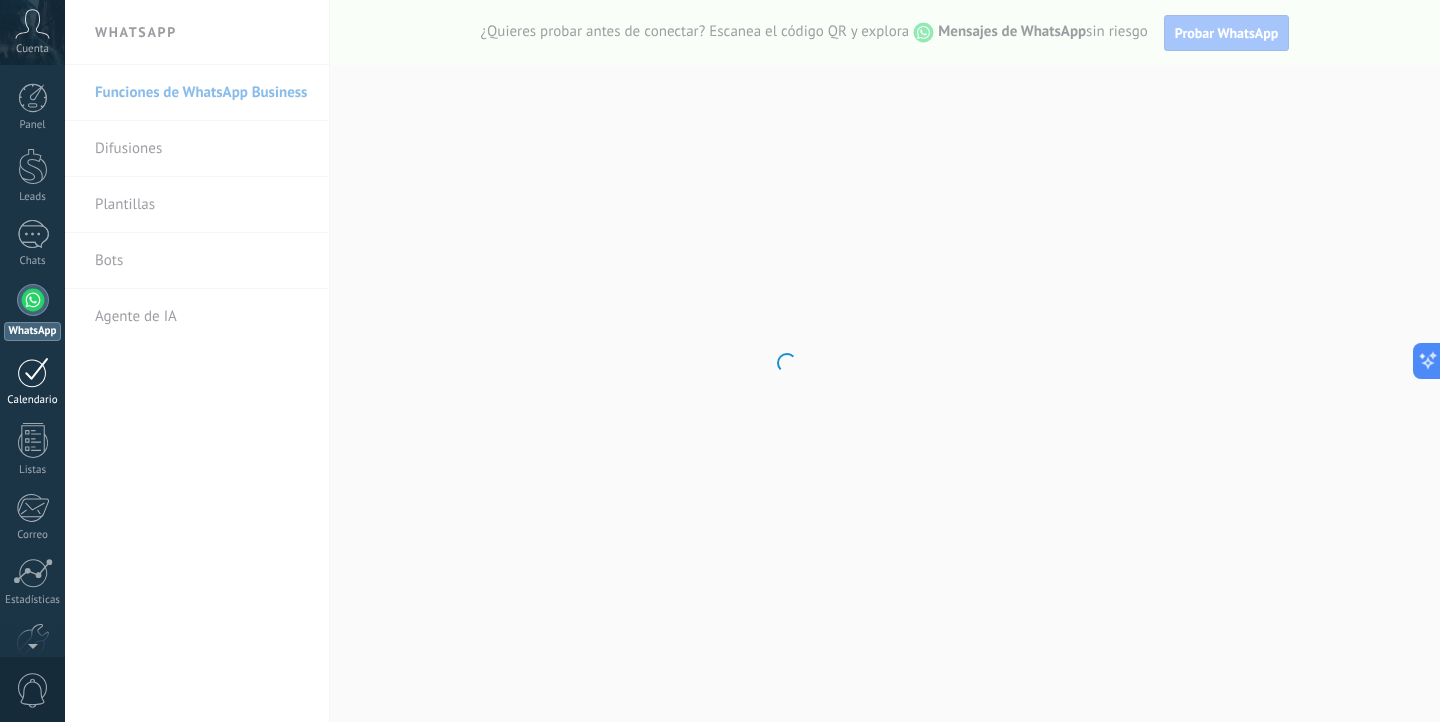 click at bounding box center (33, 372) 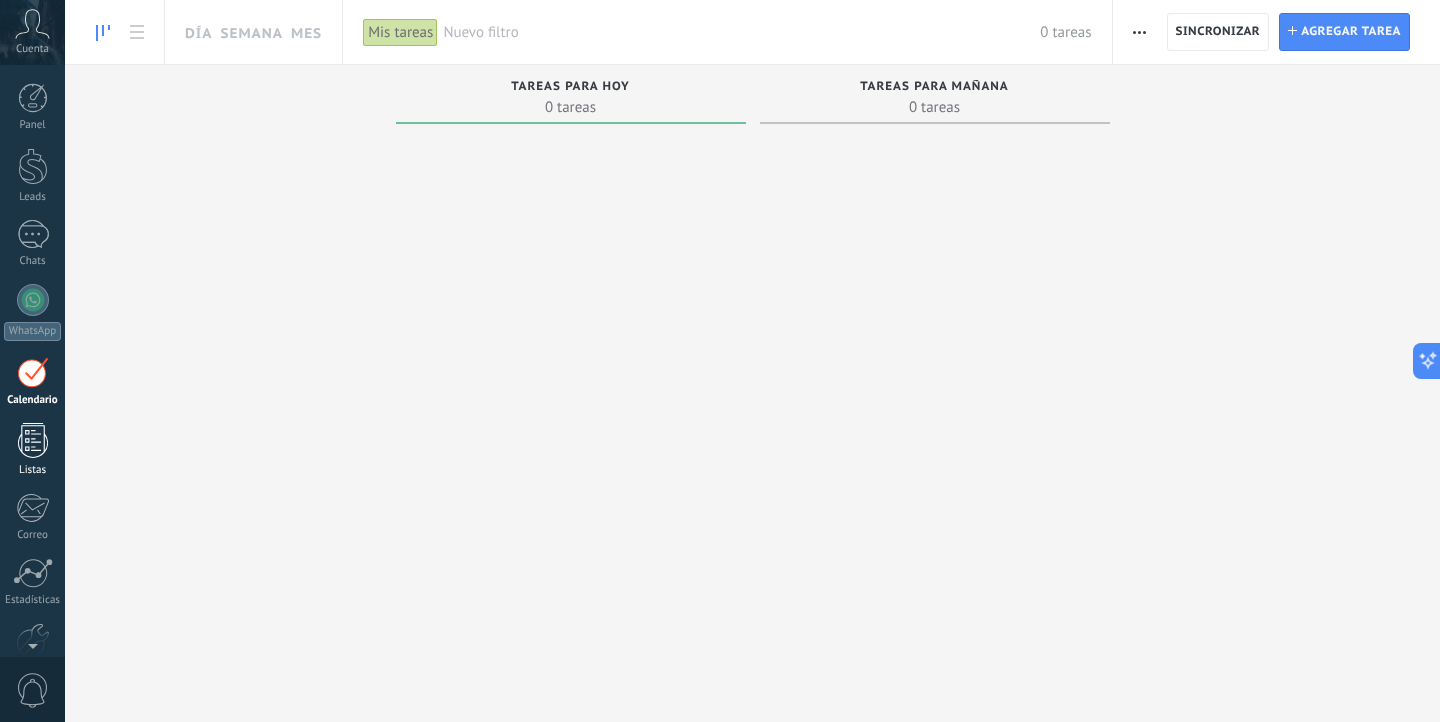 click at bounding box center [33, 440] 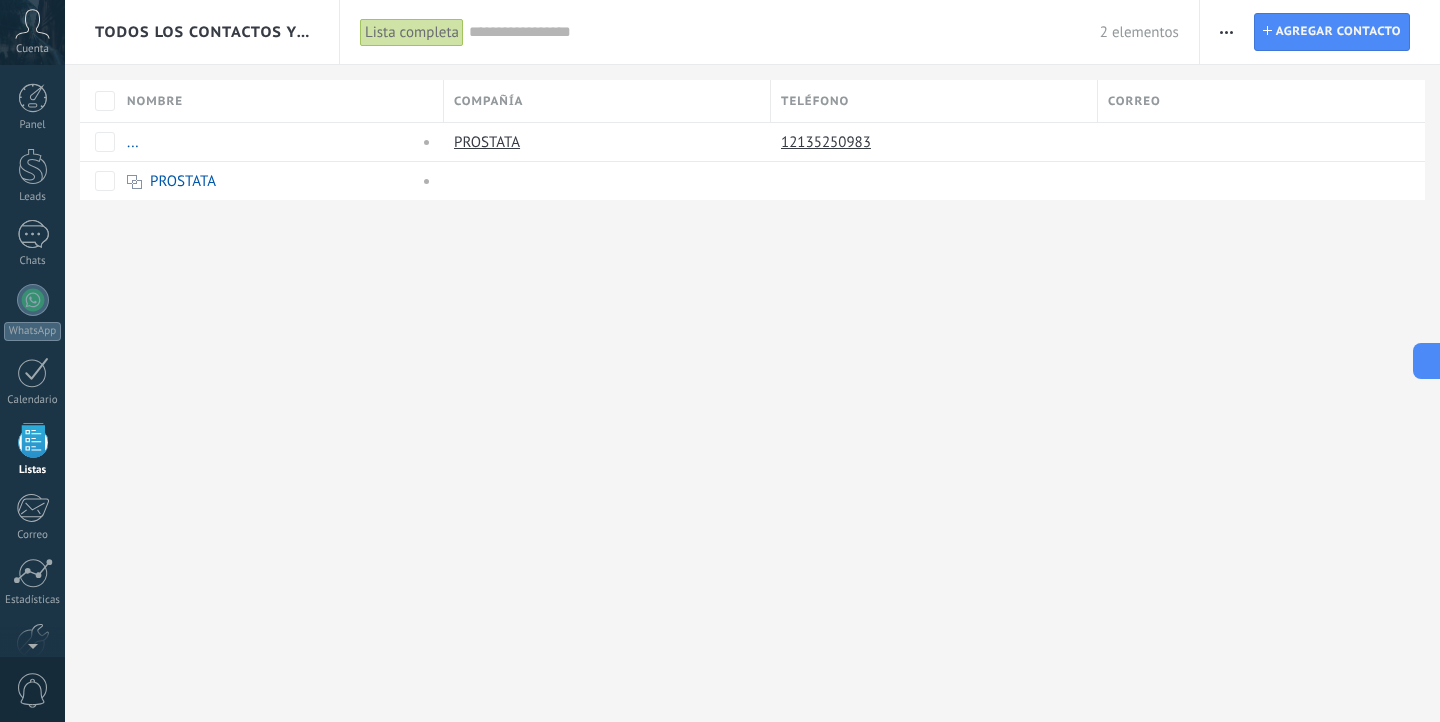 scroll, scrollTop: 52, scrollLeft: 0, axis: vertical 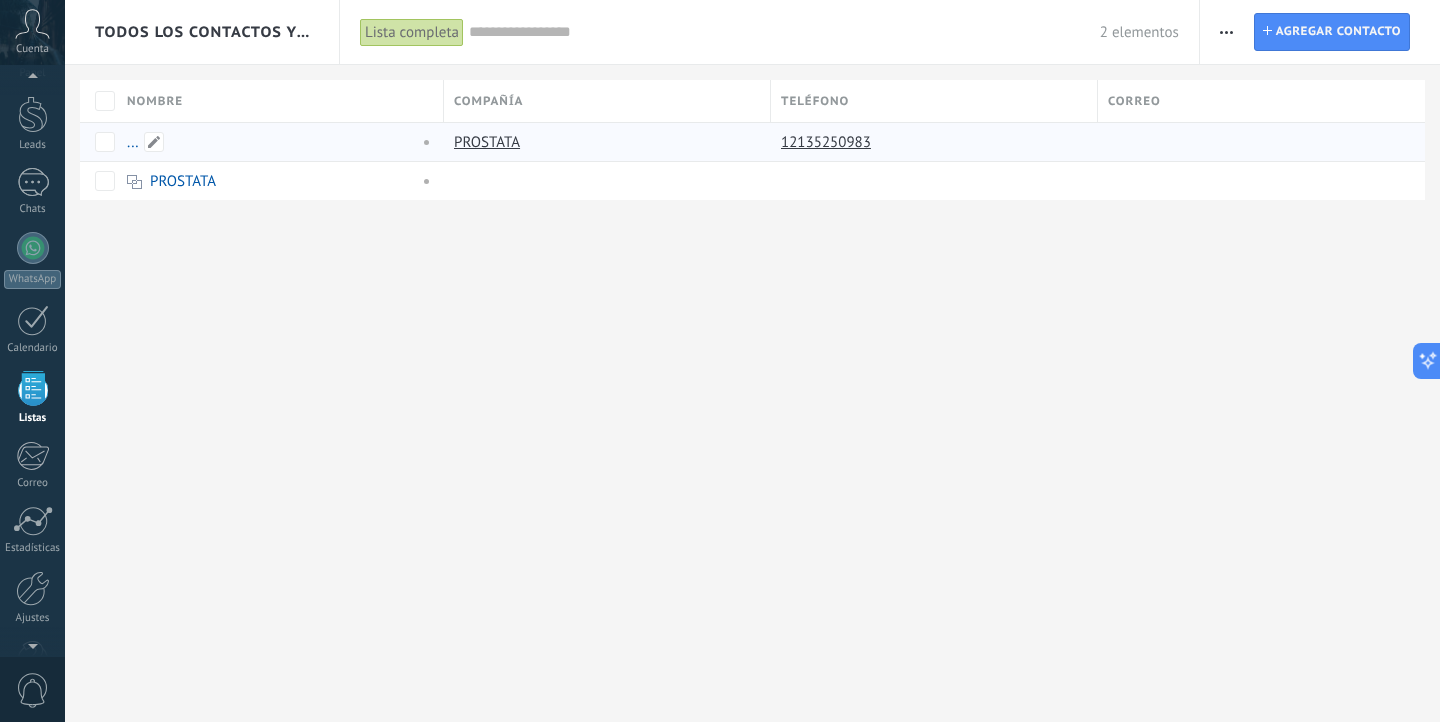 click on "..." at bounding box center (268, 142) 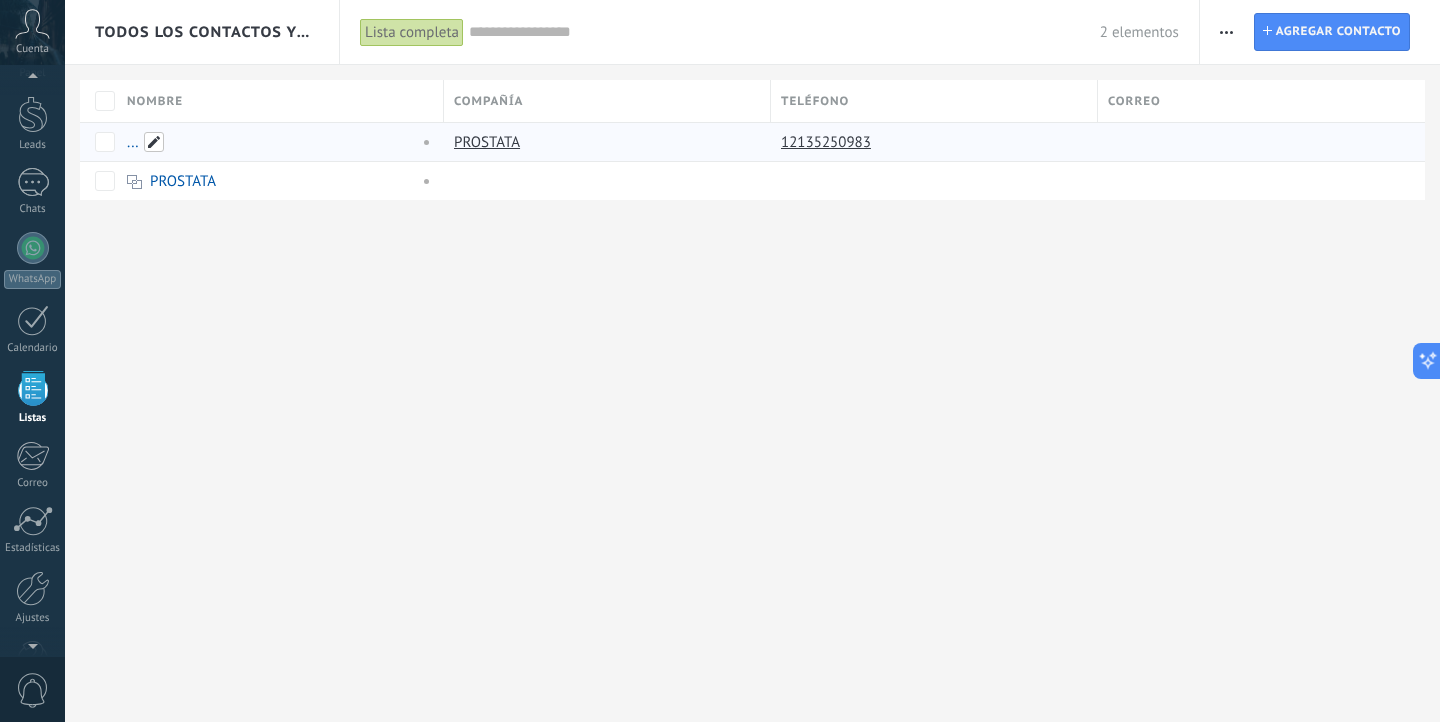 click at bounding box center [154, 142] 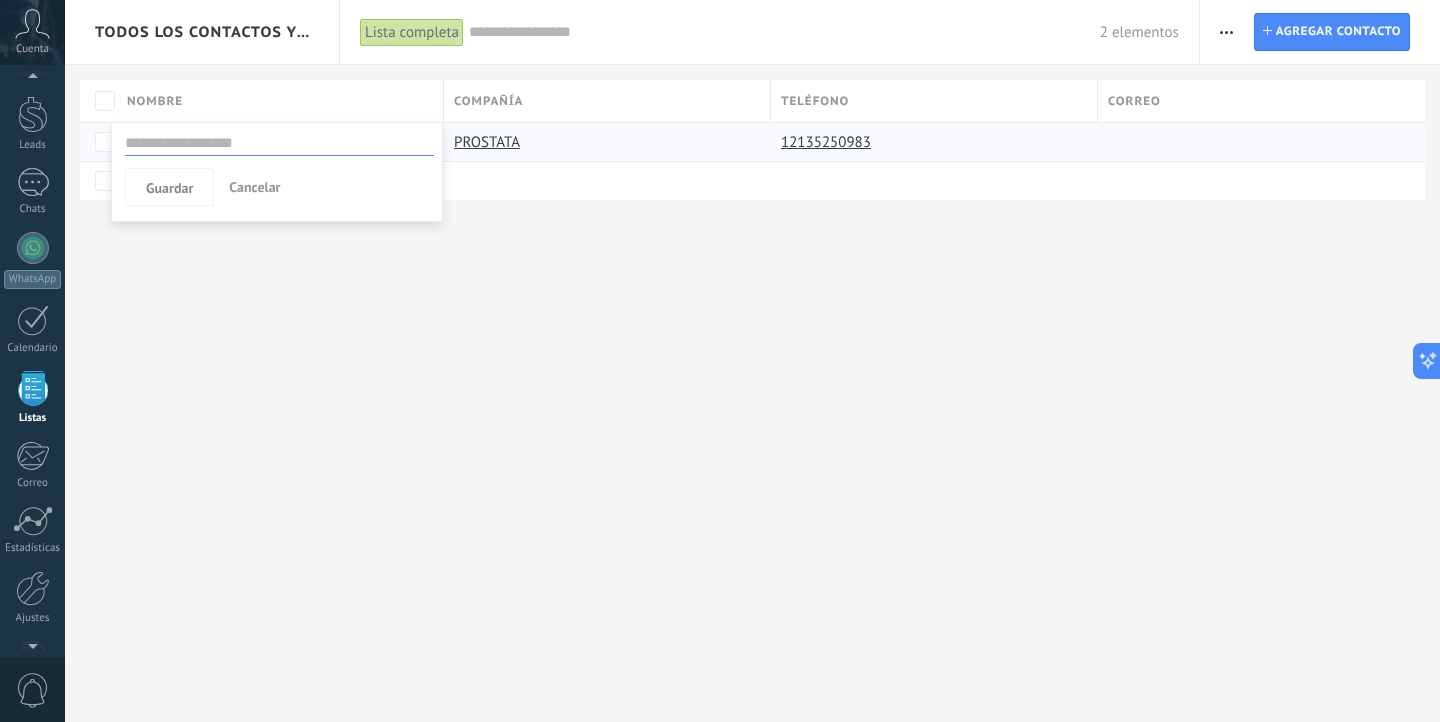 click at bounding box center (279, 143) 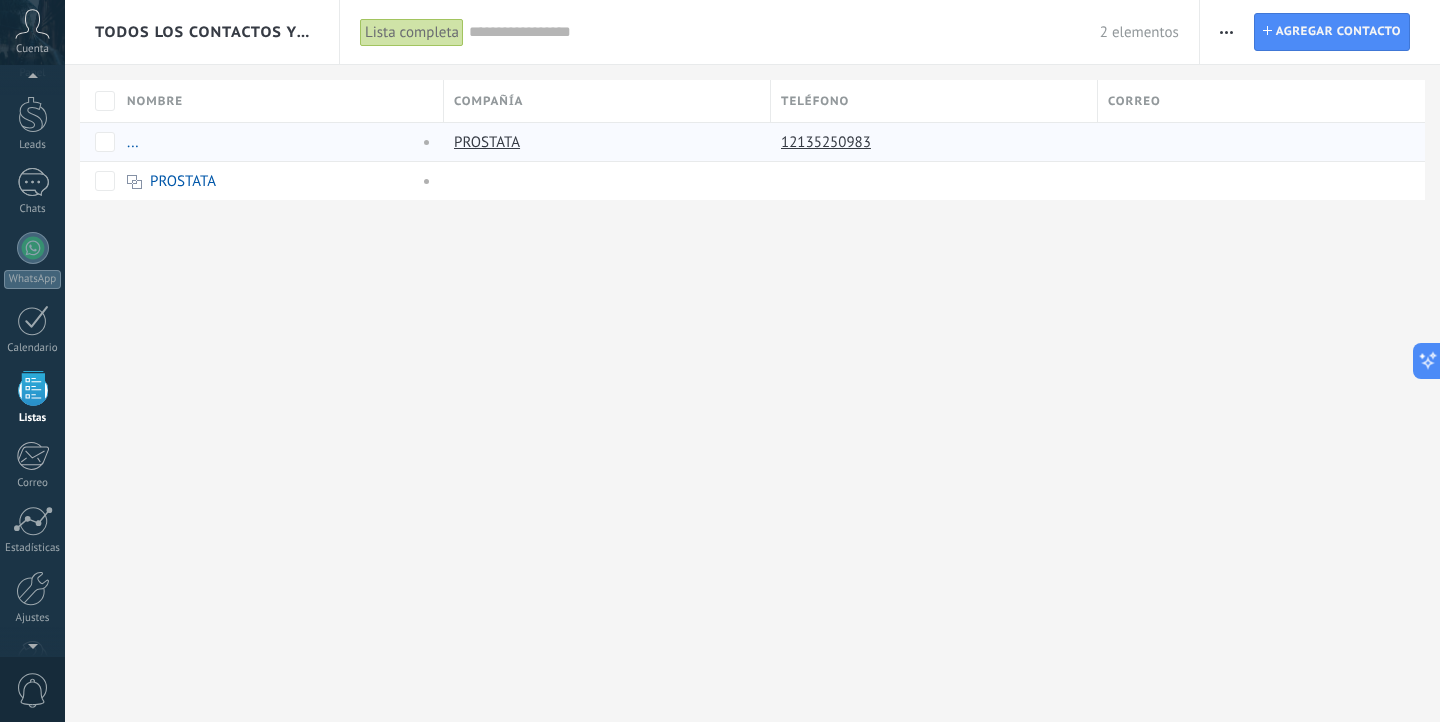 click on "Todos los contactos y empresas Lista completa Aplicar 2 elementos Lista completa Contactos sin tareas Contactos con tareas atrasadas Sin leads Eliminados Guardar Todo el tiempo Todo el tiempo Hoy Ayer Últimos  ** 30  dias Esta semana La última semana Este mes El mes pasado Este trimestre Este año   Seleccionar todo Sin leads Sin la apertura de la causa Nueva consulta Cualificado Cotización enviada Pedido creado Pedido completado Pedido enviado Pedido enviado – ganado Pedido cancelado – perdido Etapas activas Seleccionar todo Presupuesto insuficiente No hay necesidad para el producto No satisfecho con las condiciones Comprado del competidor Razón no definida Razones de pérdidas Seleccionar todo Hoy Mañana Esta semana Este mes Este trimestre No hay tareas atrasadas Todo valores Etiquetas Administrar etiquetas No tienes etiquetas conectadas Aplicar Restablecer Imprimir Agregar una compañía Exportar Importar Ajustes de la lista Procesos empresariales Buscar duplicados Contacto Agregar contacto Leads" at bounding box center (752, 361) 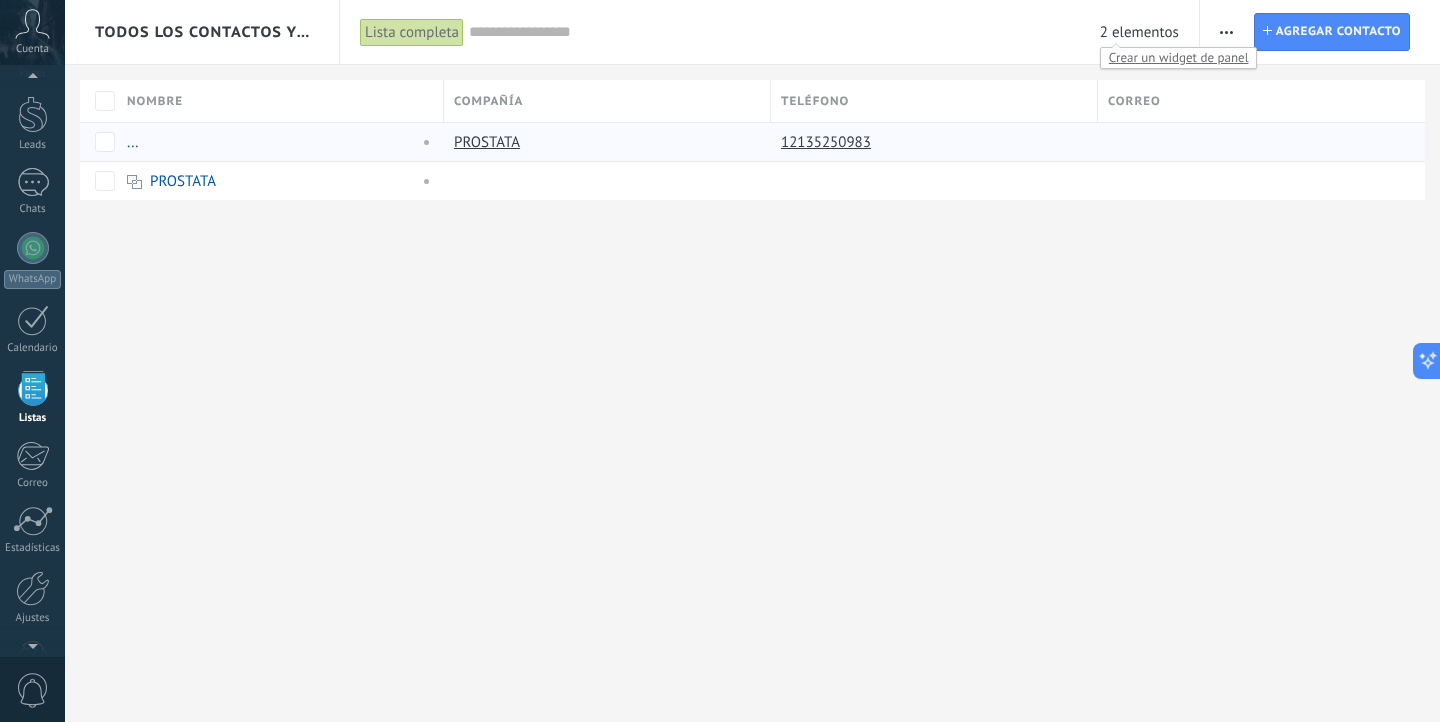 click on "2 elementos" at bounding box center [1139, 32] 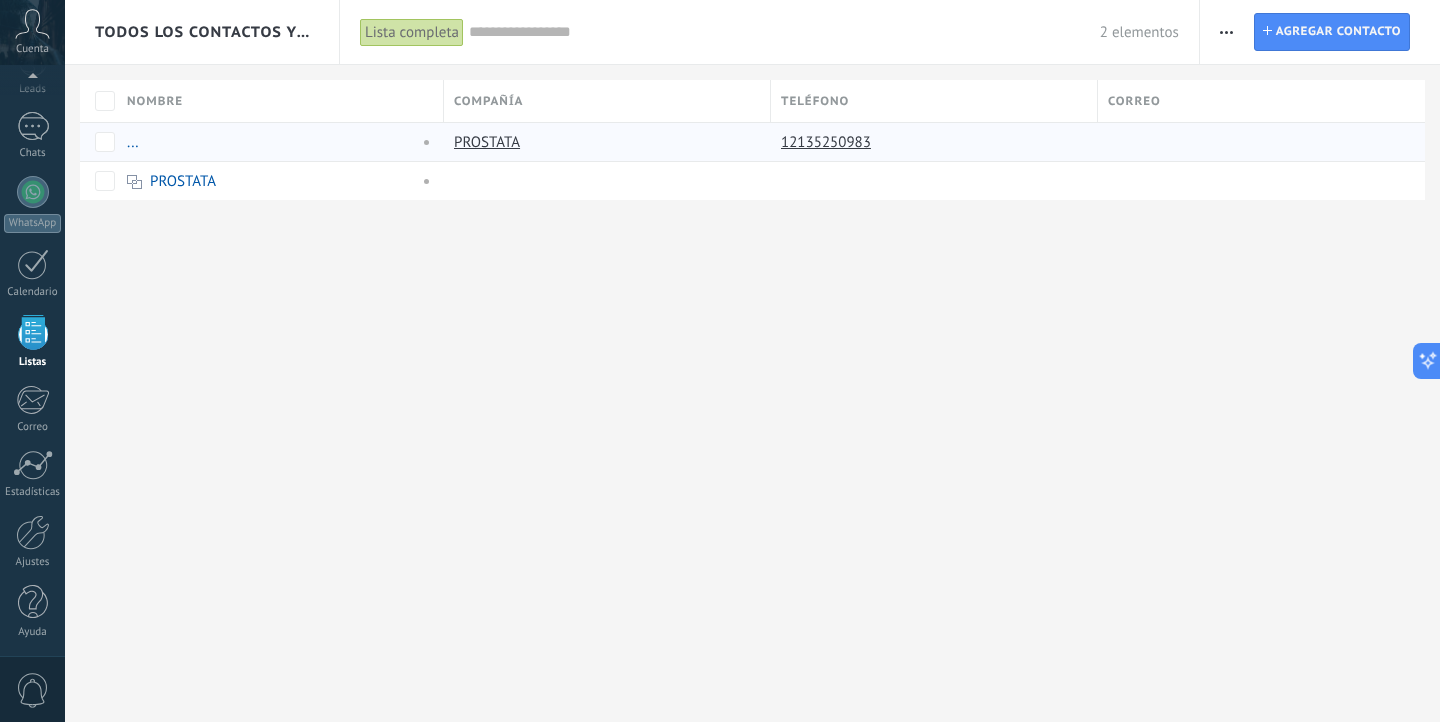 scroll, scrollTop: 110, scrollLeft: 0, axis: vertical 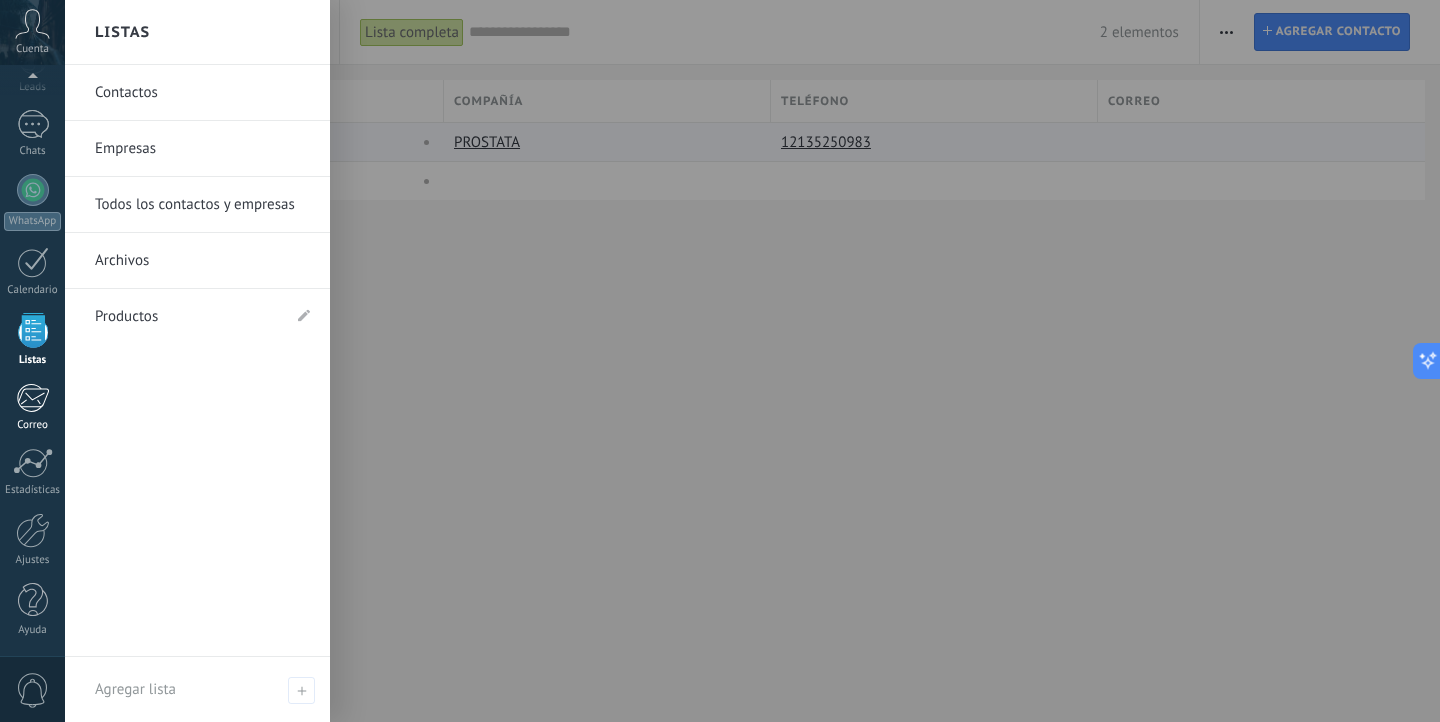click at bounding box center (32, 398) 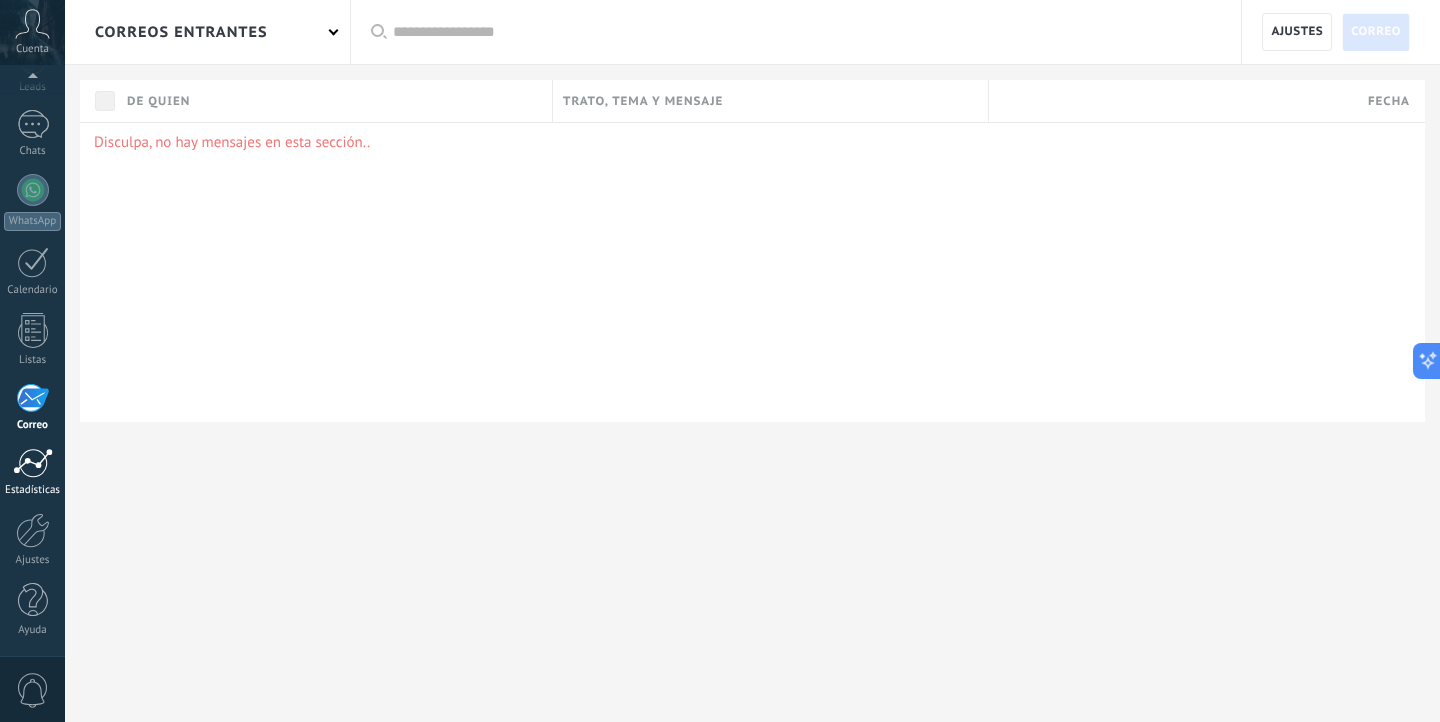 click at bounding box center [33, 463] 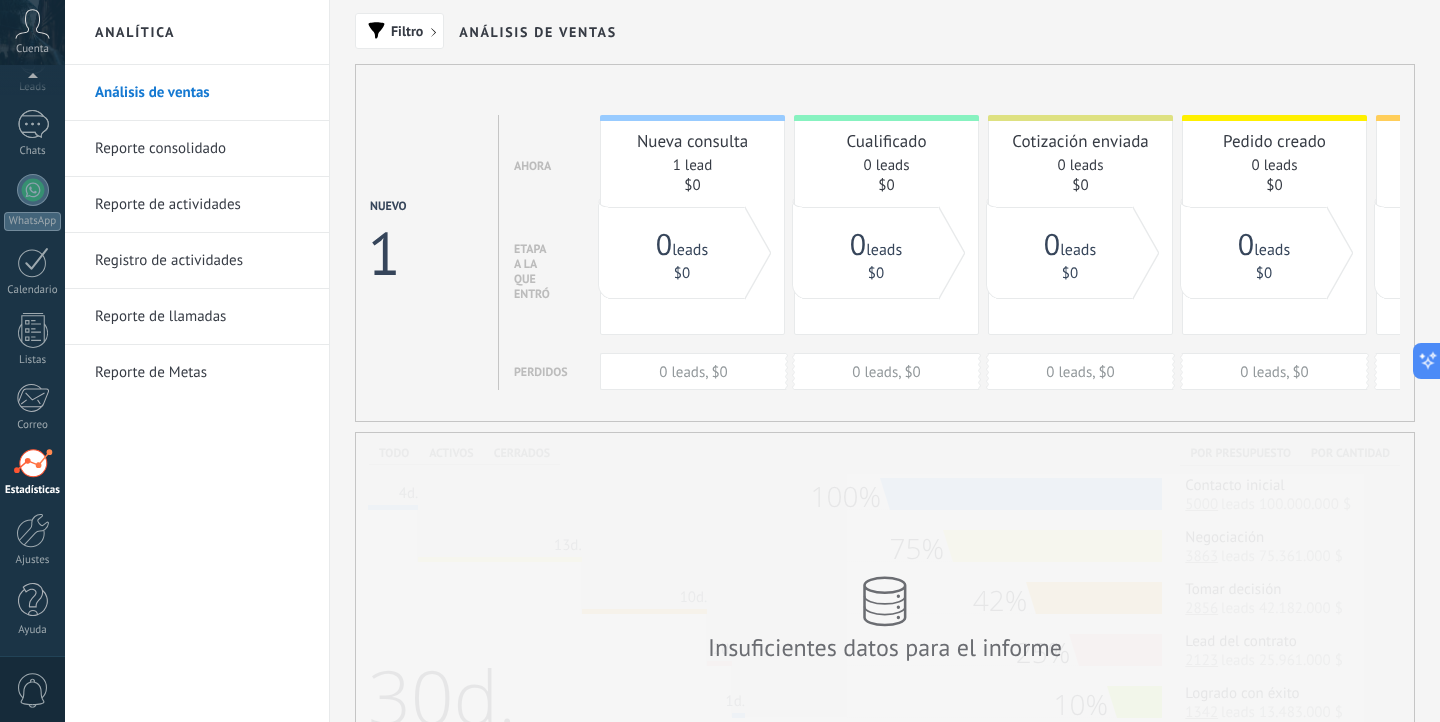 scroll, scrollTop: 84, scrollLeft: 0, axis: vertical 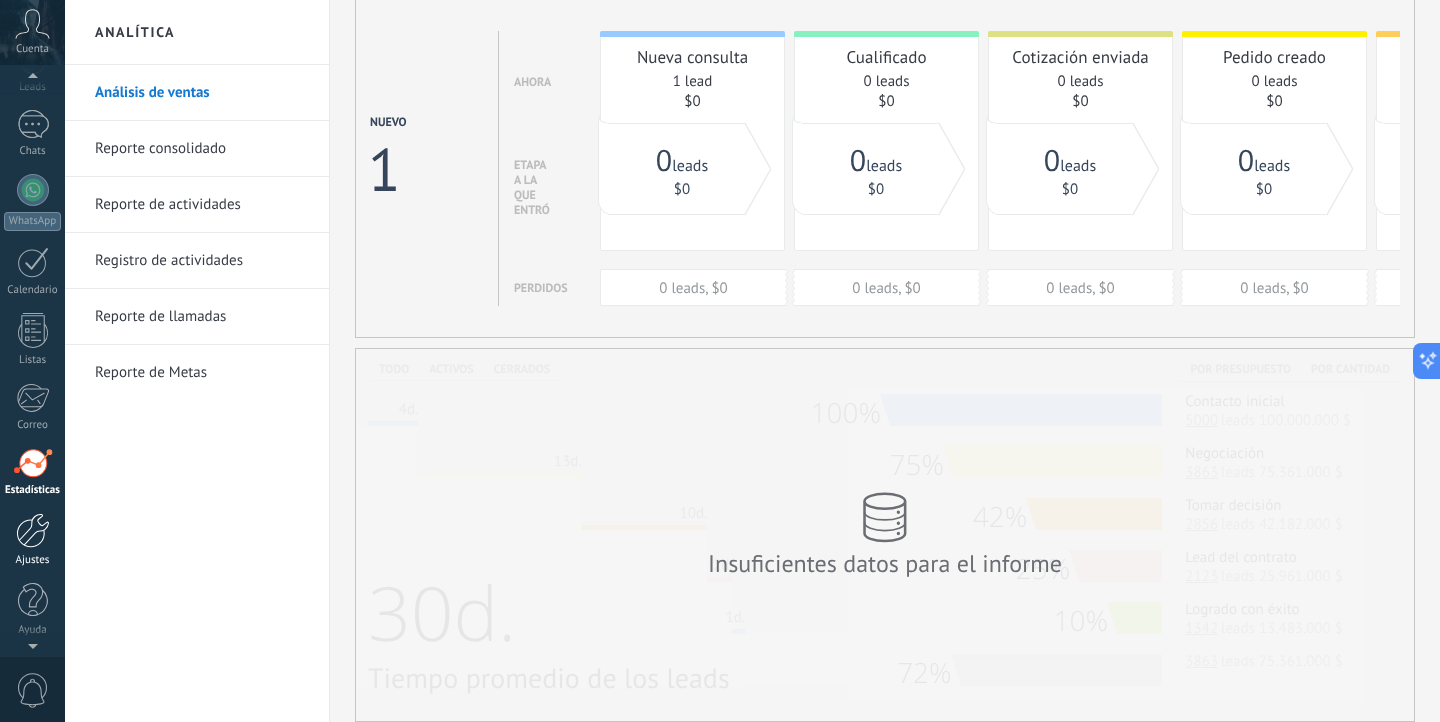 click on "Ajustes" at bounding box center [32, 540] 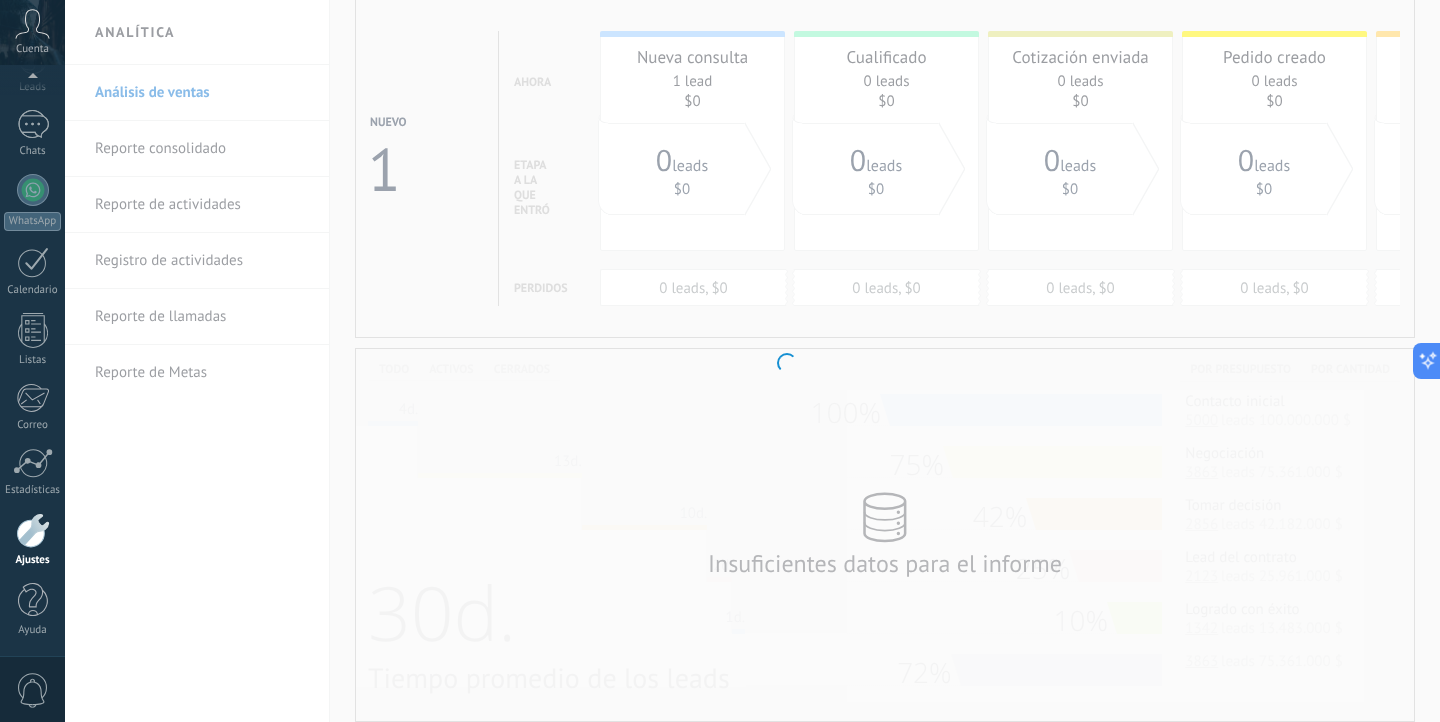 scroll, scrollTop: 0, scrollLeft: 0, axis: both 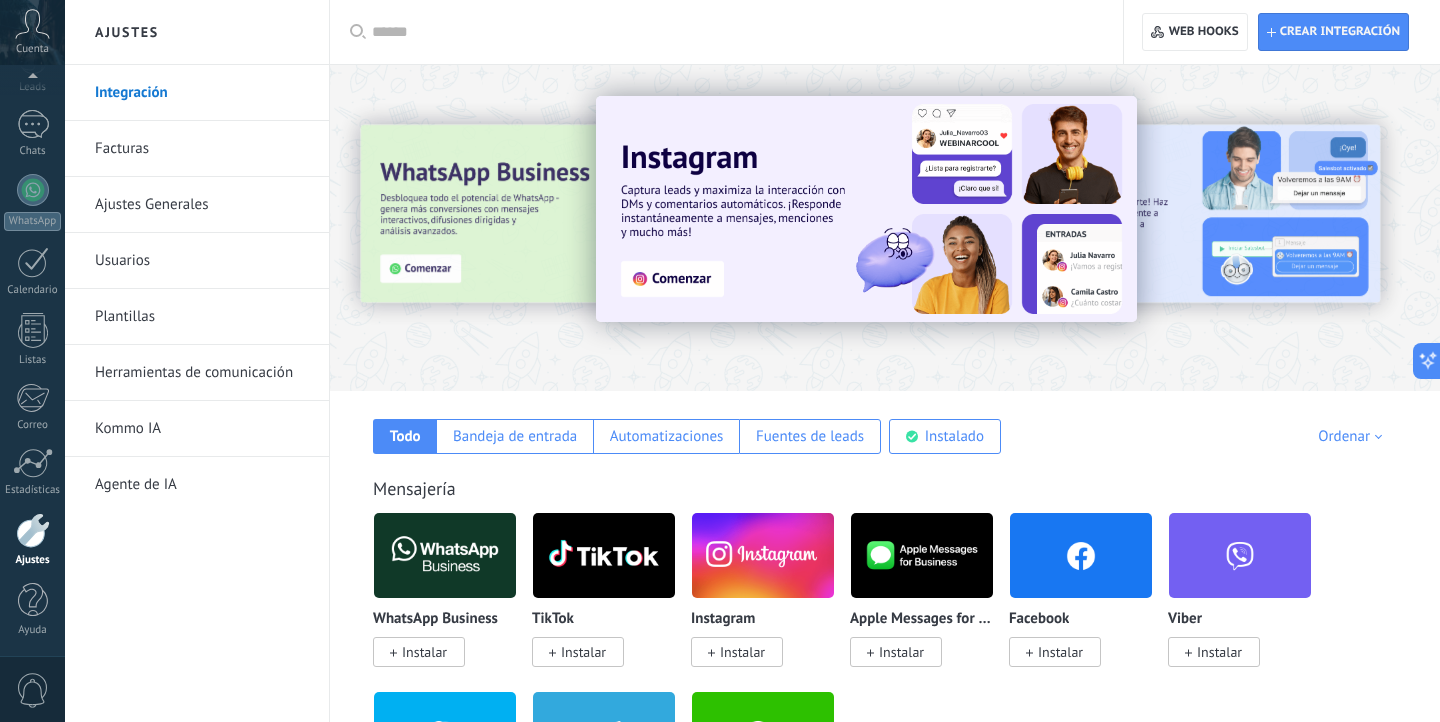 click on "Usuarios" at bounding box center [202, 261] 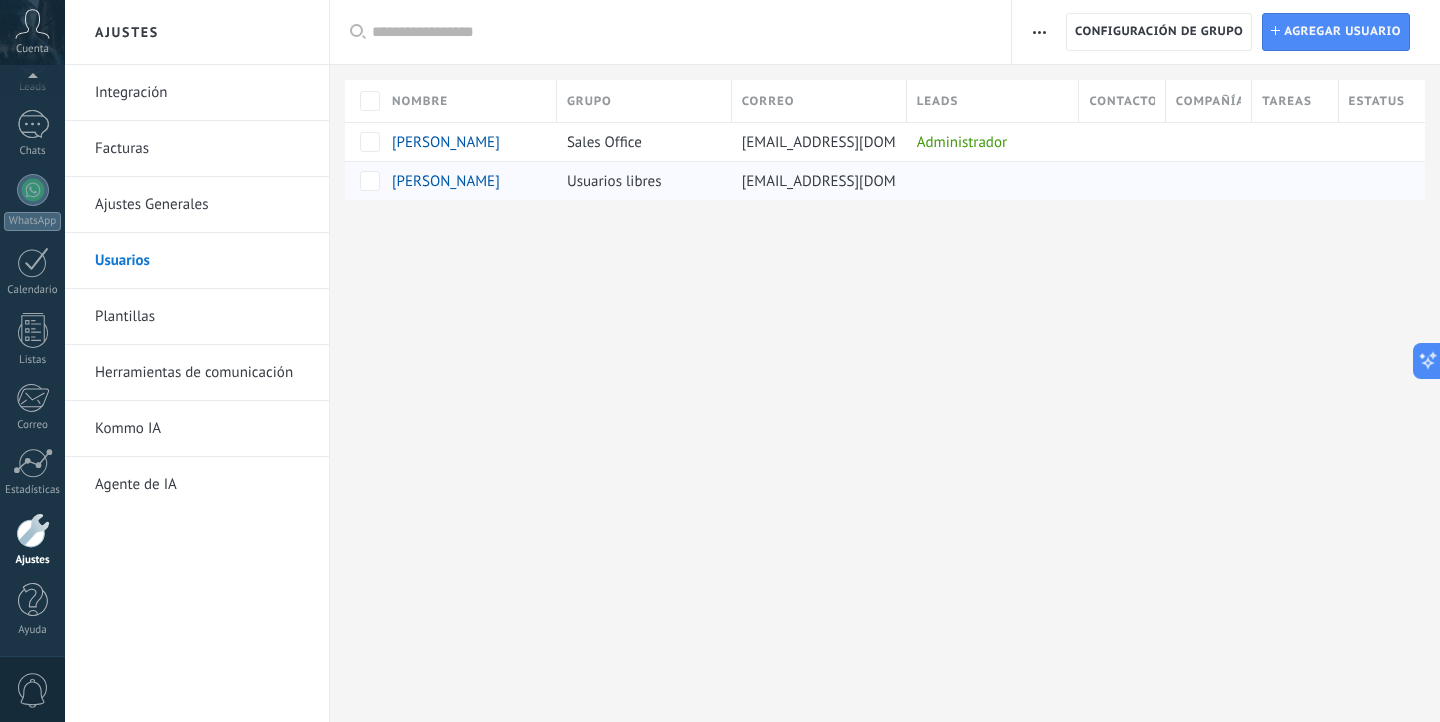 click on "[PERSON_NAME]" at bounding box center [446, 181] 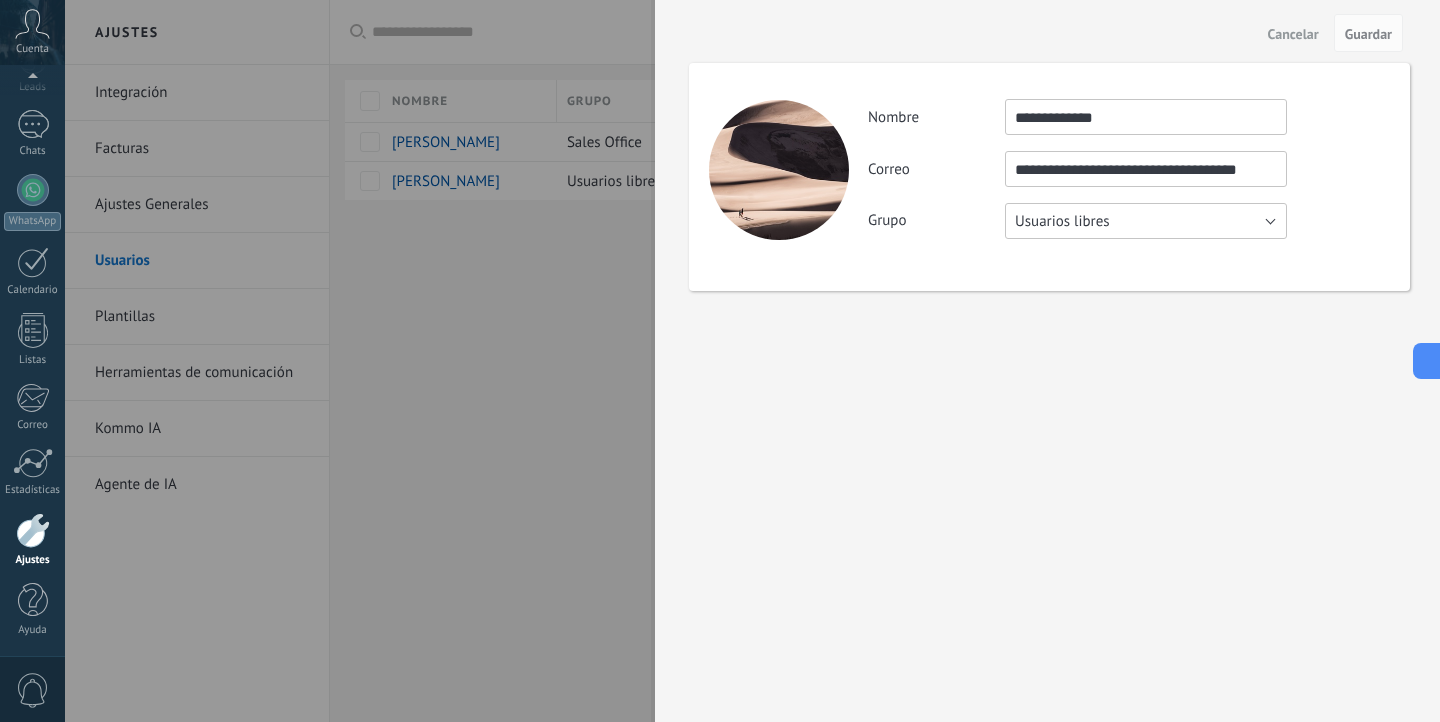 click on "Usuarios libres" at bounding box center (1146, 221) 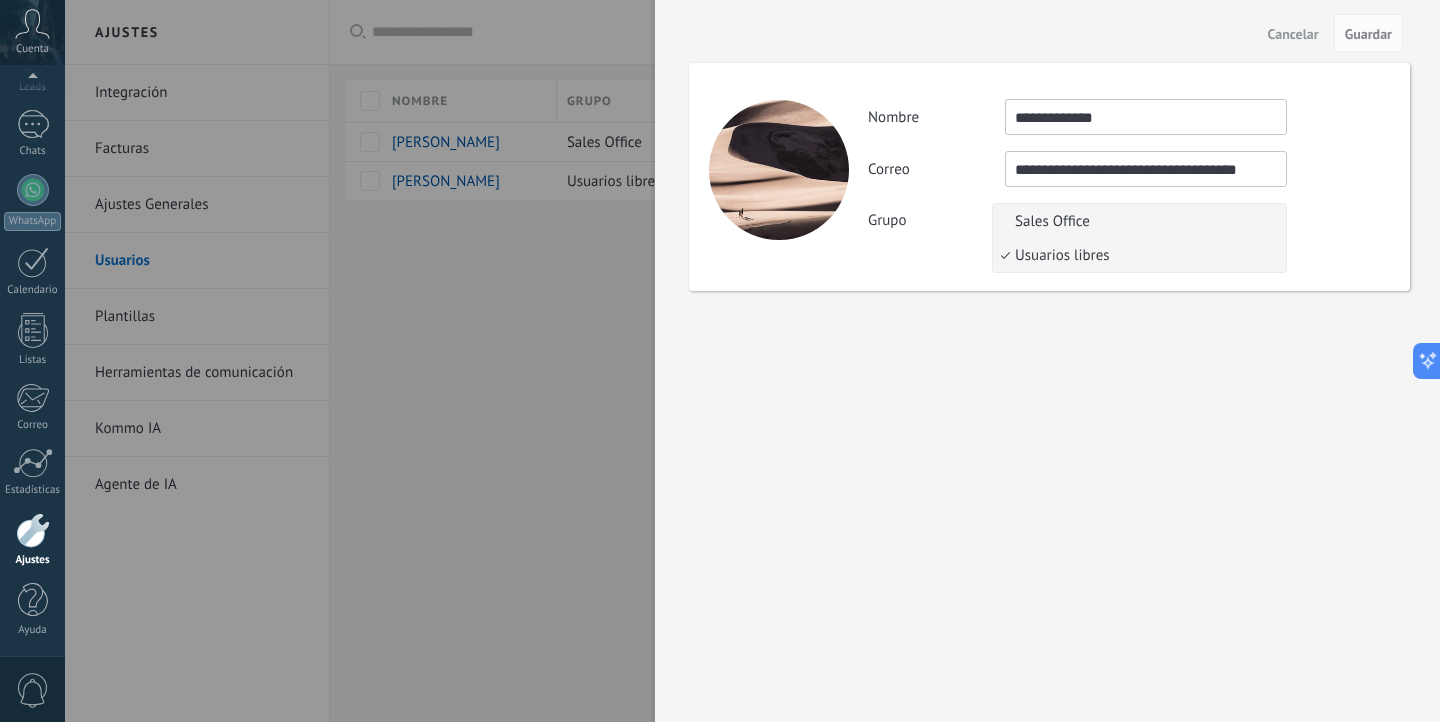 click on "Sales Office" at bounding box center [1136, 221] 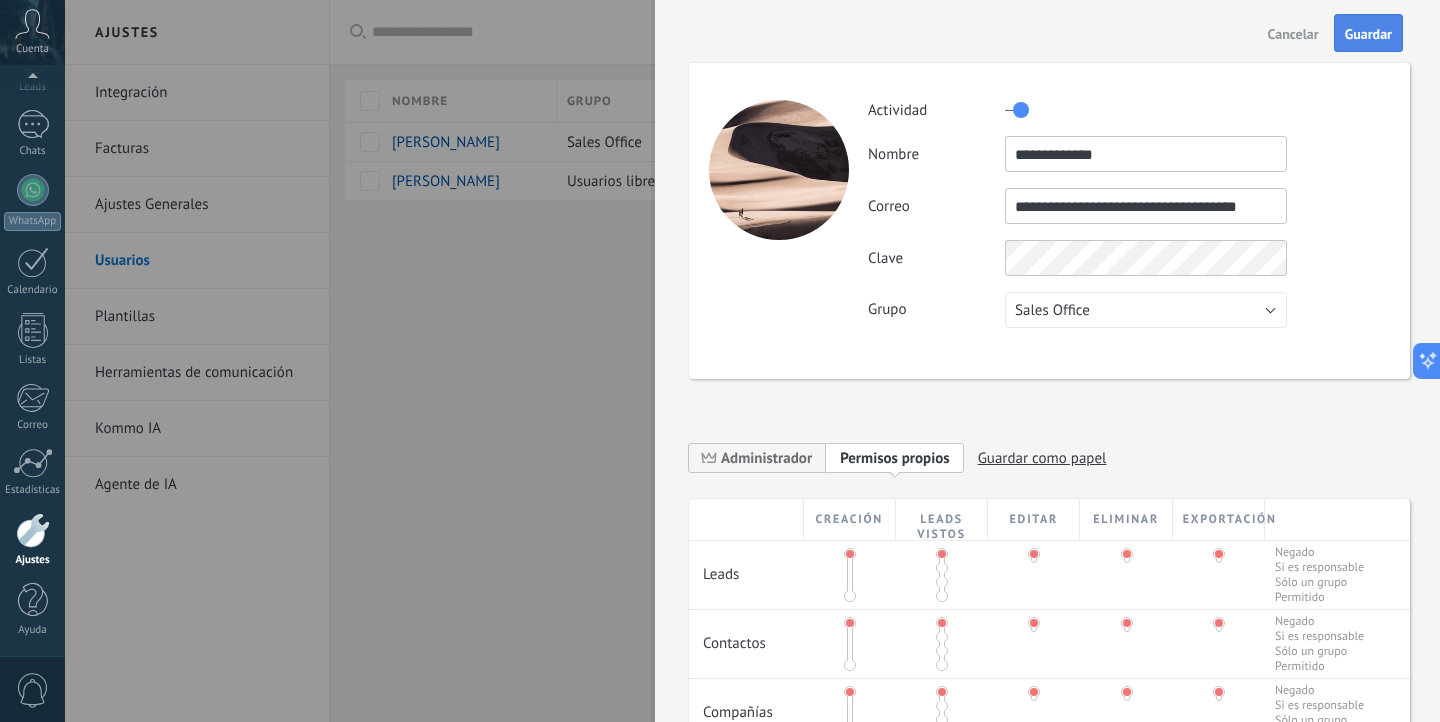 click on "Guardar" at bounding box center [1368, 34] 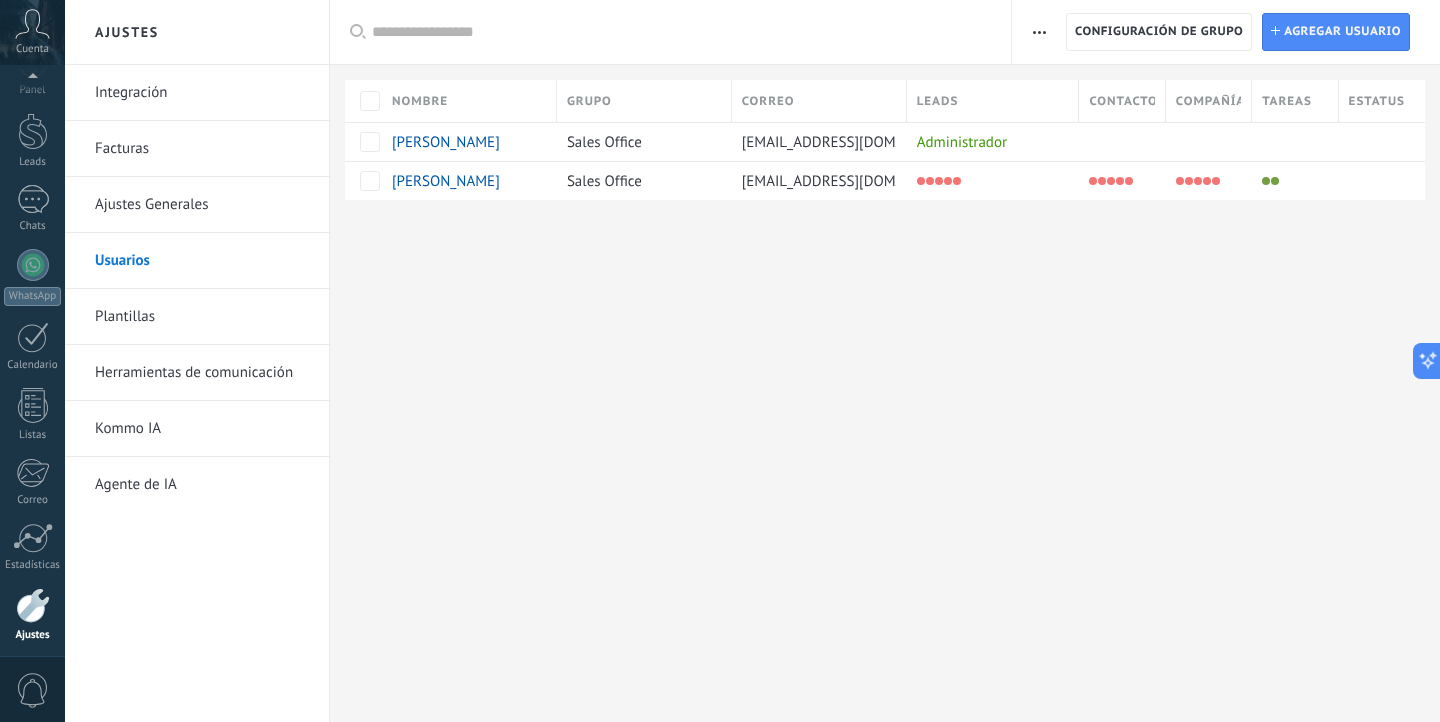 scroll, scrollTop: 110, scrollLeft: 0, axis: vertical 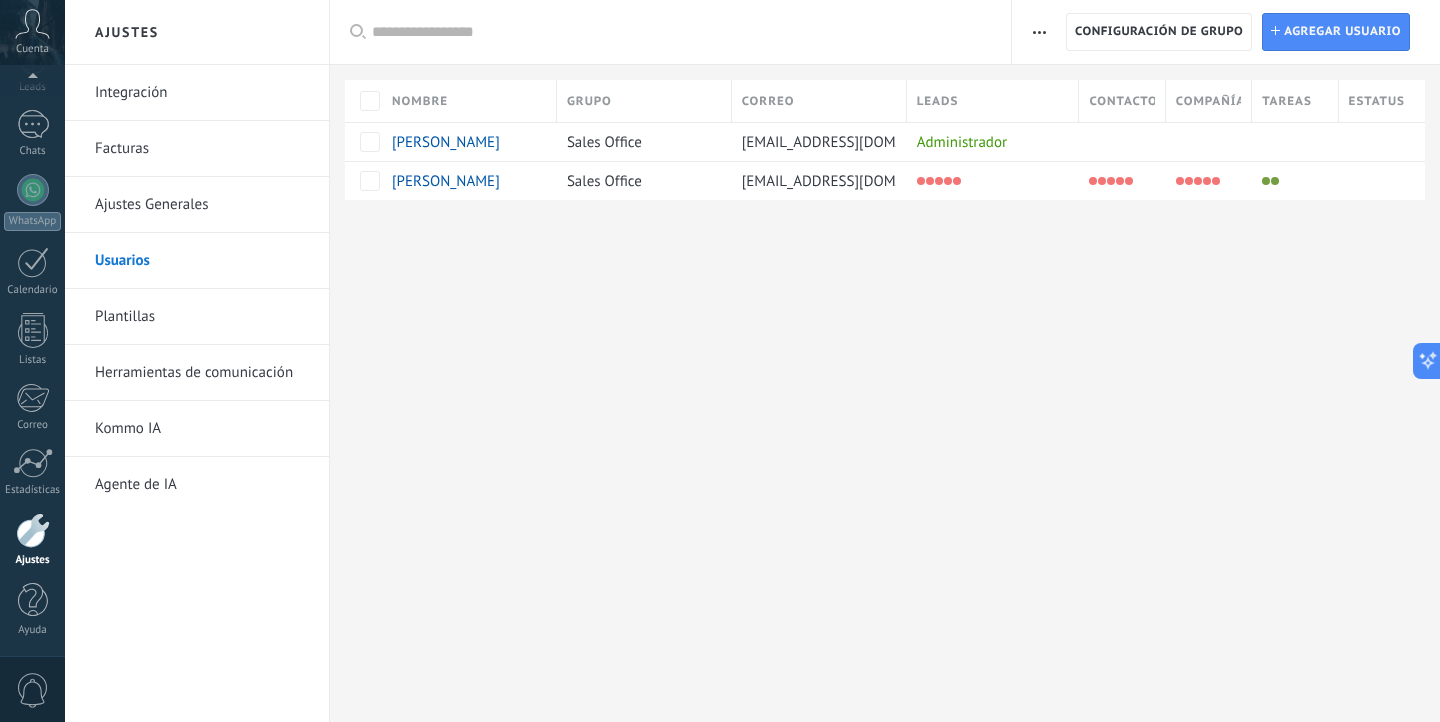 click on "Ajustes" at bounding box center [197, 32] 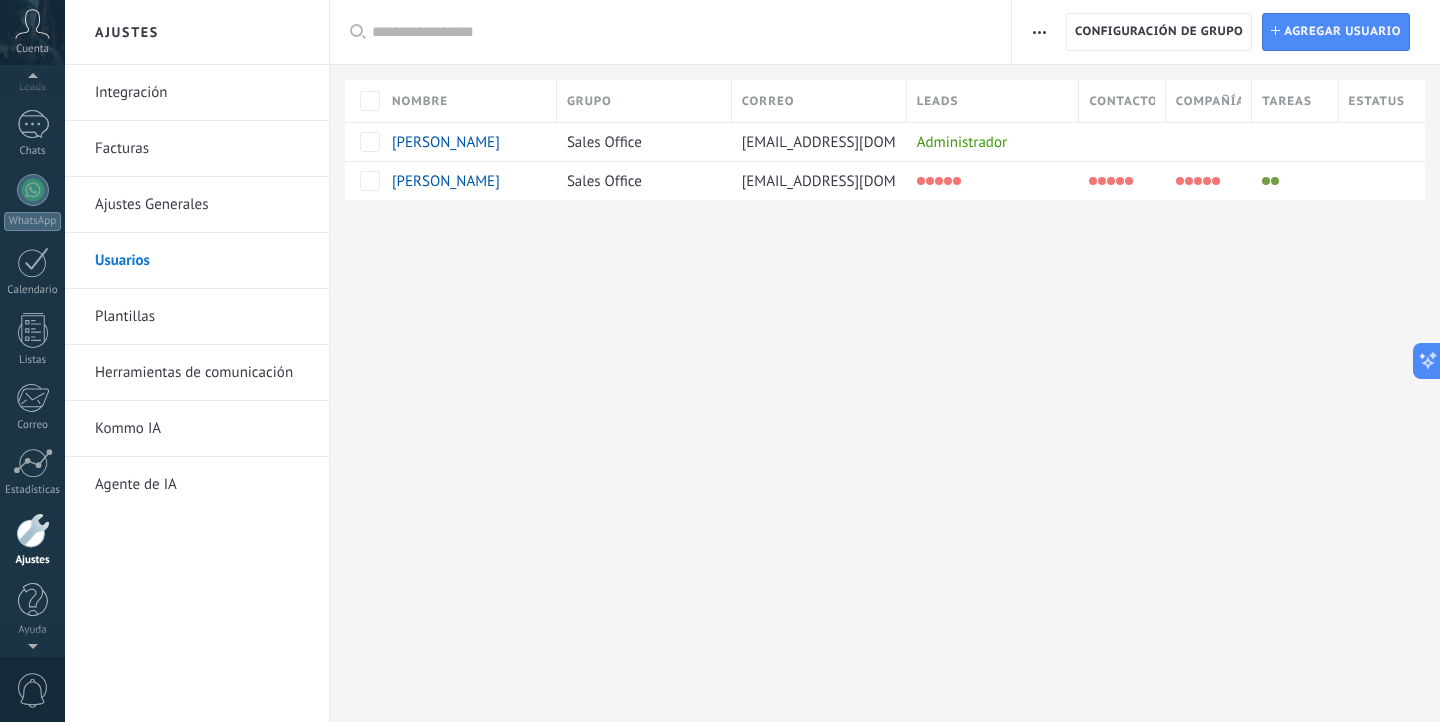 scroll, scrollTop: 0, scrollLeft: 0, axis: both 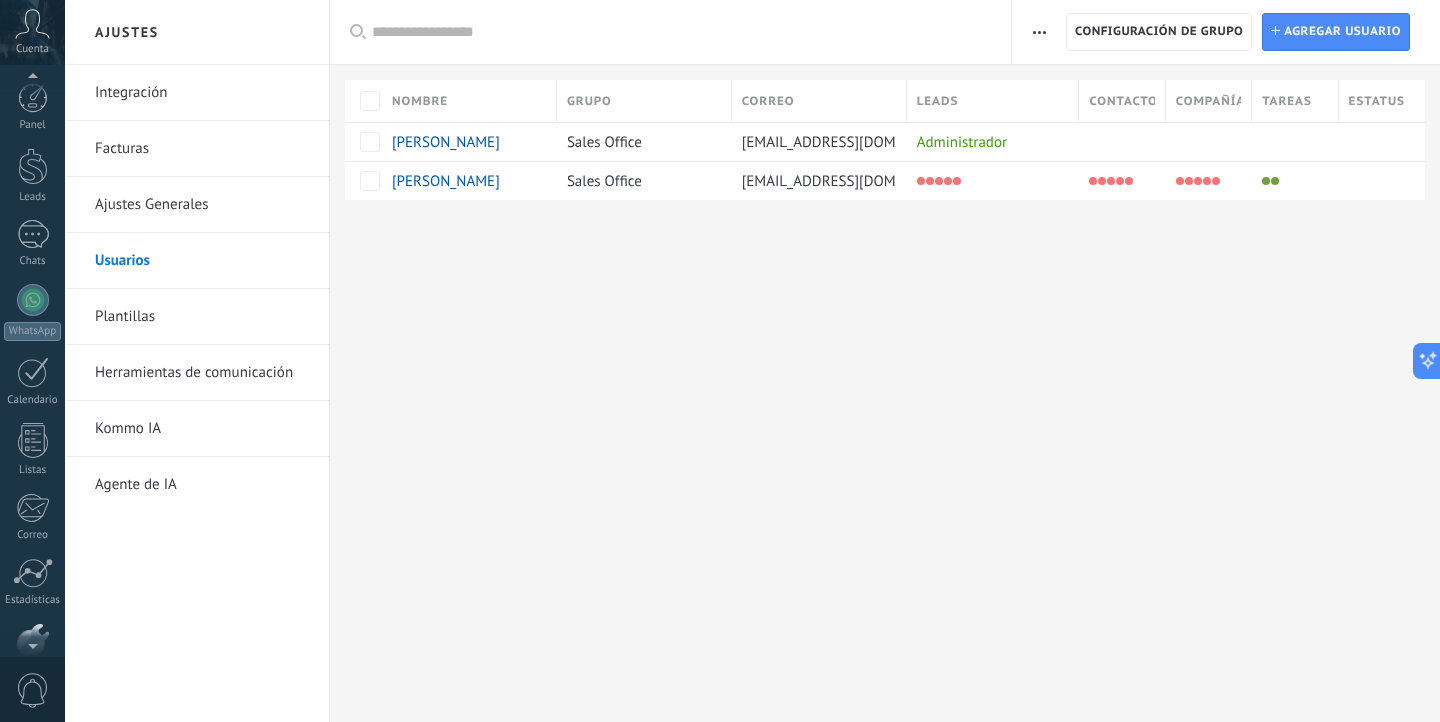 click on "©  2025  derechos reservados |  Términos de uso
Soporte técnico
auto claro oscuro
Cuenta
Wilson Rojas
ID de cuenta
34943980
perfil
salir
0" at bounding box center (32, 361) 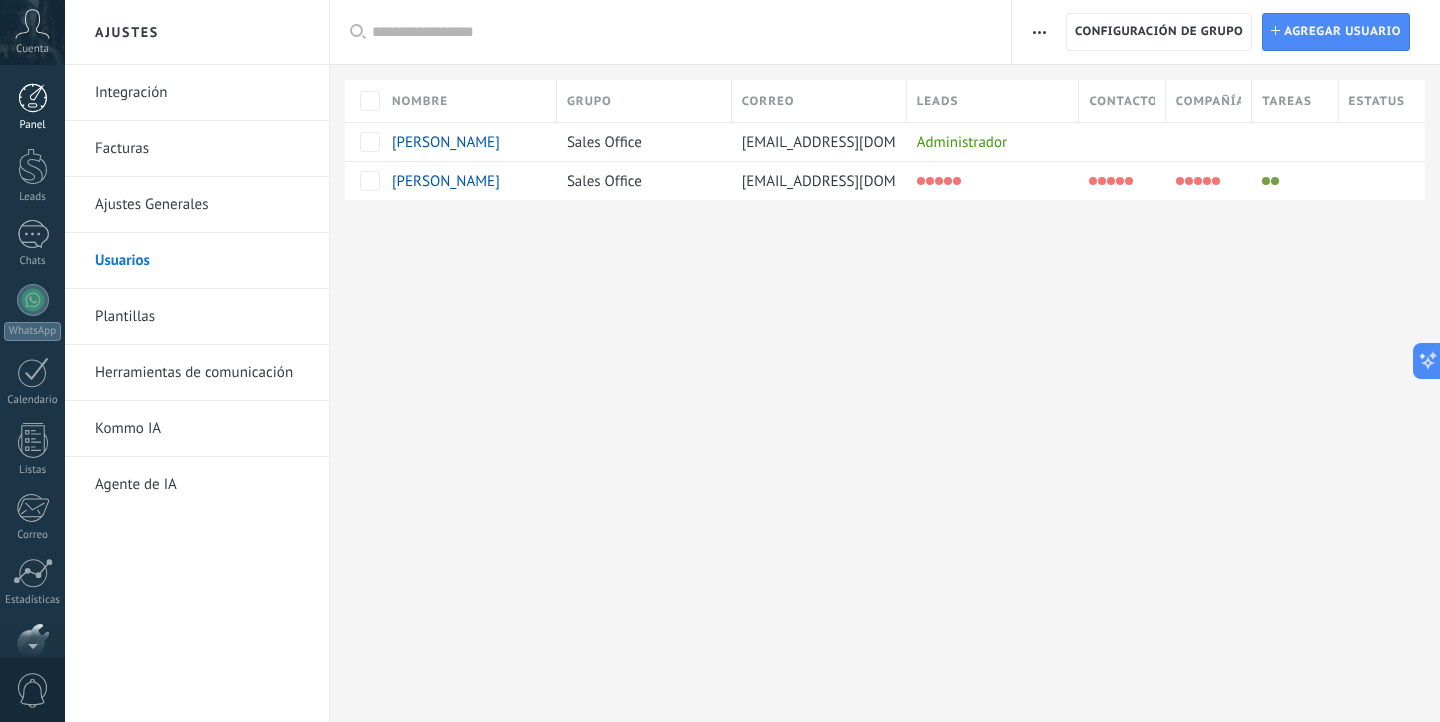 click at bounding box center [33, 98] 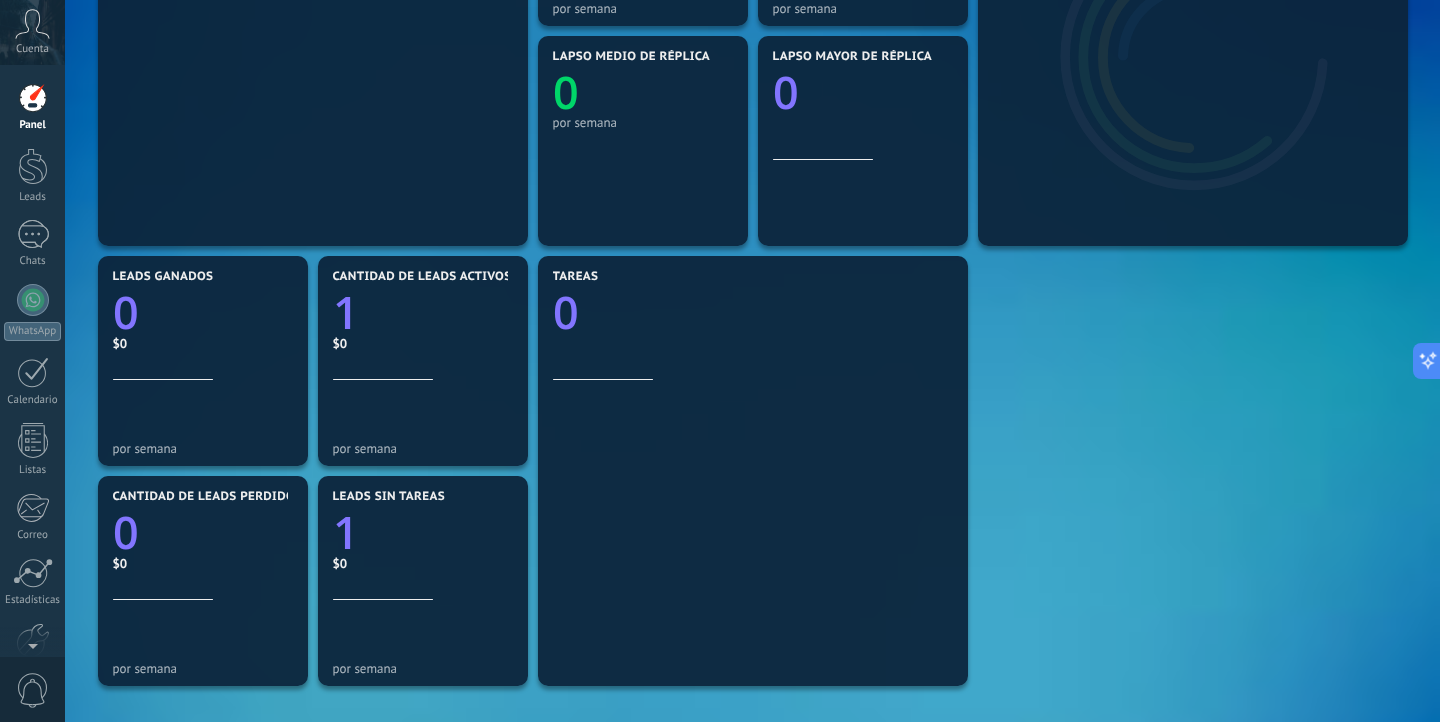 scroll, scrollTop: 444, scrollLeft: 0, axis: vertical 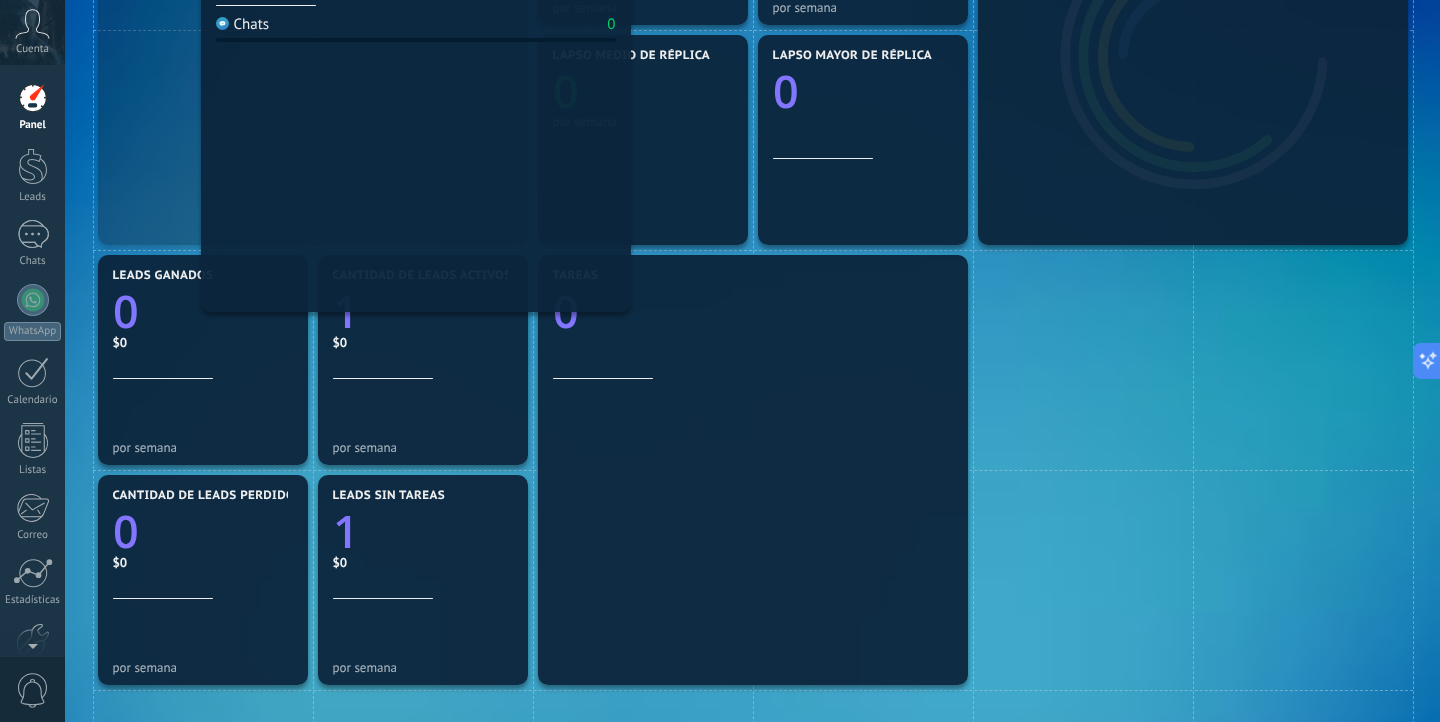 drag, startPoint x: 399, startPoint y: 193, endPoint x: 365, endPoint y: 177, distance: 37.576588 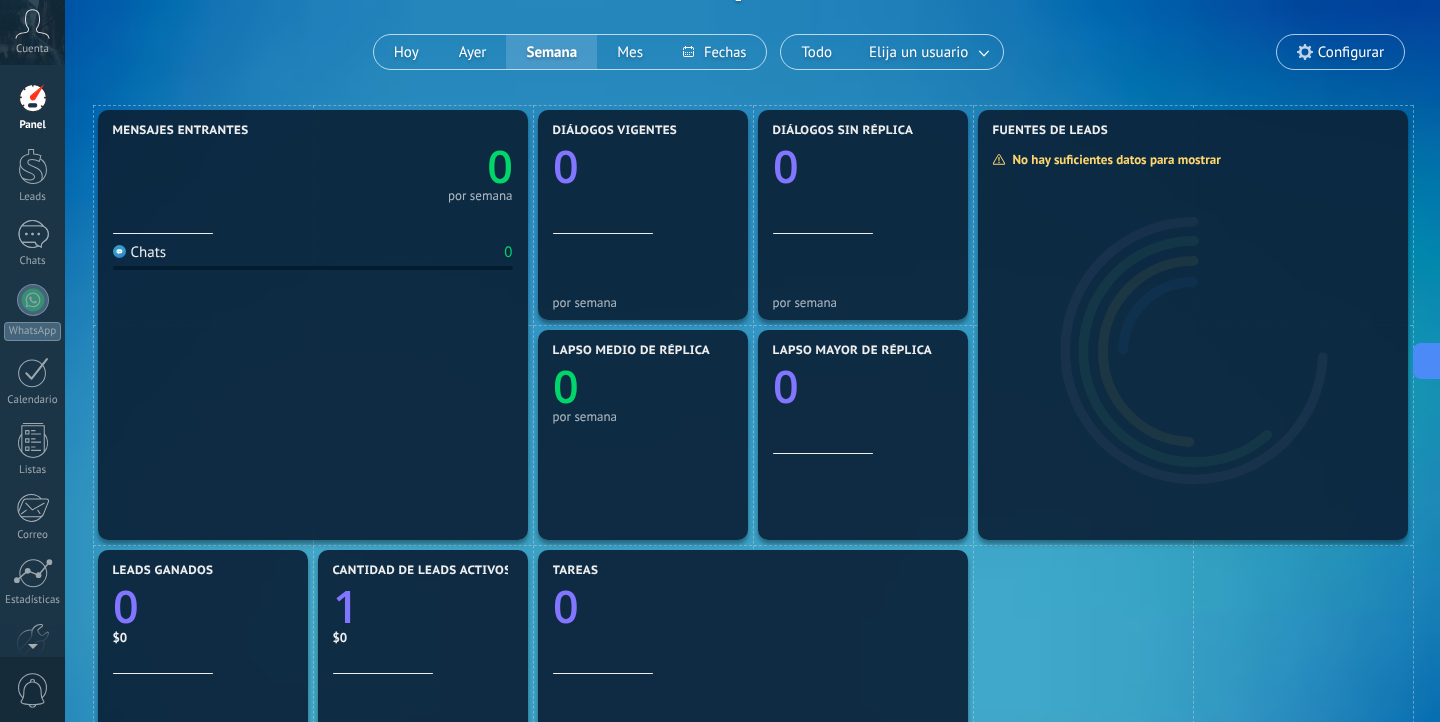 scroll, scrollTop: 0, scrollLeft: 0, axis: both 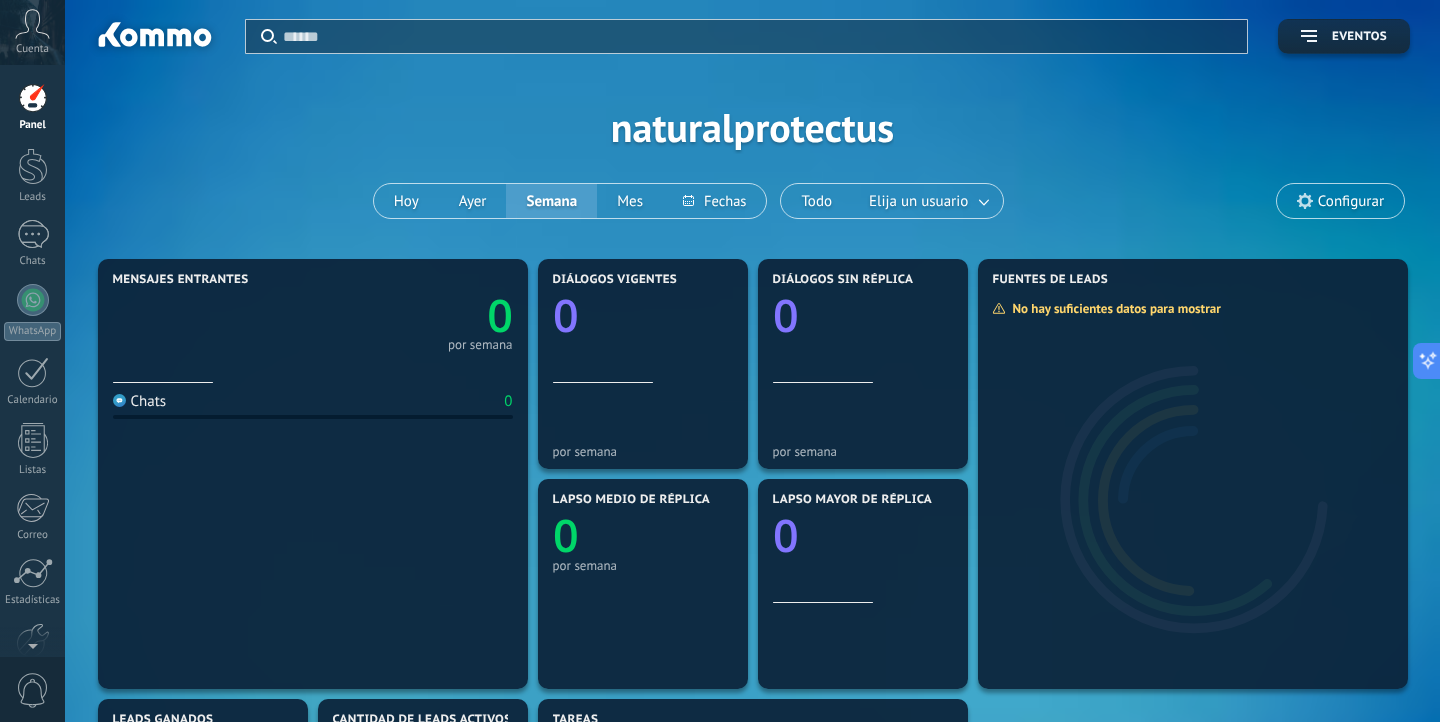 click 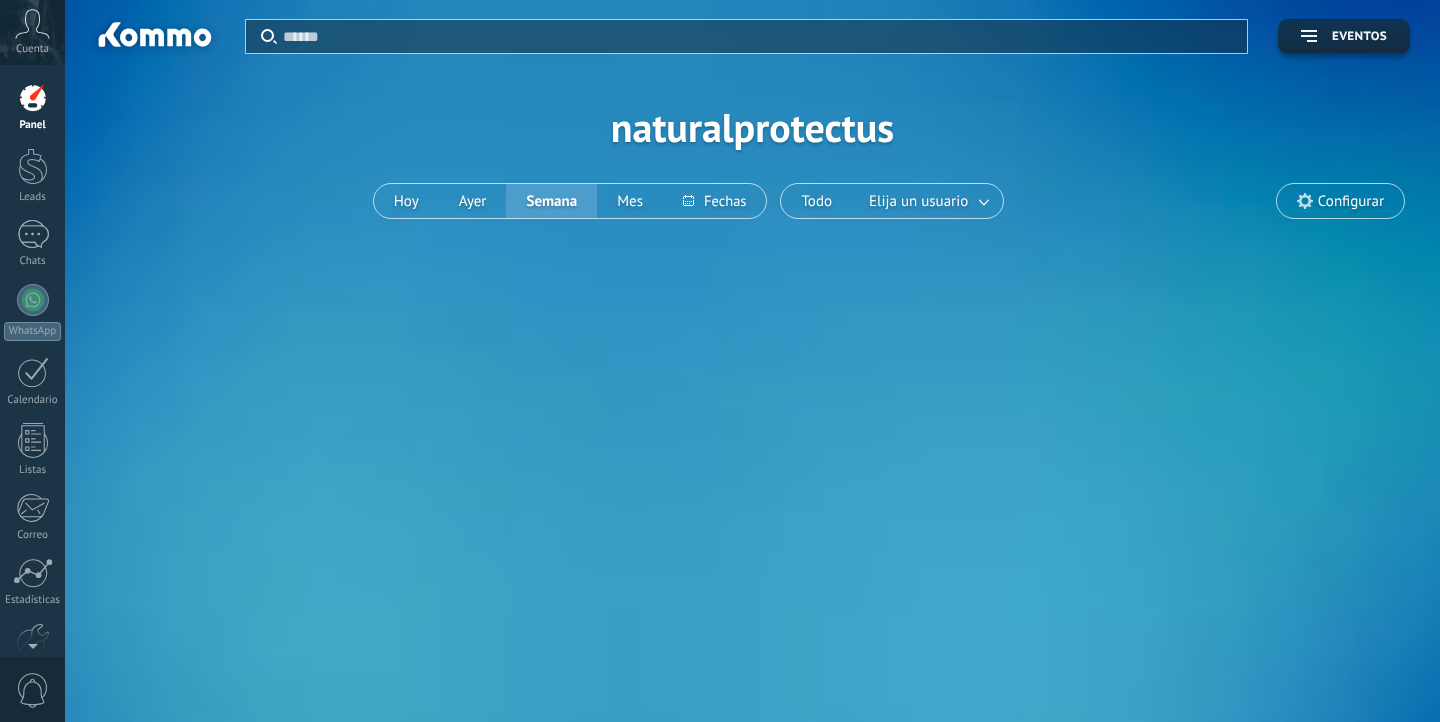 scroll, scrollTop: 0, scrollLeft: 0, axis: both 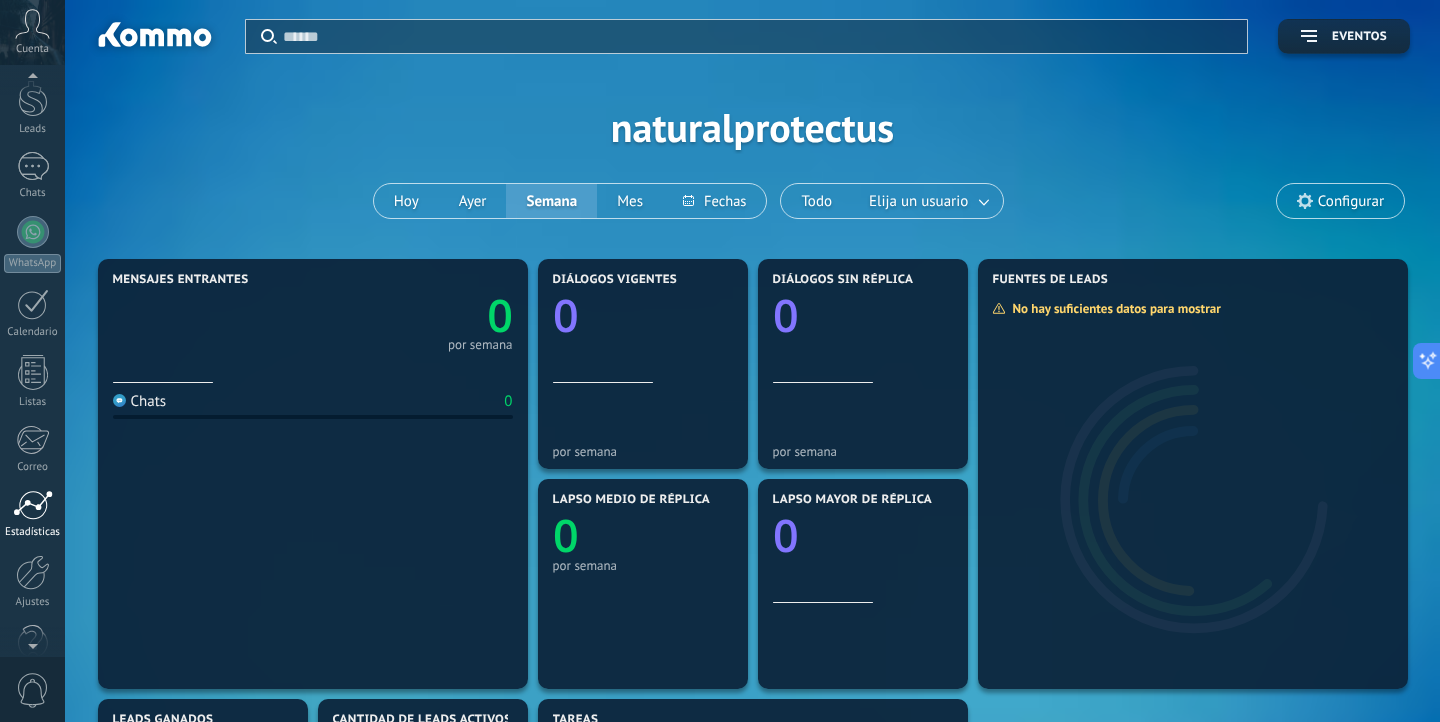 click at bounding box center (33, 572) 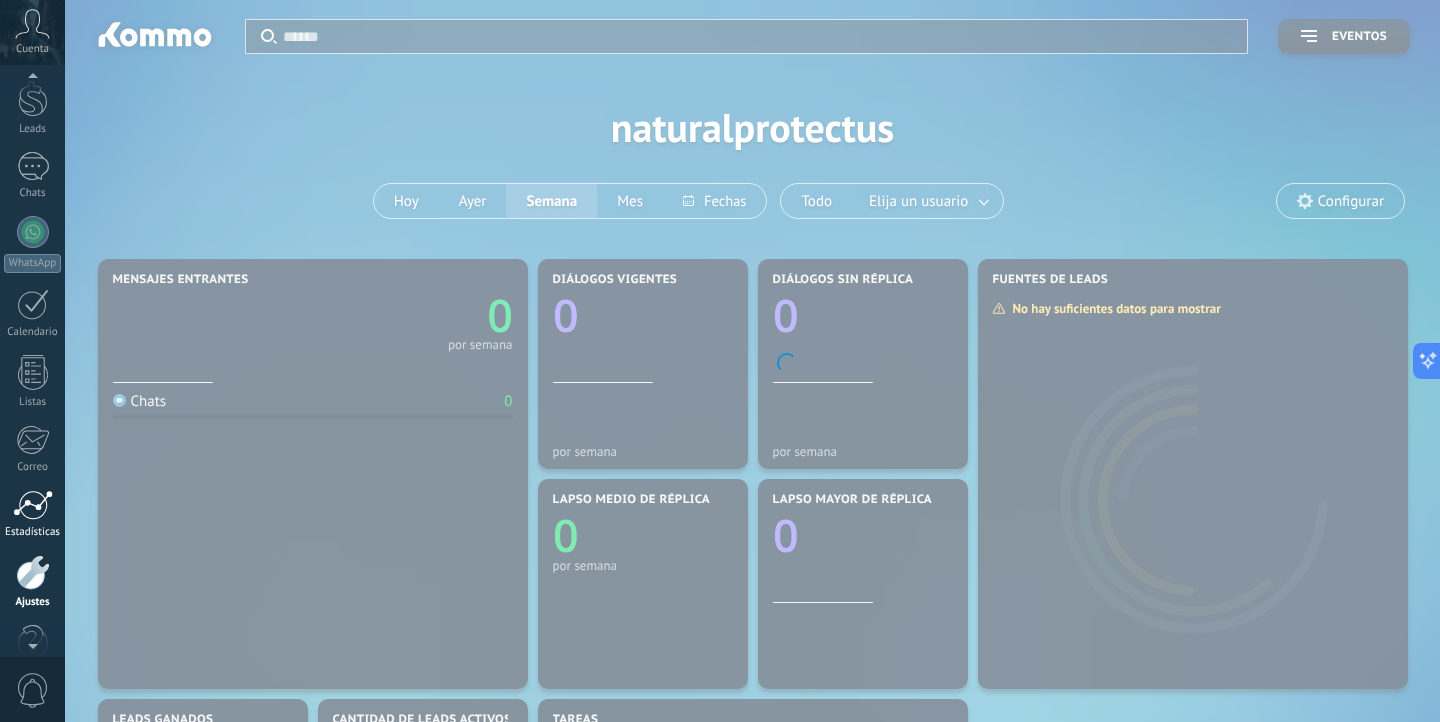 scroll, scrollTop: 110, scrollLeft: 0, axis: vertical 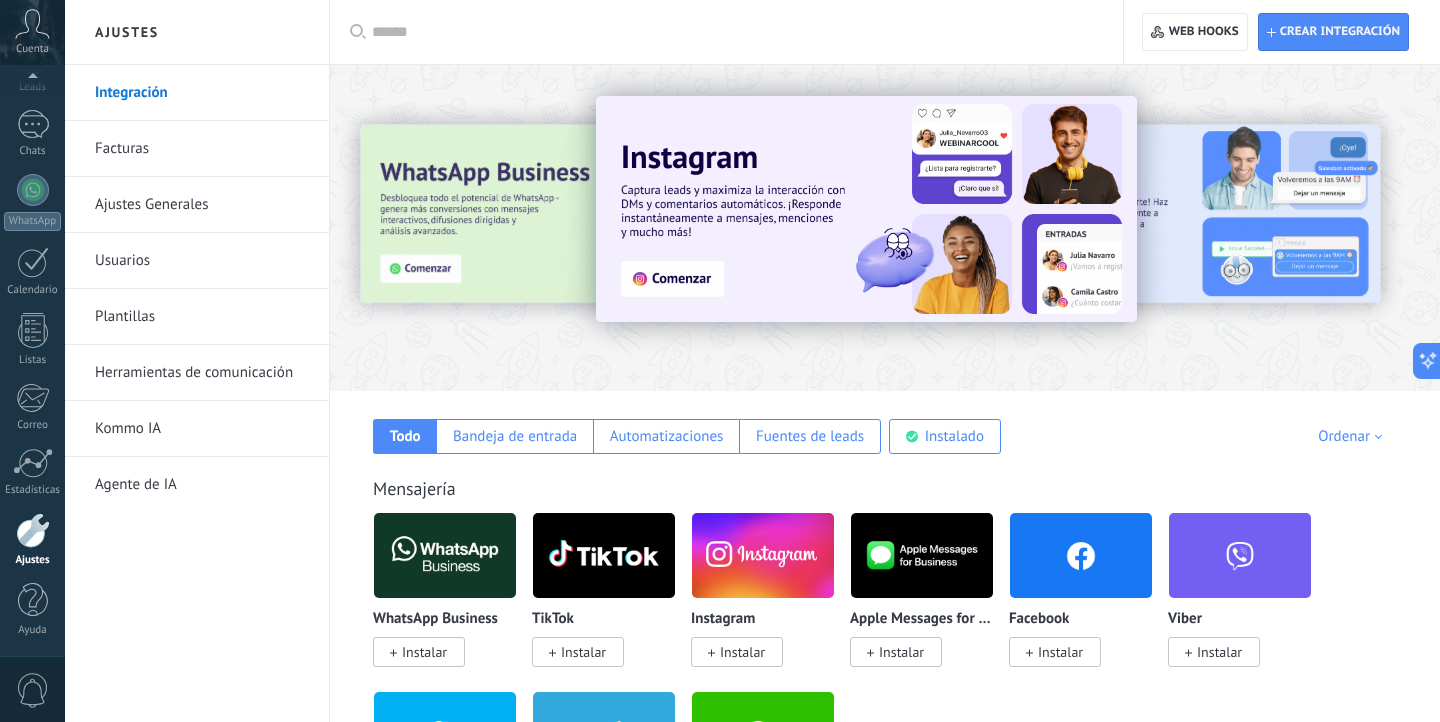 click on "Usuarios" at bounding box center [202, 261] 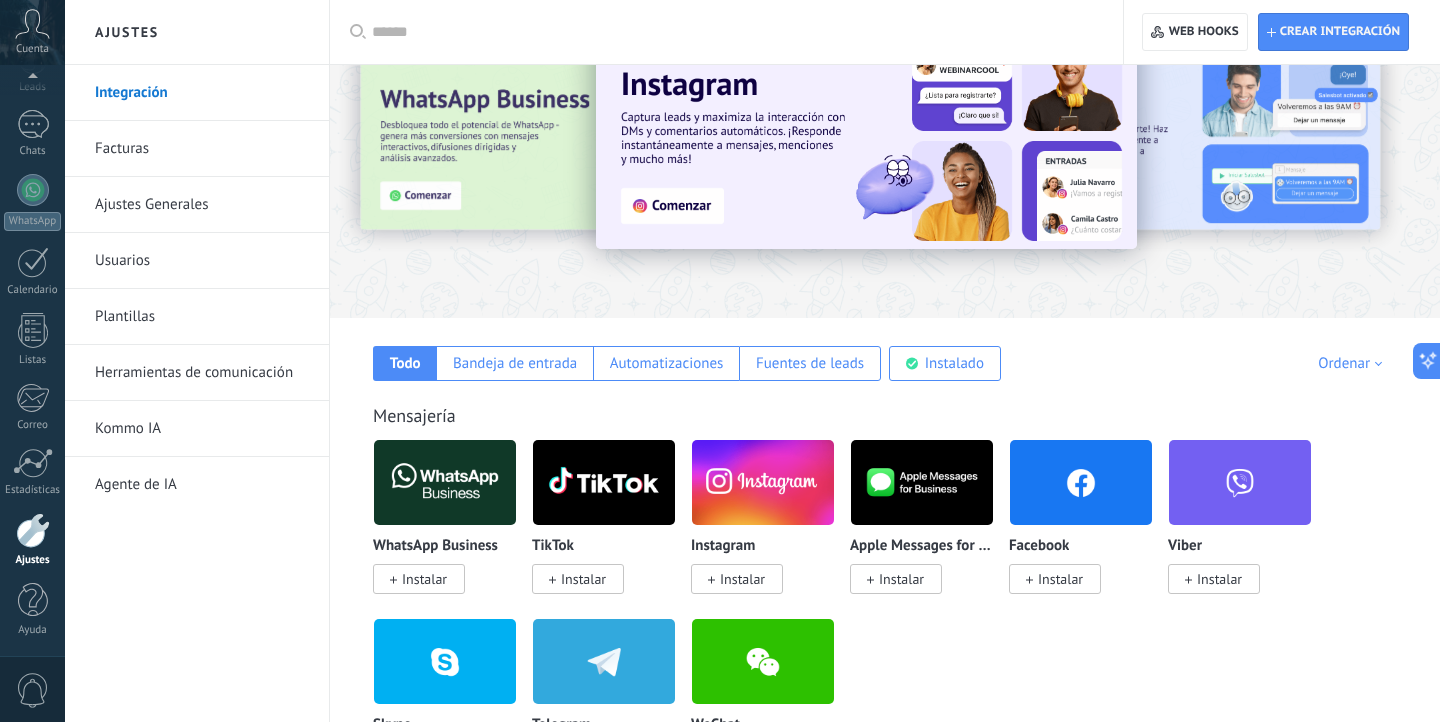 scroll, scrollTop: 0, scrollLeft: 0, axis: both 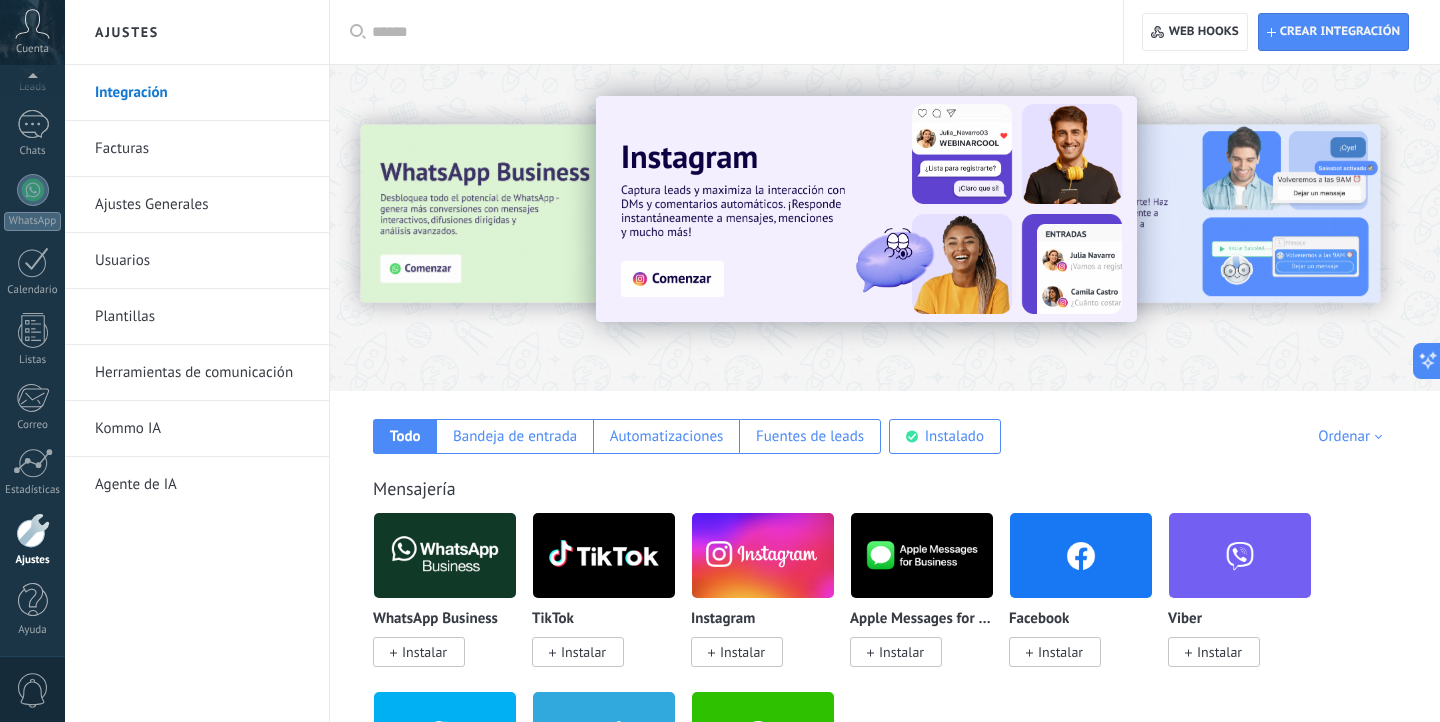 click on "Usuarios" at bounding box center [202, 261] 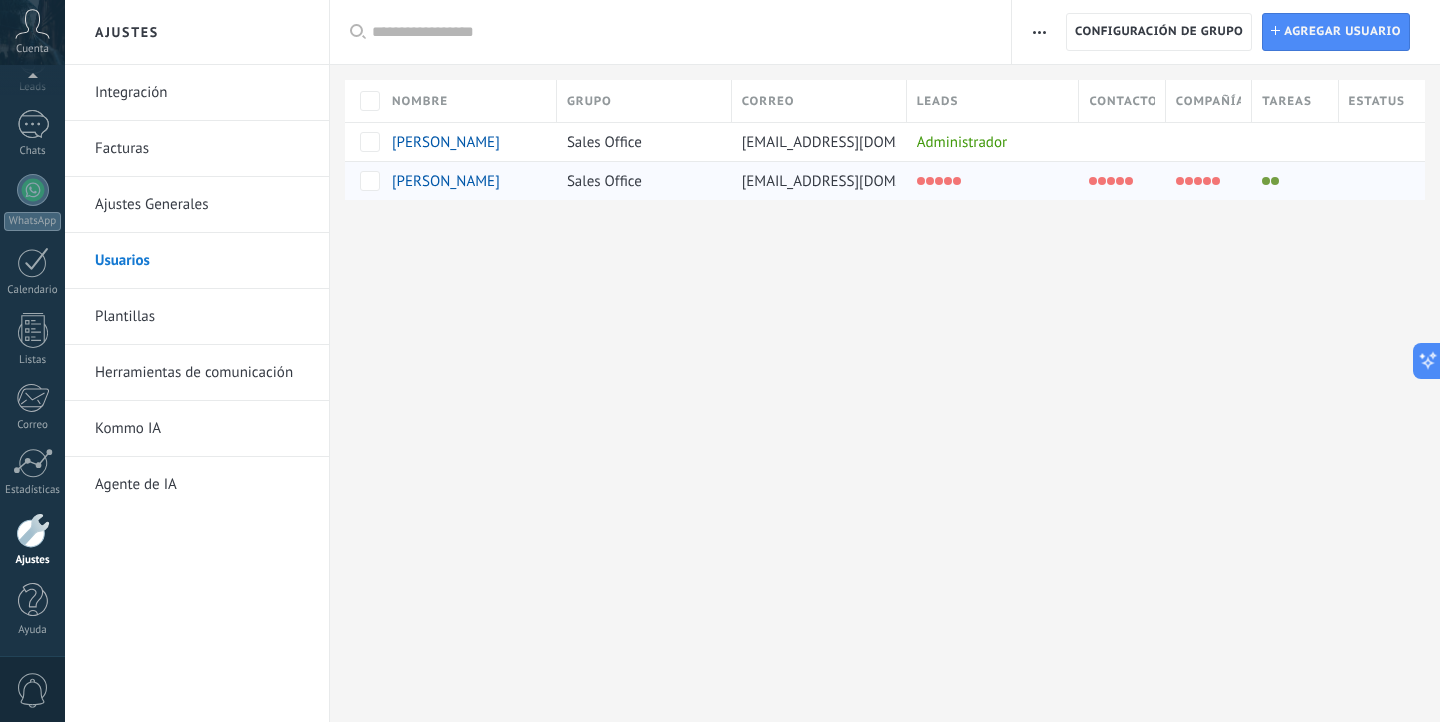 click at bounding box center [1093, 181] 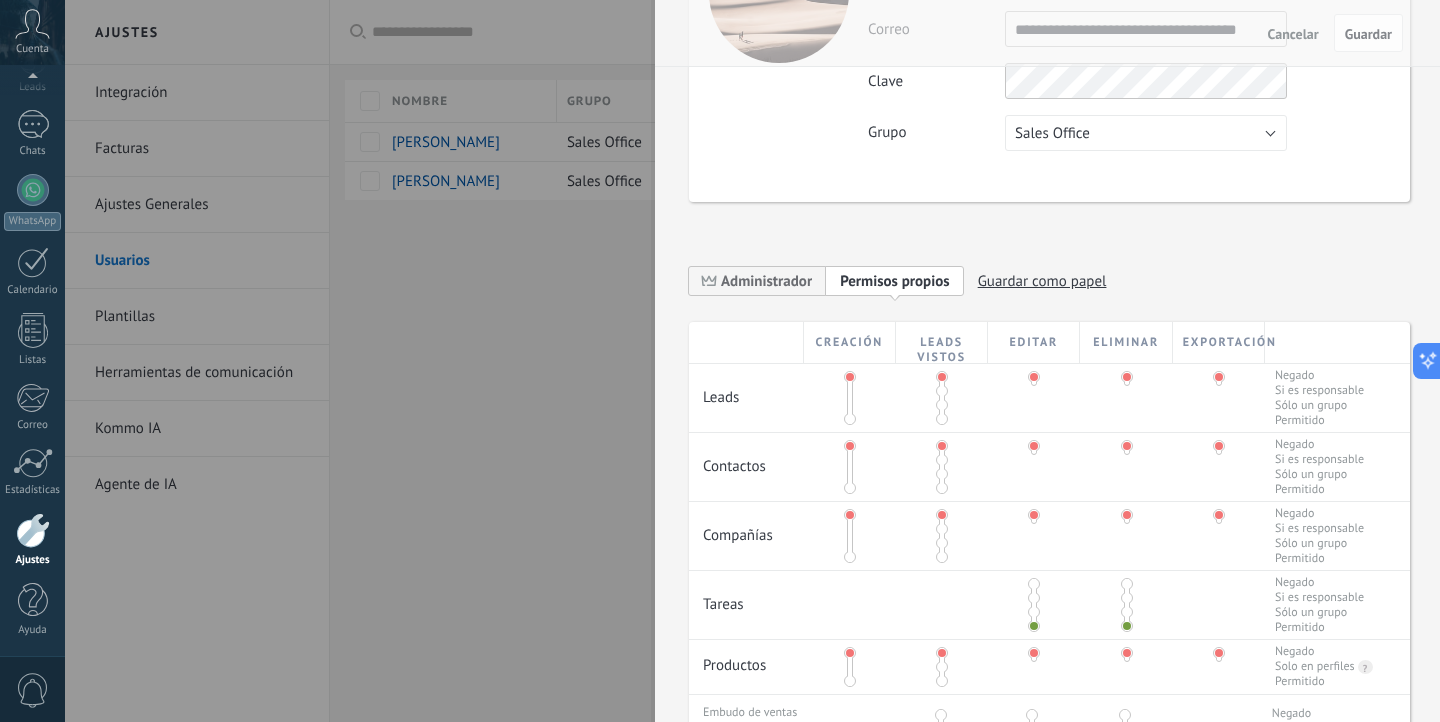 scroll, scrollTop: 0, scrollLeft: 0, axis: both 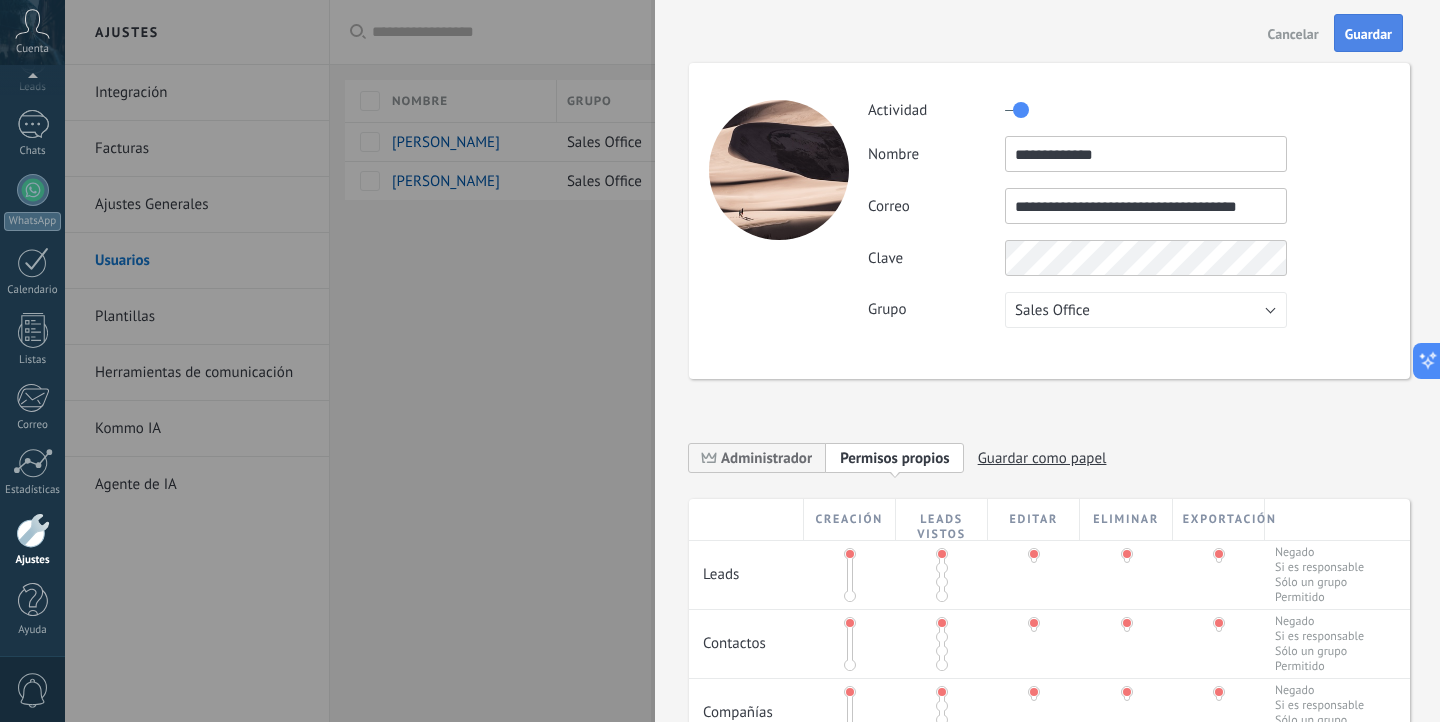 click on "Guardar" at bounding box center (1368, 33) 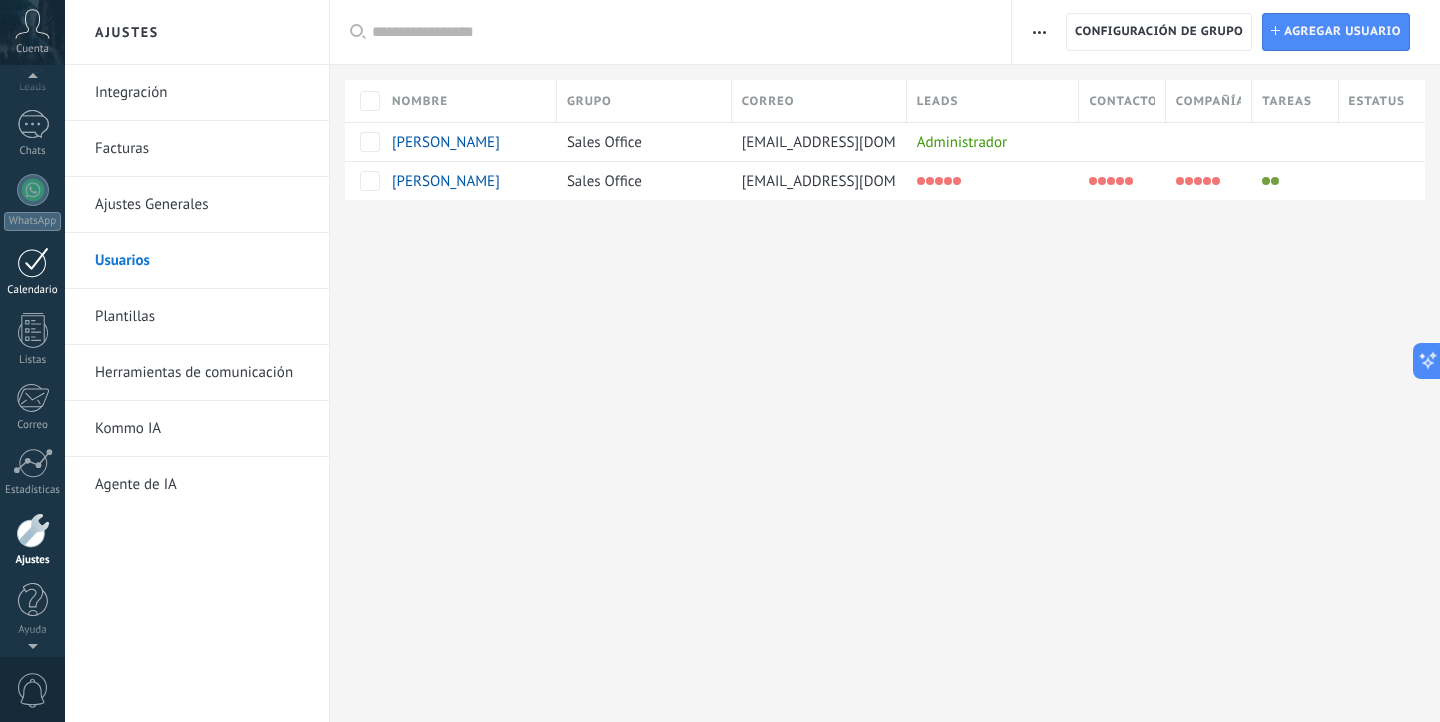 scroll, scrollTop: 0, scrollLeft: 0, axis: both 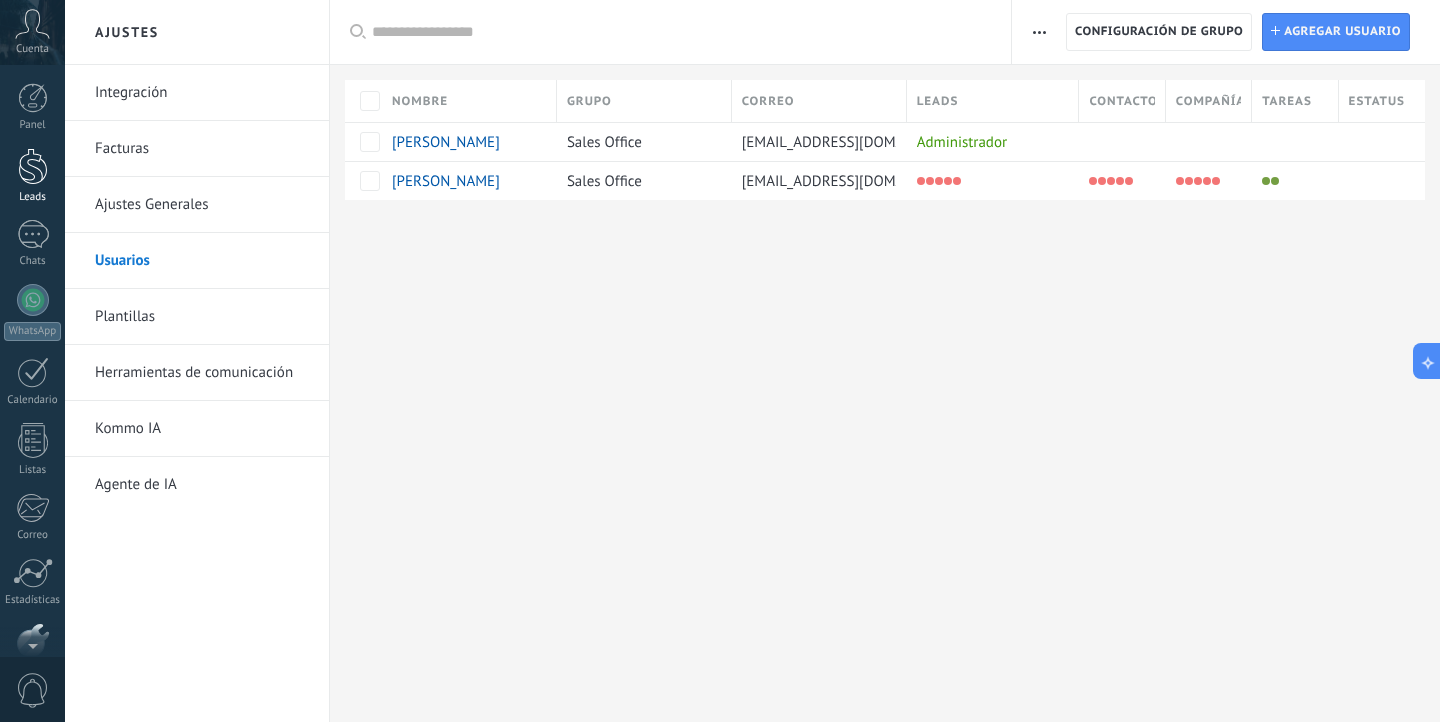 click at bounding box center (33, 166) 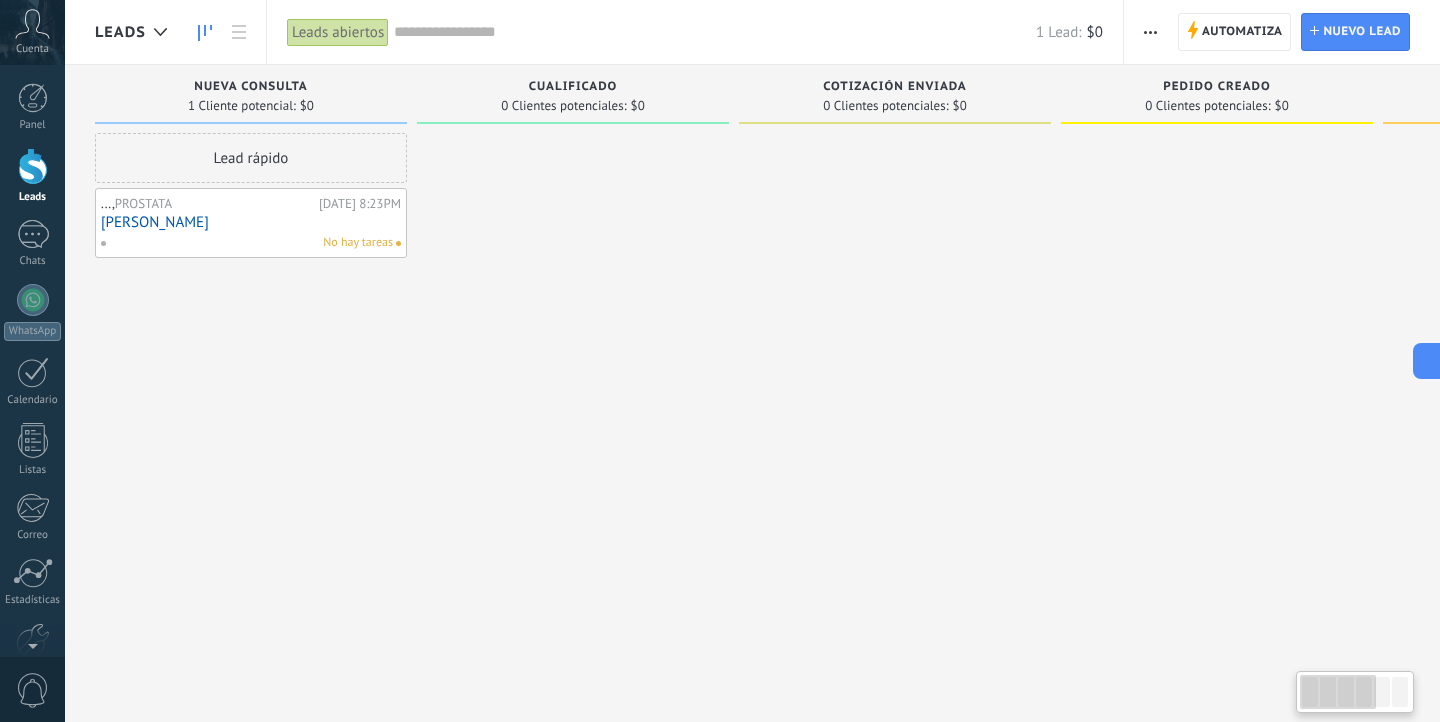 click at bounding box center [573, 363] 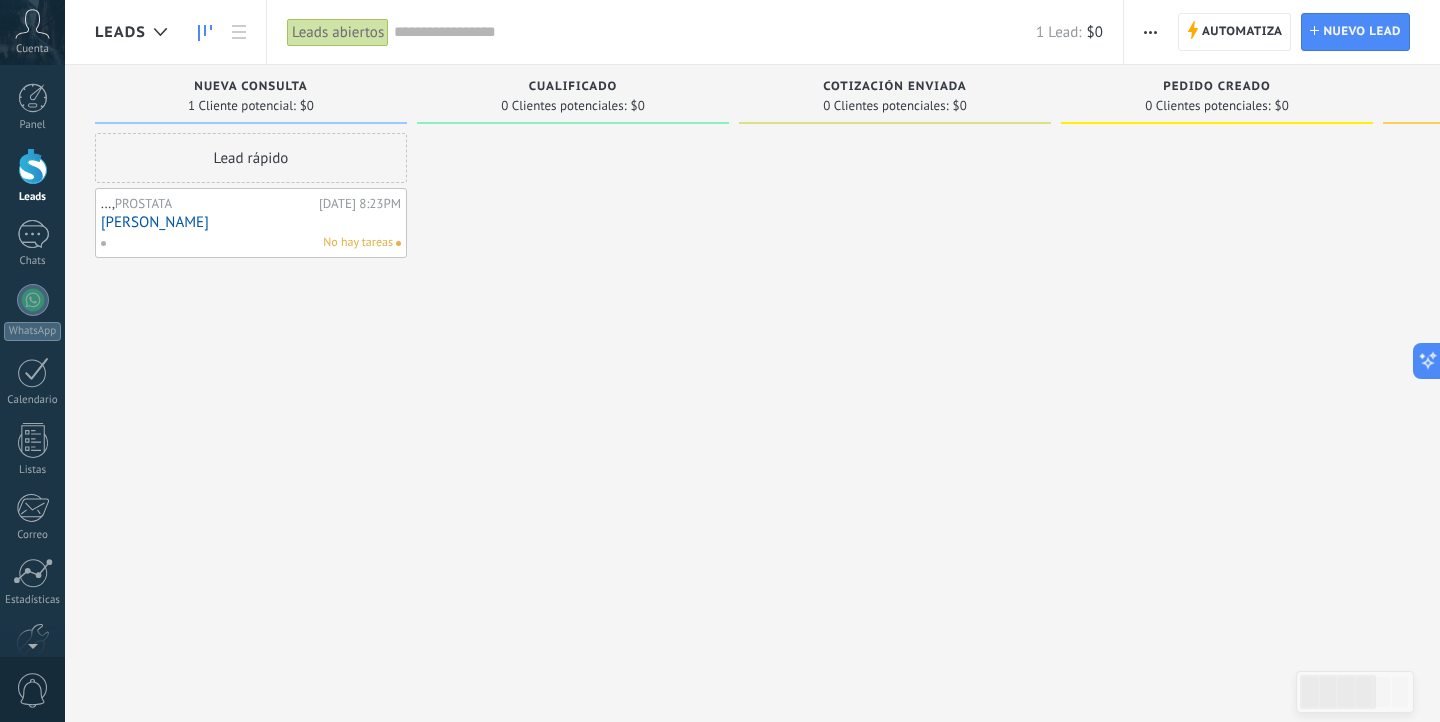 click on "[PERSON_NAME]" at bounding box center (251, 222) 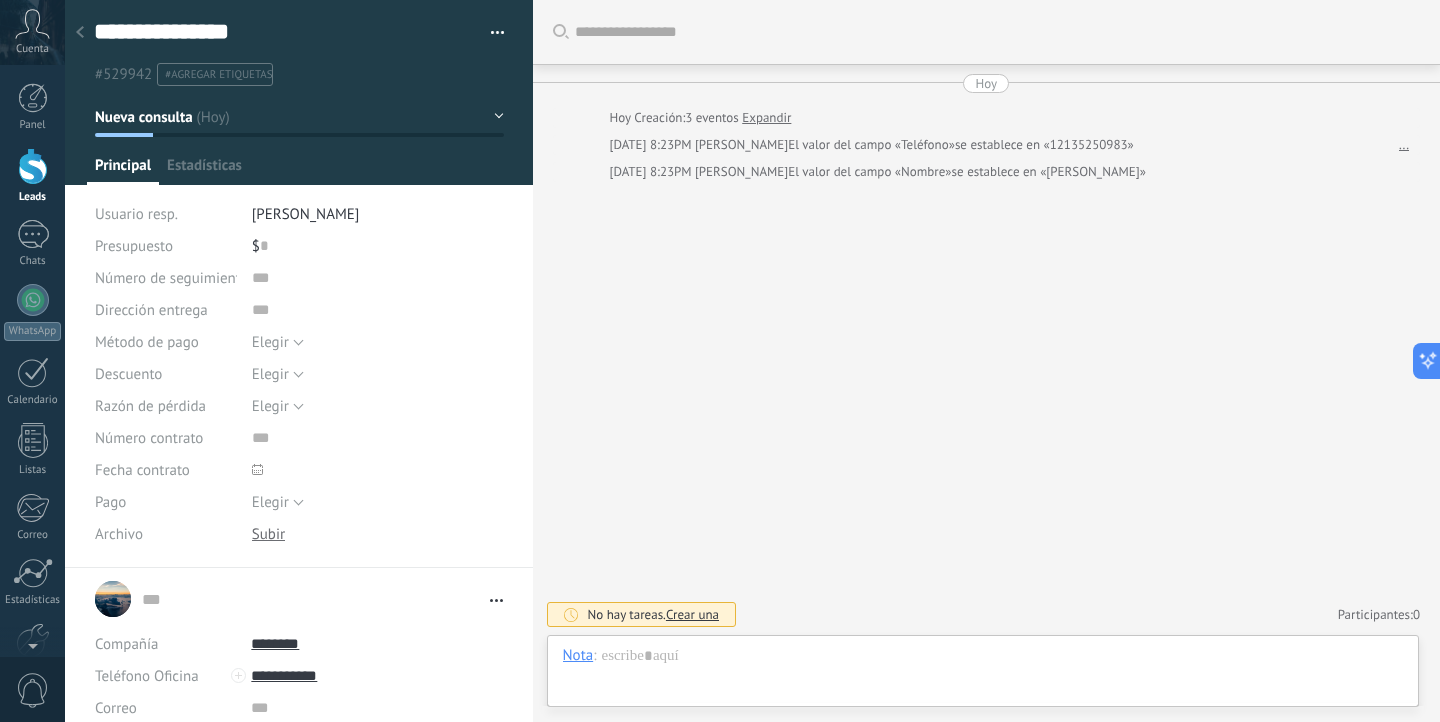 scroll, scrollTop: 20, scrollLeft: 0, axis: vertical 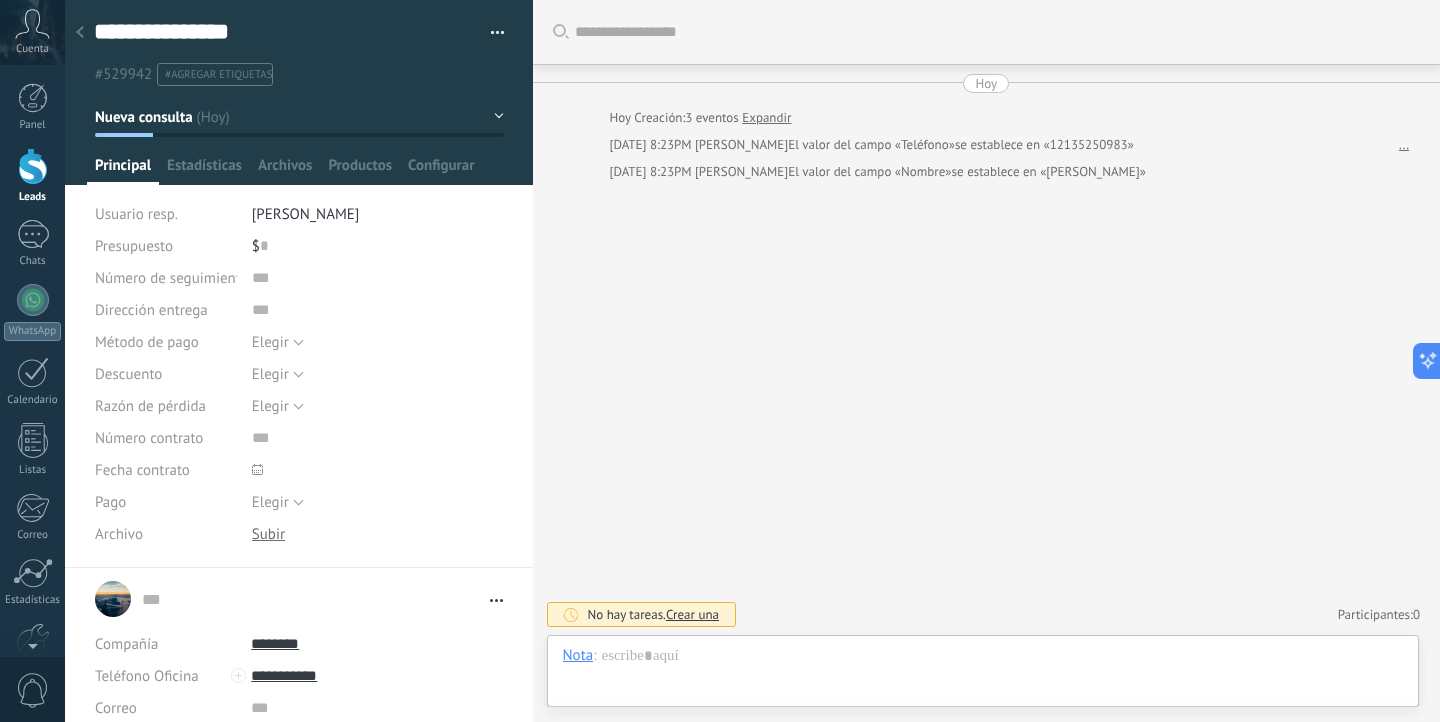 click at bounding box center (33, 166) 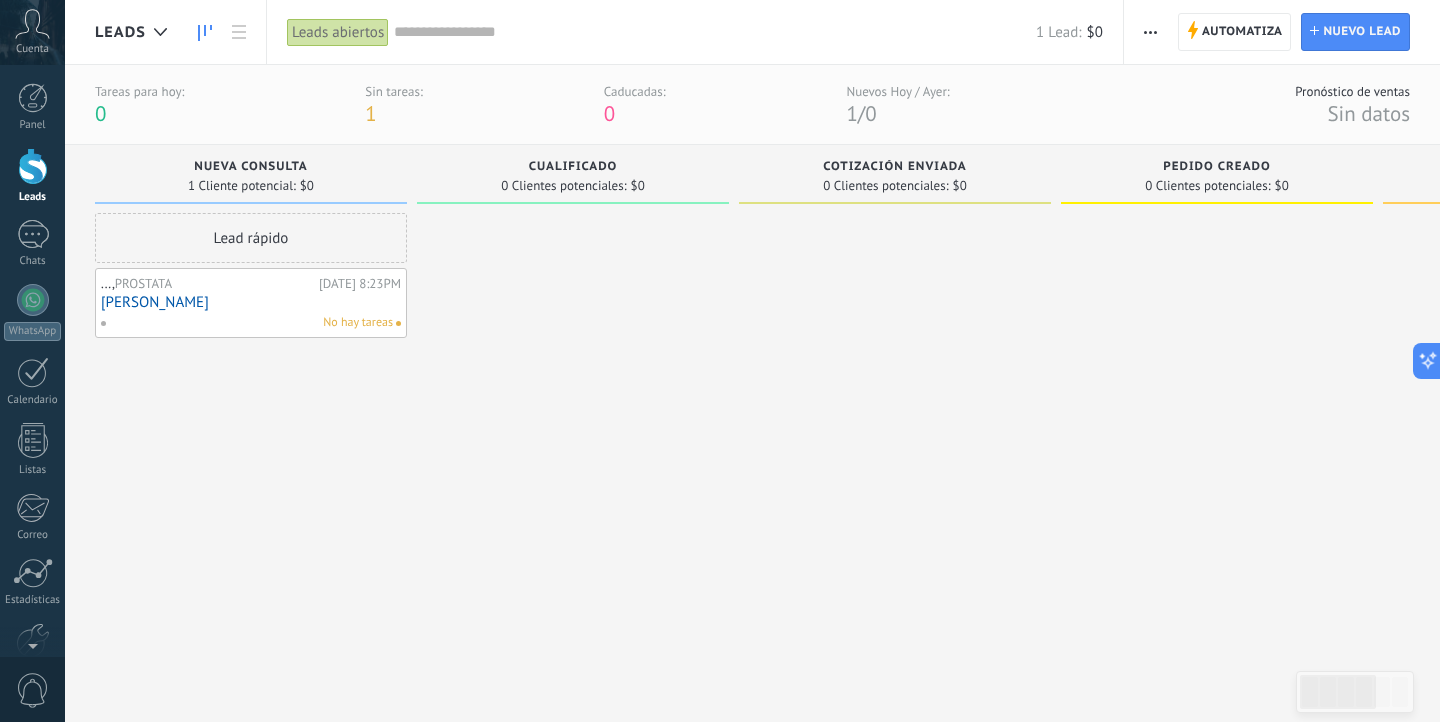 click on "...,  PROSTATA" at bounding box center [207, 284] 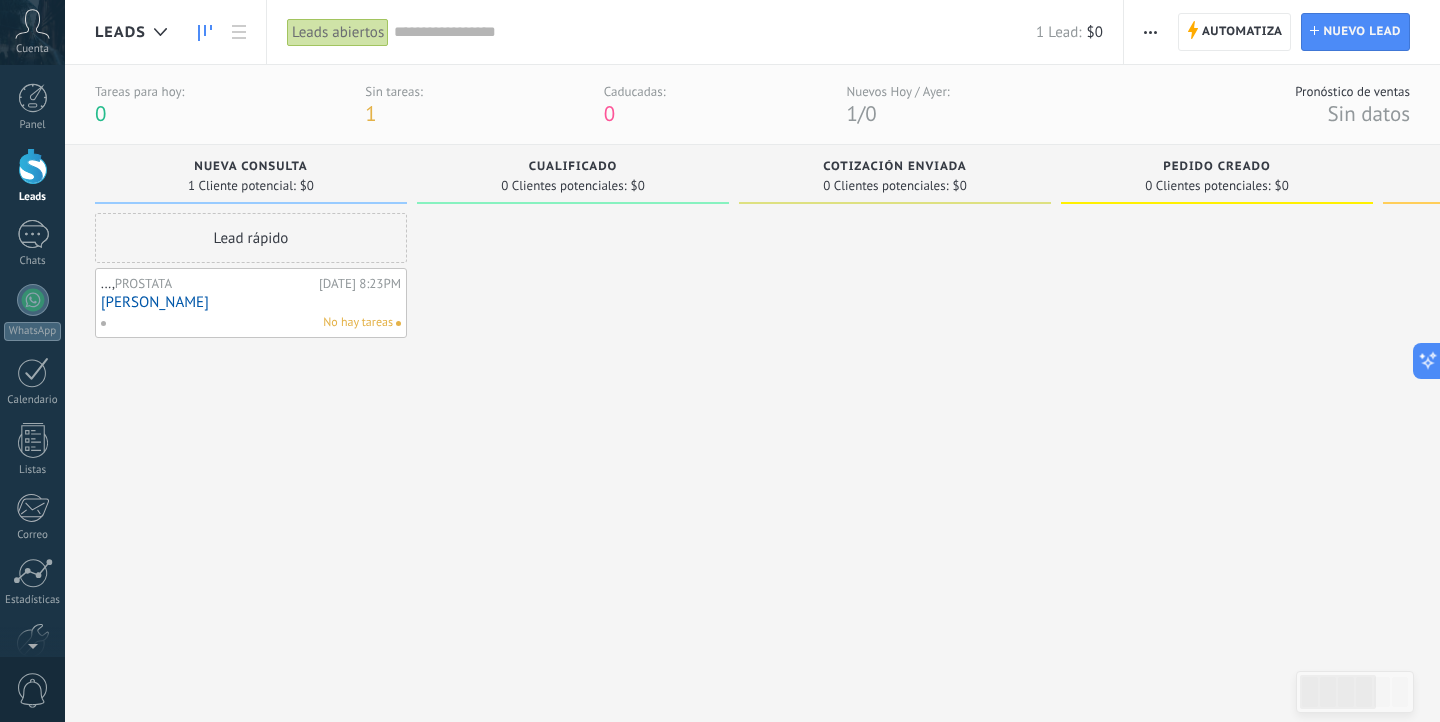 click on "[PERSON_NAME]" at bounding box center [251, 302] 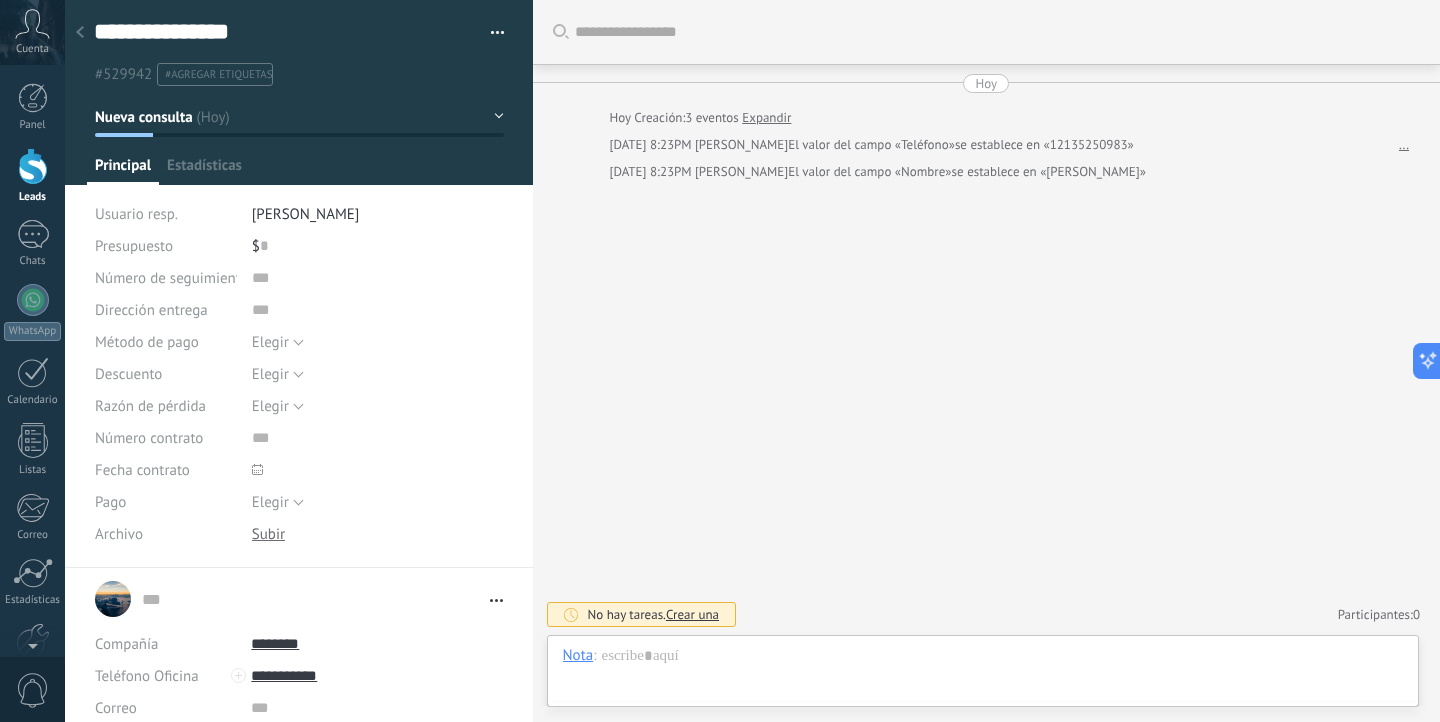 scroll, scrollTop: 20, scrollLeft: 0, axis: vertical 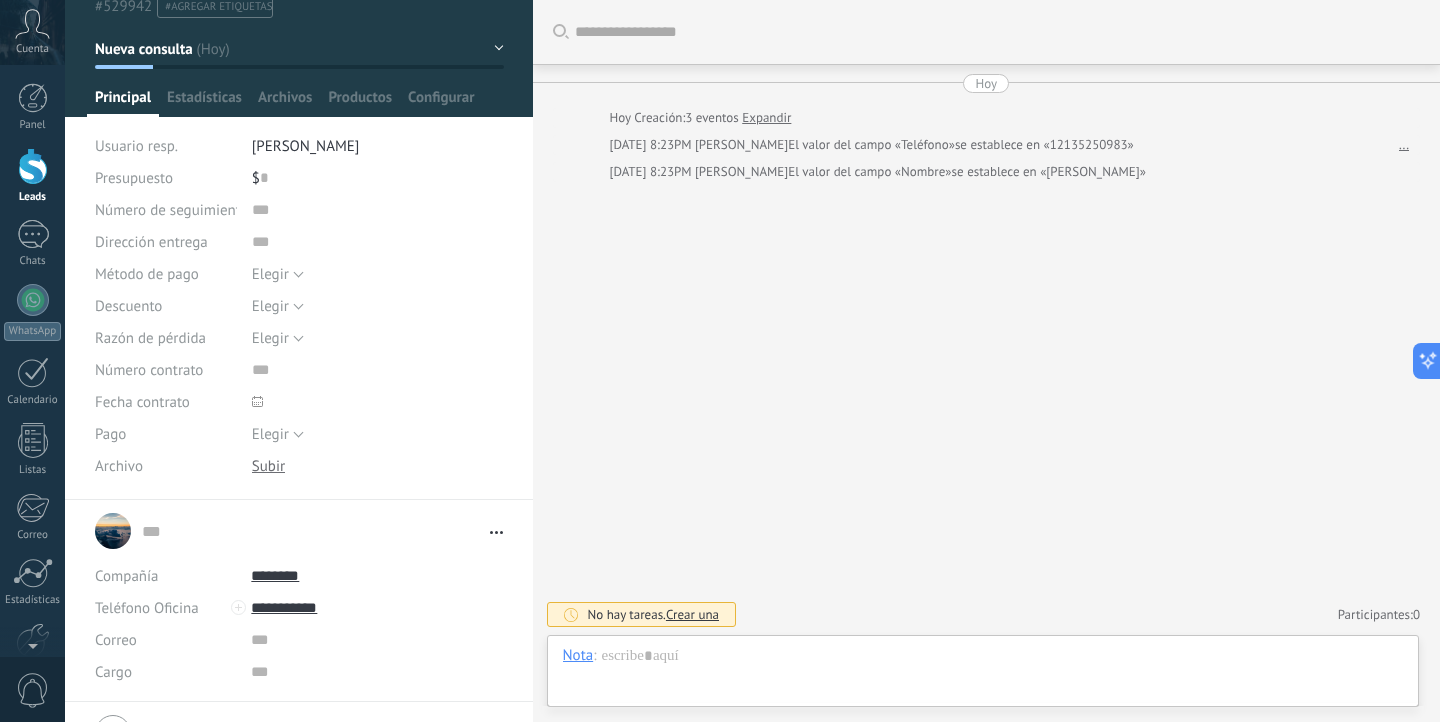 click on "[PERSON_NAME]" at bounding box center [306, 146] 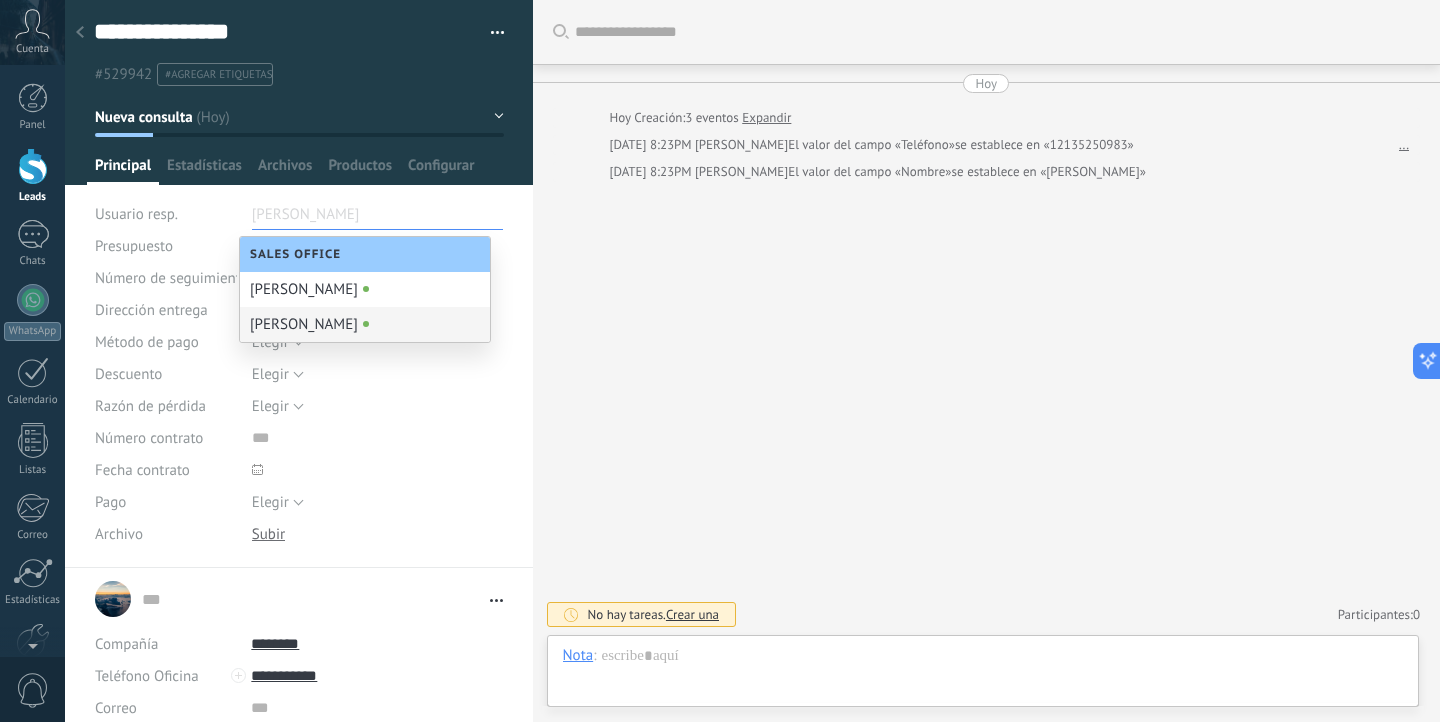 click on "[PERSON_NAME]" at bounding box center (365, 324) 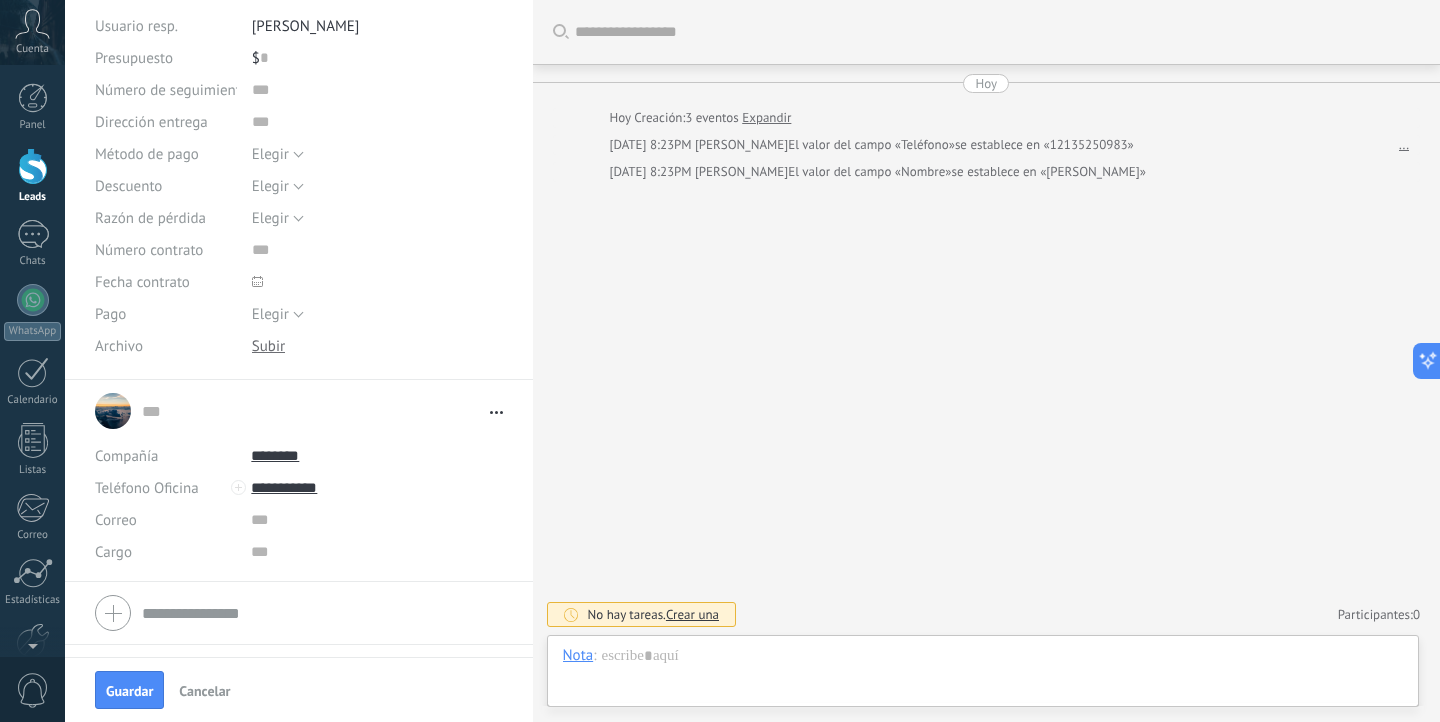 scroll, scrollTop: 377, scrollLeft: 0, axis: vertical 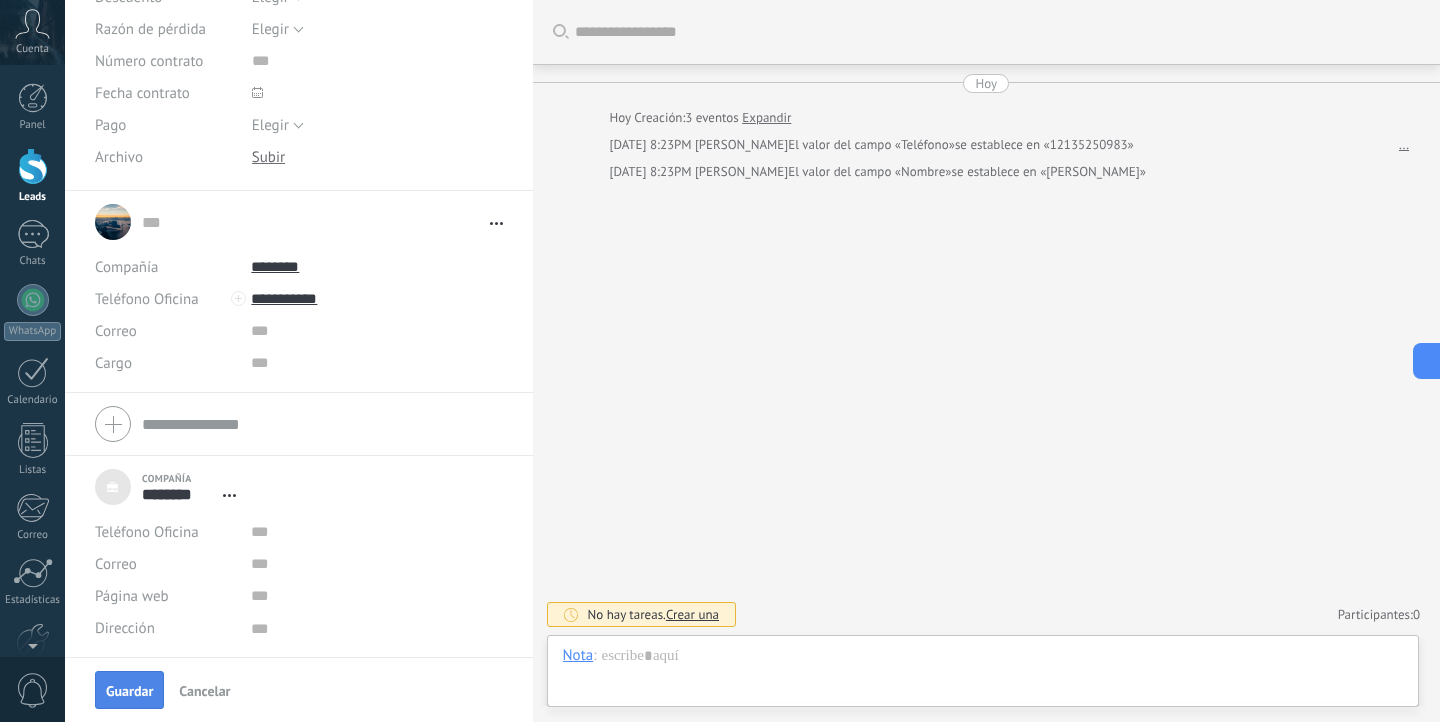 click on "Guardar" at bounding box center (129, 690) 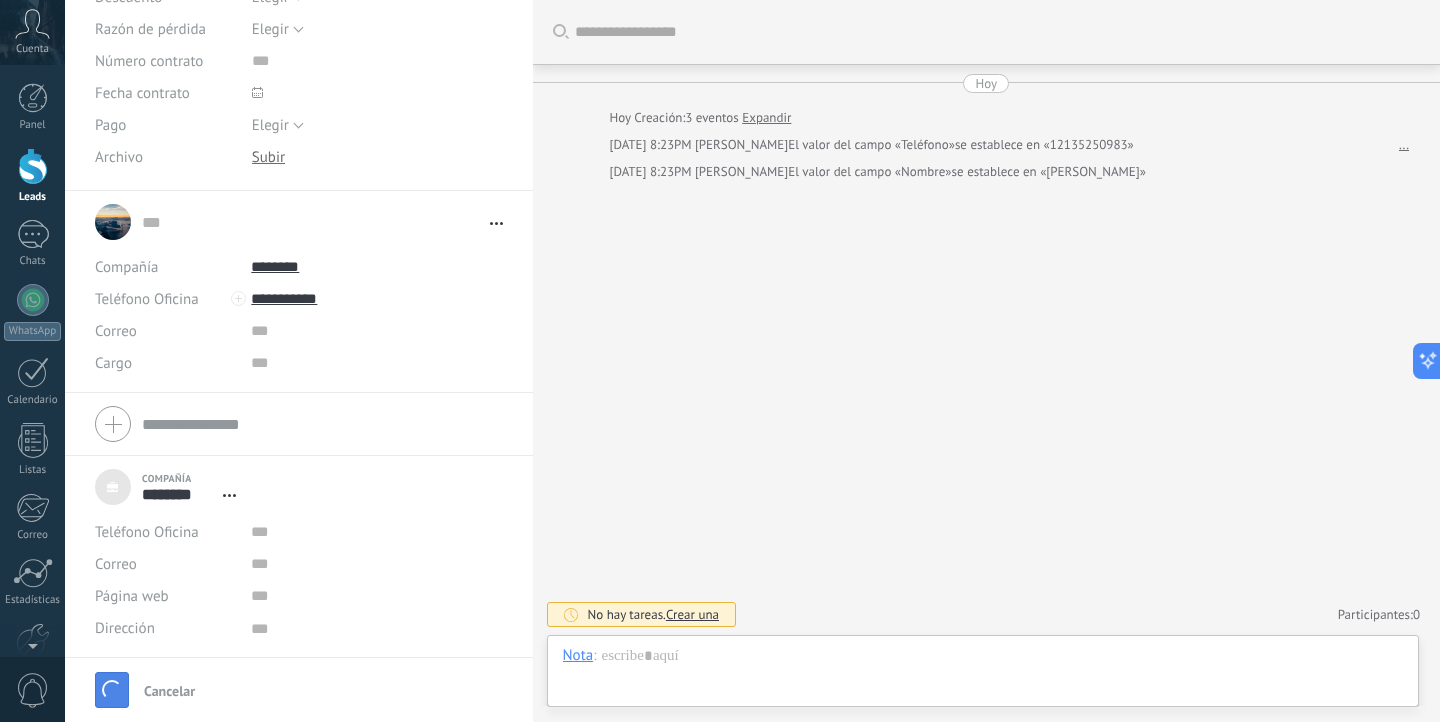 scroll, scrollTop: 312, scrollLeft: 0, axis: vertical 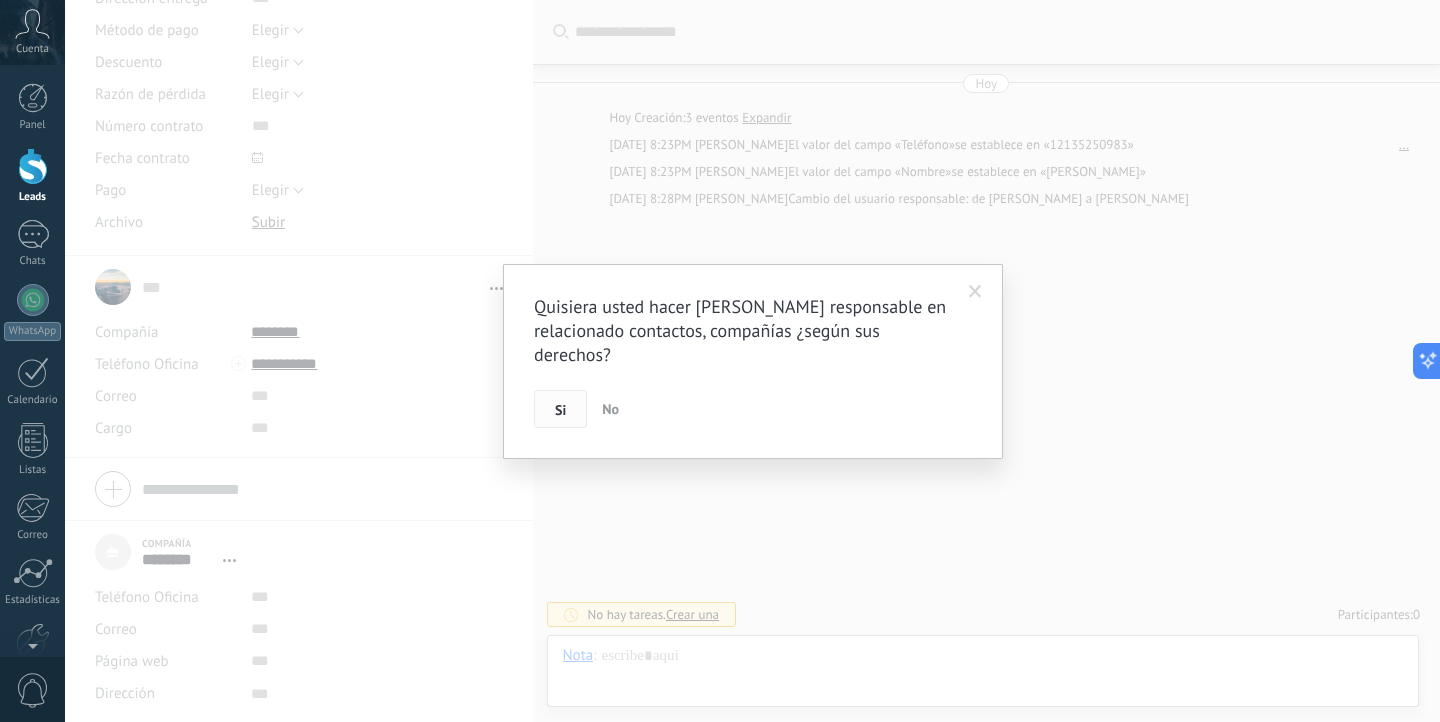 click on "Si" at bounding box center [560, 409] 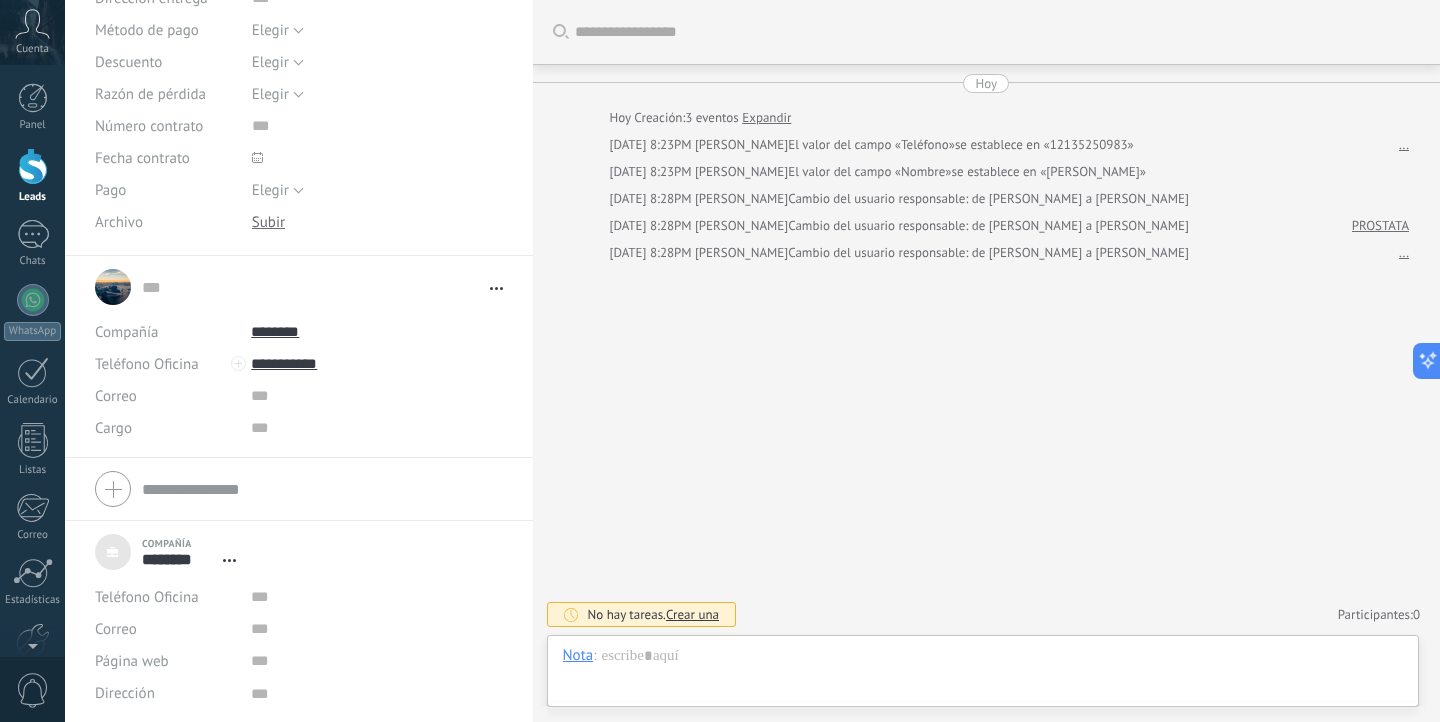 scroll, scrollTop: 0, scrollLeft: 0, axis: both 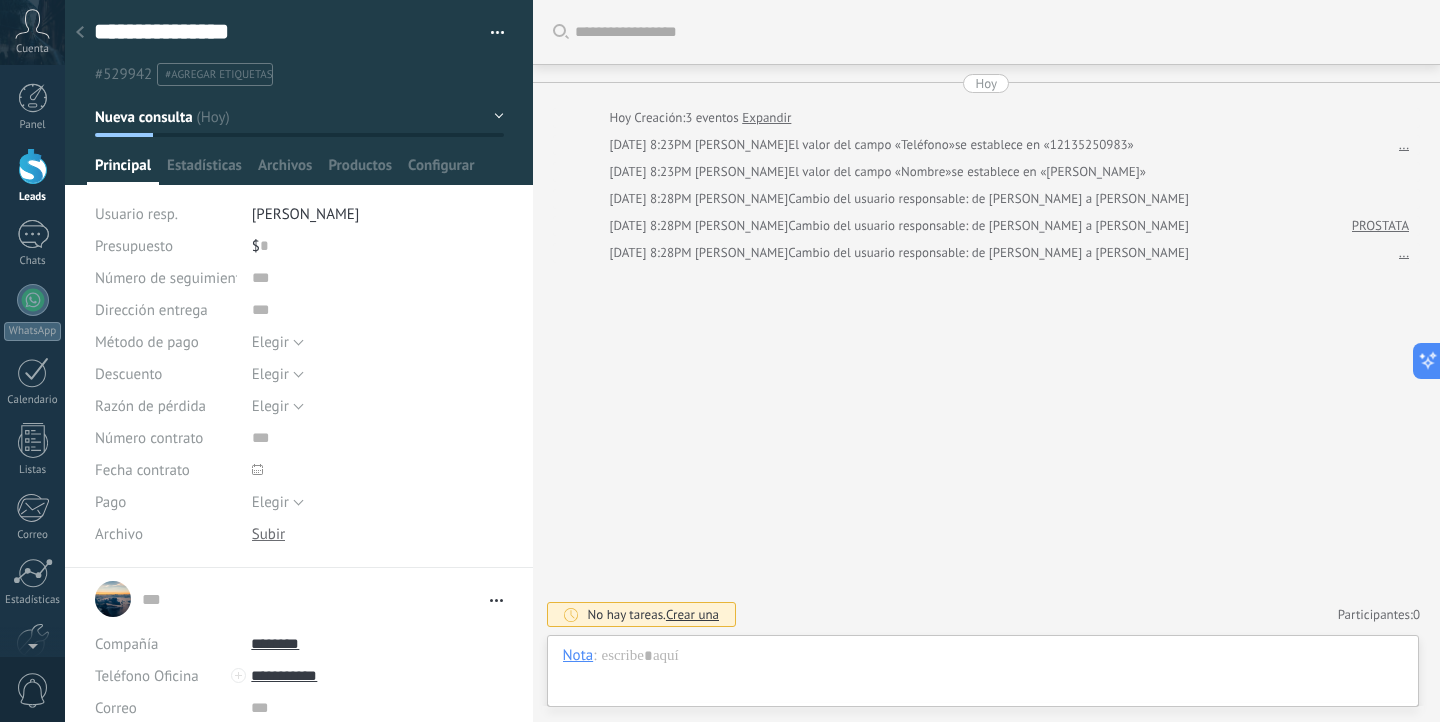 click on "Leads" at bounding box center [32, 176] 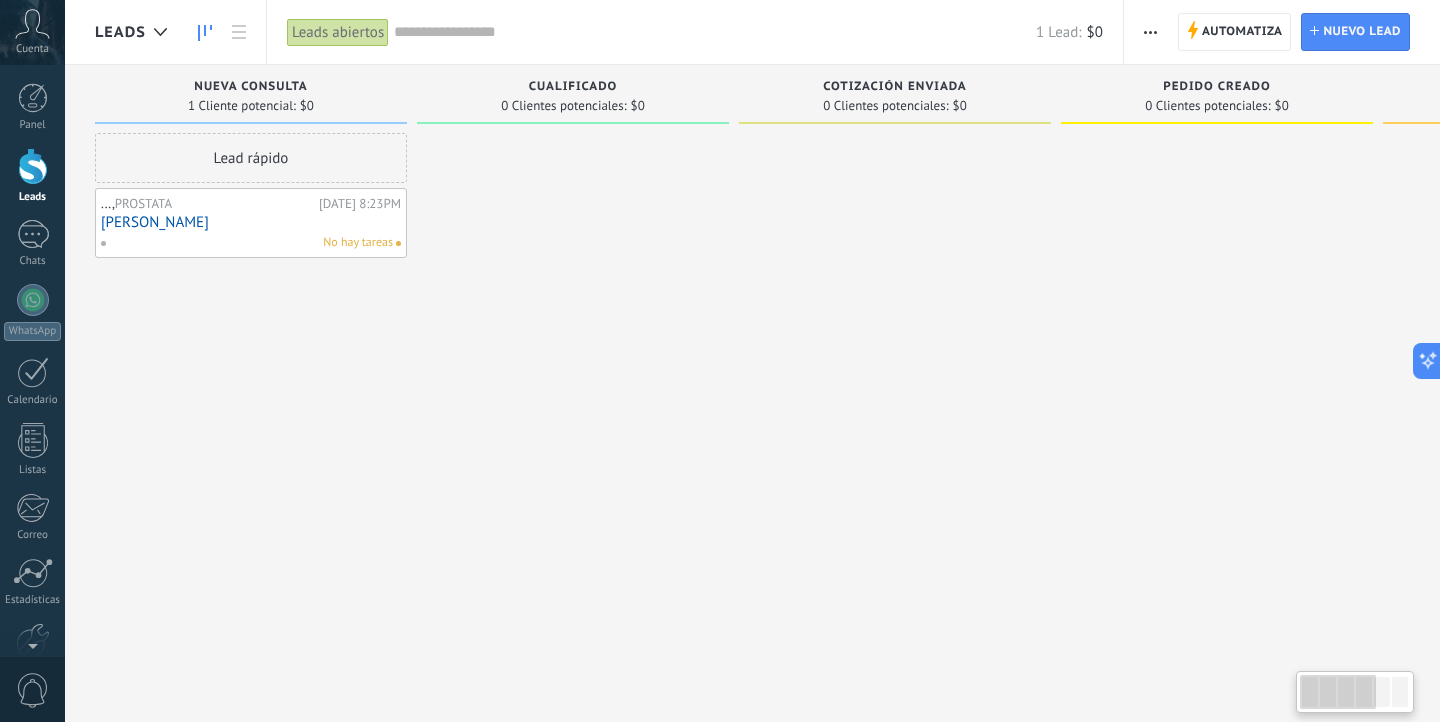 click on "...,  PROSTATA" at bounding box center [207, 204] 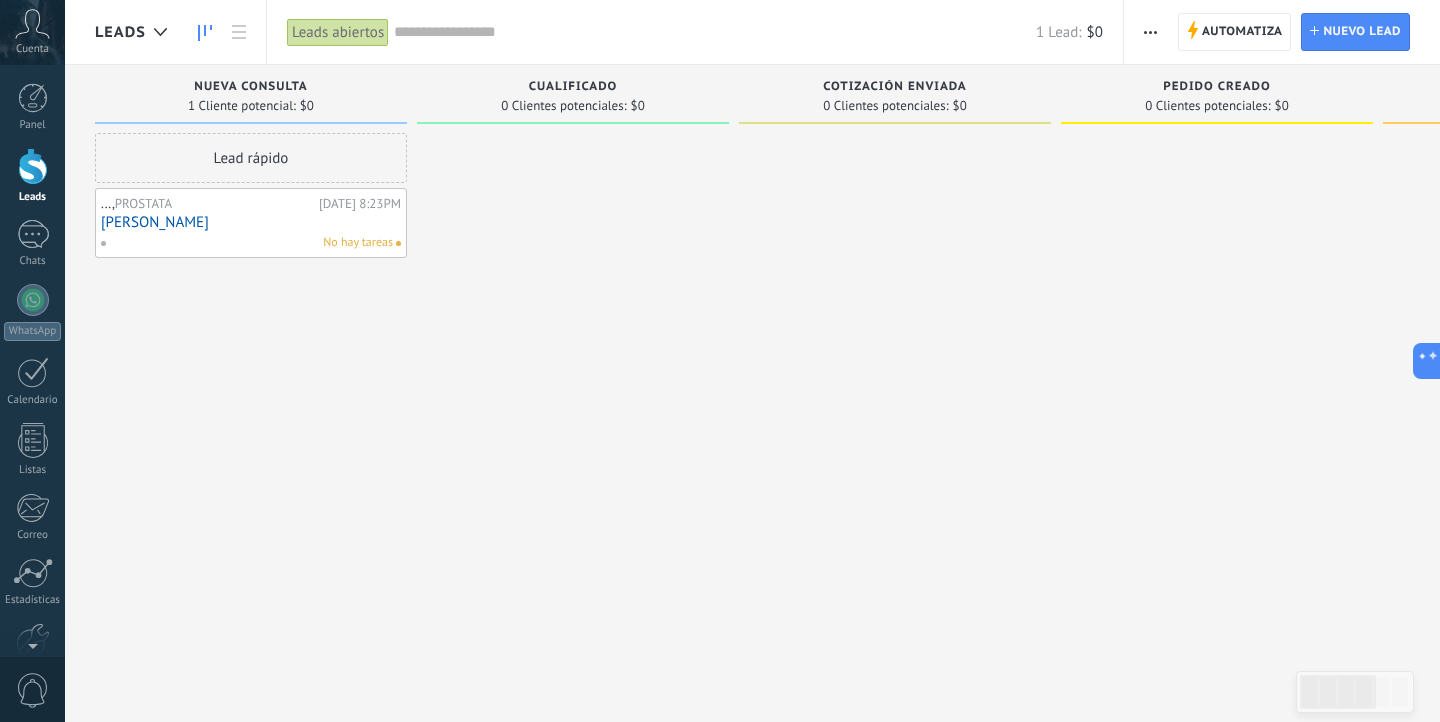 click on "[PERSON_NAME]" at bounding box center [251, 222] 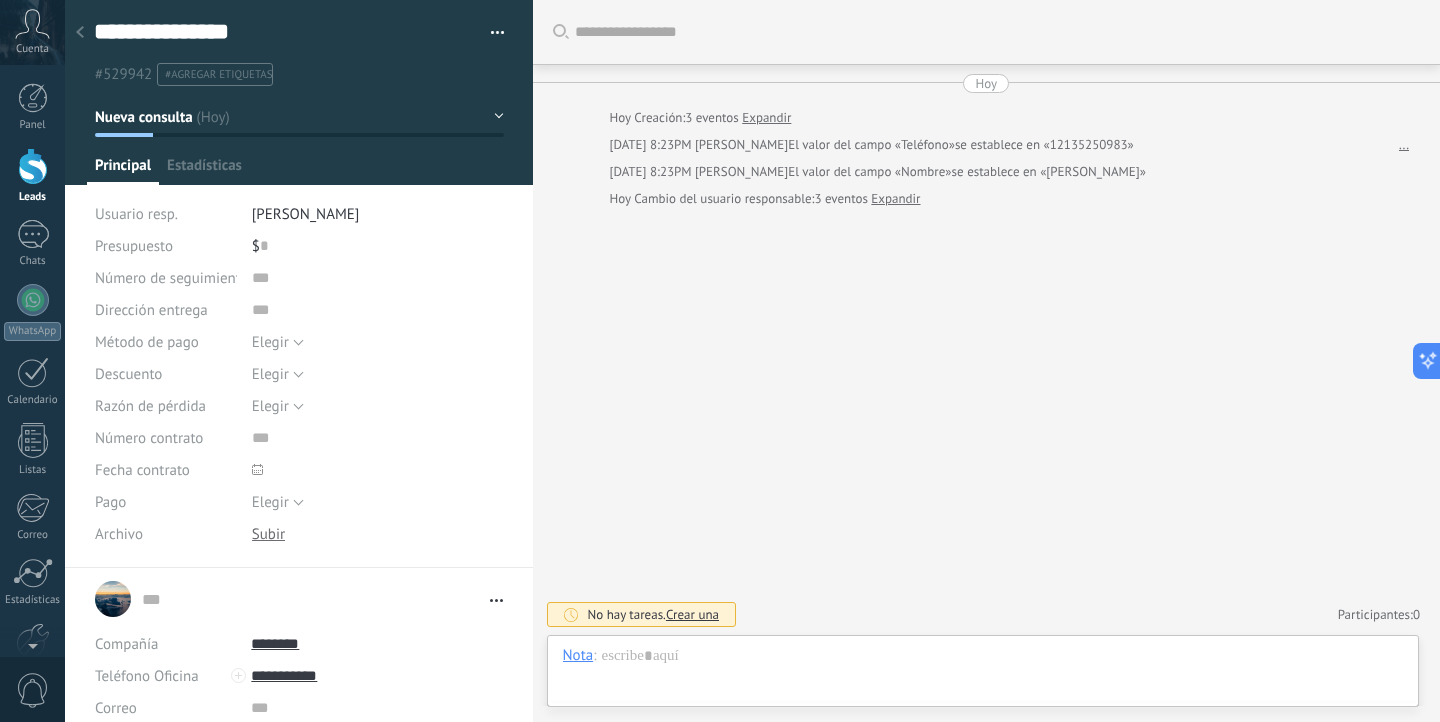 scroll, scrollTop: 20, scrollLeft: 0, axis: vertical 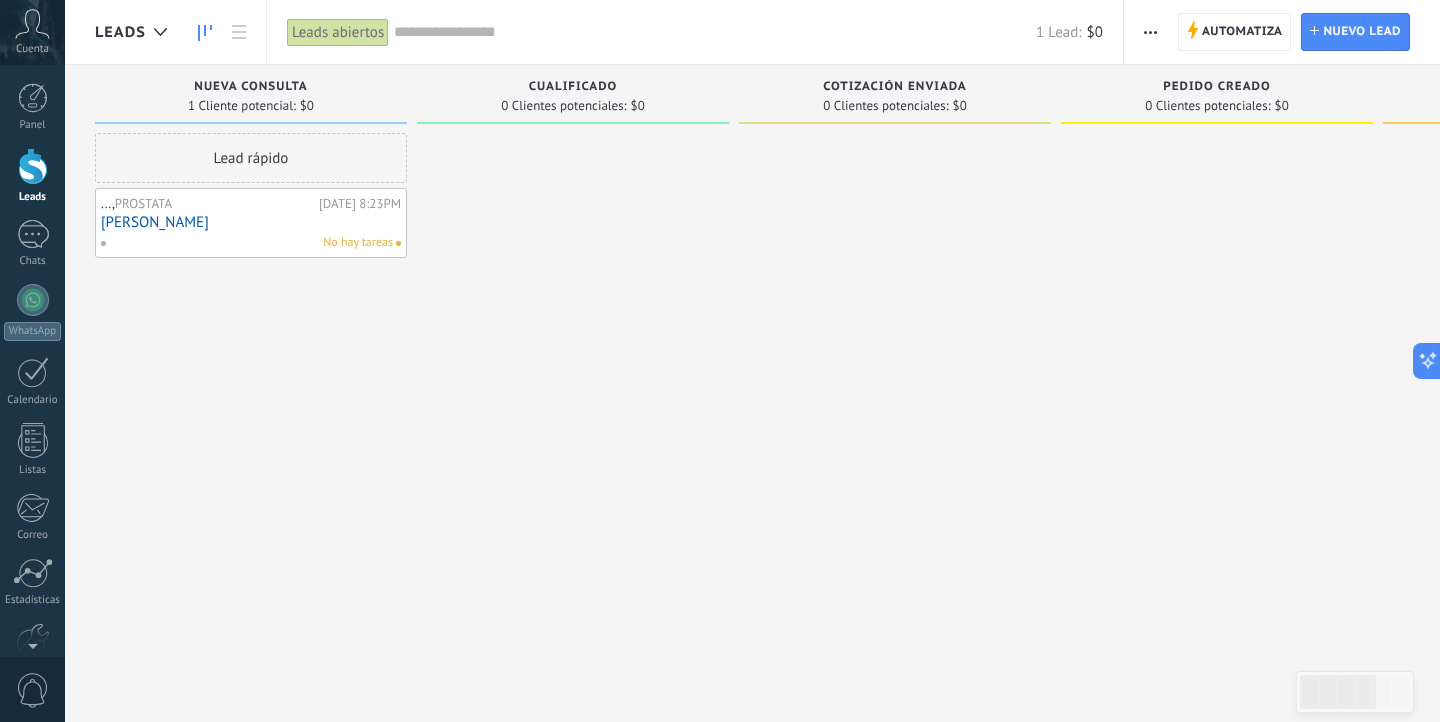 click on "...,  PROSTATA" at bounding box center [207, 204] 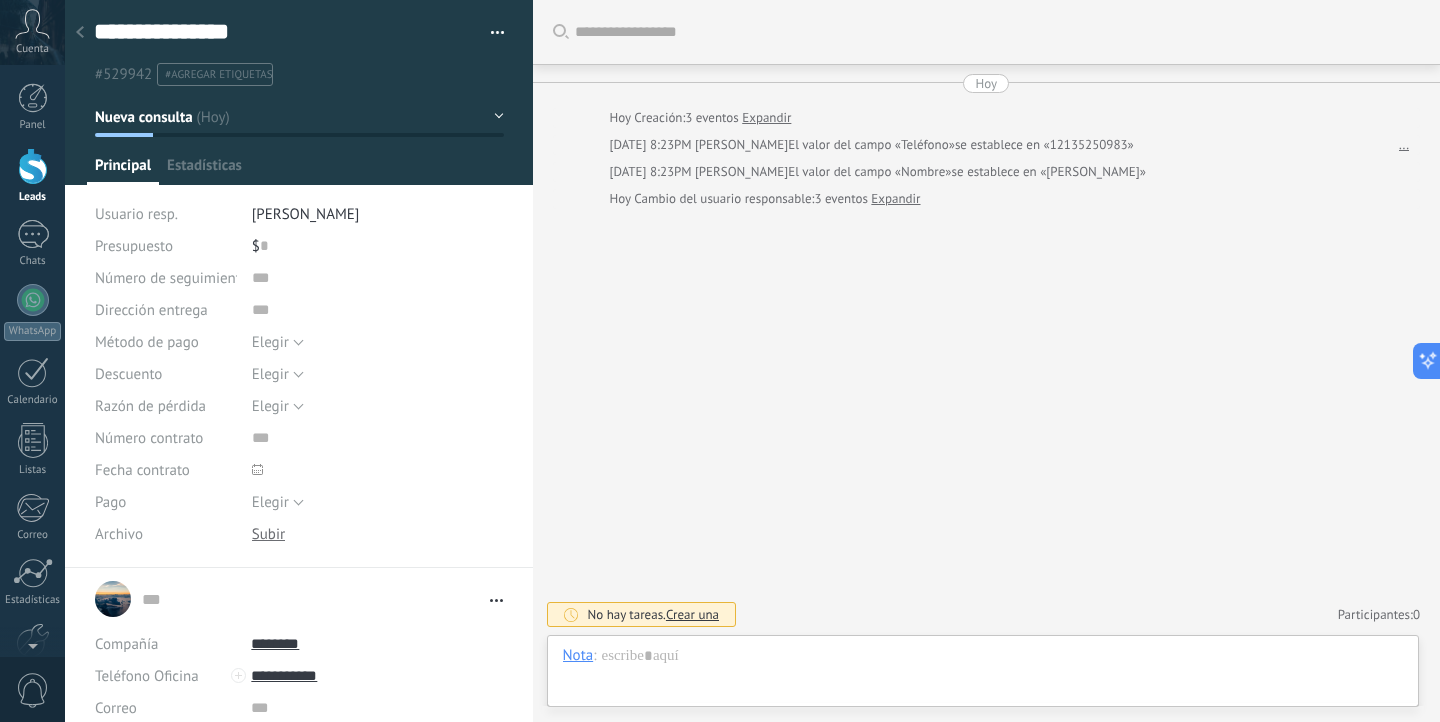 scroll, scrollTop: 20, scrollLeft: 0, axis: vertical 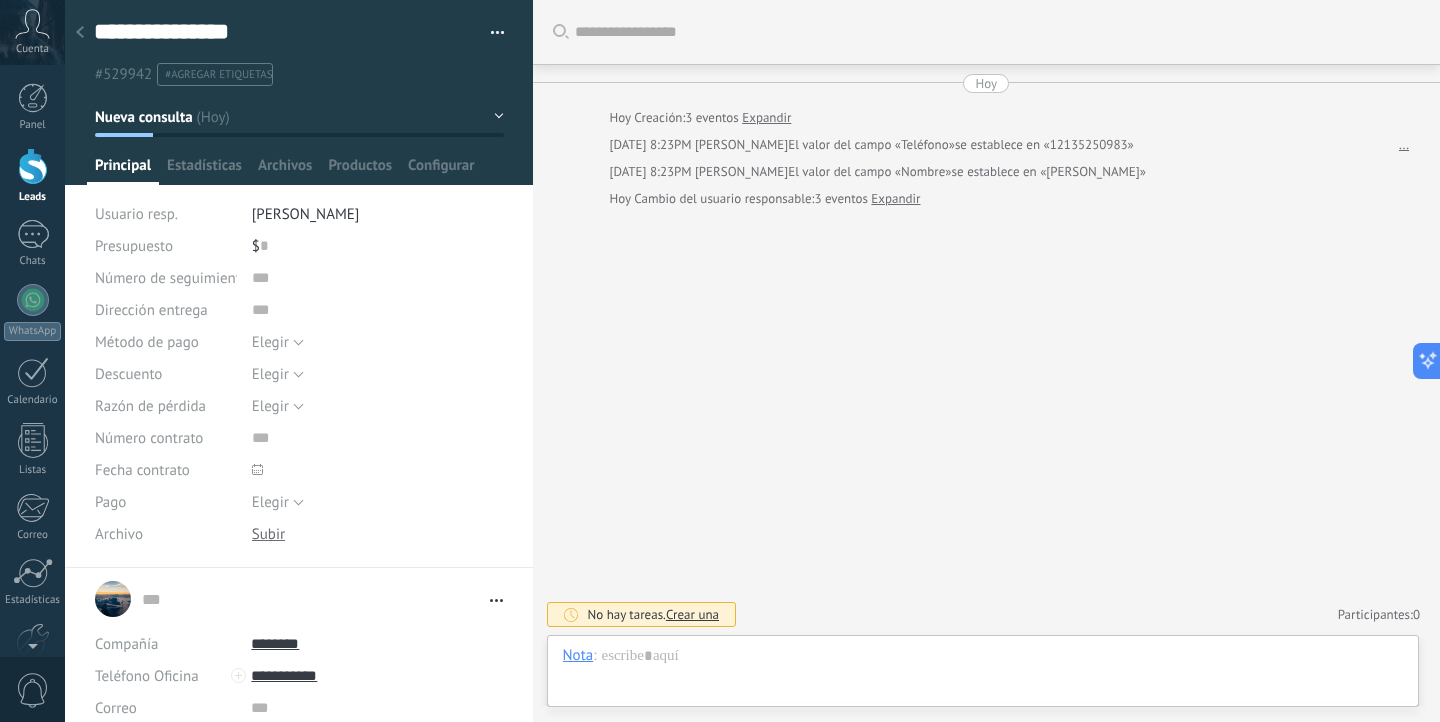 click on "Expandir" at bounding box center [895, 199] 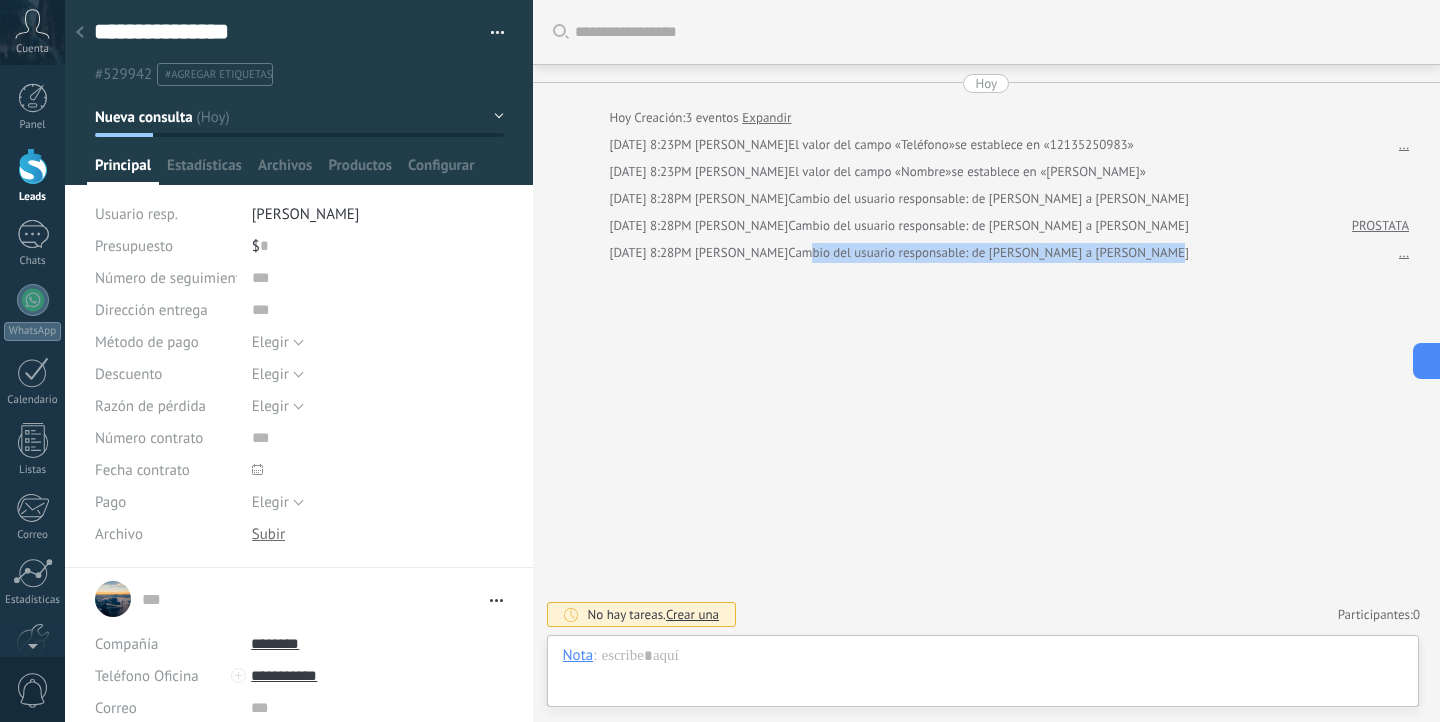 drag, startPoint x: 772, startPoint y: 261, endPoint x: 988, endPoint y: 279, distance: 216.7487 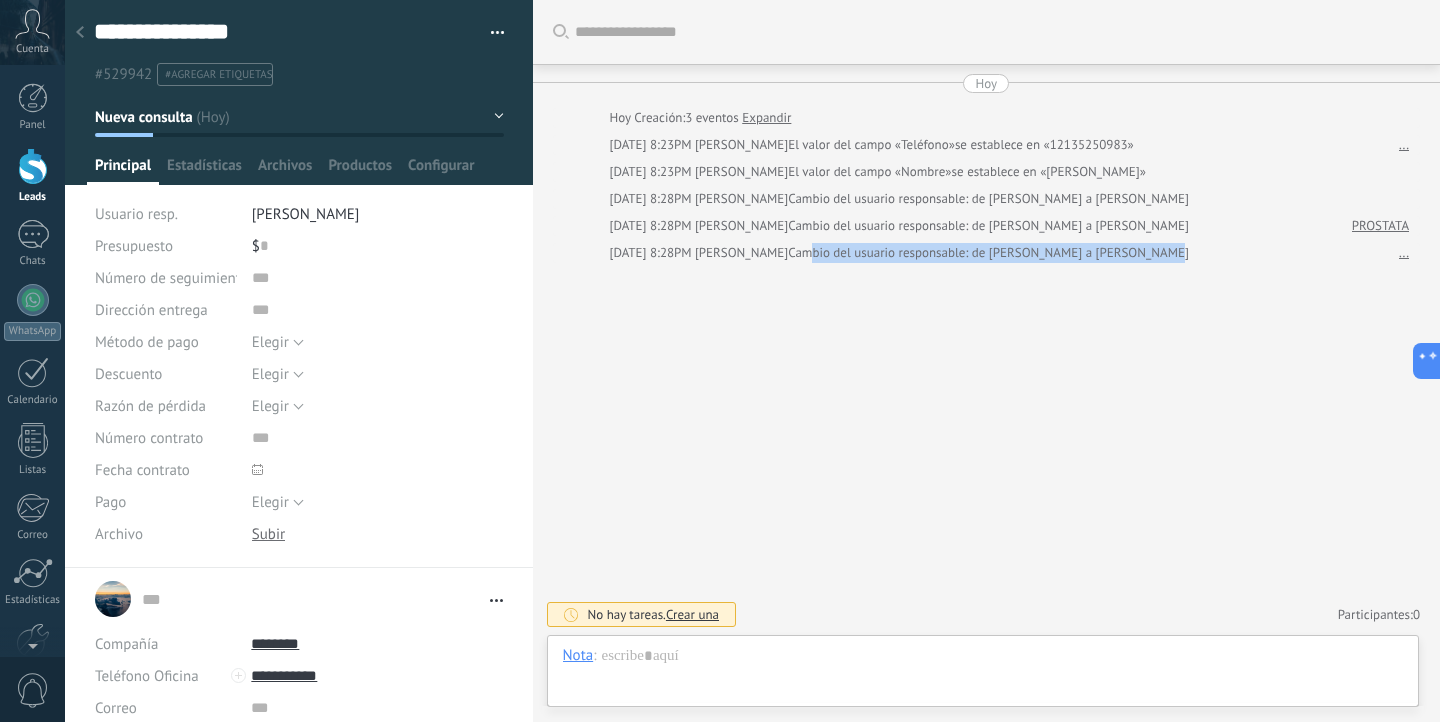 click on "Buscar Carga más Hoy Hoy Creación:  3  eventos   Expandir Hoy 8:23PM Wilson Rojas  El valor del campo «Teléfono»  se establece en «12135250983» ... Hoy 8:23PM Wilson Rojas  El valor del campo «Nombre»  se establece en «GABRIEL PRICILO» Hoy 8:28PM Wilson Rojas  Cambio del usuario responsable: de Wilson Rojas a DAVID SANCHEZ Hoy 8:28PM Wilson Rojas  Cambio del usuario responsable: de Wilson Rojas a DAVID SANCHEZ PROSTATA Hoy 8:28PM Wilson Rojas  Cambio del usuario responsable: de Wilson Rojas a DAVID SANCHEZ ... No hay tareas.  Crear una Participantes:  0 Agregar usuario Bots:  0" at bounding box center (987, 361) 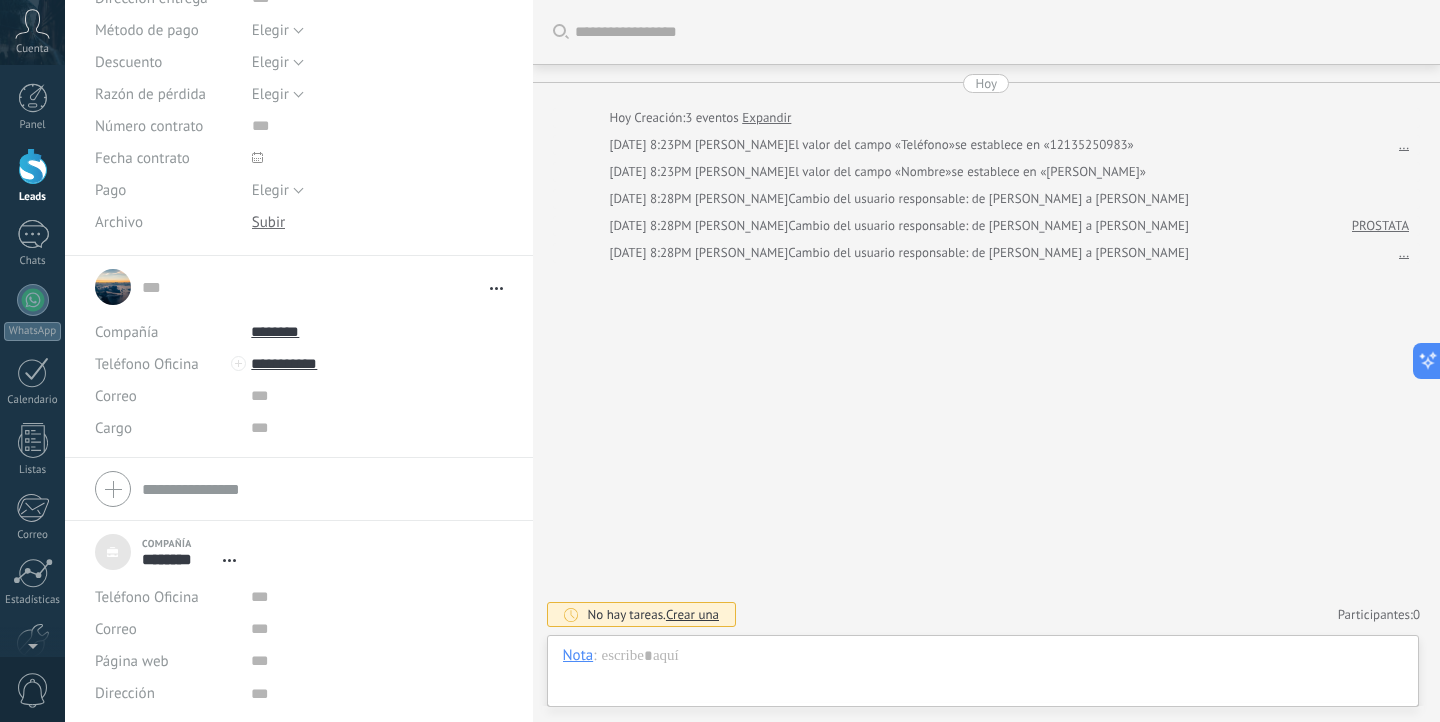scroll, scrollTop: 0, scrollLeft: 0, axis: both 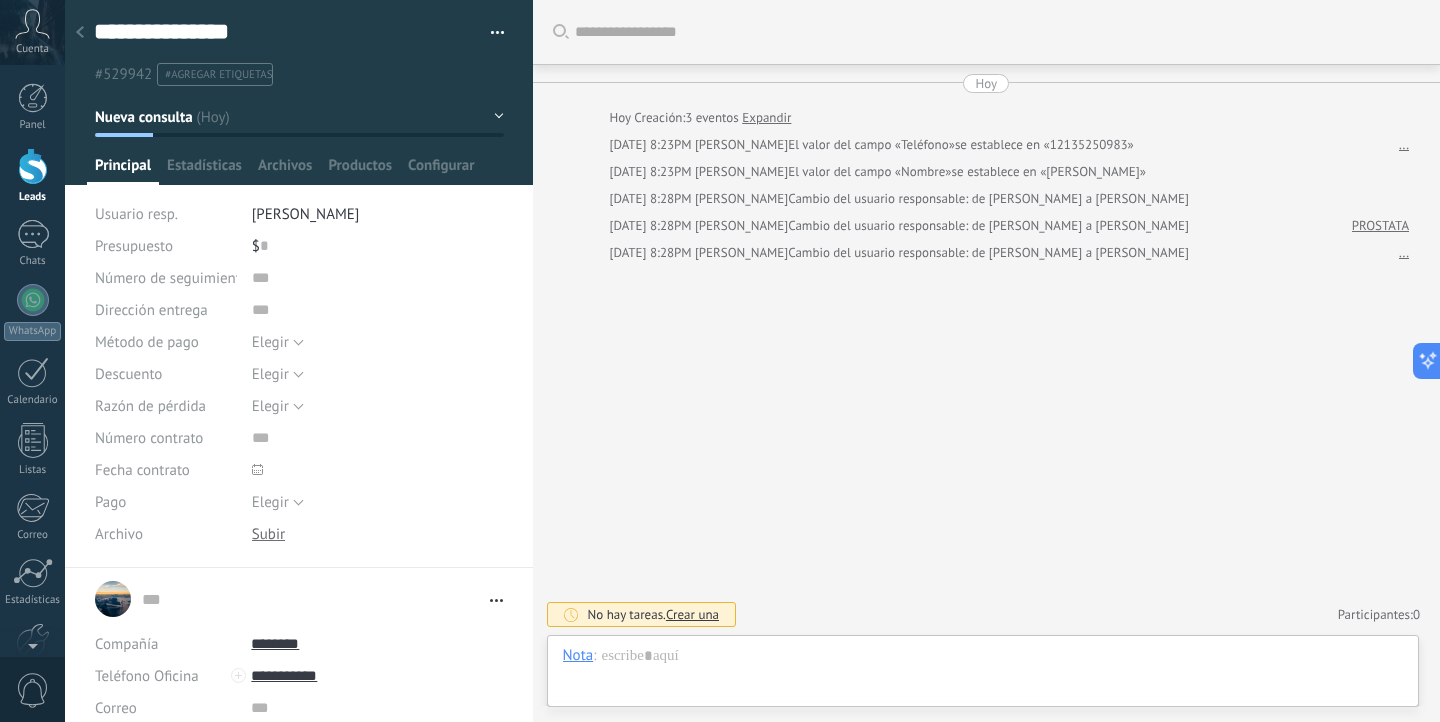 click on "Cuenta" at bounding box center [32, 49] 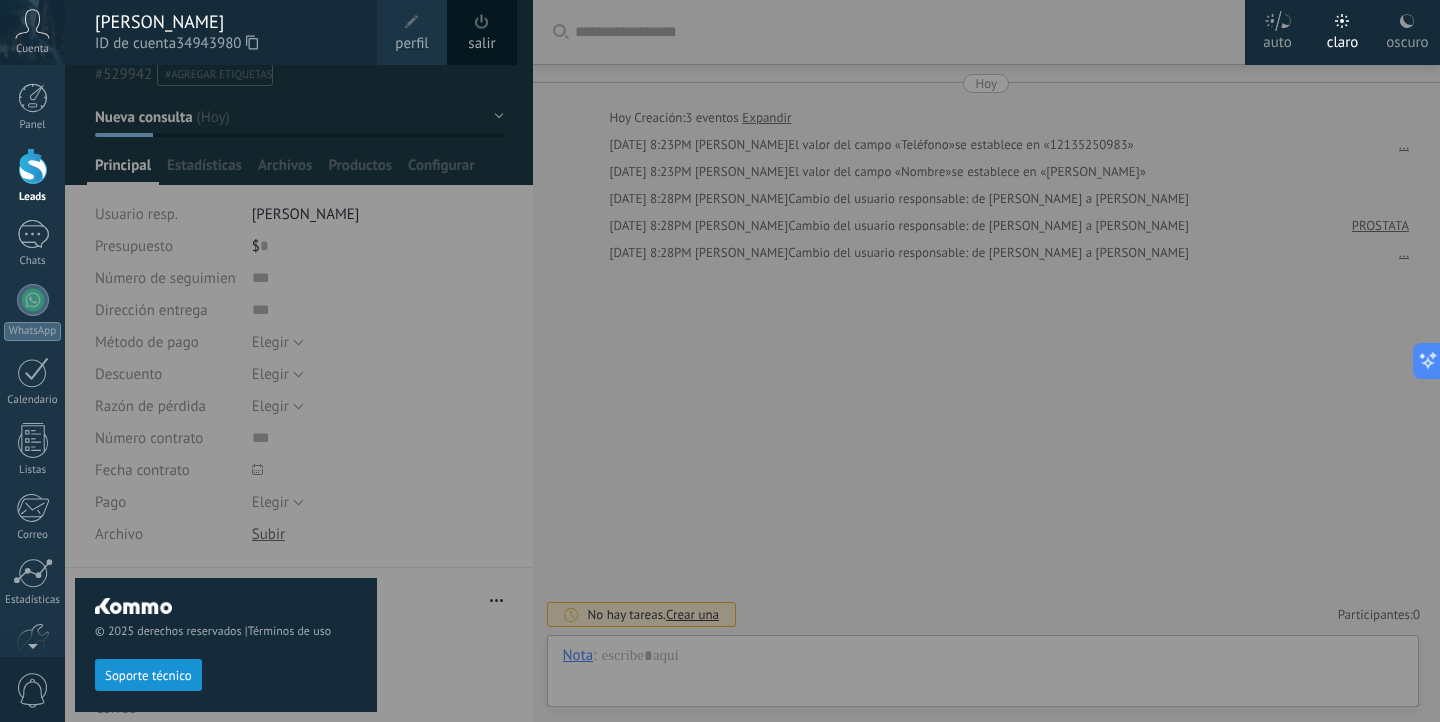 click on "perfil" at bounding box center (411, 44) 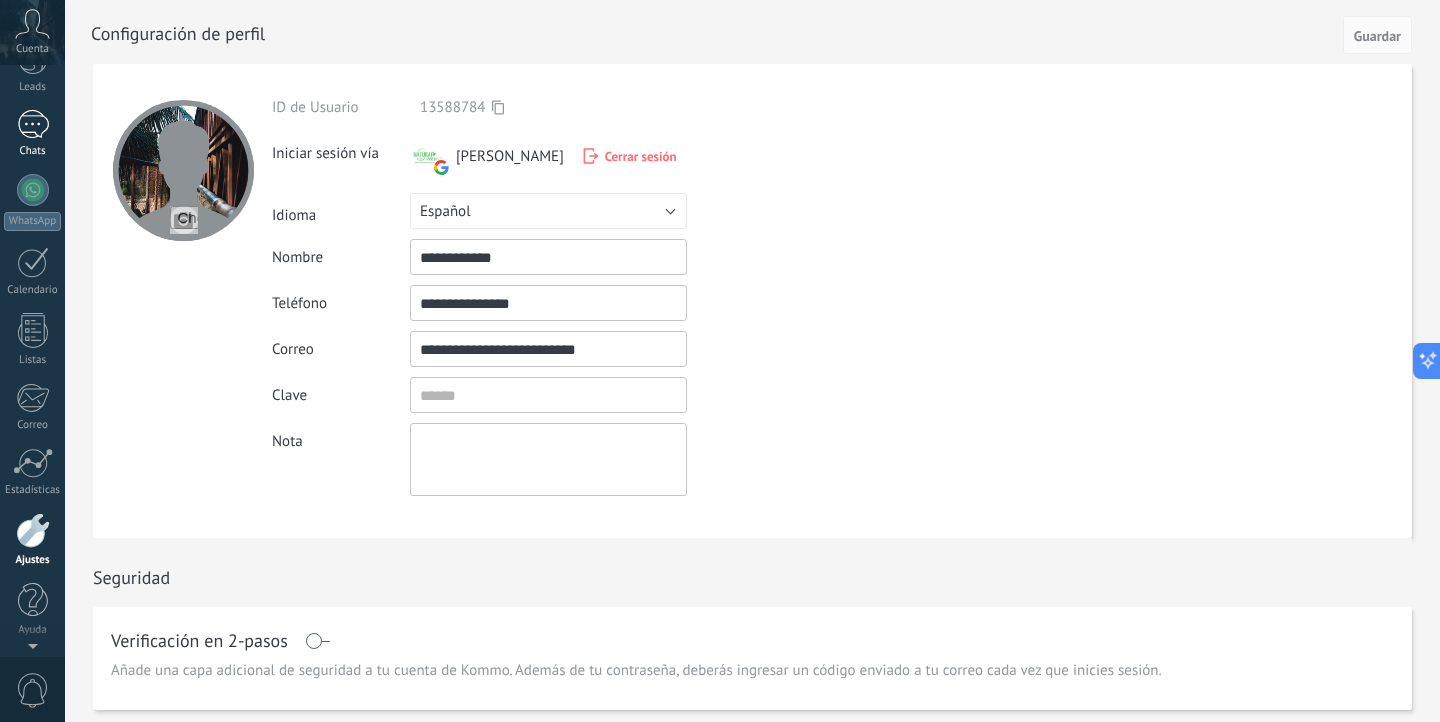 scroll, scrollTop: 0, scrollLeft: 0, axis: both 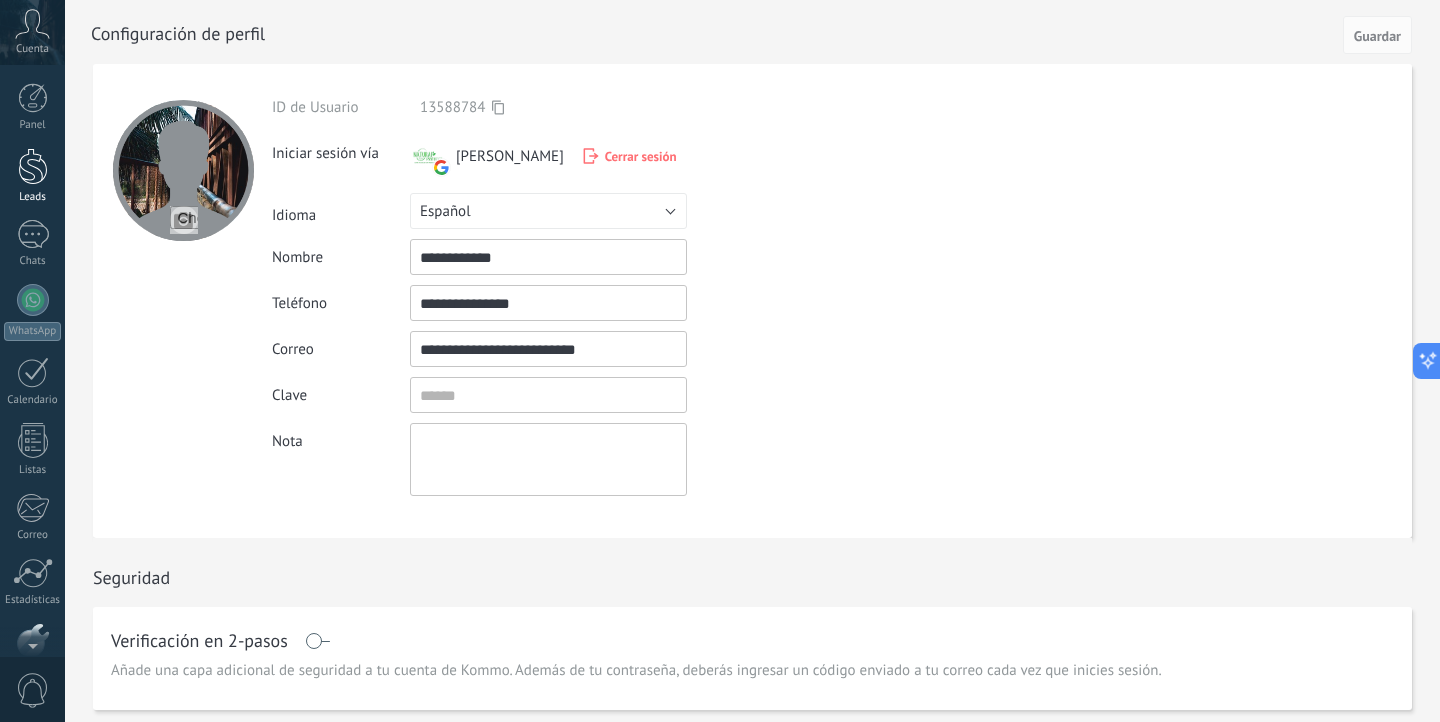 click at bounding box center (33, 166) 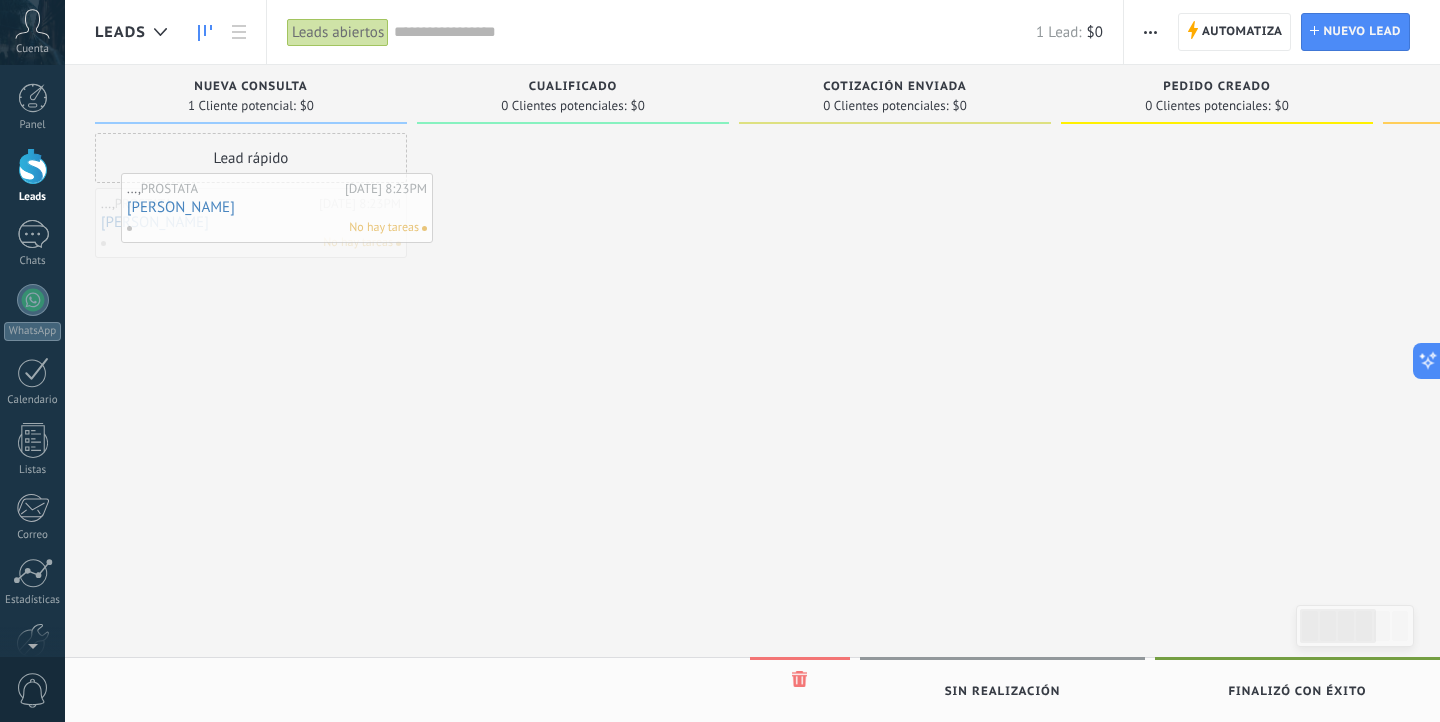 drag, startPoint x: 267, startPoint y: 191, endPoint x: 292, endPoint y: 166, distance: 35.35534 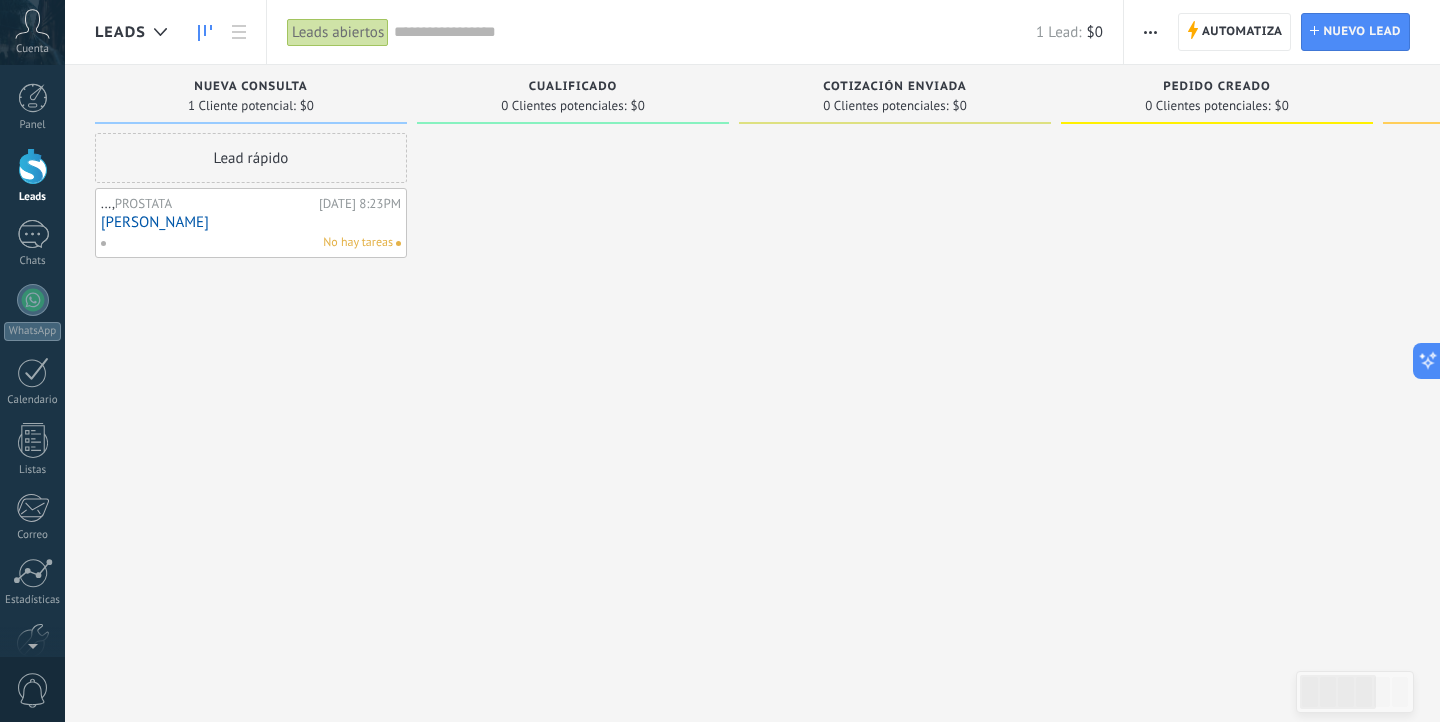click on "...,  PROSTATA" at bounding box center (207, 204) 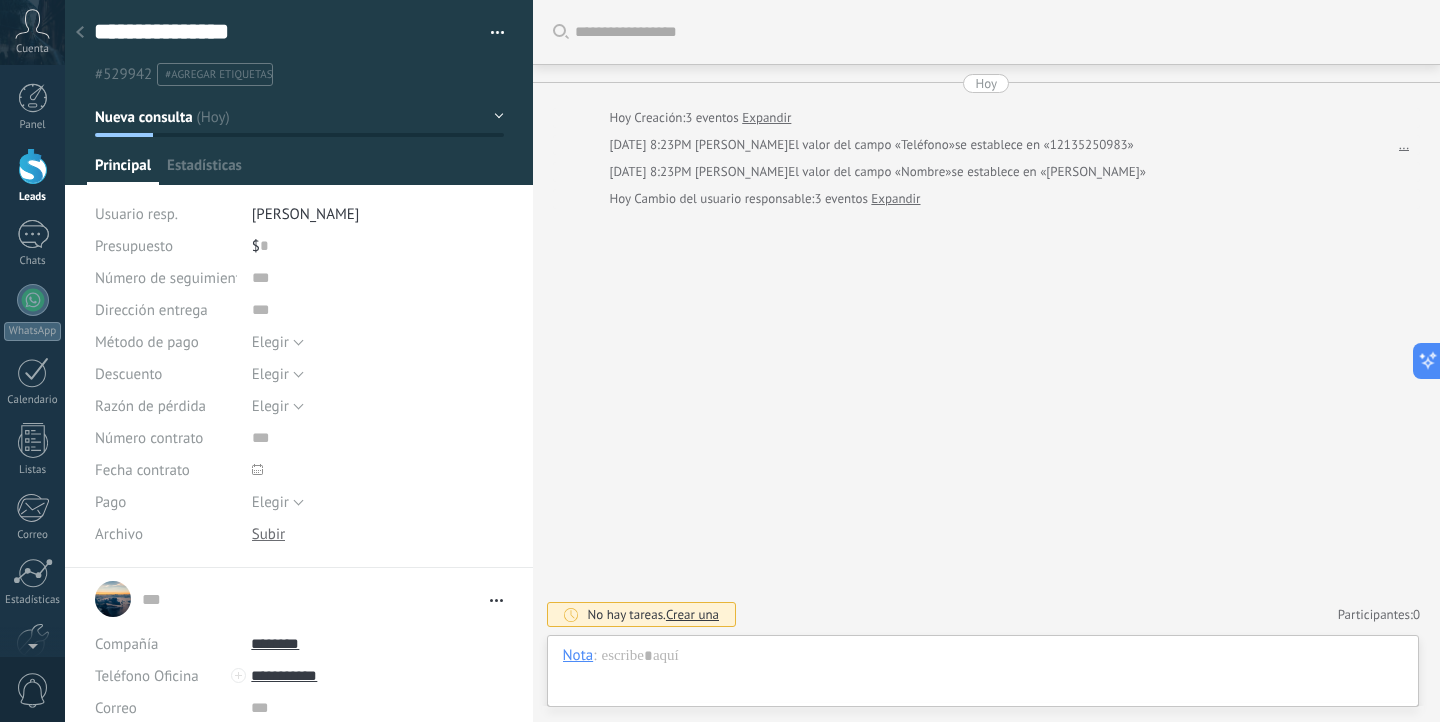 scroll, scrollTop: 20, scrollLeft: 0, axis: vertical 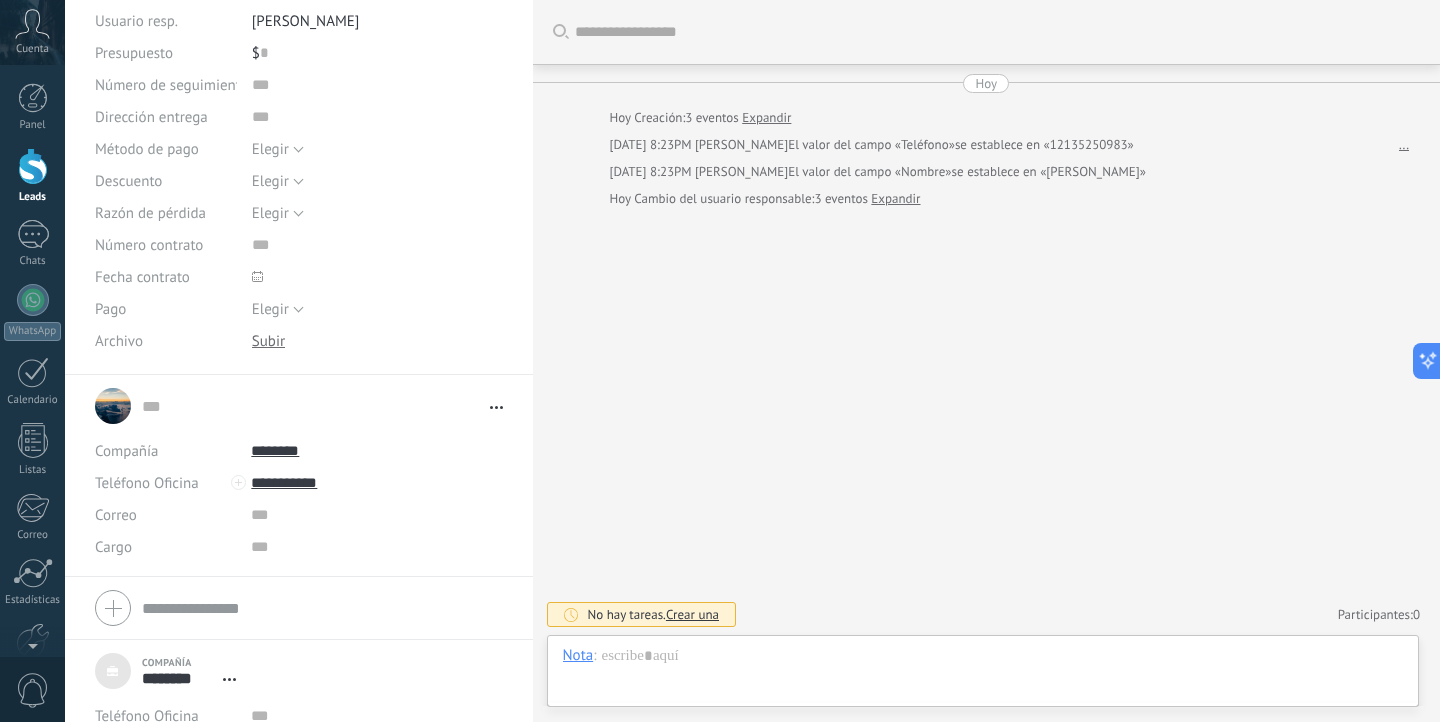click 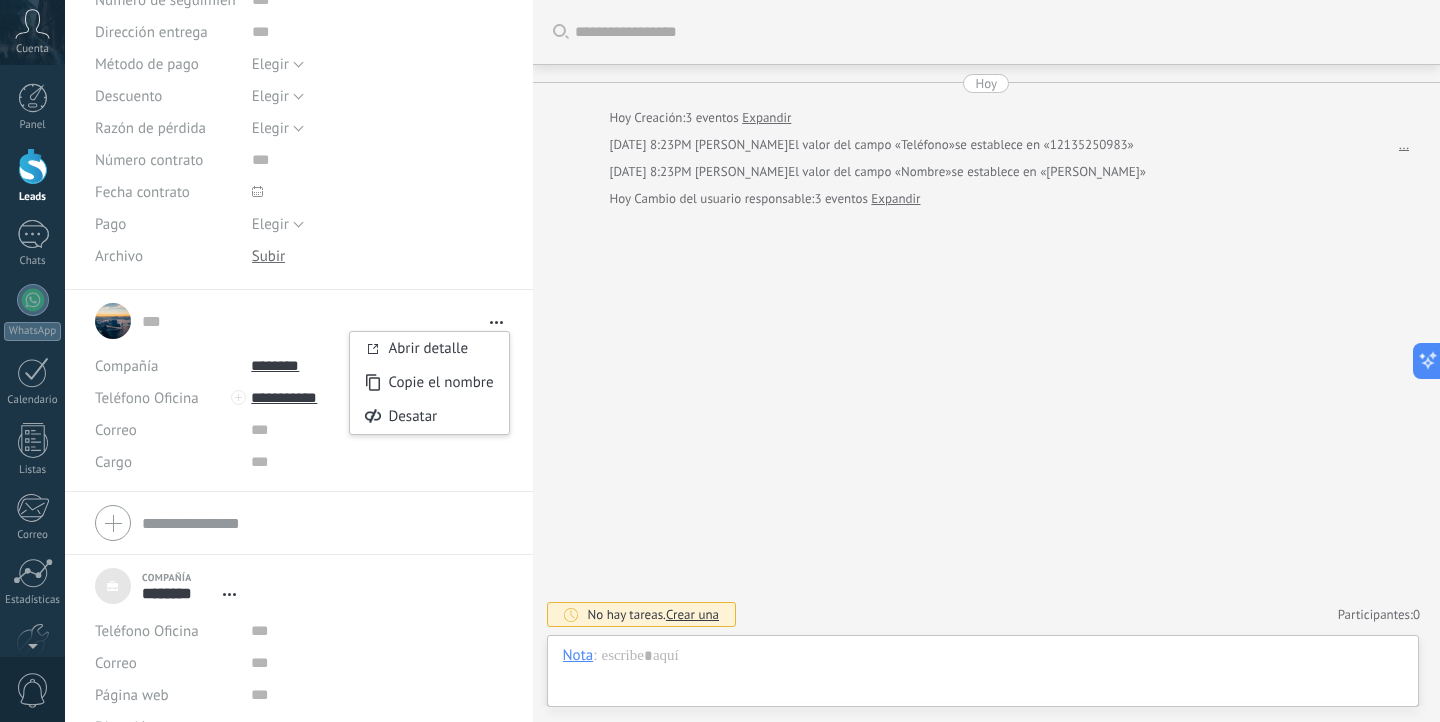 scroll, scrollTop: 312, scrollLeft: 0, axis: vertical 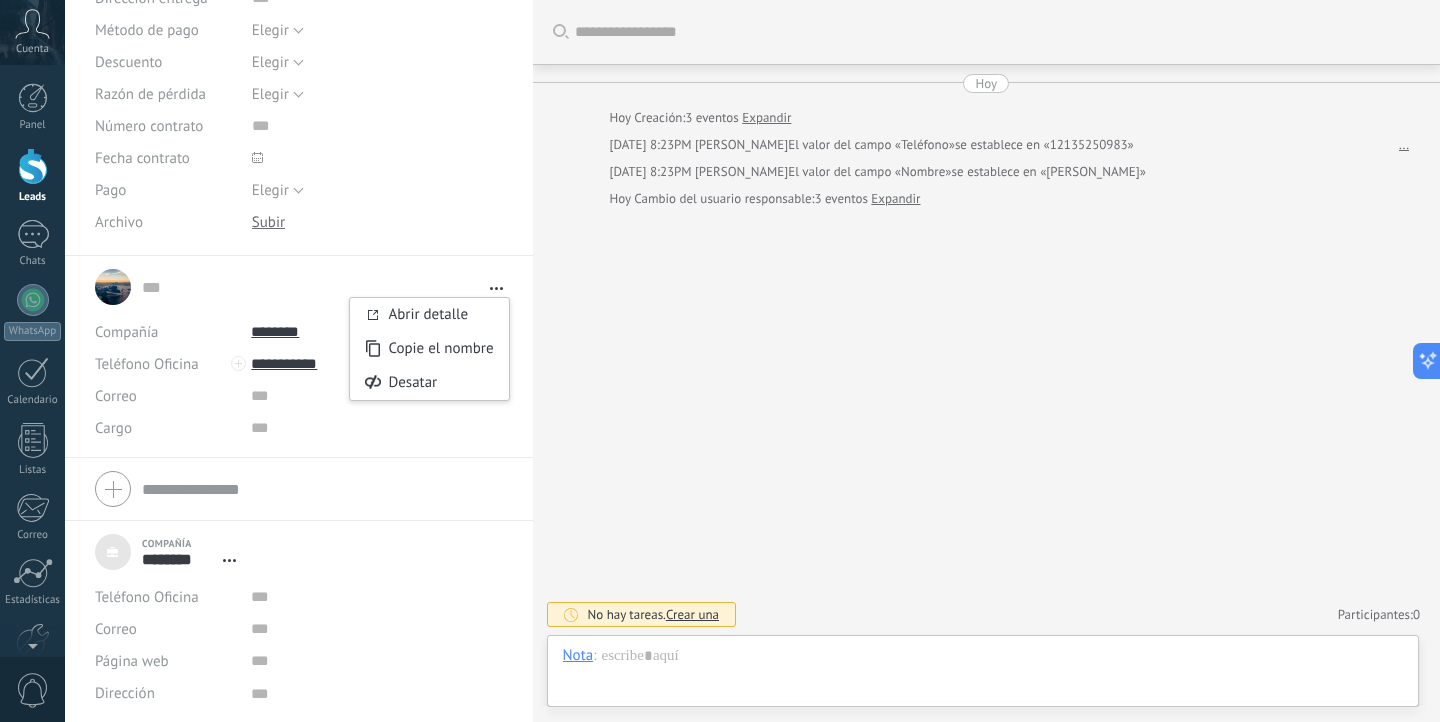 click at bounding box center (299, 489) 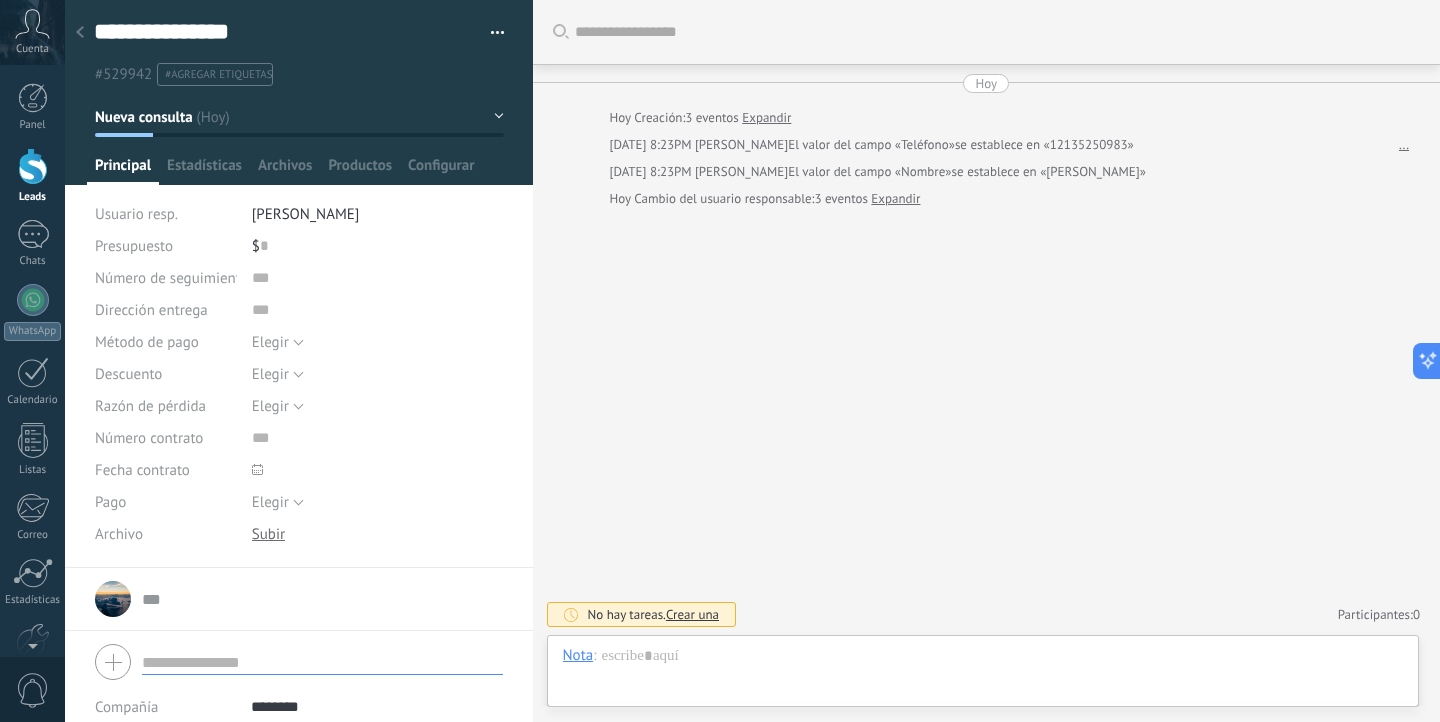 scroll, scrollTop: 195, scrollLeft: 0, axis: vertical 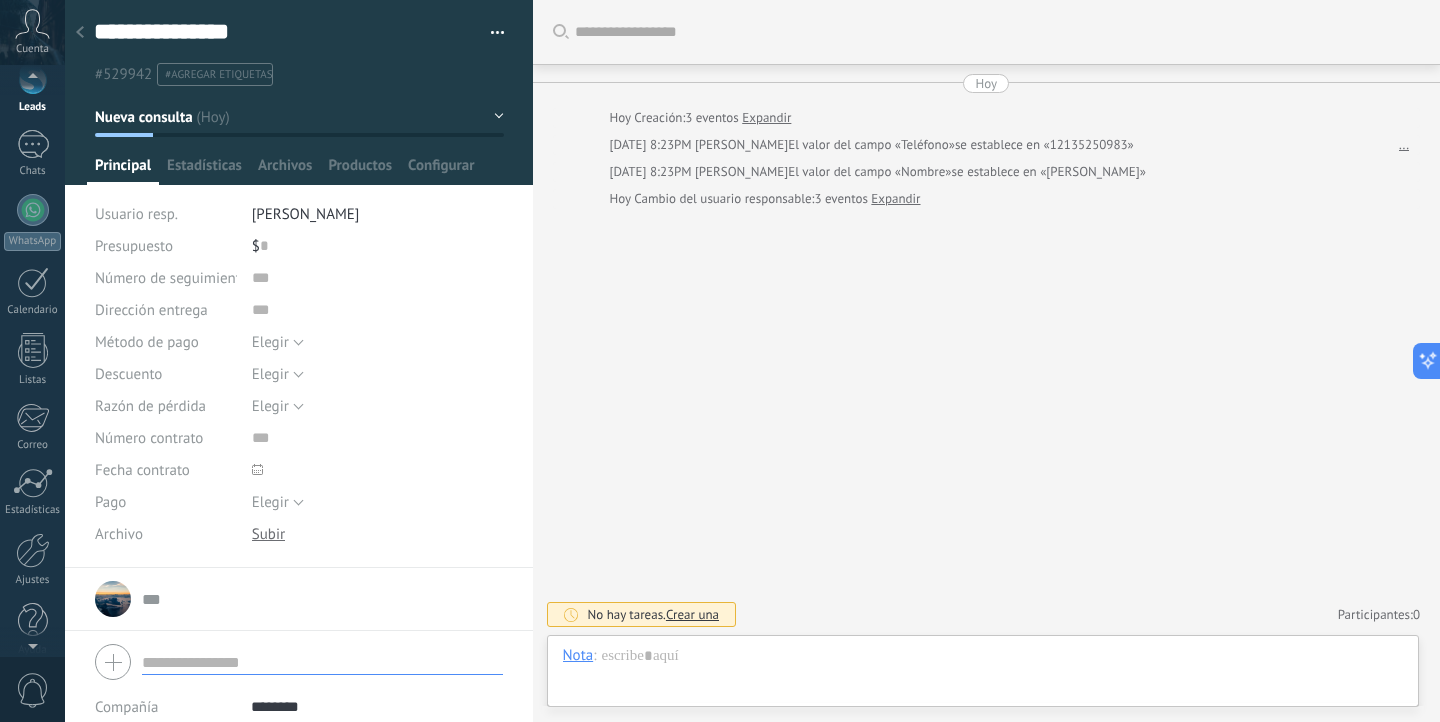 click on "©  2025  derechos reservados |  Términos de uso
Soporte técnico
auto claro oscuro
Cuenta
Wilson Rojas
ID de cuenta
34943980
perfil
salir" at bounding box center (32, 361) 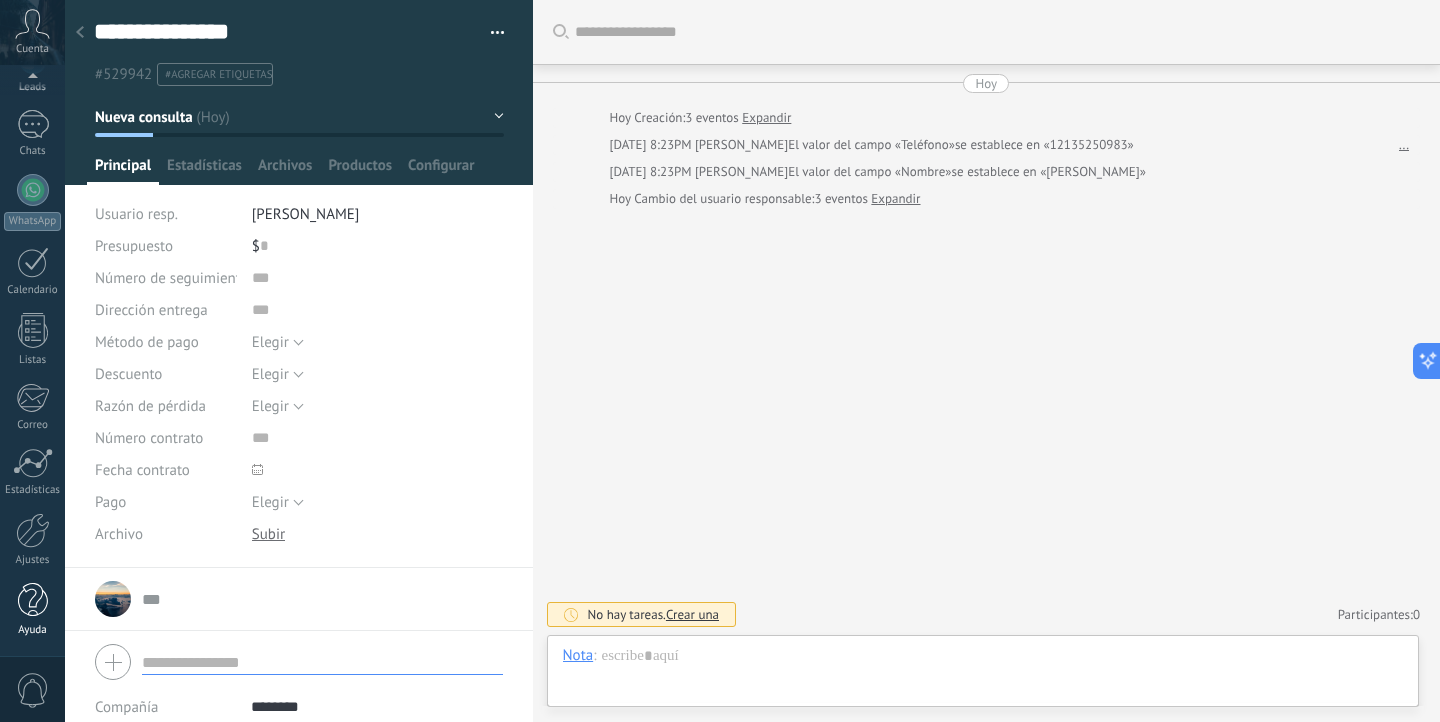 click at bounding box center (33, 600) 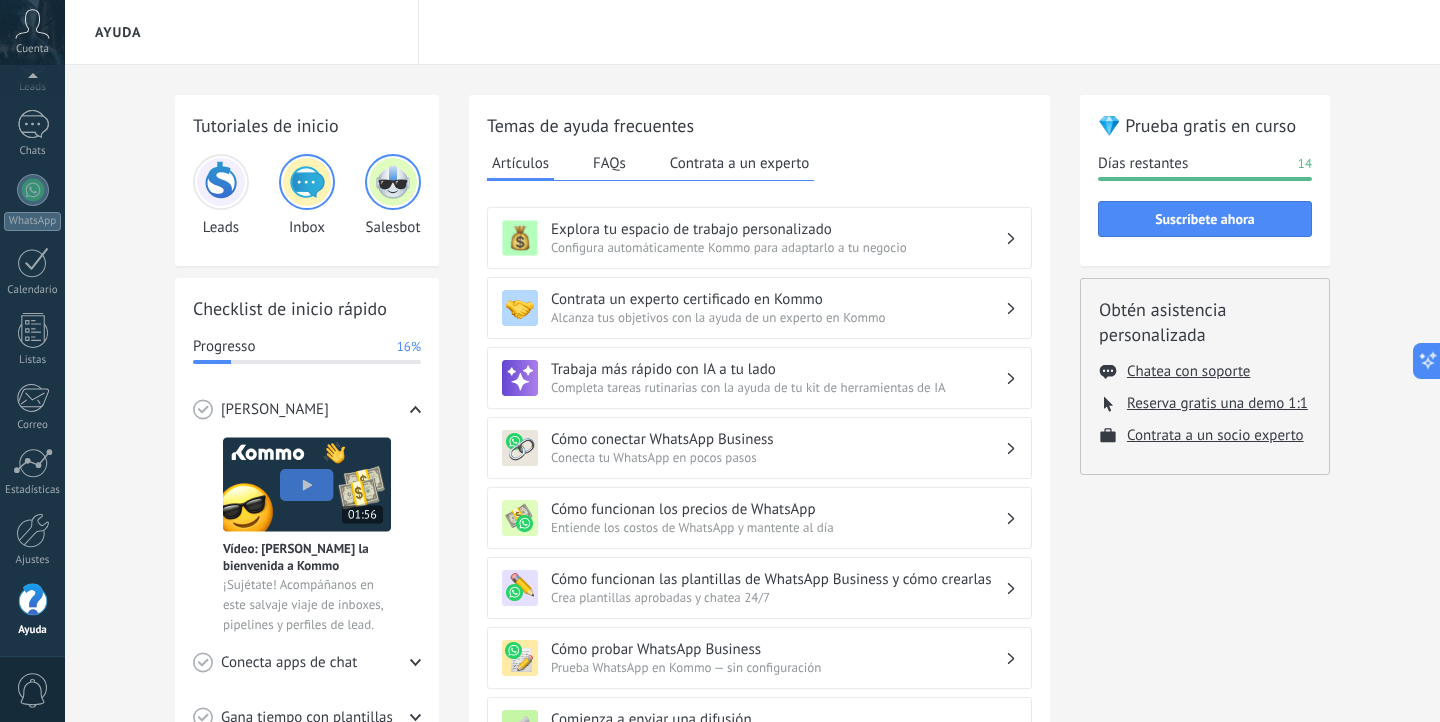 click at bounding box center [221, 182] 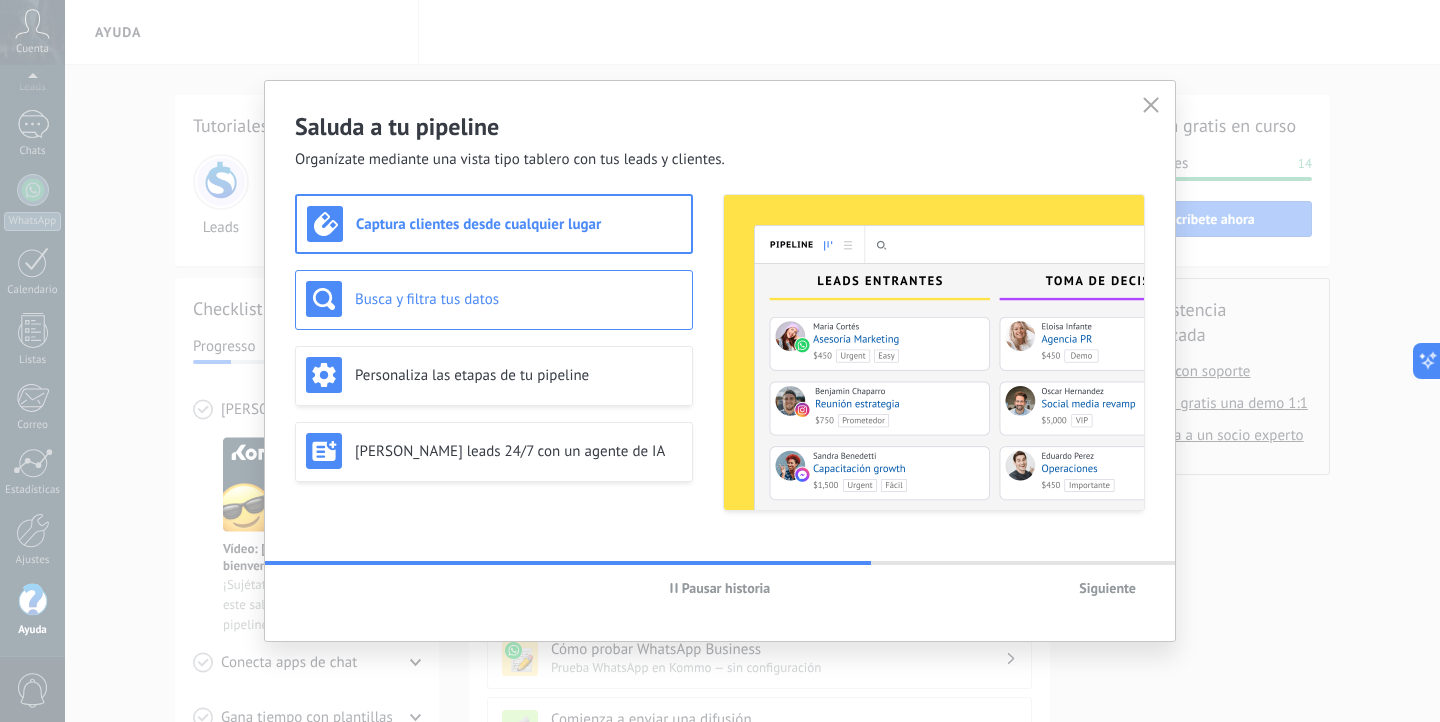 click on "Busca y filtra tus datos" at bounding box center [518, 299] 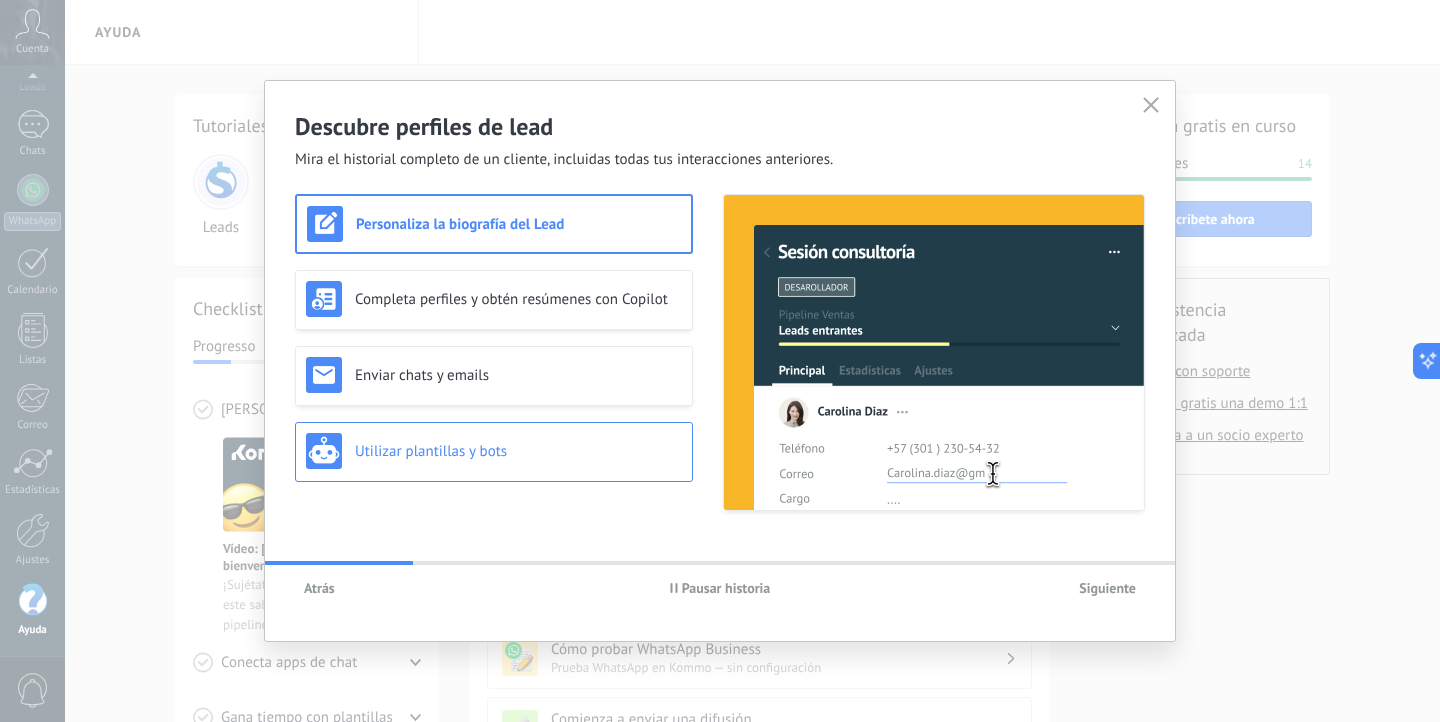 click on "Utilizar plantillas y bots" at bounding box center (518, 451) 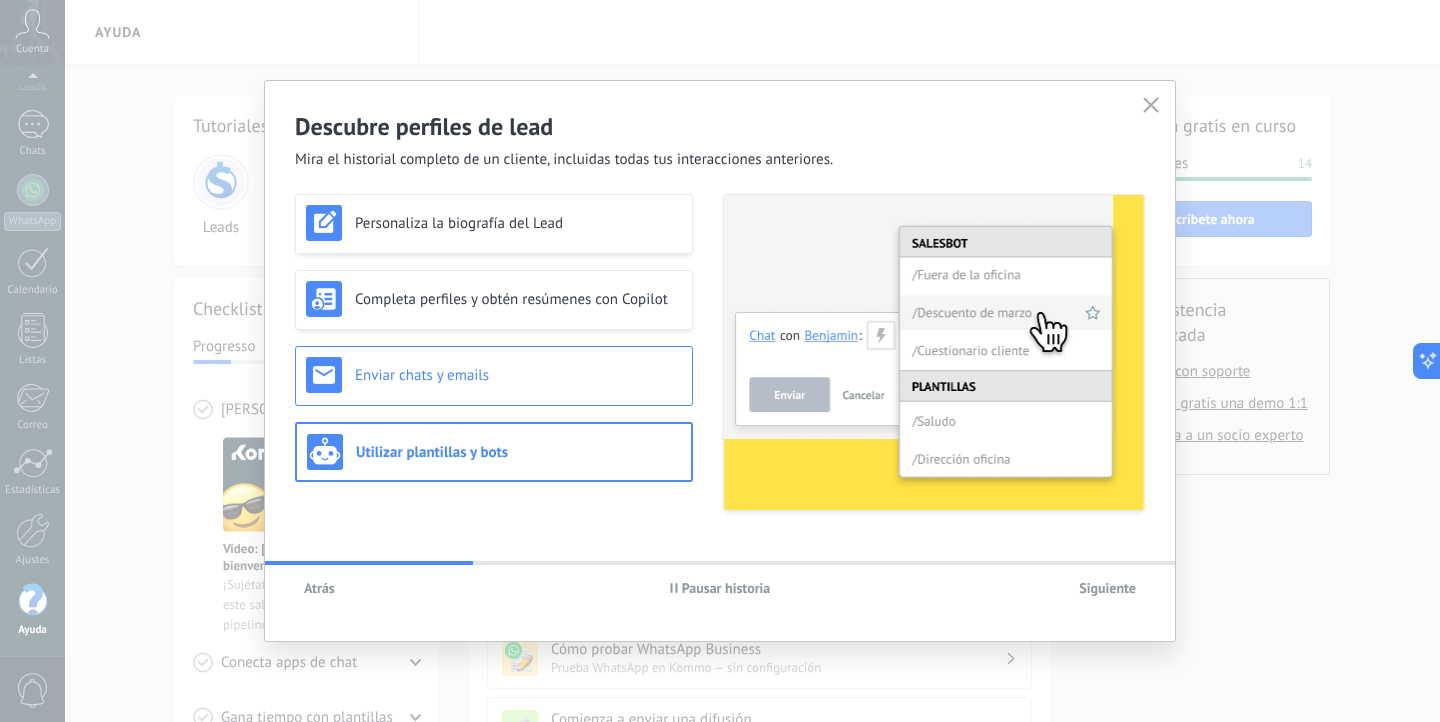click on "Enviar chats y emails" at bounding box center [518, 375] 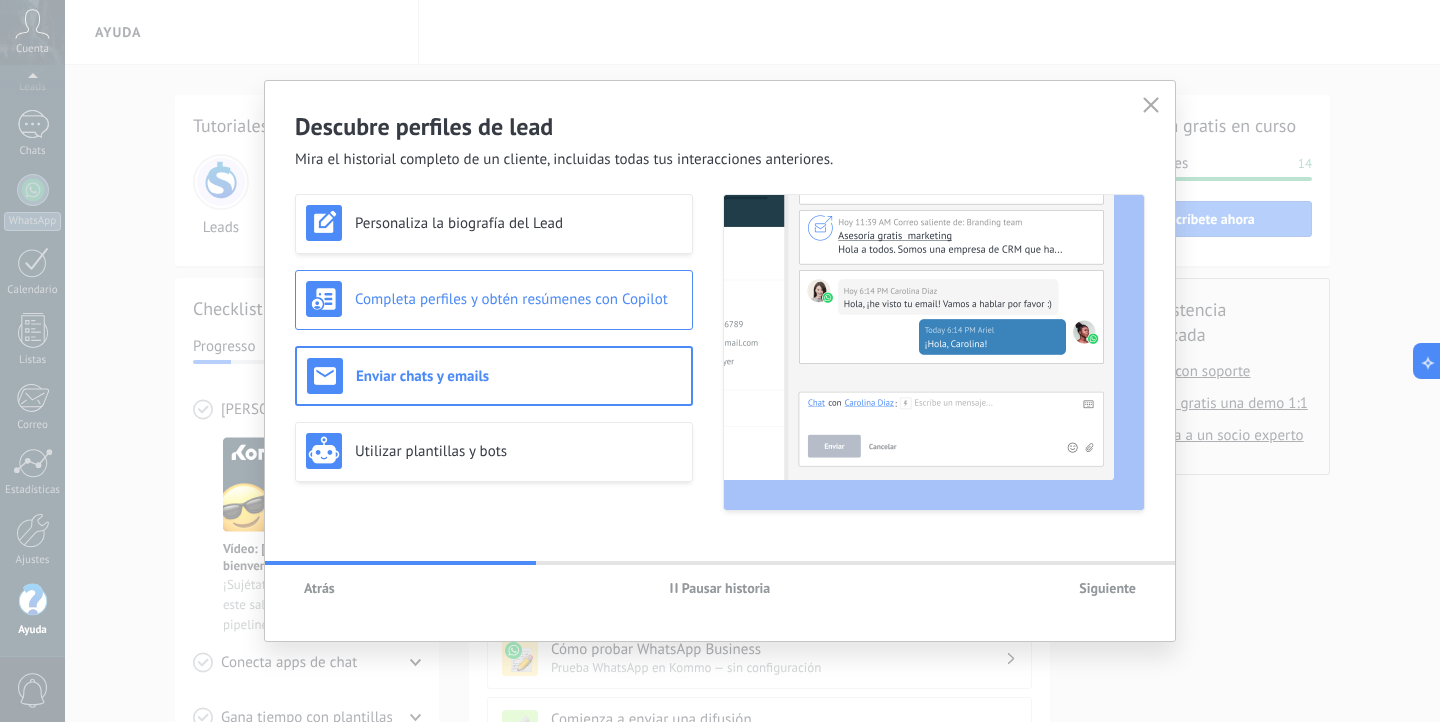 click on "Personaliza la biografía del Lead Completa perfiles y obtén resúmenes con Copilot Enviar chats y emails Utilizar plantillas y bots" at bounding box center [494, 352] 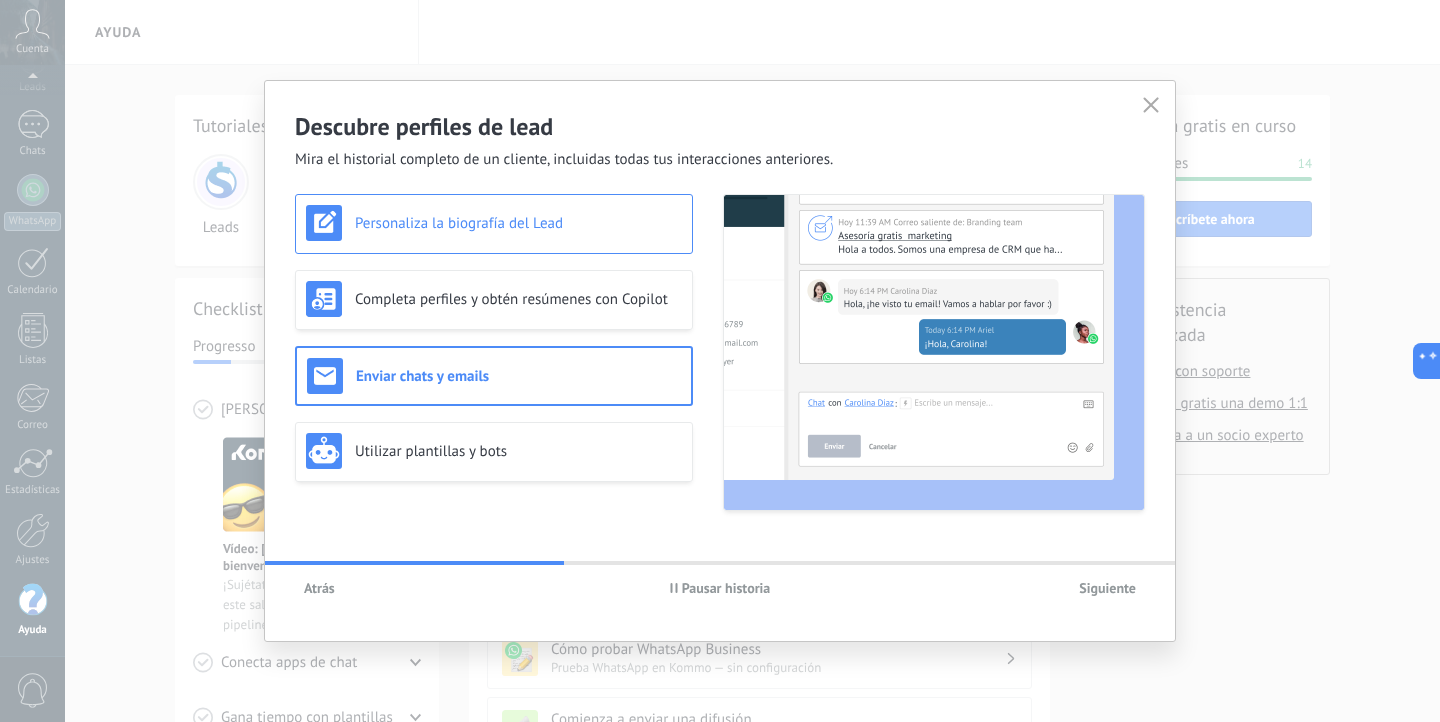 click on "Personaliza la biografía del Lead" at bounding box center (494, 224) 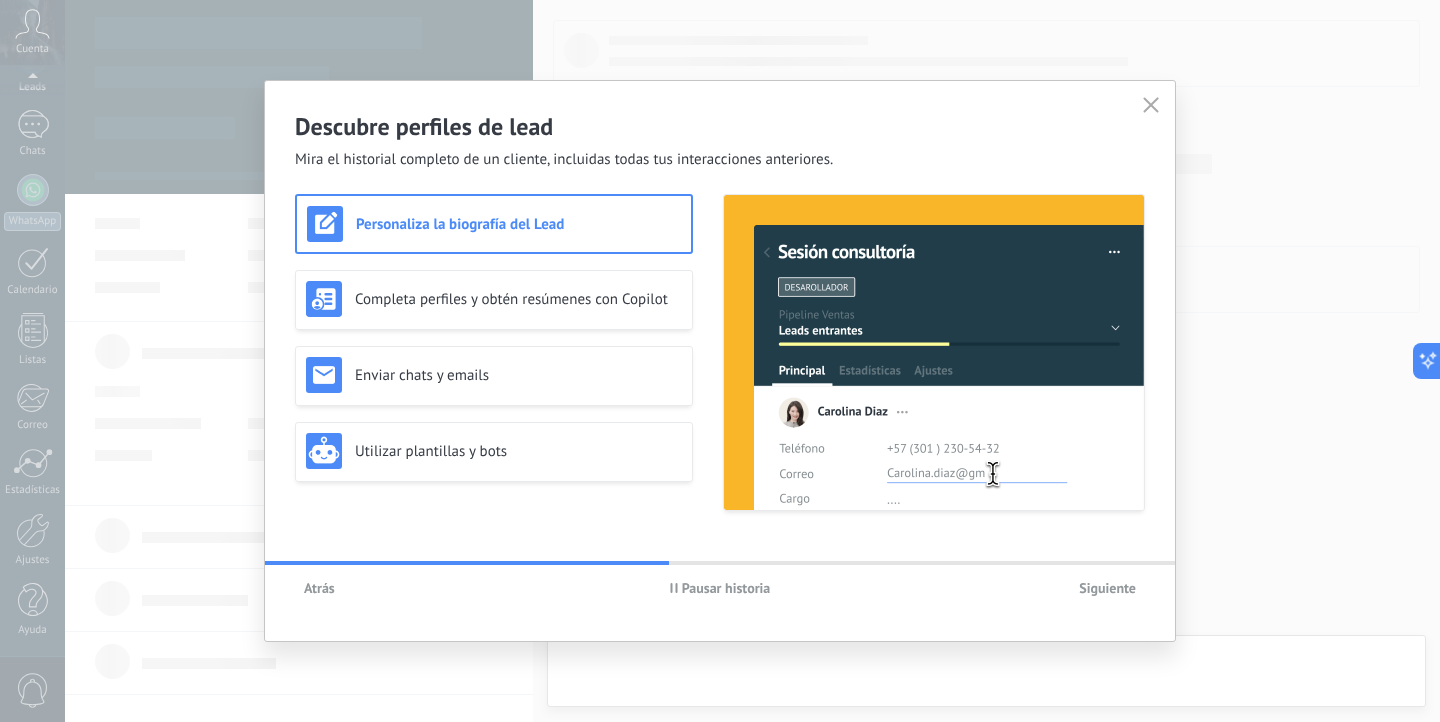 type on "***" 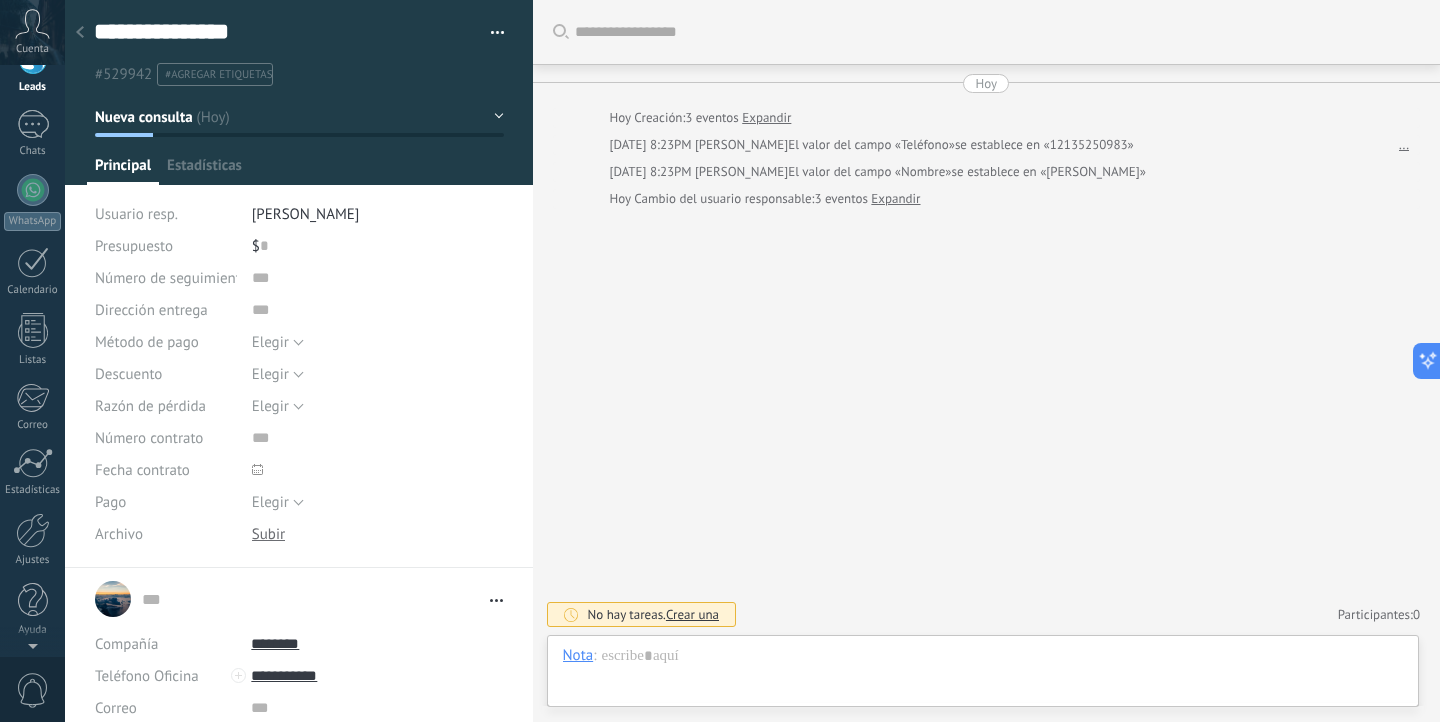 scroll, scrollTop: 0, scrollLeft: 0, axis: both 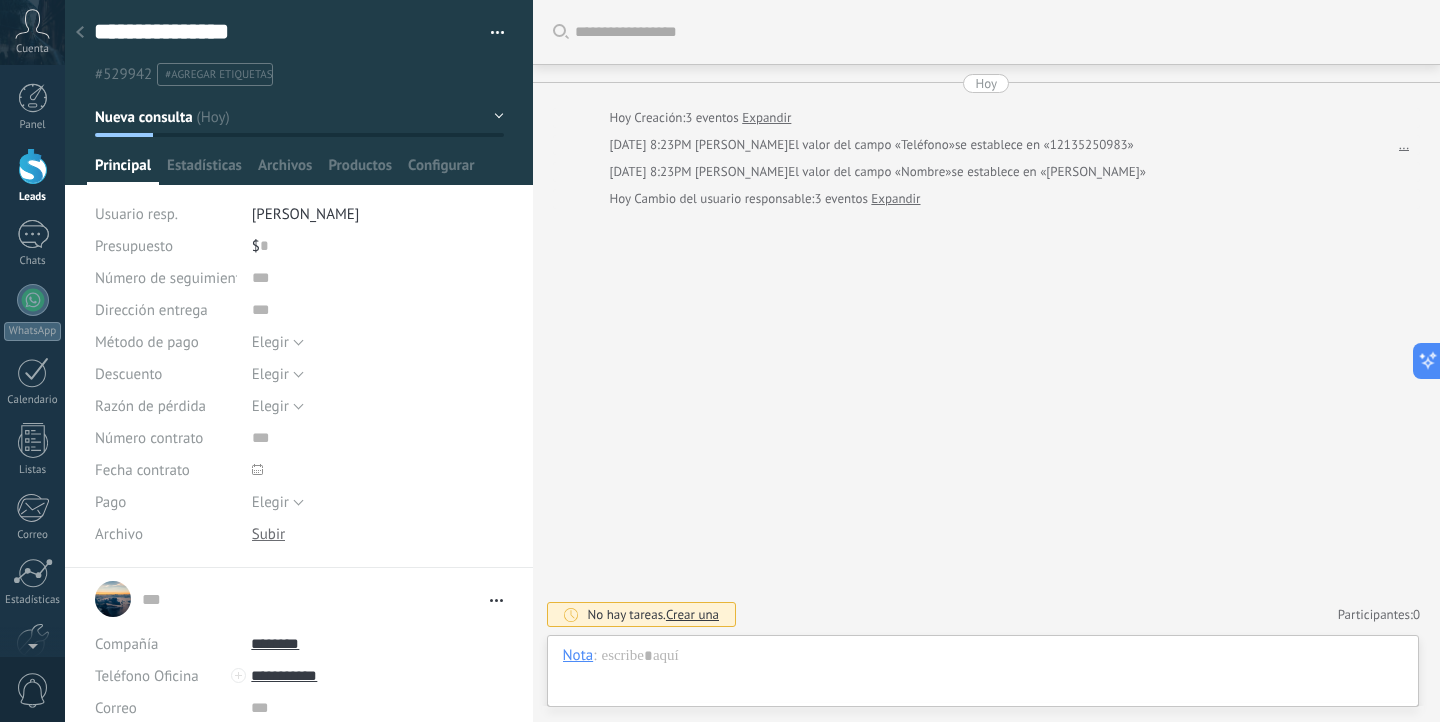 click on "Usuario resp." at bounding box center (136, 214) 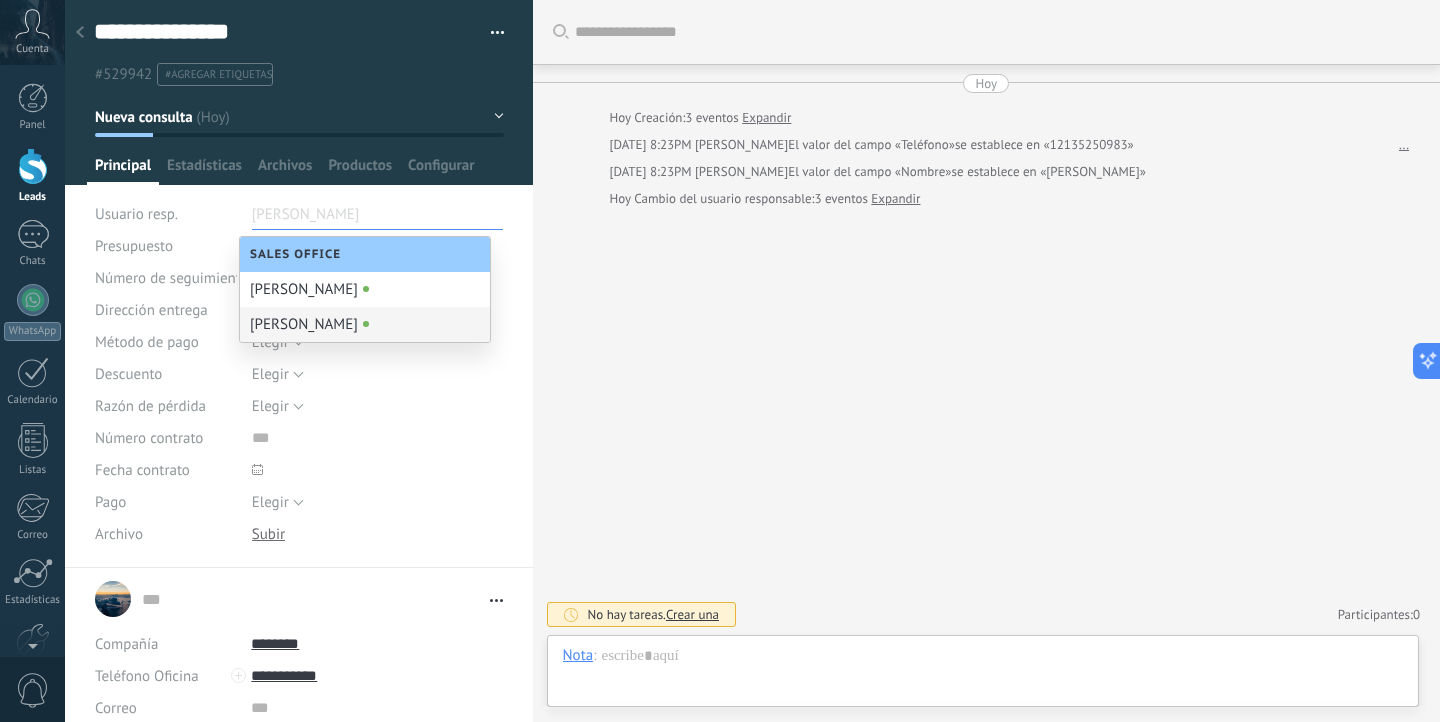 click on "[PERSON_NAME]" at bounding box center [365, 324] 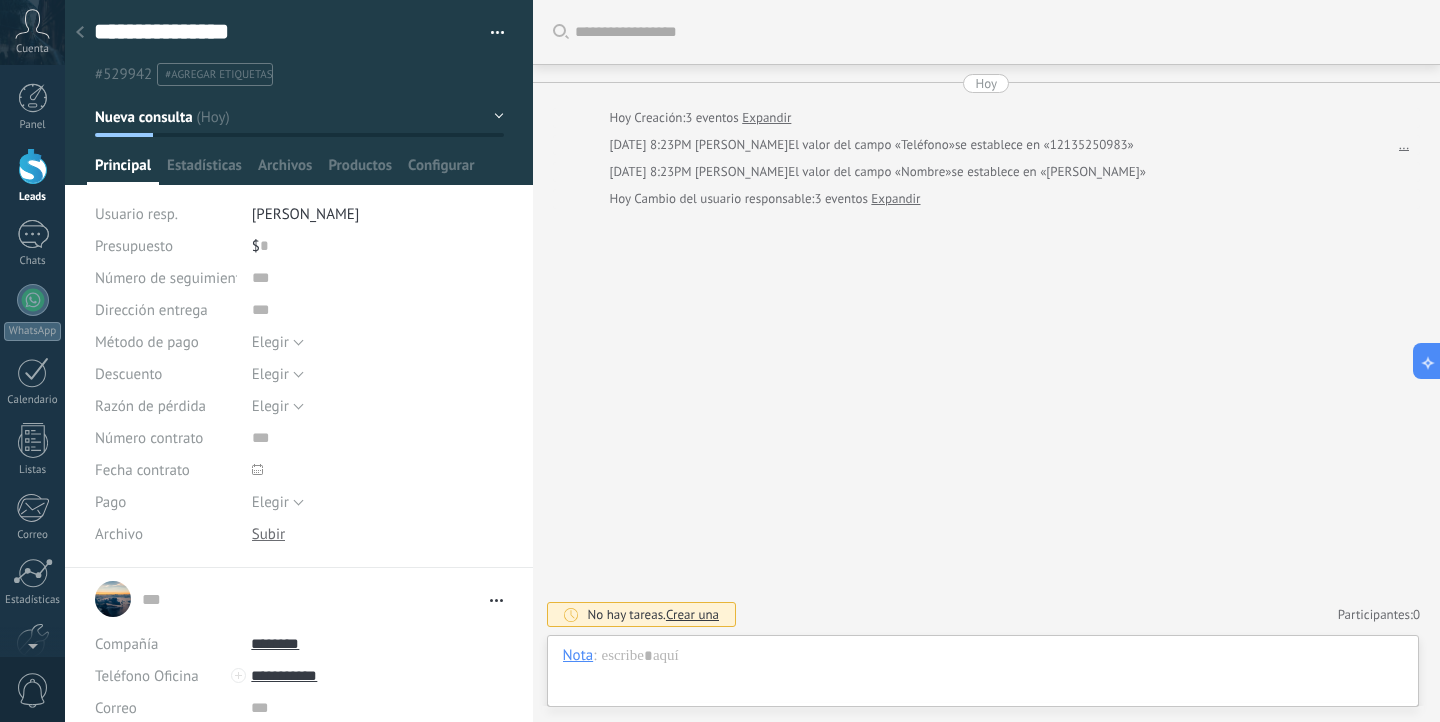 click on "$
0" at bounding box center [378, 246] 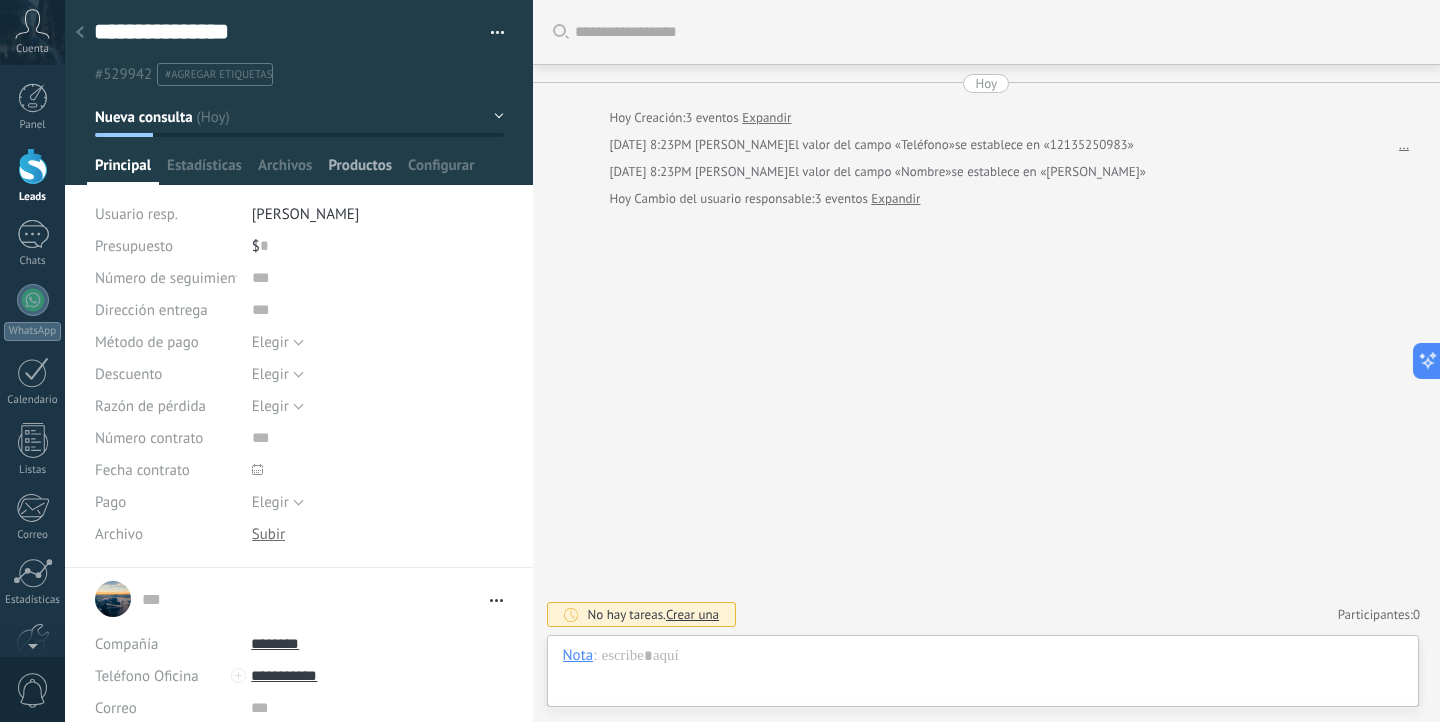 click on "Productos" at bounding box center [360, 170] 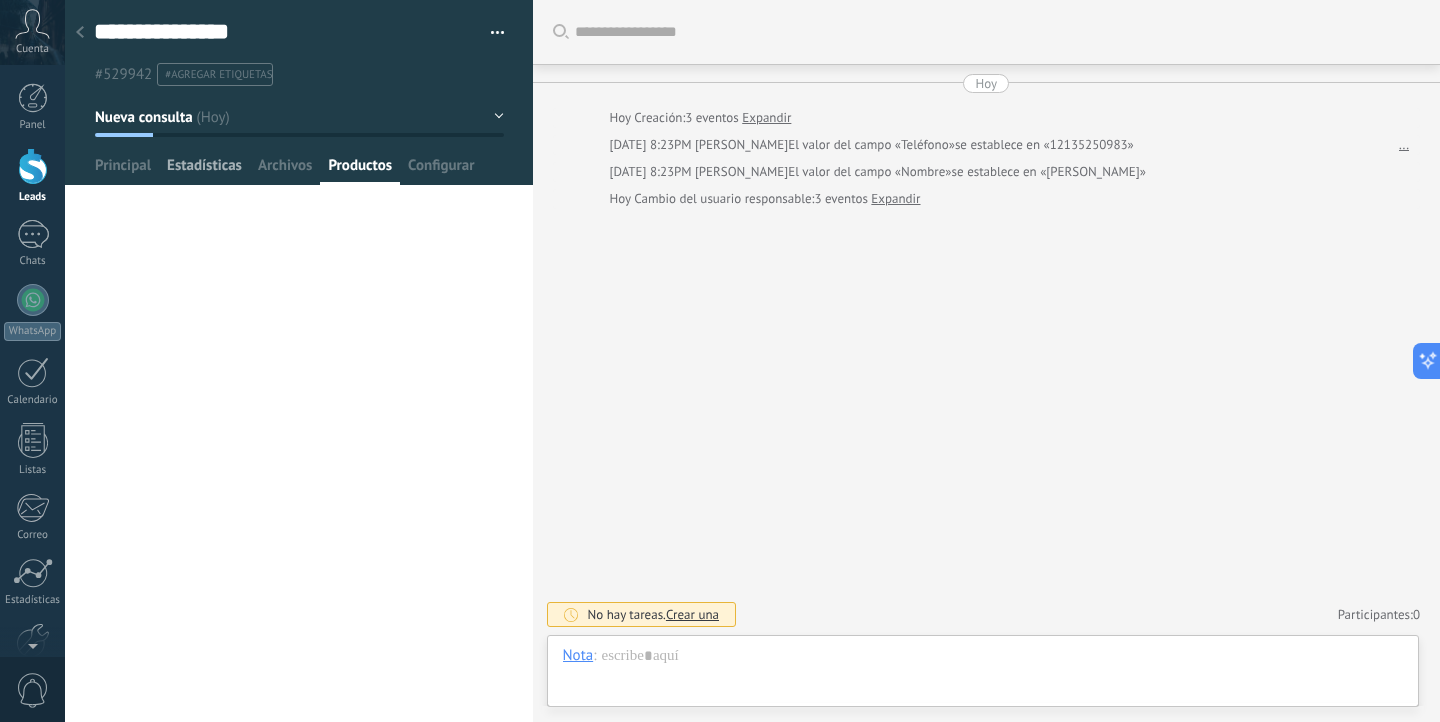 click on "Estadísticas" at bounding box center [204, 170] 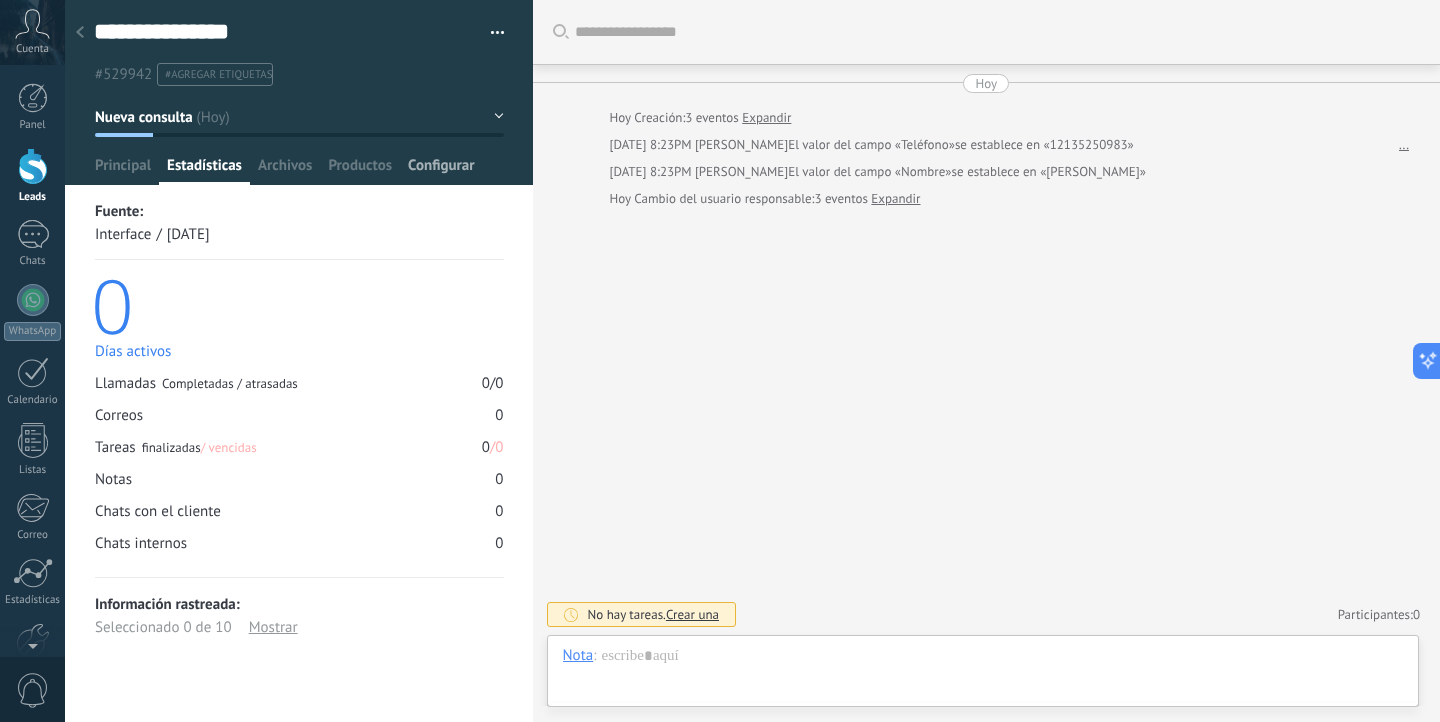 click on "Configurar" at bounding box center (441, 170) 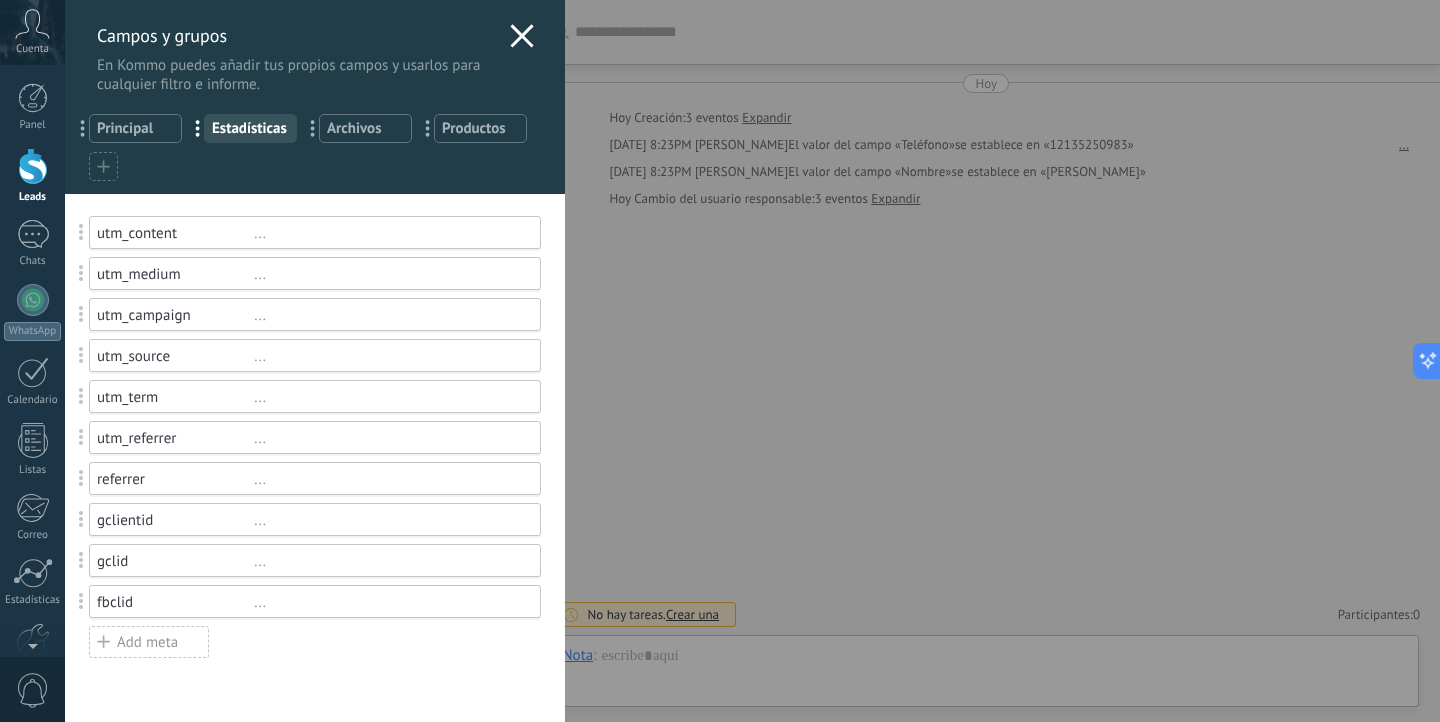click 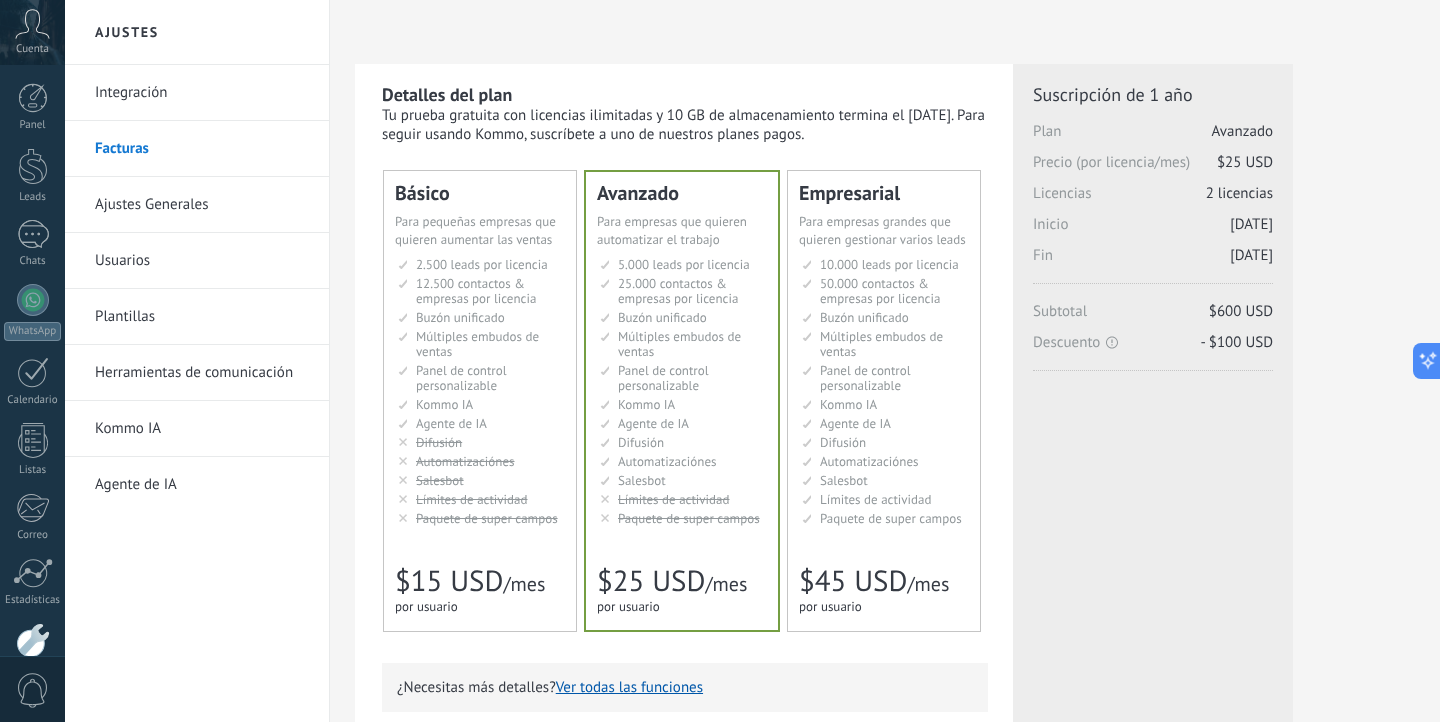 scroll, scrollTop: 0, scrollLeft: 0, axis: both 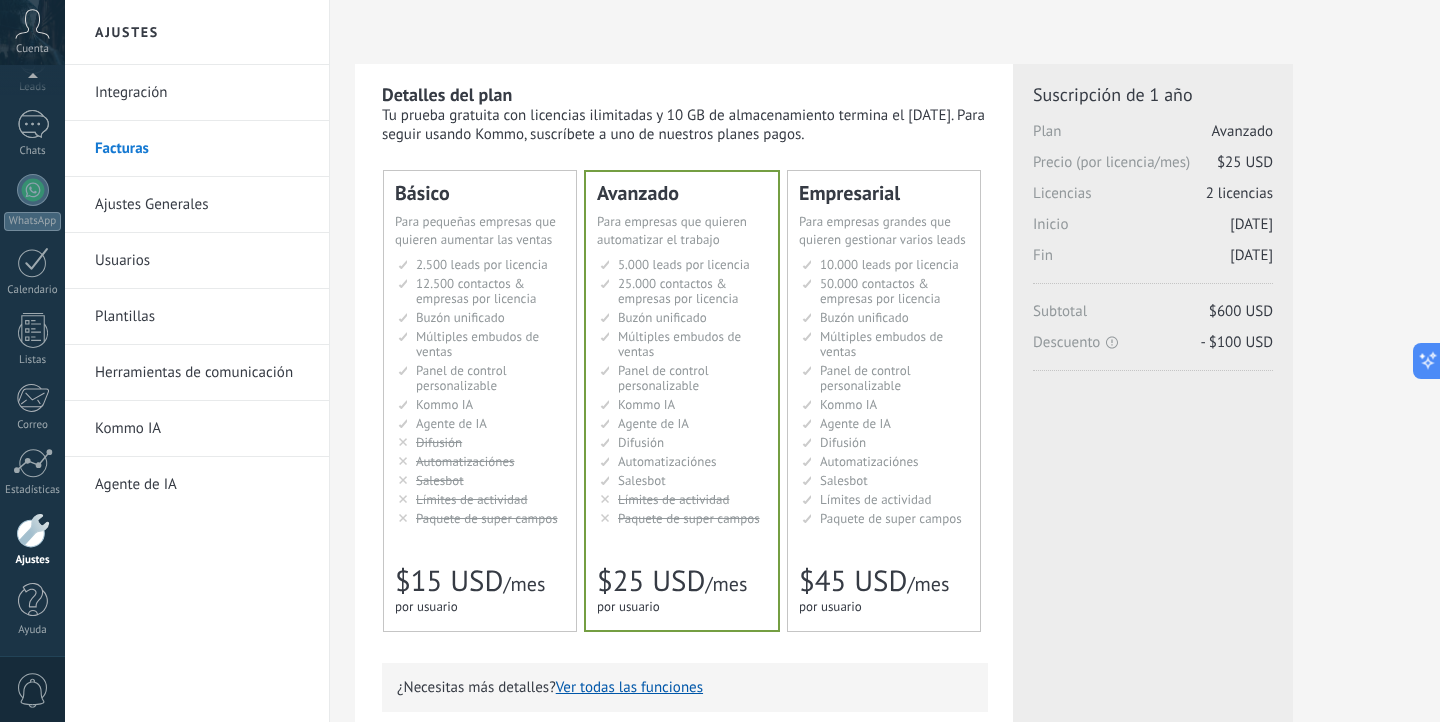 click on "Usuarios" at bounding box center [202, 261] 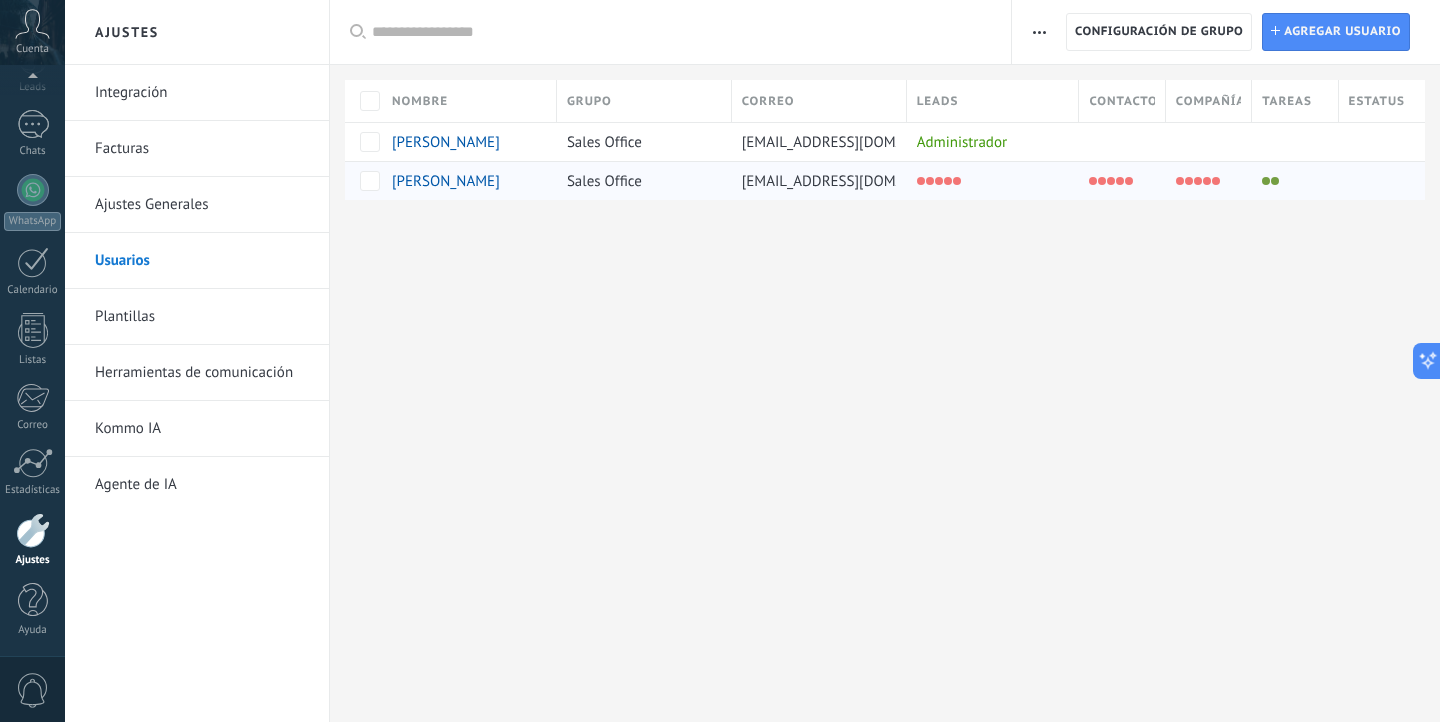 click at bounding box center [939, 181] 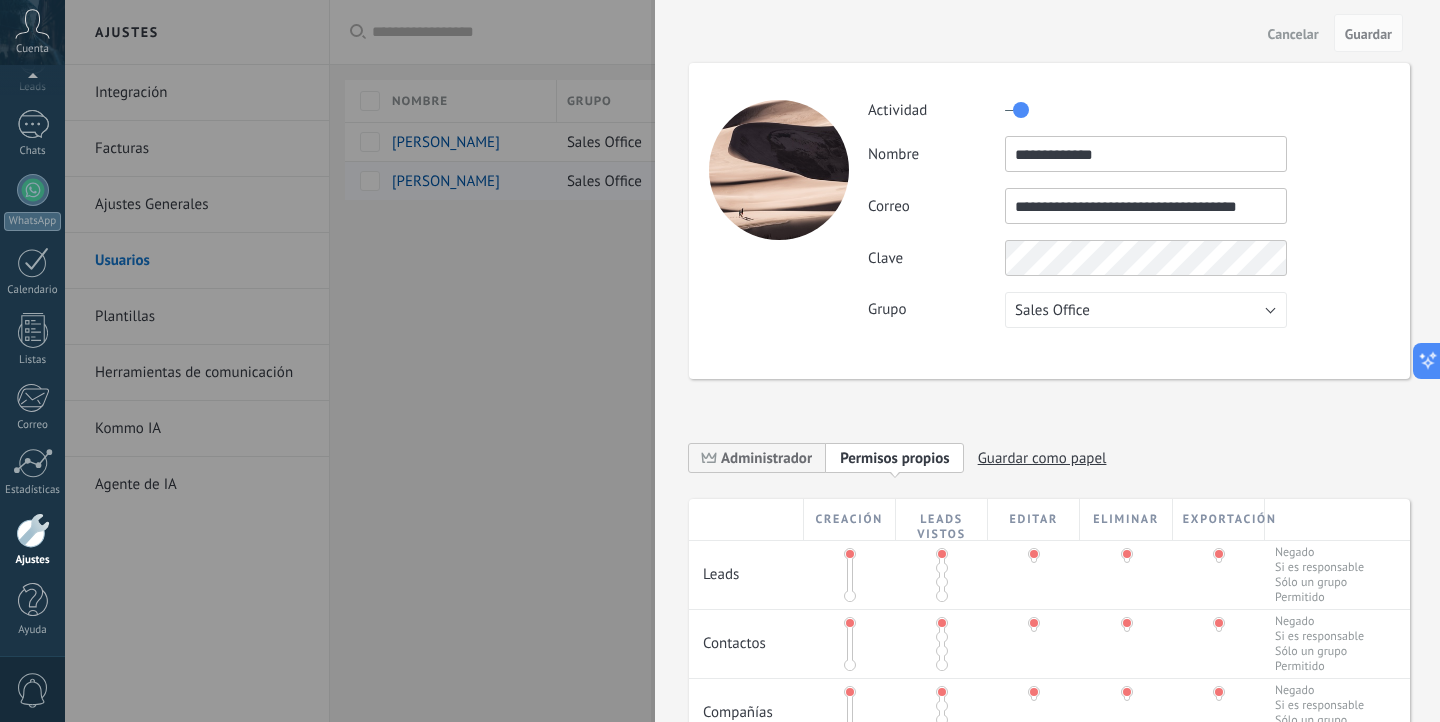 click on "**********" at bounding box center [1128, 213] 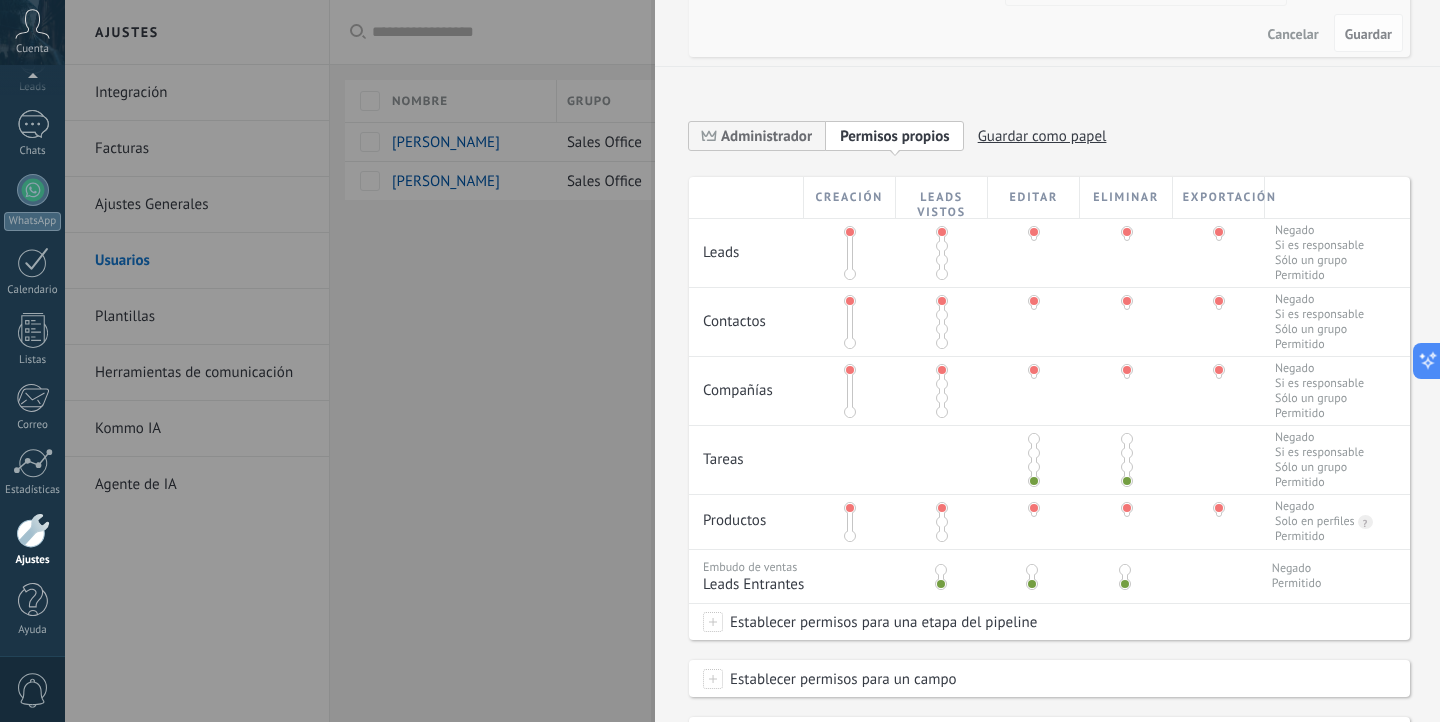 scroll, scrollTop: 323, scrollLeft: 0, axis: vertical 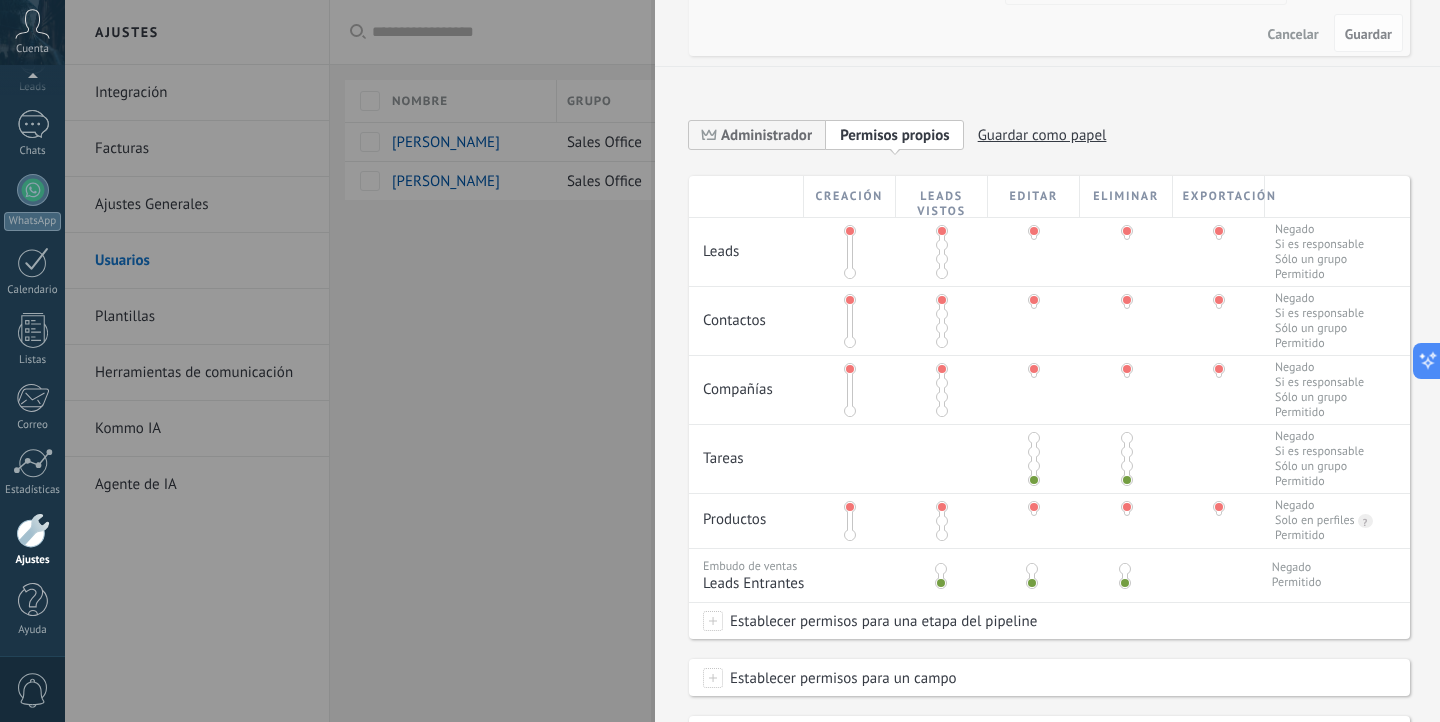 drag, startPoint x: 849, startPoint y: 227, endPoint x: 854, endPoint y: 282, distance: 55.226807 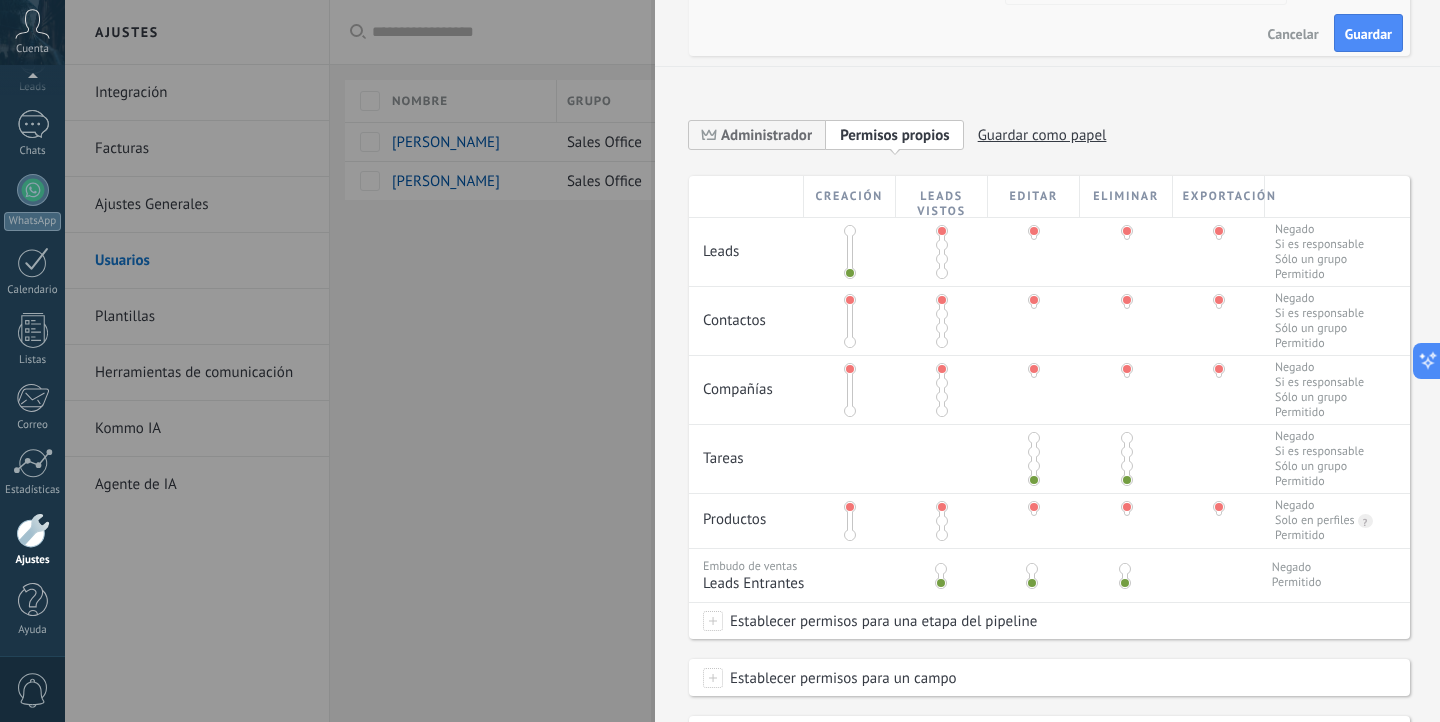 click at bounding box center [850, 231] 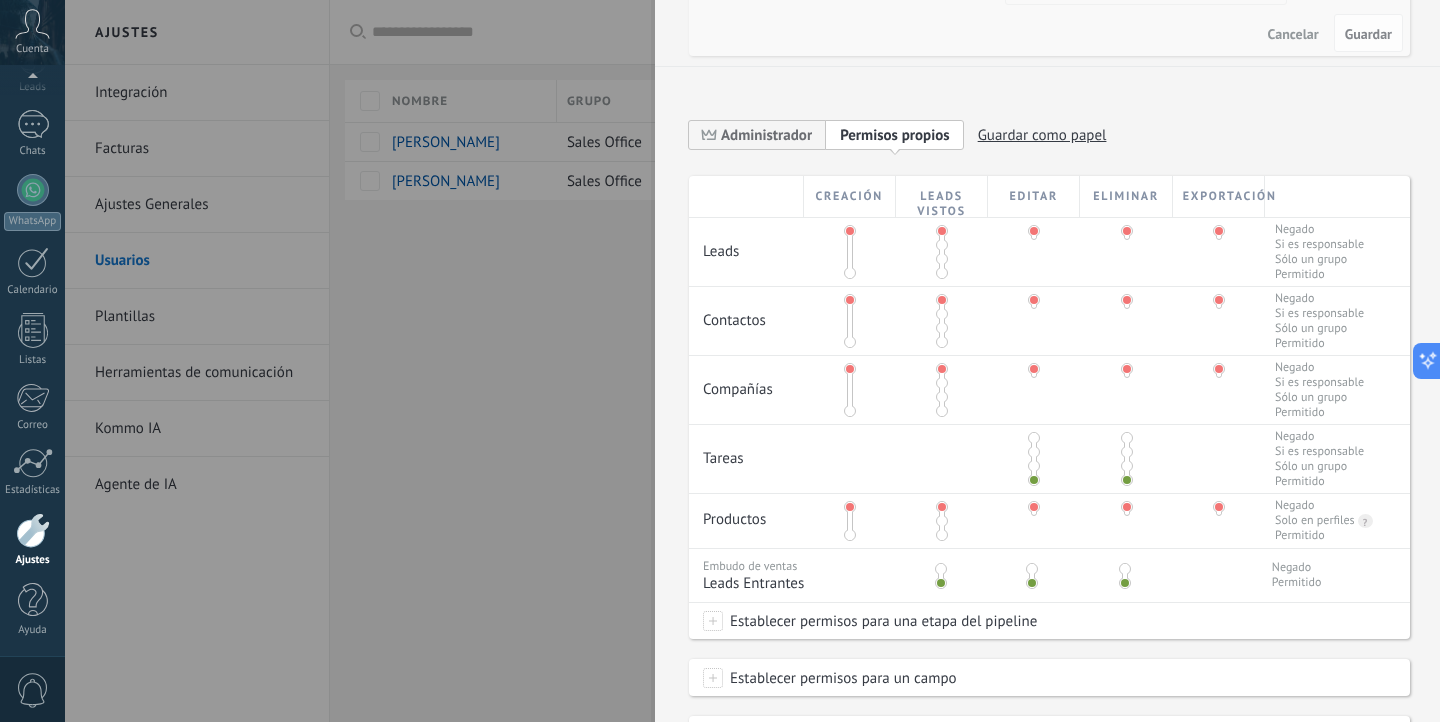 click at bounding box center [942, 273] 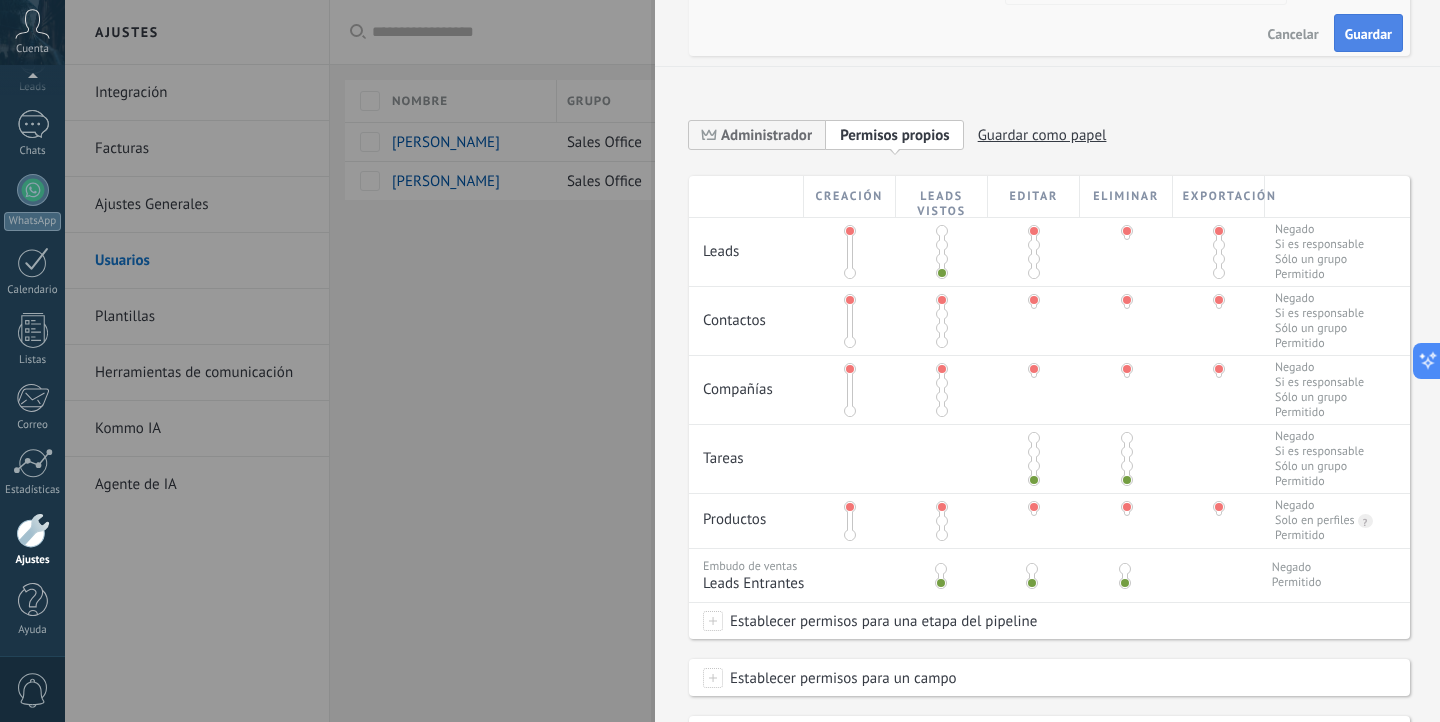 click on "Guardar" at bounding box center (1368, 34) 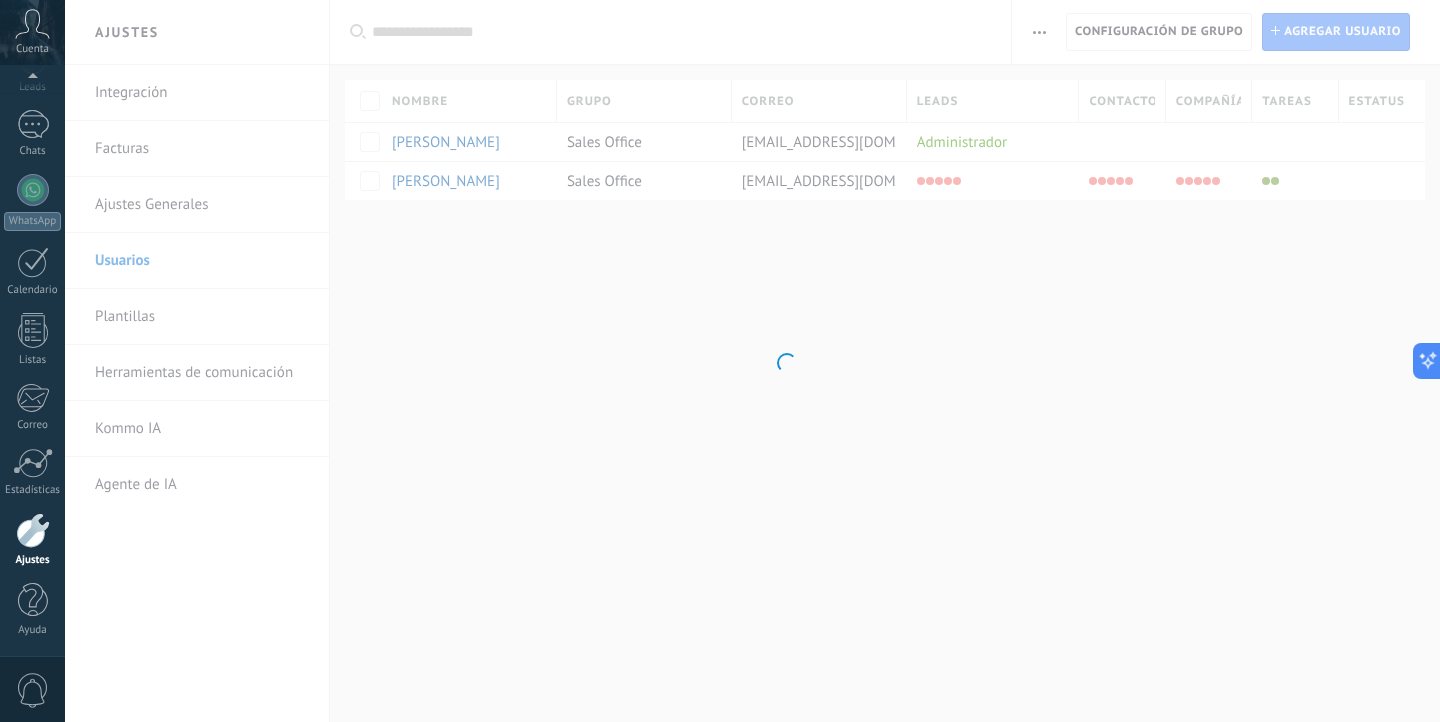 scroll, scrollTop: 0, scrollLeft: 0, axis: both 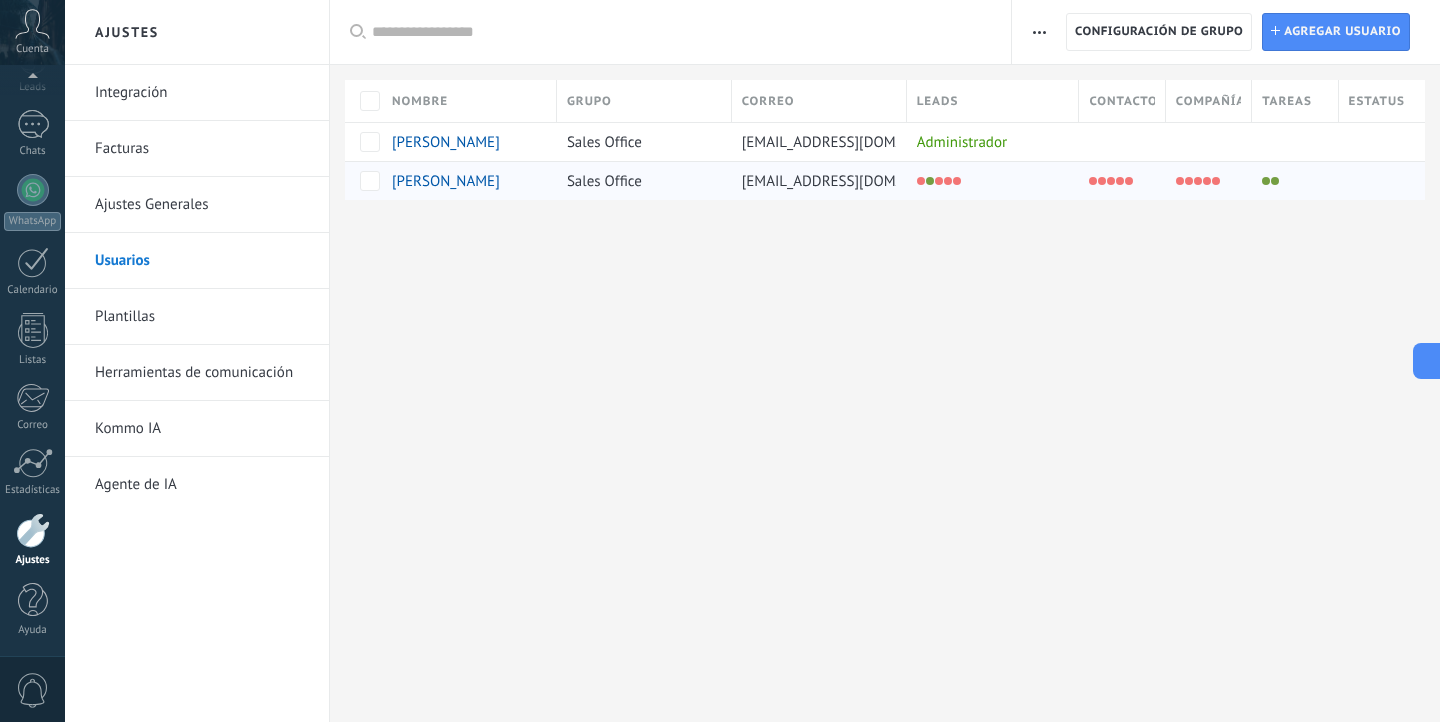 click at bounding box center (939, 181) 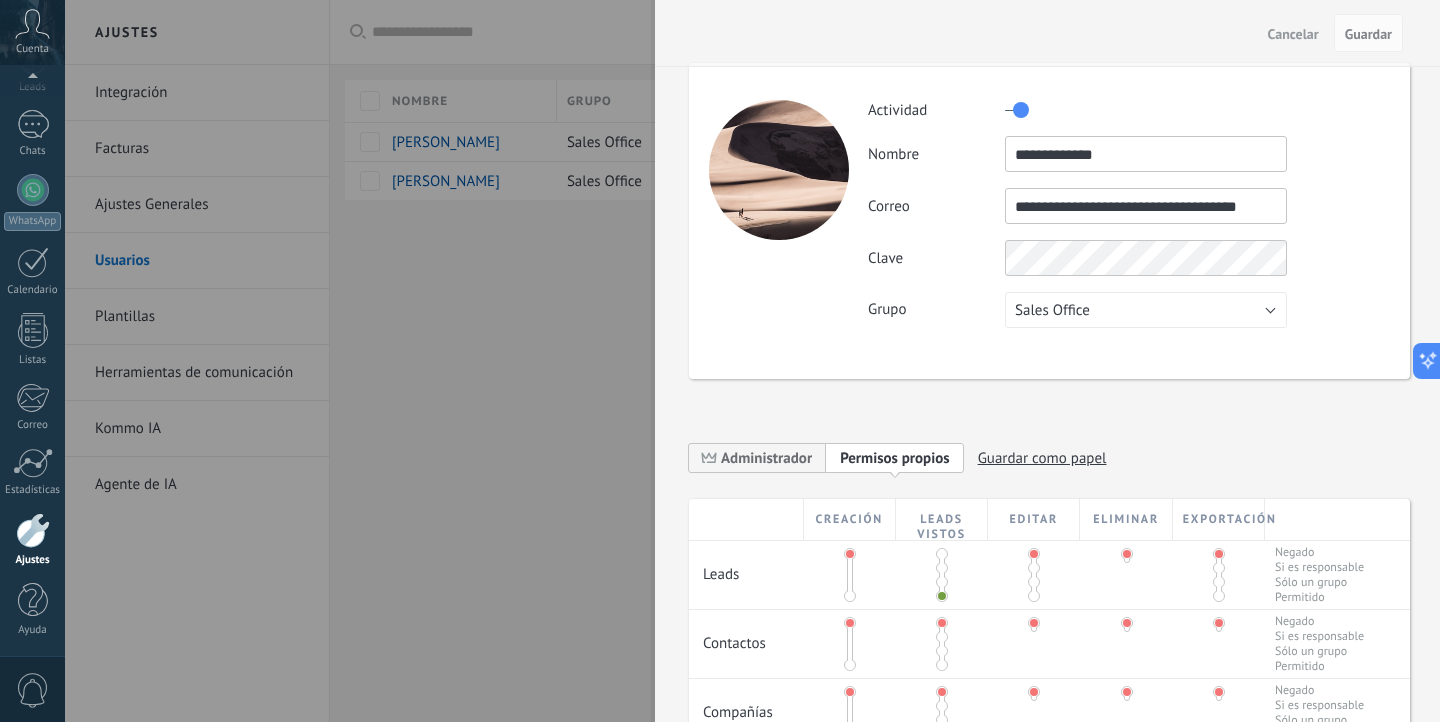 scroll, scrollTop: 67, scrollLeft: 0, axis: vertical 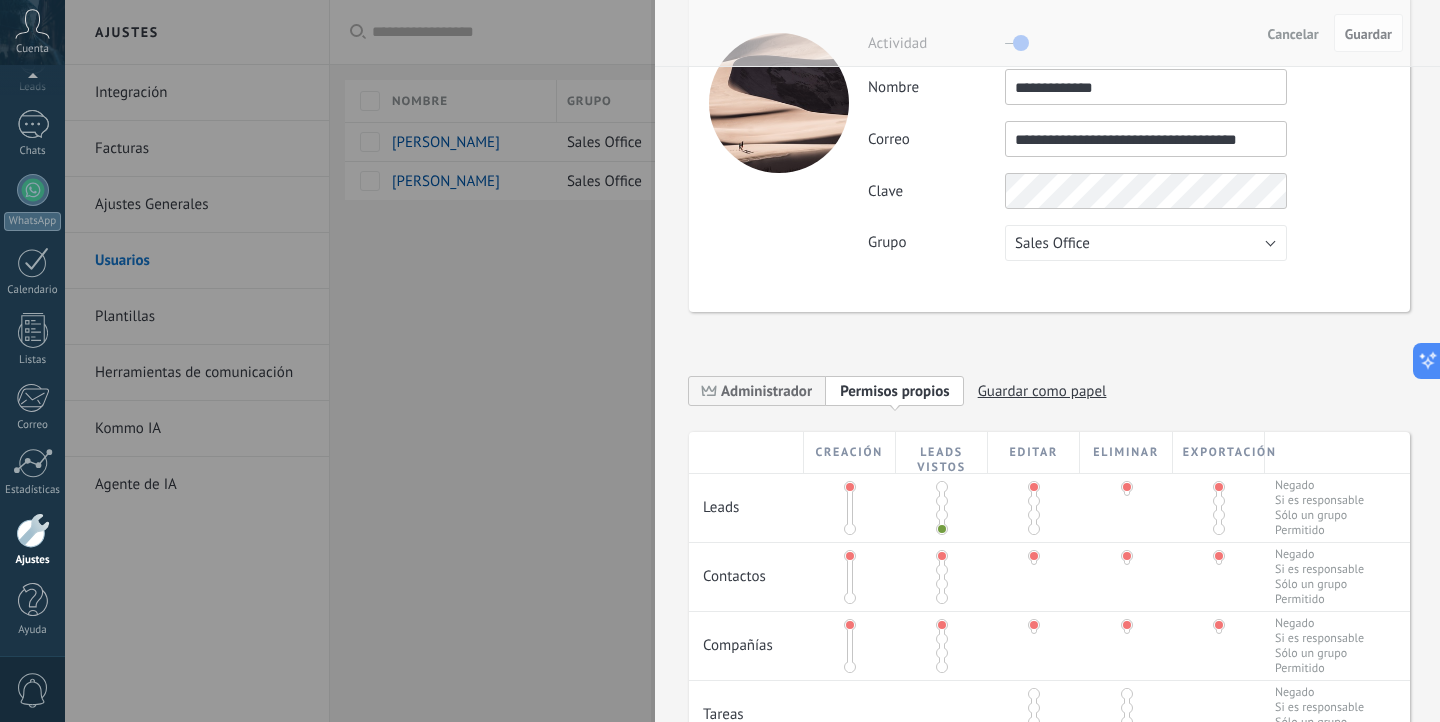 click at bounding box center [1034, 529] 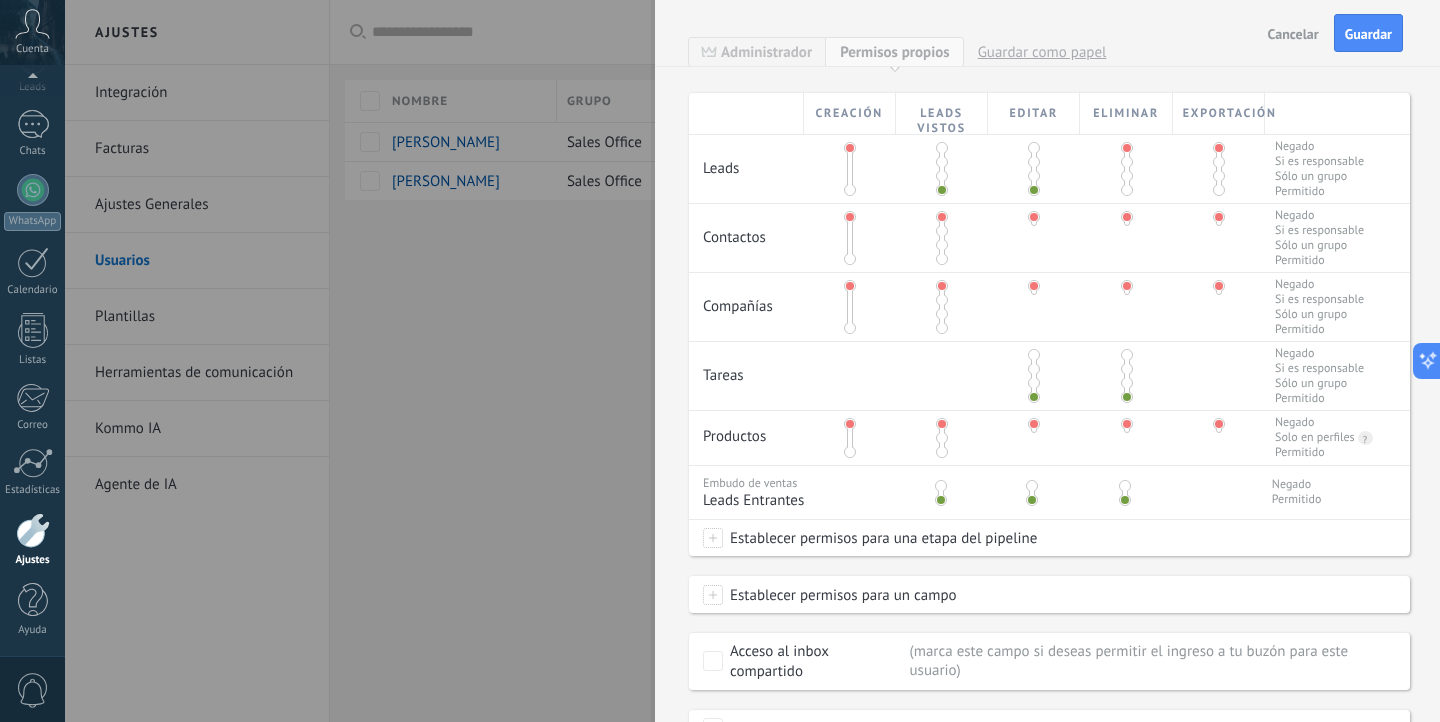 scroll, scrollTop: 0, scrollLeft: 0, axis: both 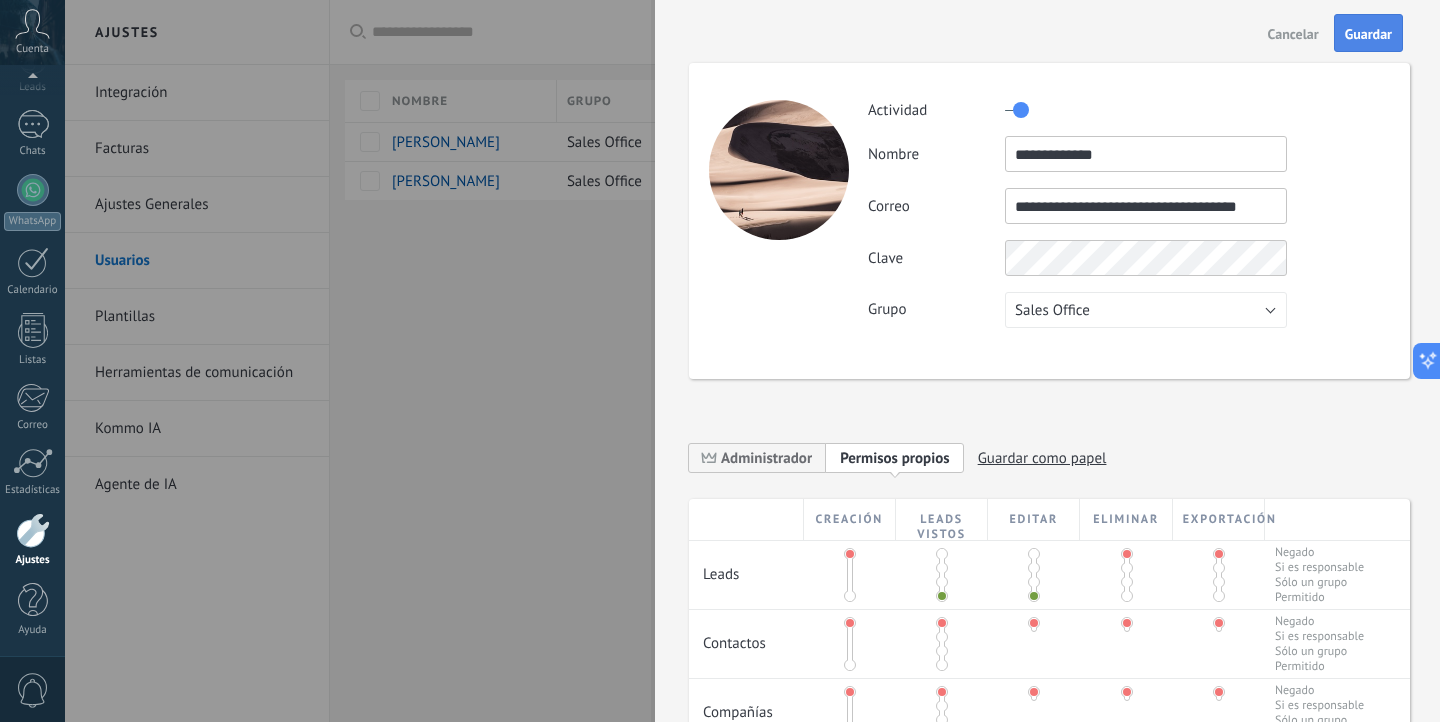 click on "Guardar" at bounding box center (1368, 34) 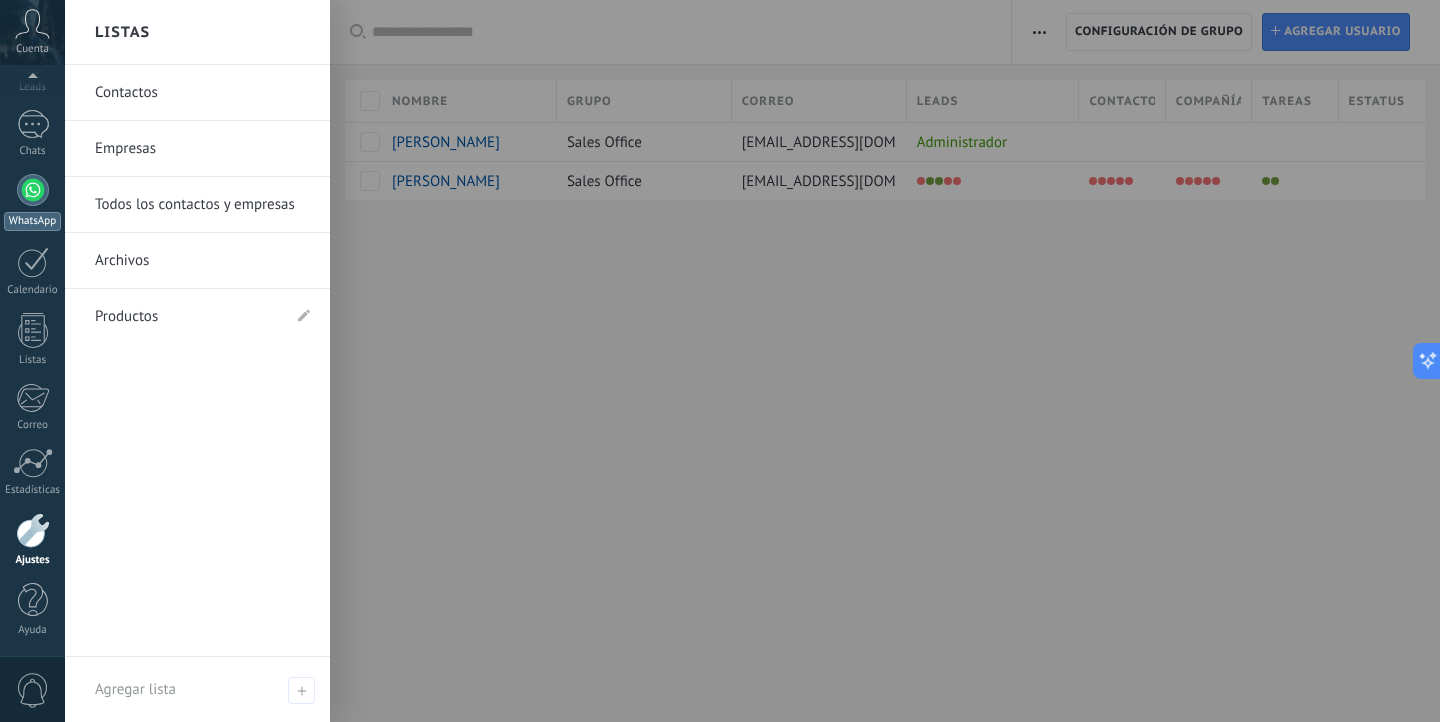 scroll, scrollTop: 0, scrollLeft: 0, axis: both 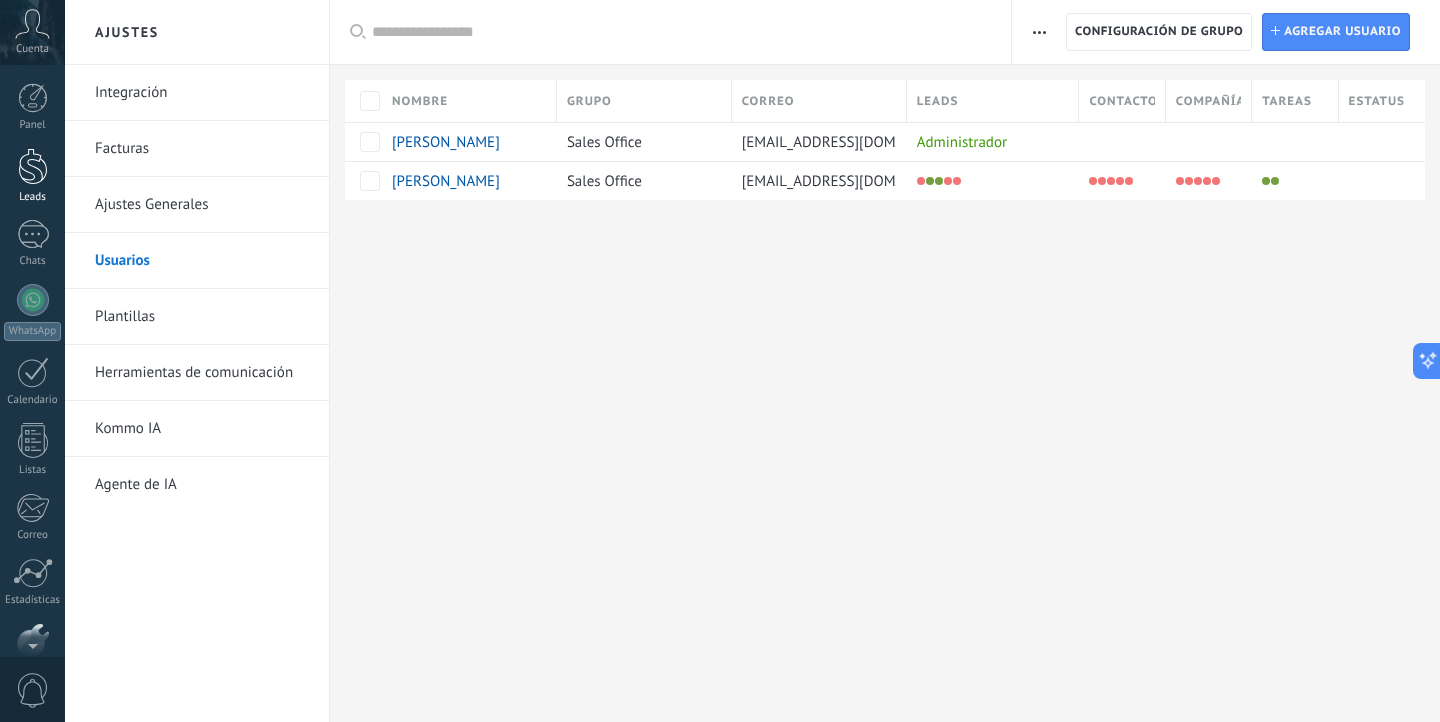 click at bounding box center (33, 166) 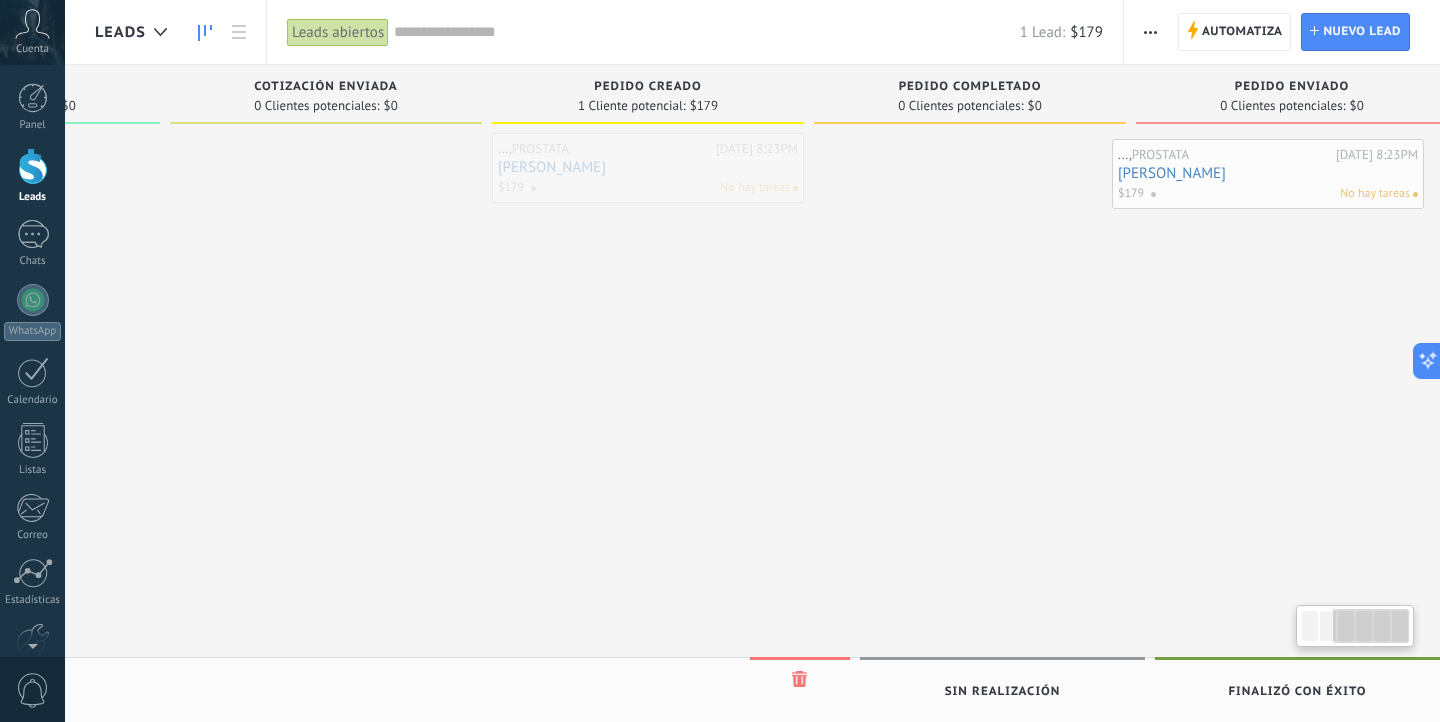 scroll, scrollTop: 0, scrollLeft: 607, axis: horizontal 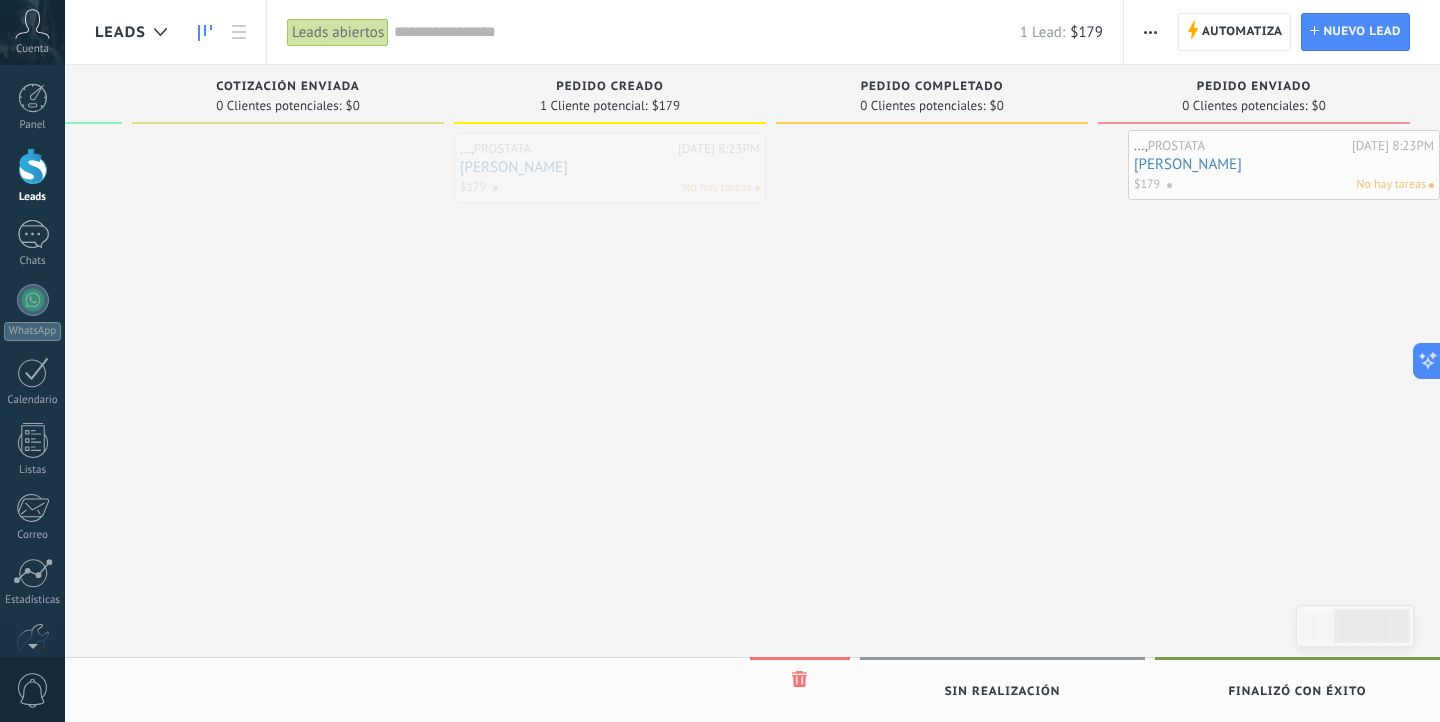 drag, startPoint x: 1198, startPoint y: 163, endPoint x: 1358, endPoint y: 152, distance: 160.37769 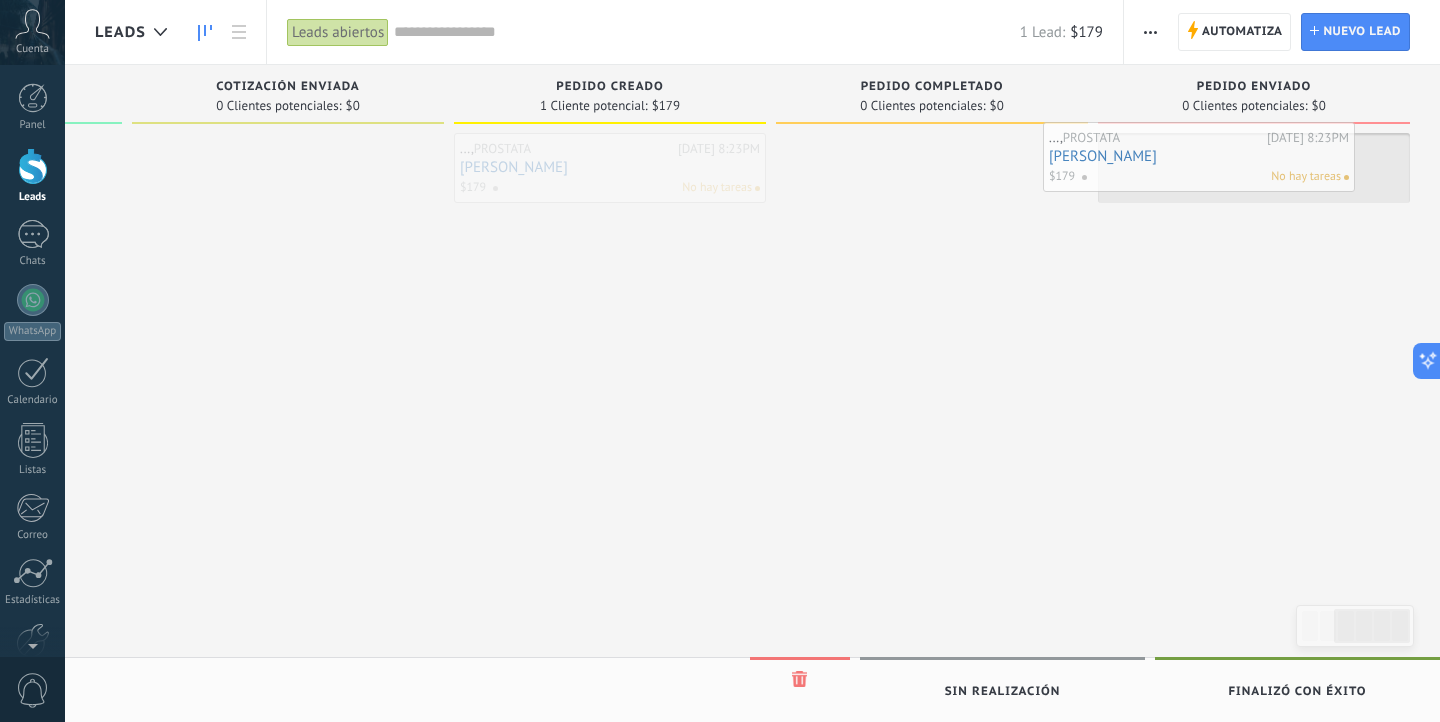 drag, startPoint x: 671, startPoint y: 190, endPoint x: 1259, endPoint y: 178, distance: 588.12244 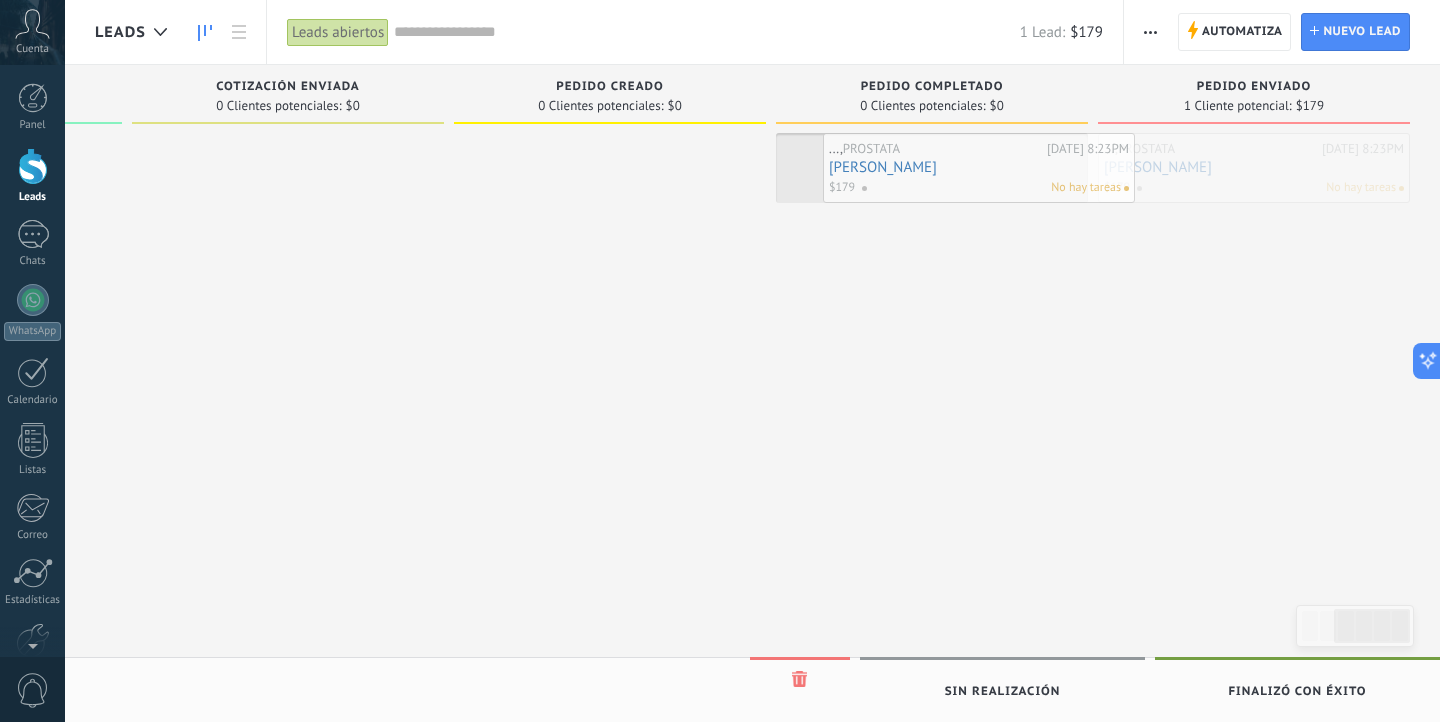 drag, startPoint x: 1259, startPoint y: 178, endPoint x: 971, endPoint y: 175, distance: 288.01562 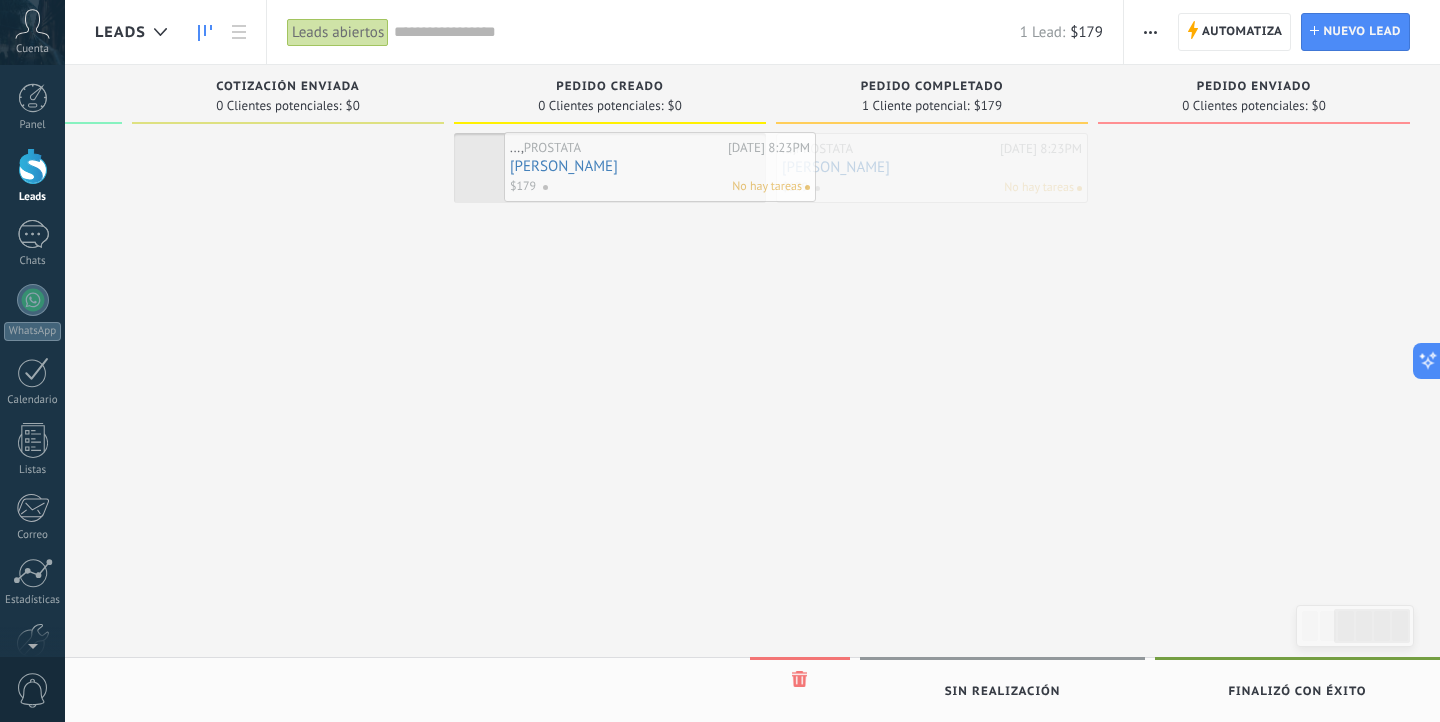drag, startPoint x: 971, startPoint y: 175, endPoint x: 698, endPoint y: 173, distance: 273.00732 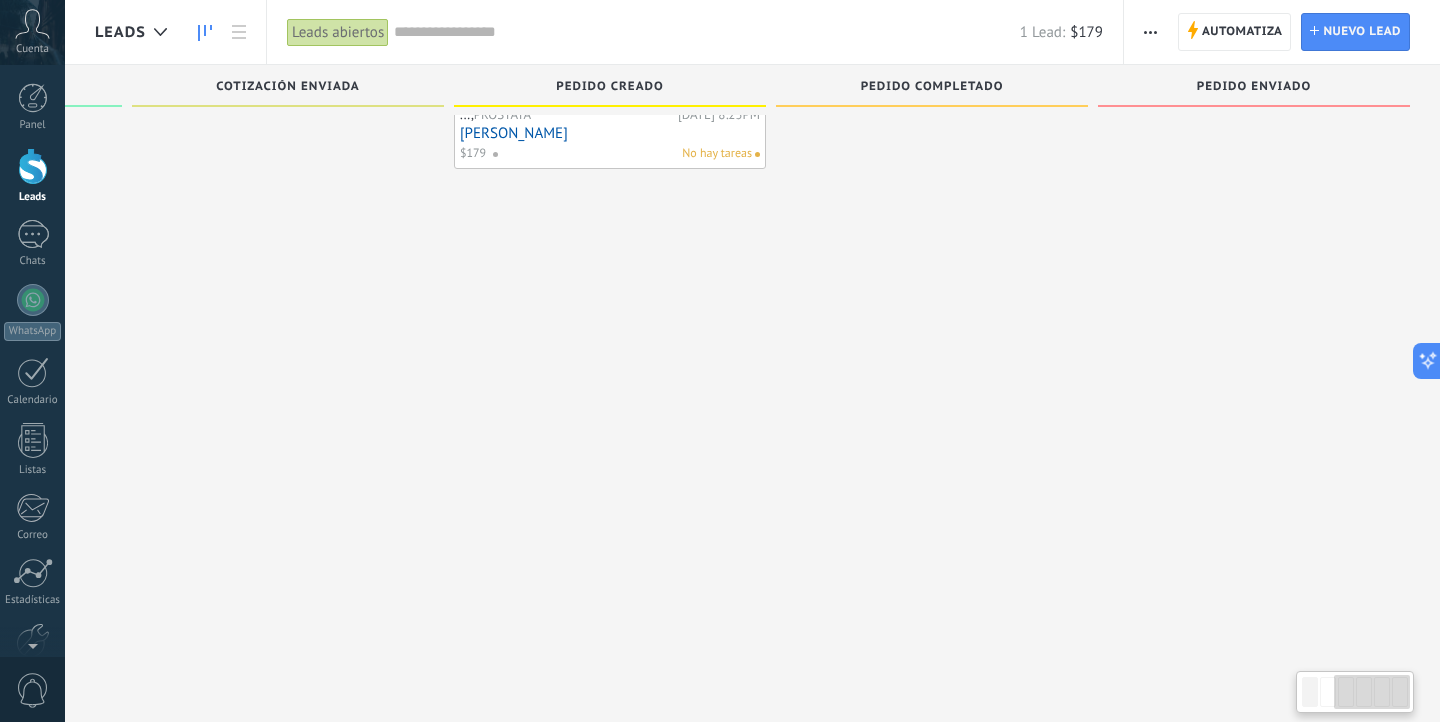 scroll, scrollTop: 0, scrollLeft: 0, axis: both 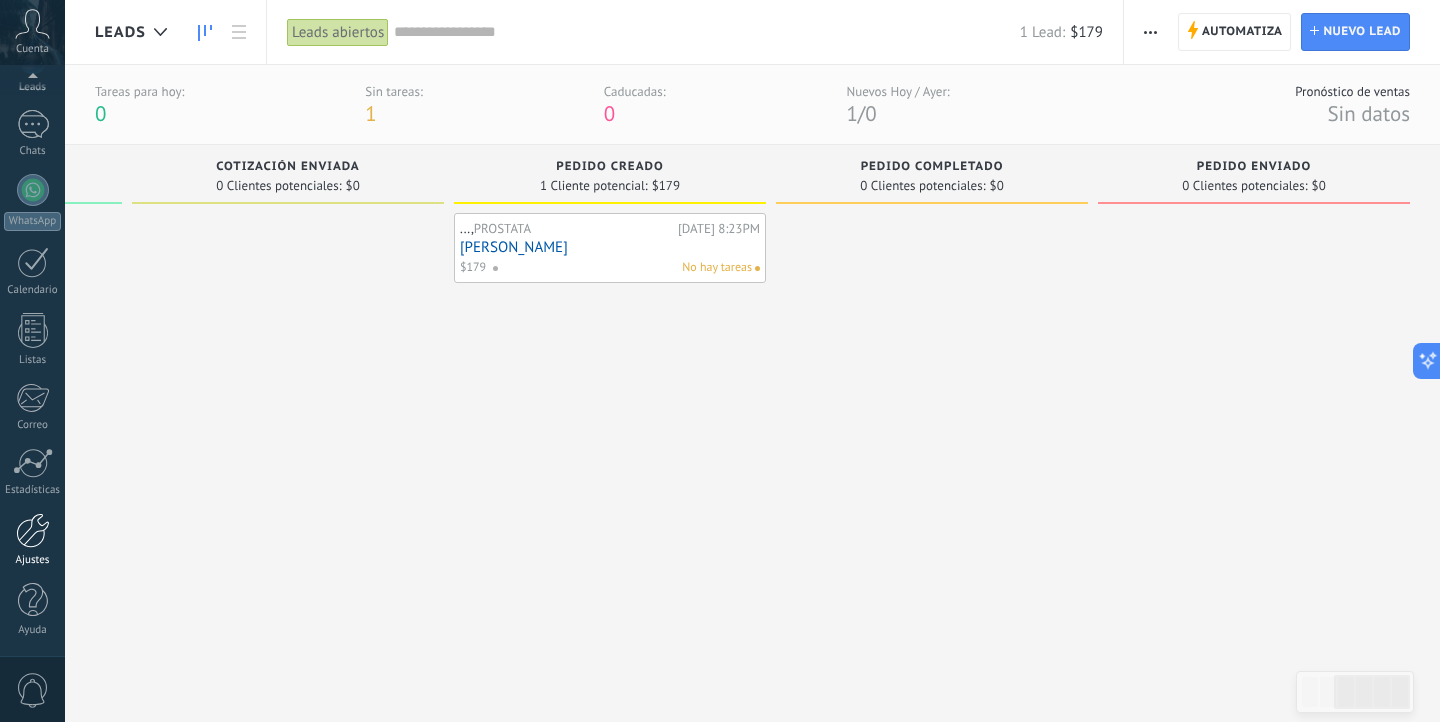 click at bounding box center (33, 530) 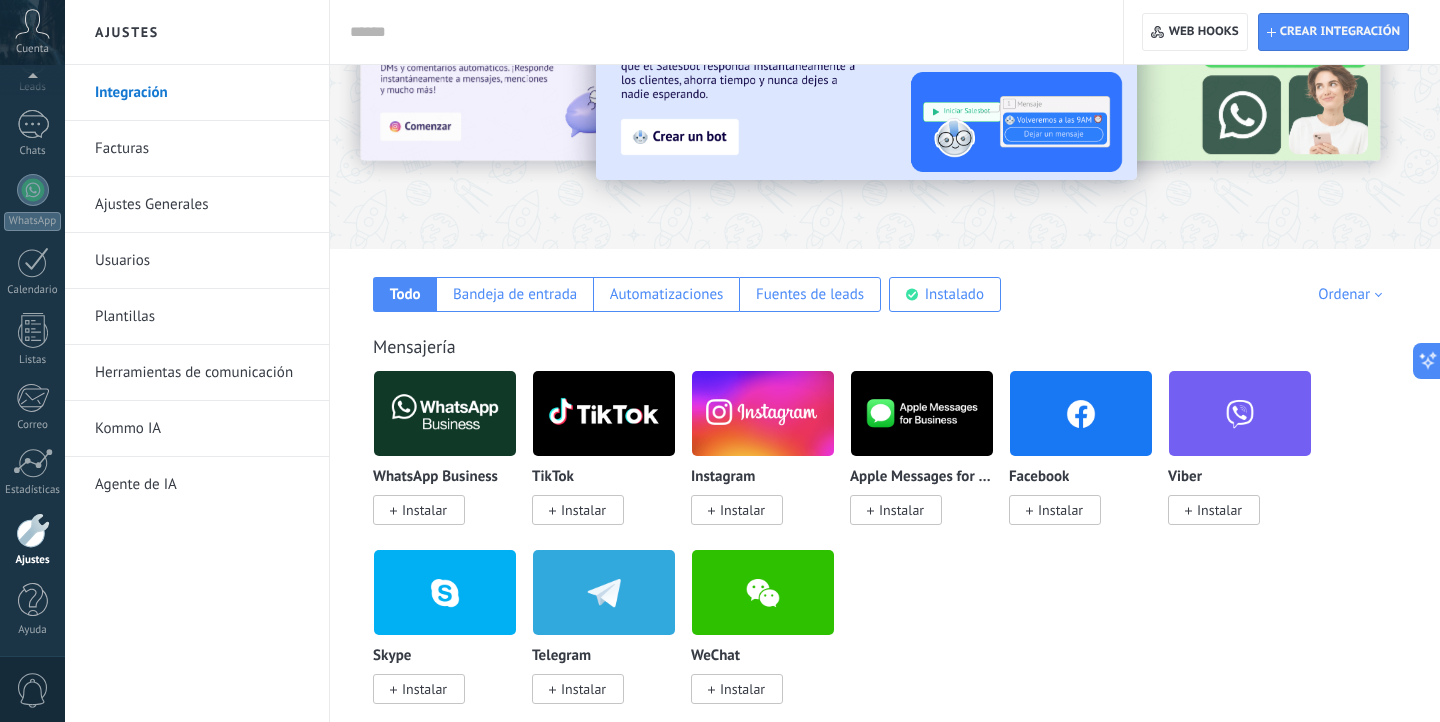 scroll, scrollTop: 0, scrollLeft: 0, axis: both 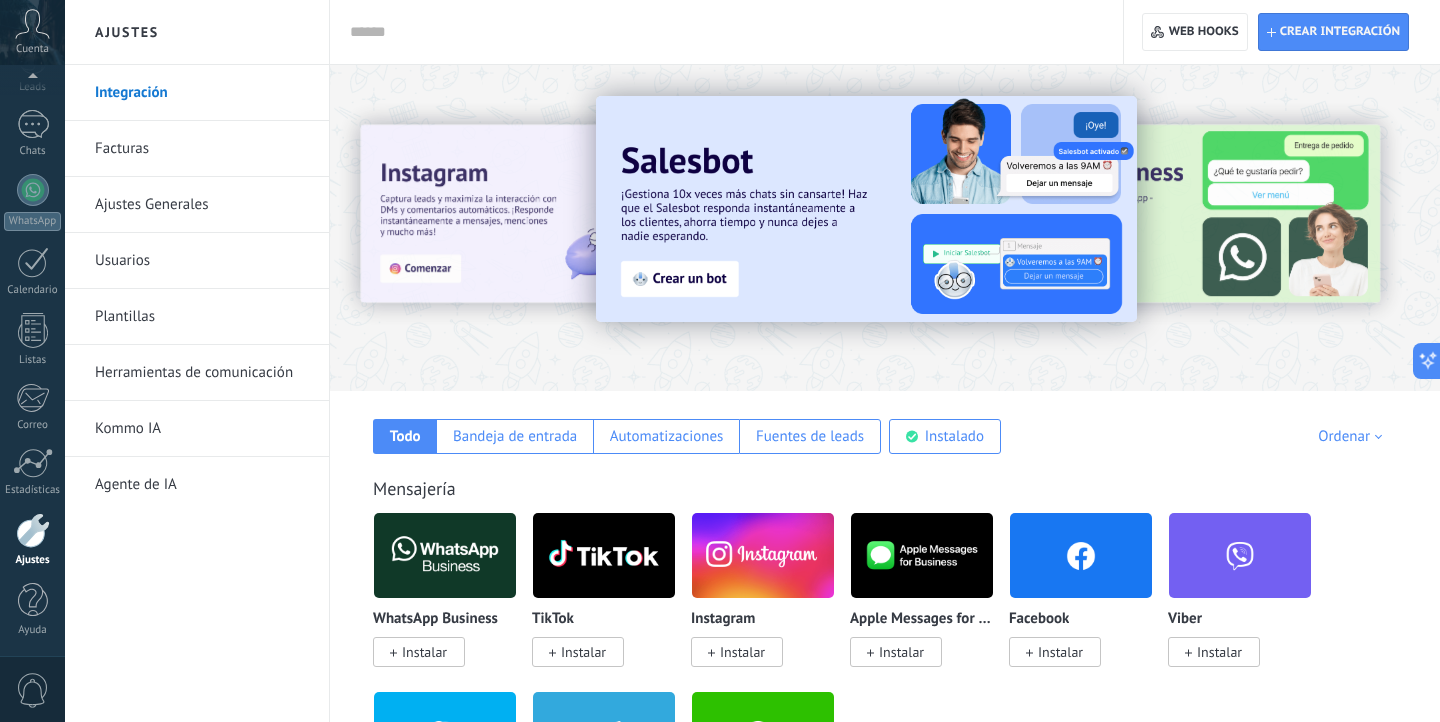 click on "Usuarios" at bounding box center (202, 261) 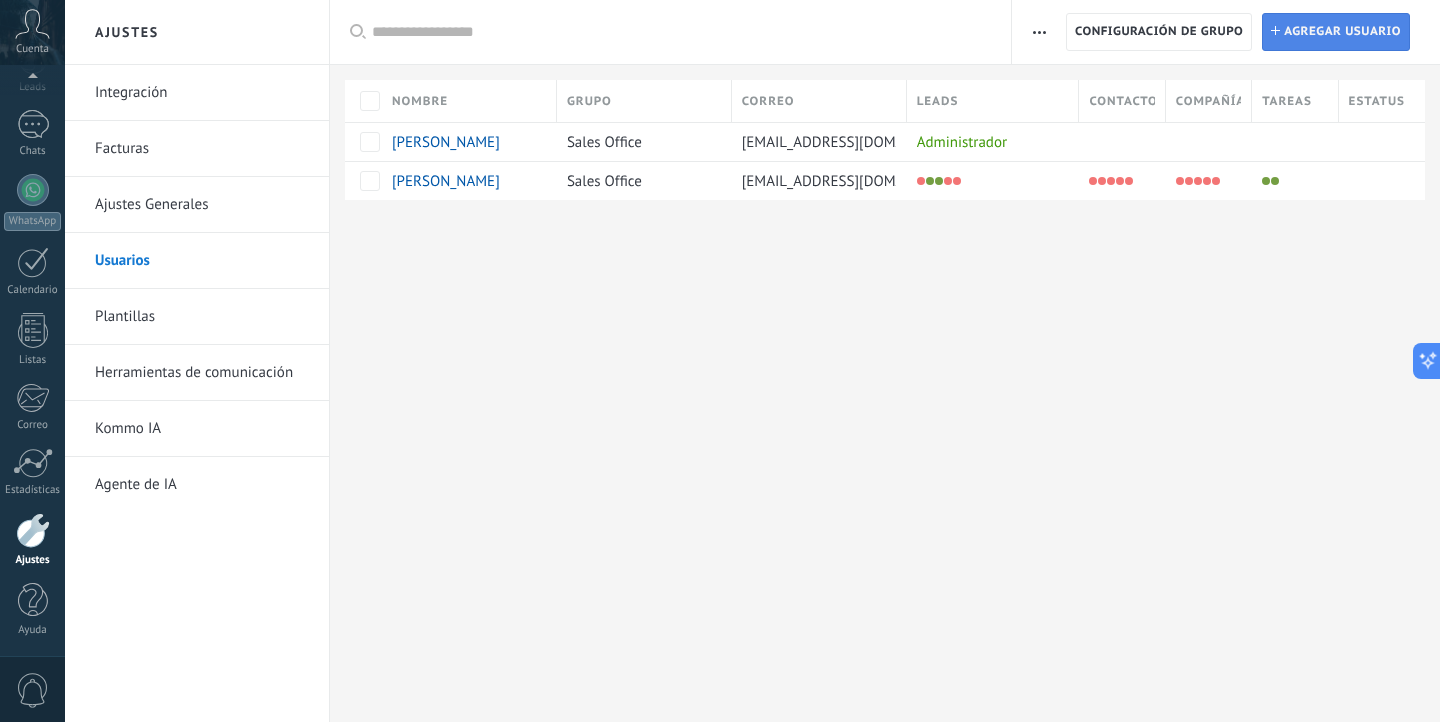 click on "Agregar usuario" at bounding box center (1342, 32) 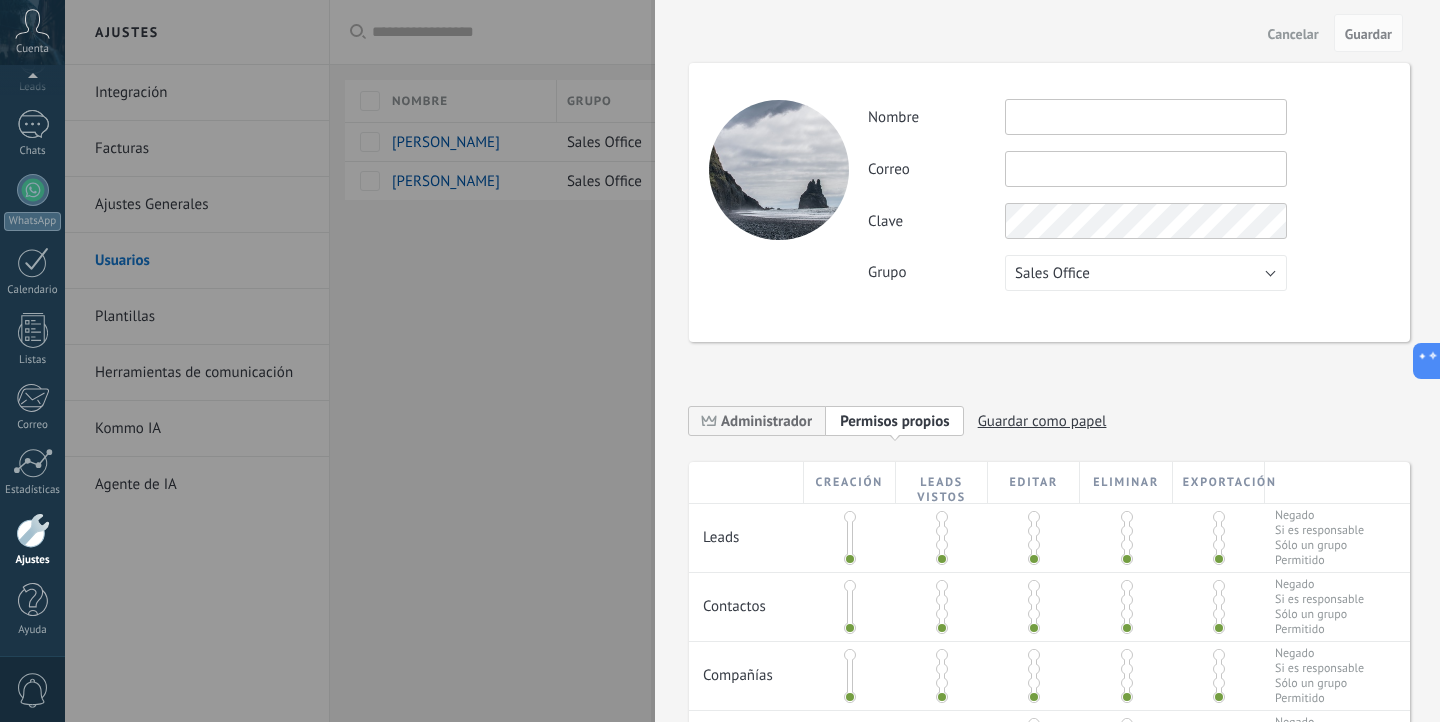 click at bounding box center [1146, 117] 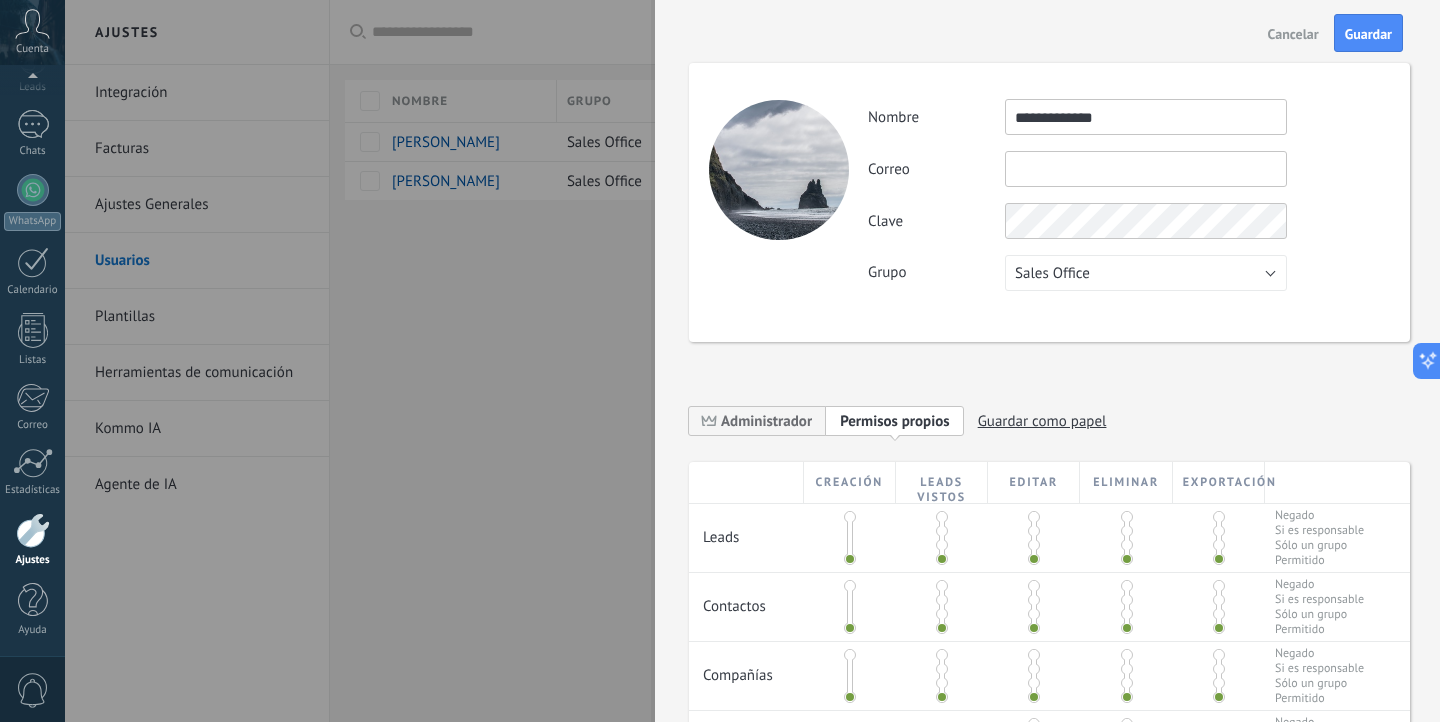 type on "**********" 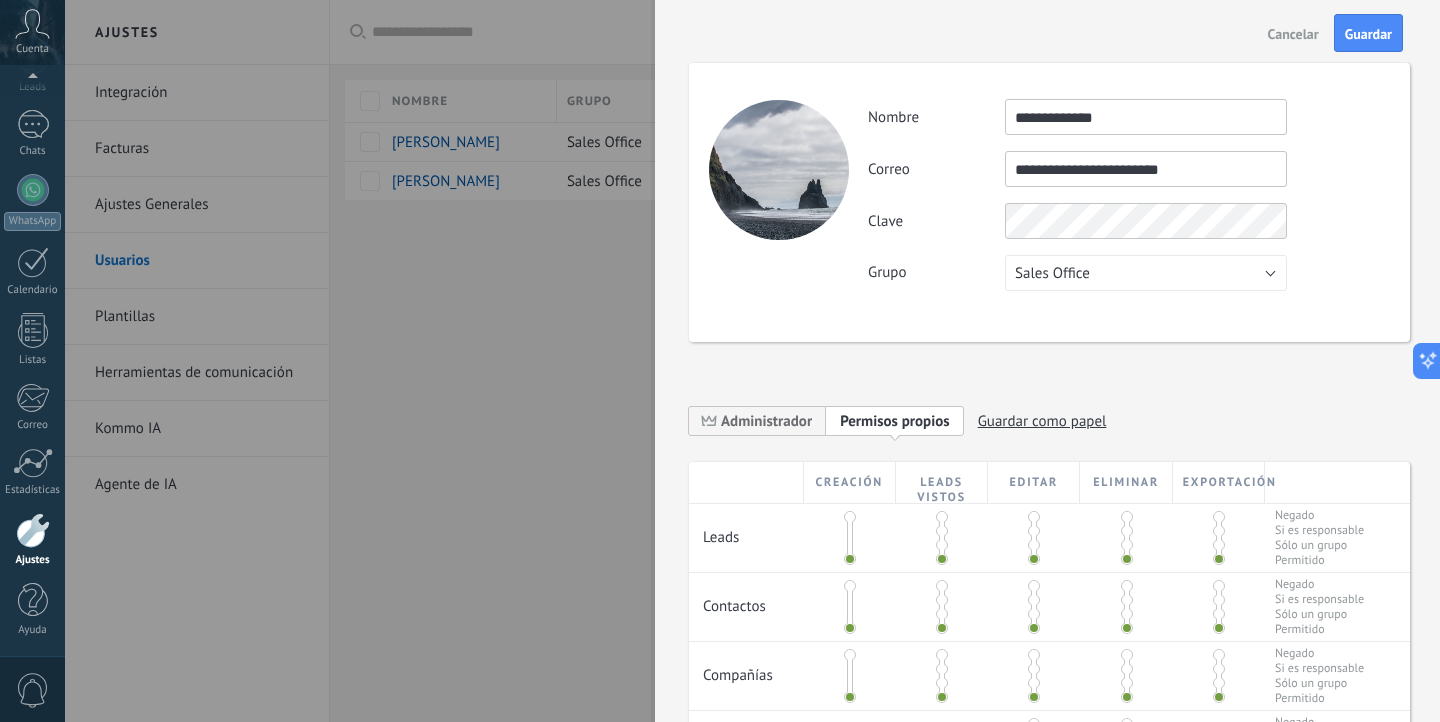 type on "**********" 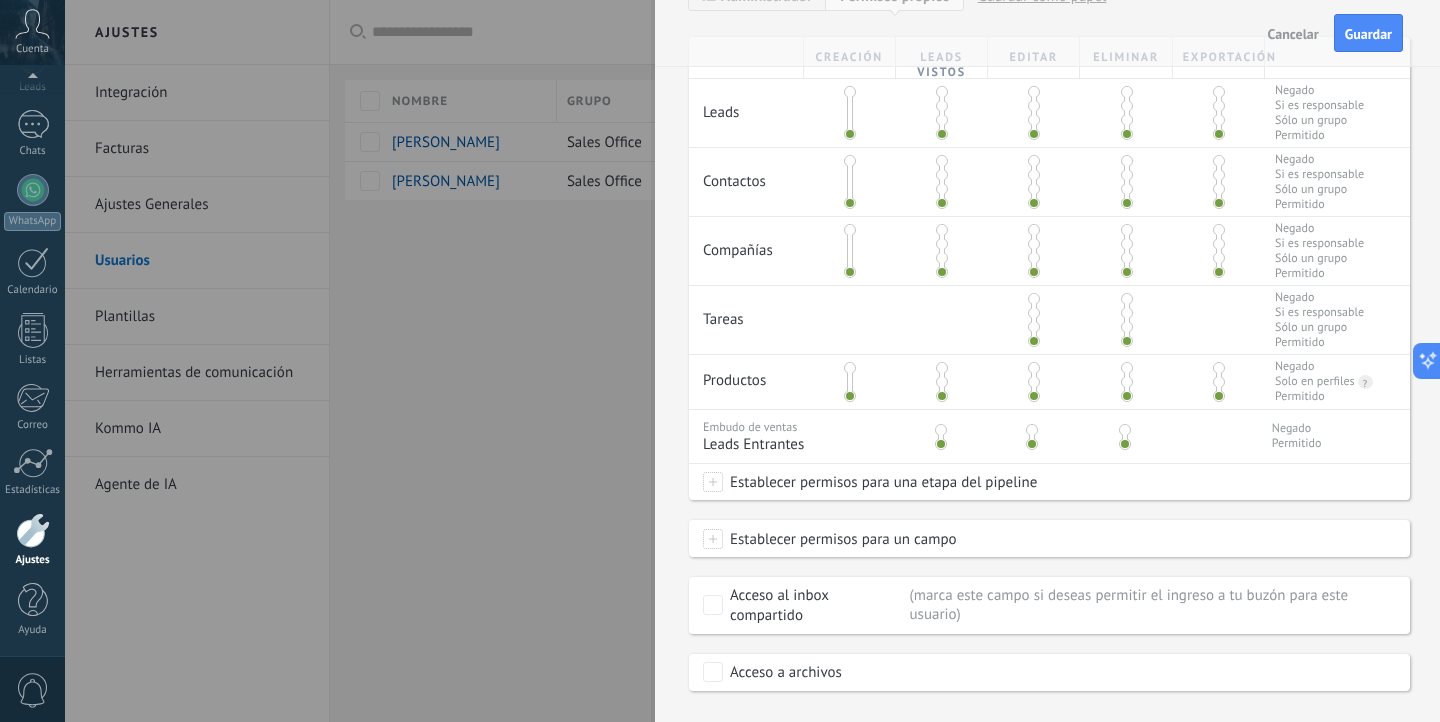 scroll, scrollTop: 0, scrollLeft: 0, axis: both 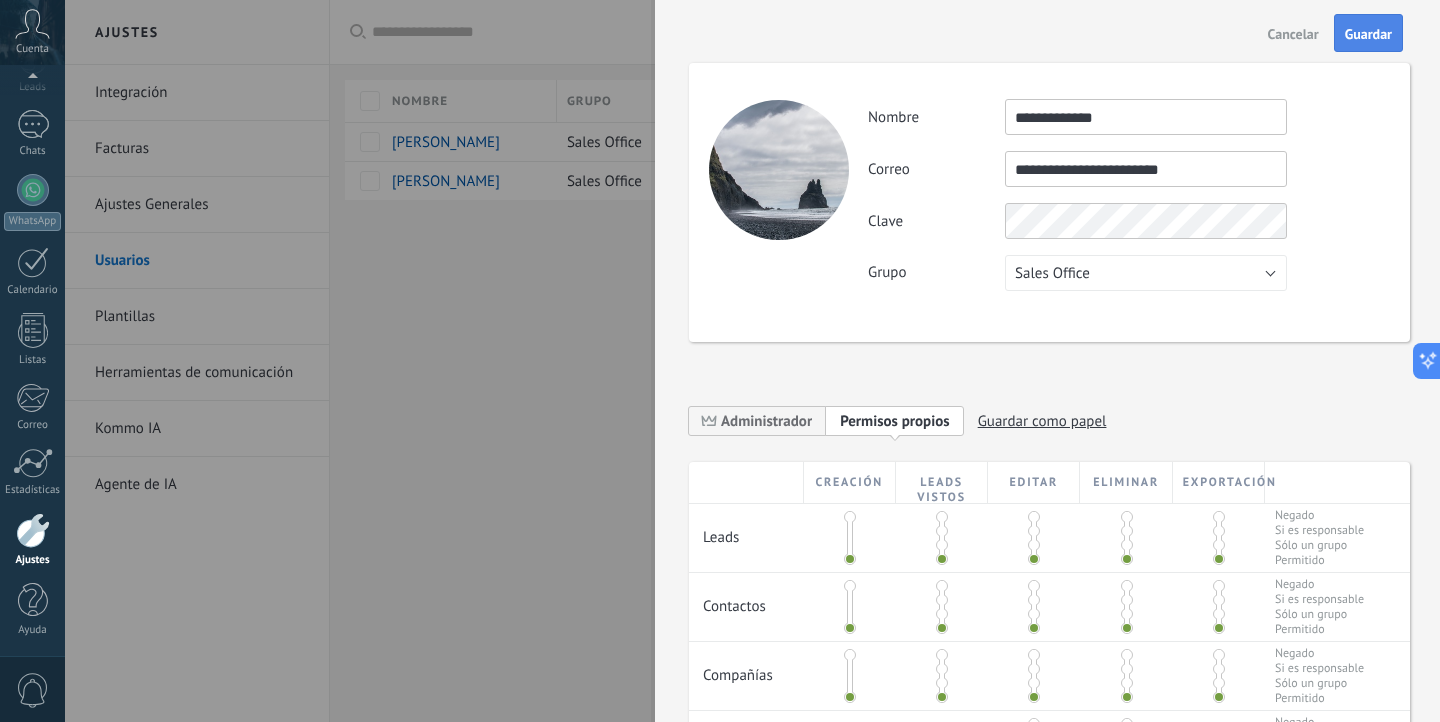 click on "Guardar" at bounding box center [1368, 34] 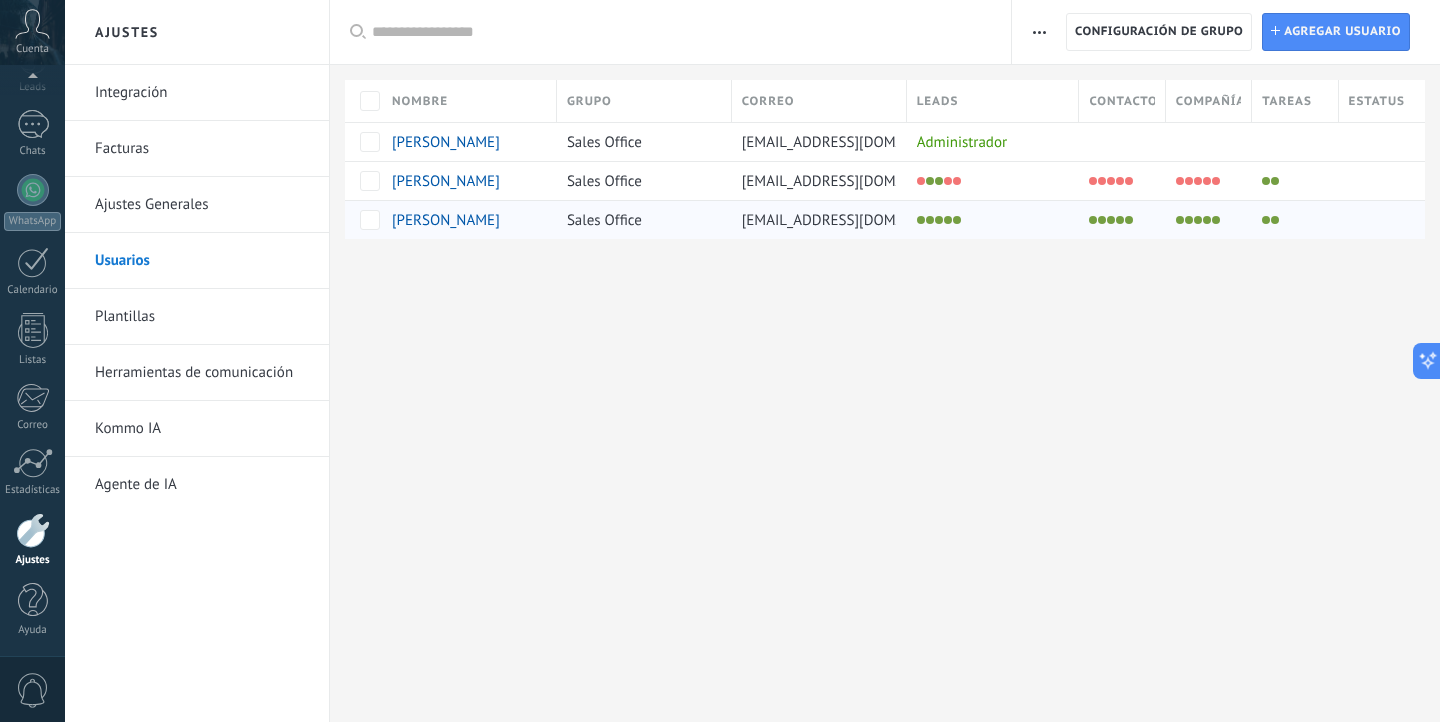 click on "[PERSON_NAME]" at bounding box center [446, 220] 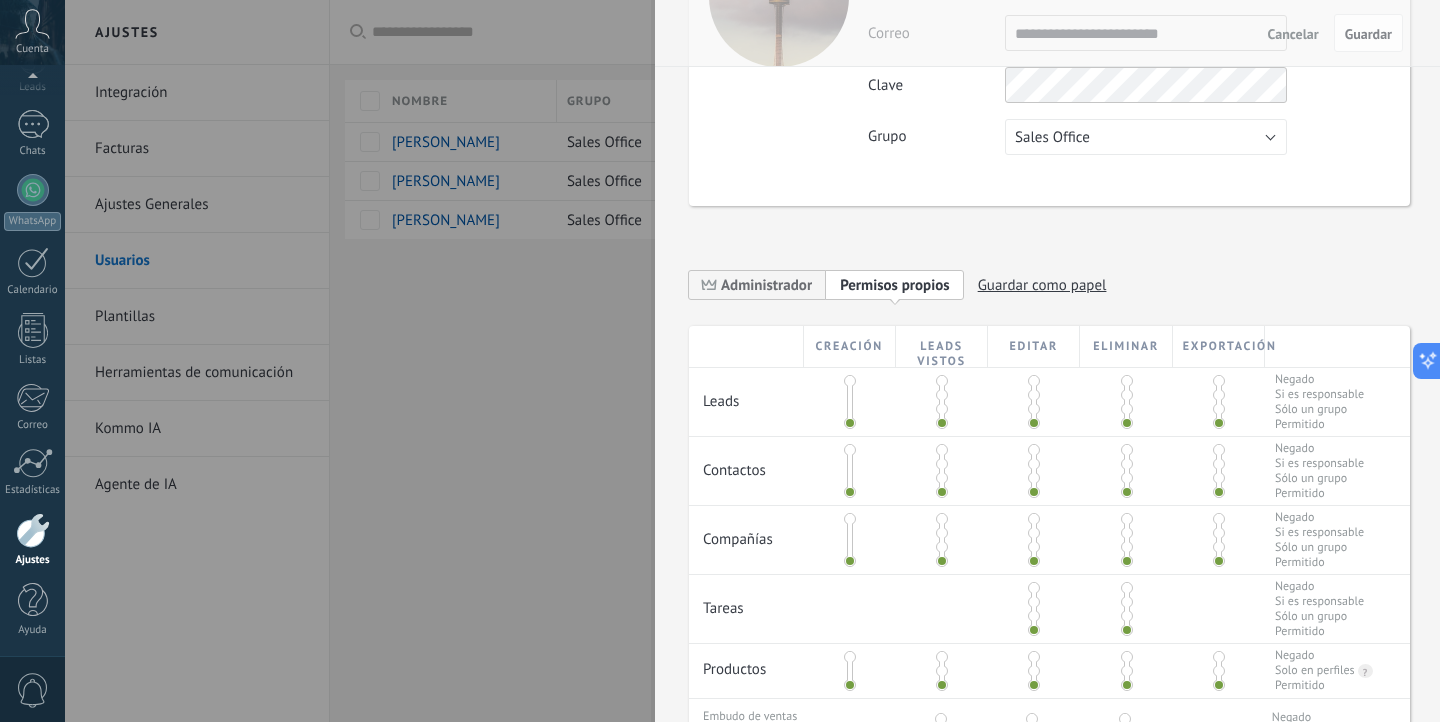 scroll, scrollTop: 30, scrollLeft: 0, axis: vertical 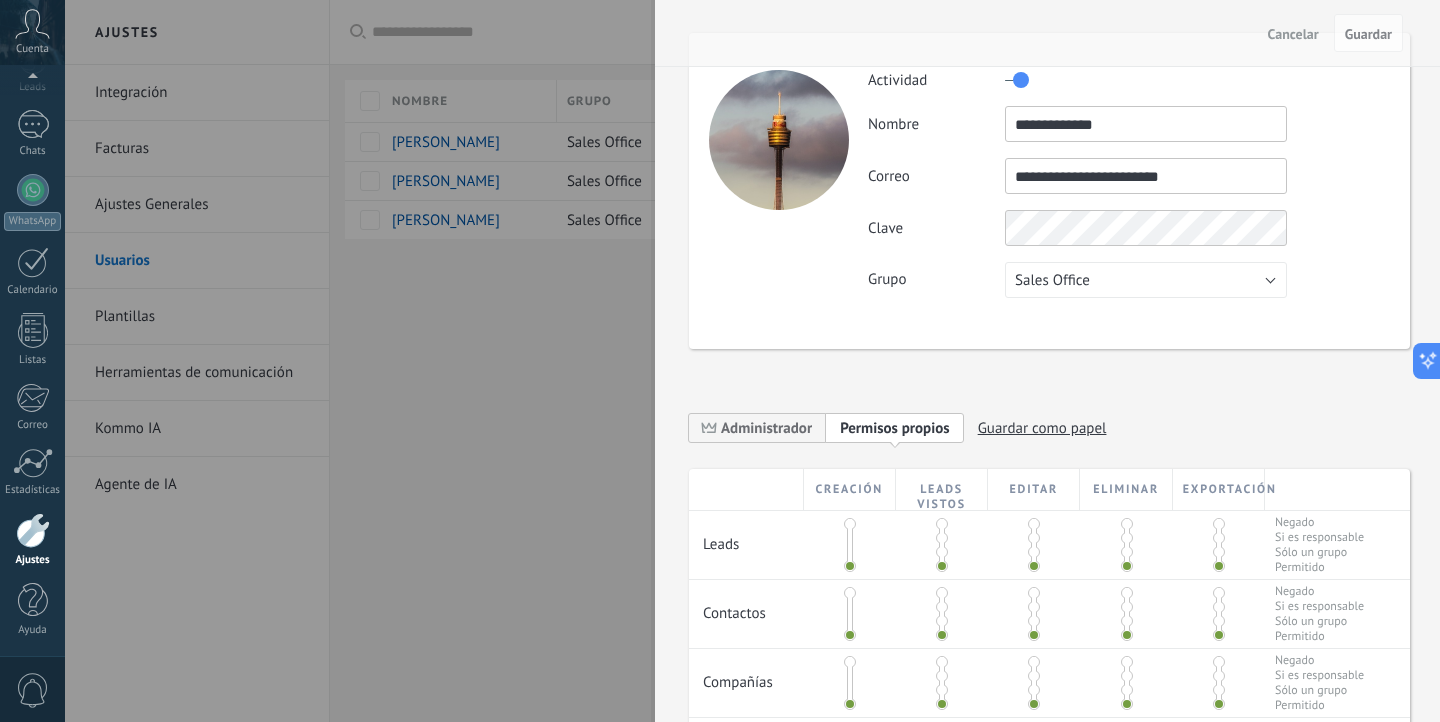 click on "Cancelar" at bounding box center [1293, 34] 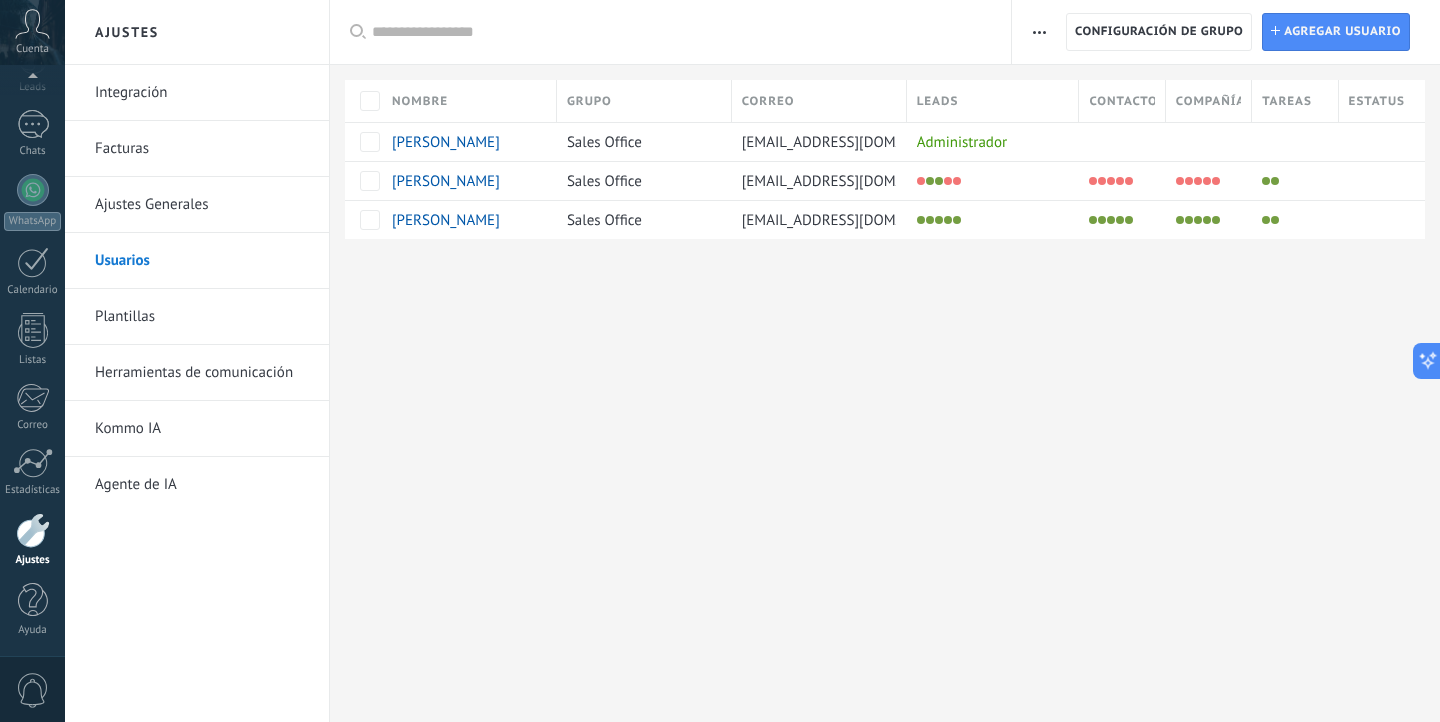 scroll, scrollTop: 0, scrollLeft: 0, axis: both 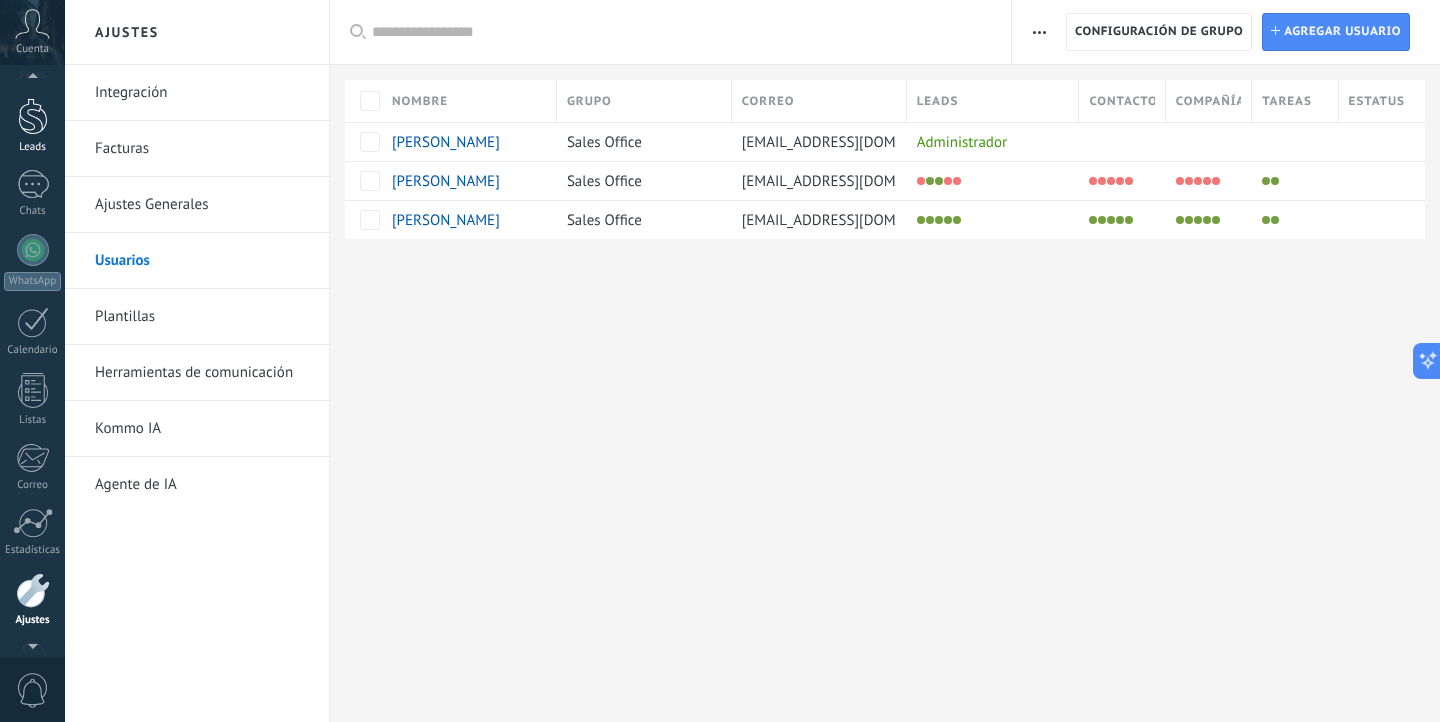 click at bounding box center [33, 116] 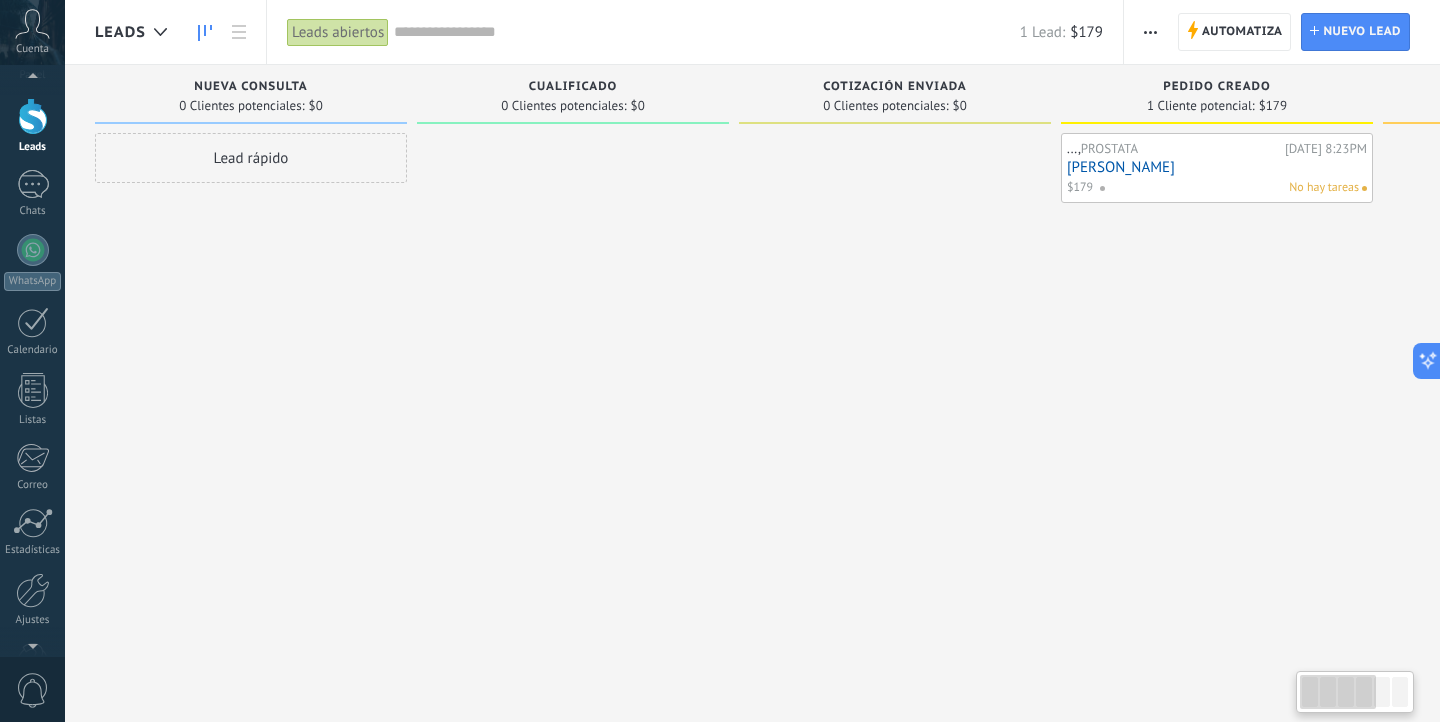 click on "Nueva consulta 0  Clientes potenciales:  $0 Lead rápido" at bounding box center [256, 329] 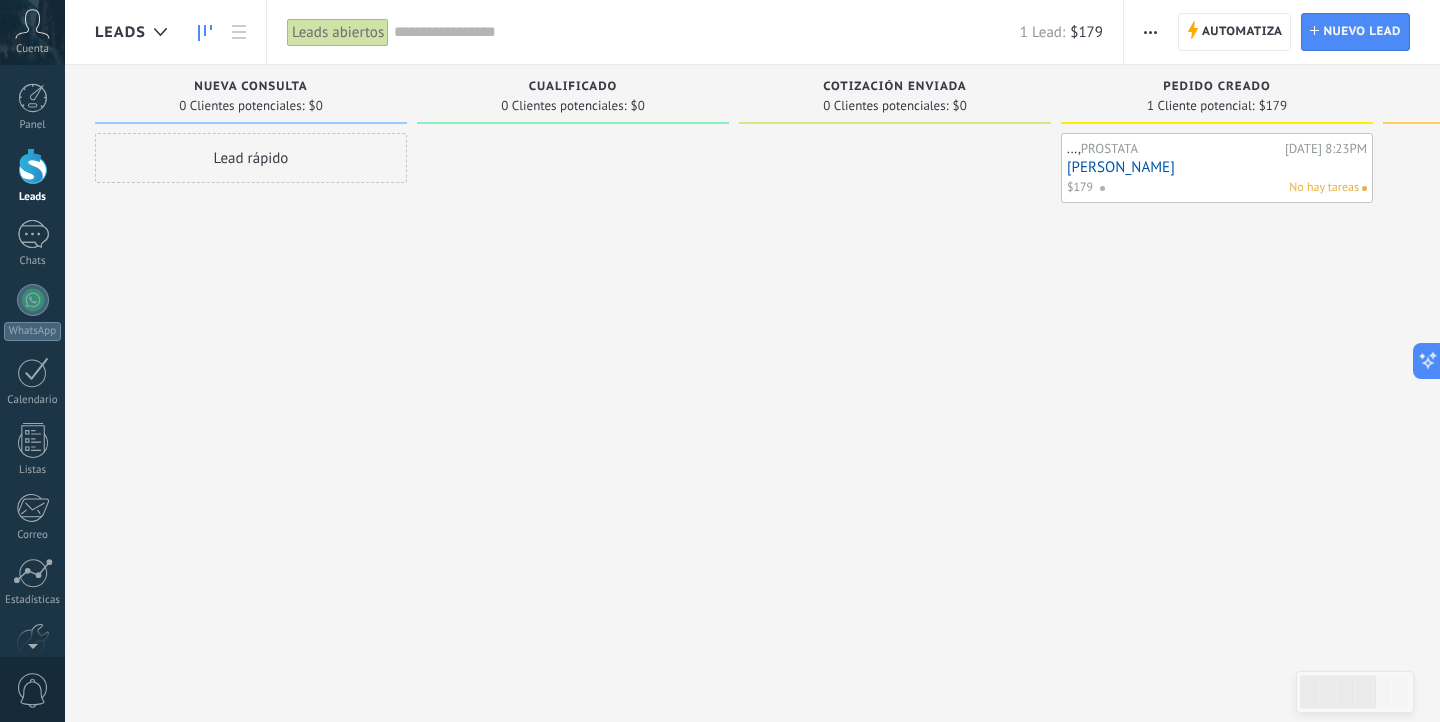 drag, startPoint x: 306, startPoint y: 144, endPoint x: 553, endPoint y: 248, distance: 268.00186 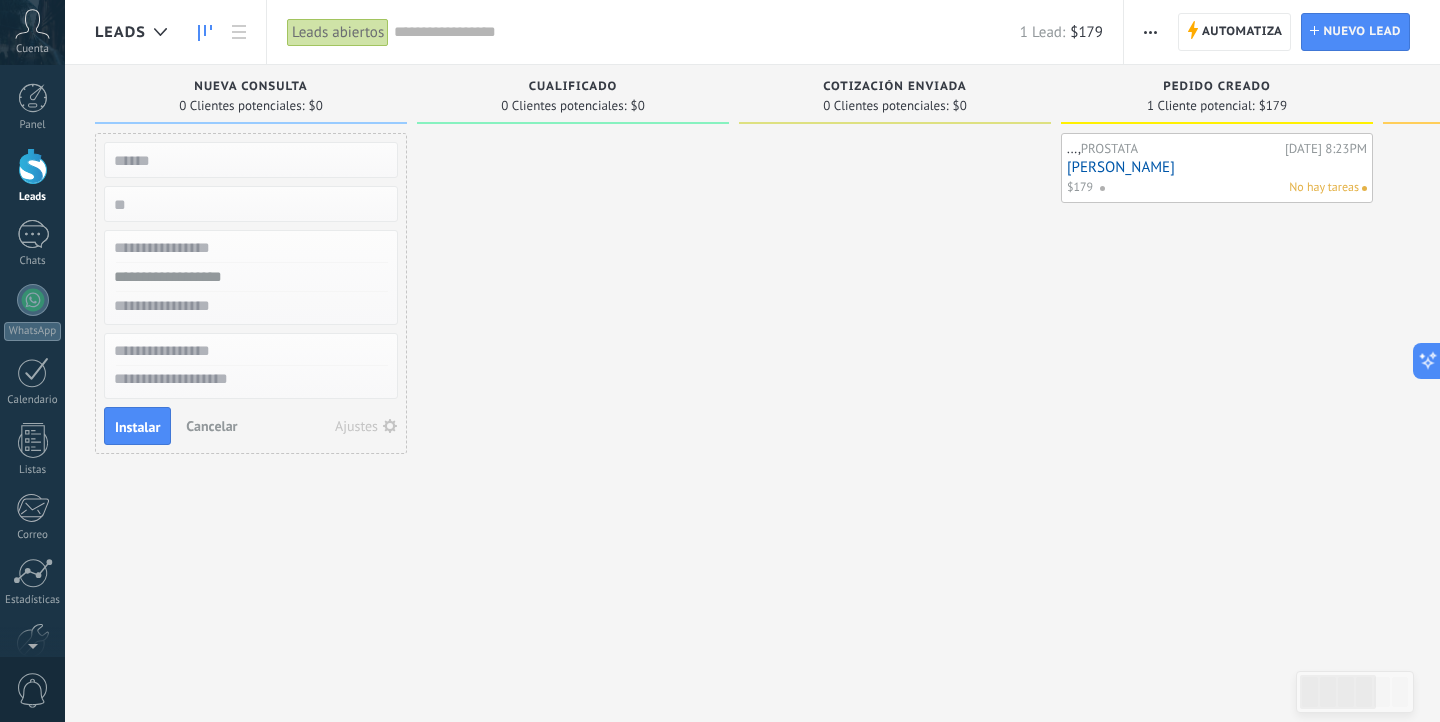 click at bounding box center [249, 160] 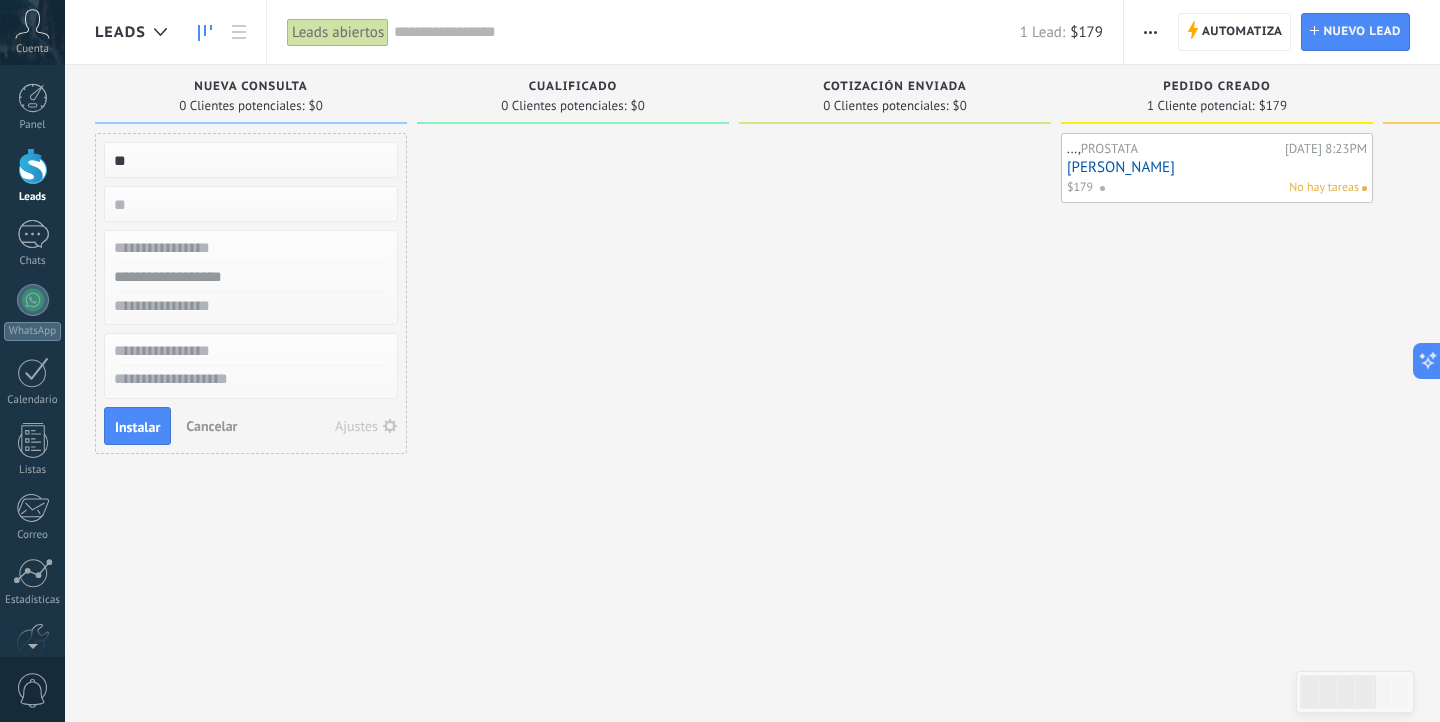 type on "*" 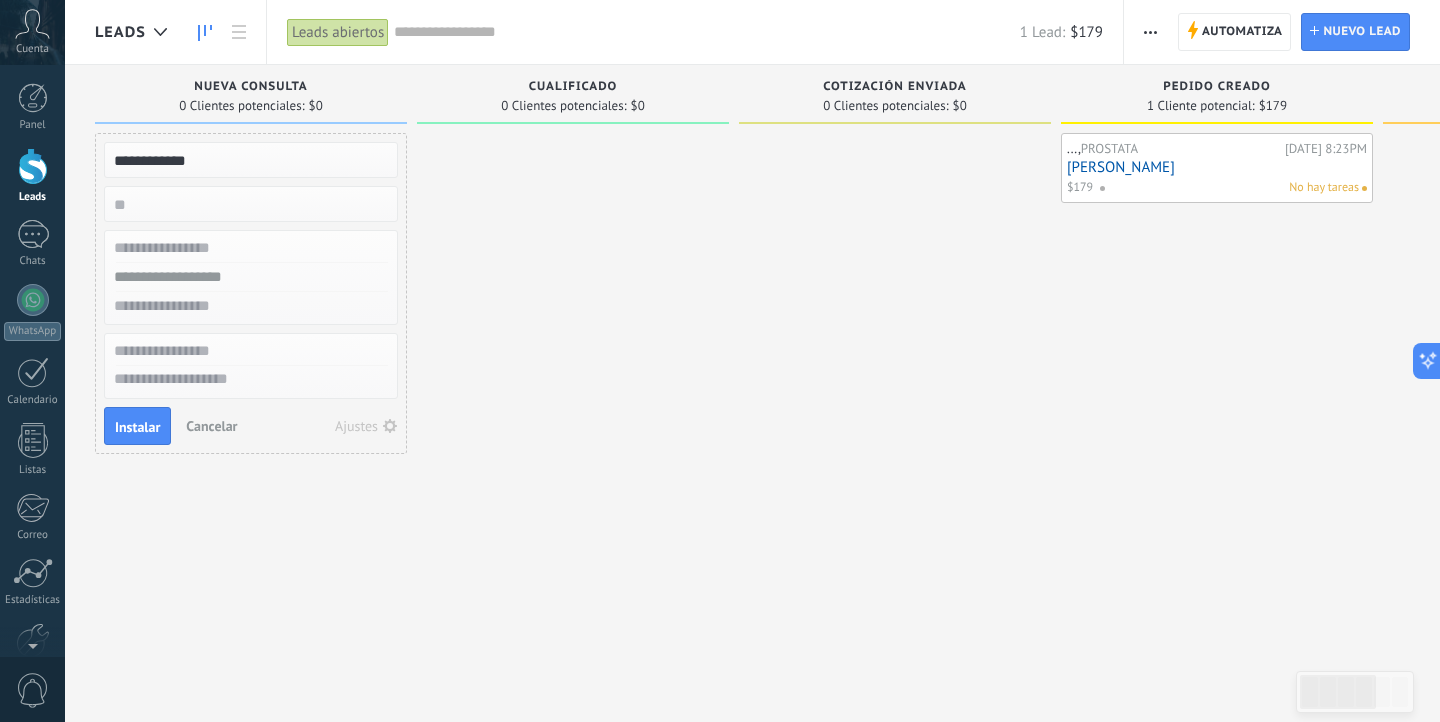 type on "**********" 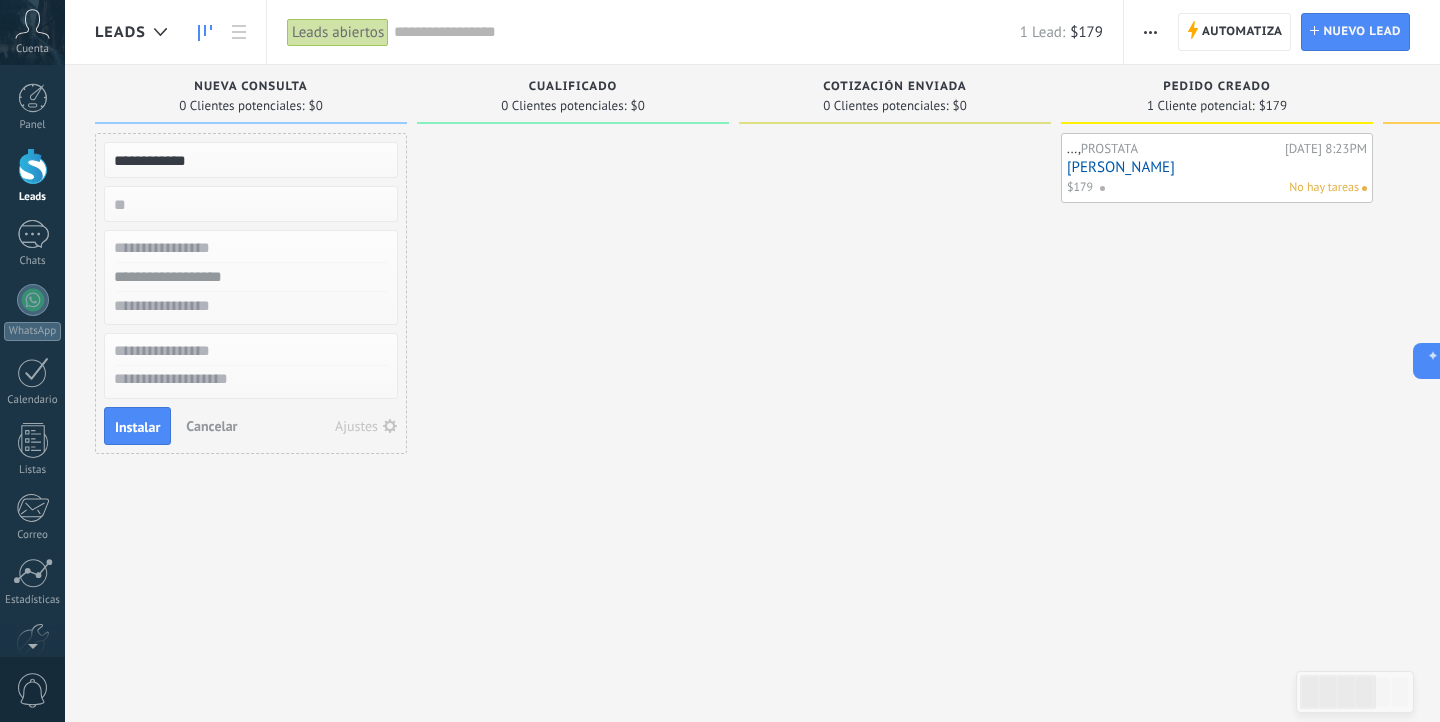 click on "**********" at bounding box center [249, 160] 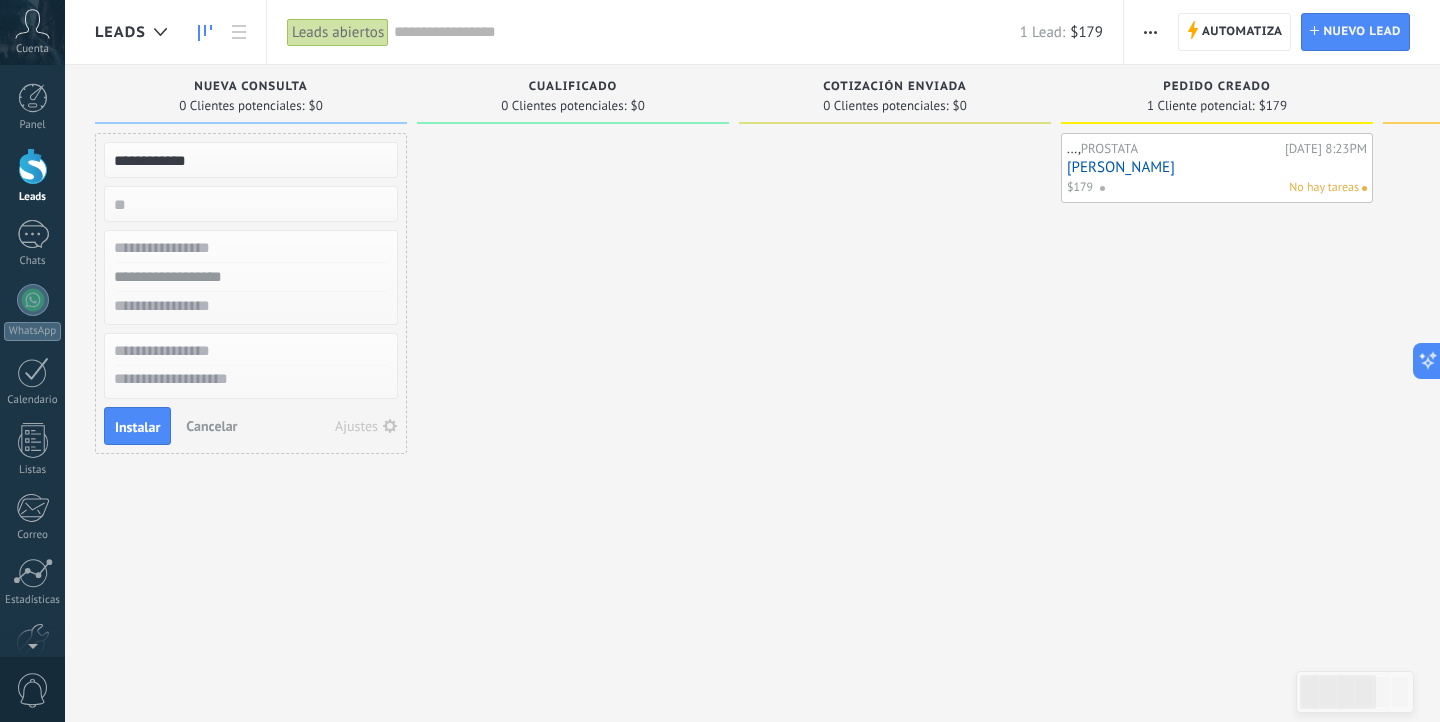 click on "**********" at bounding box center [249, 160] 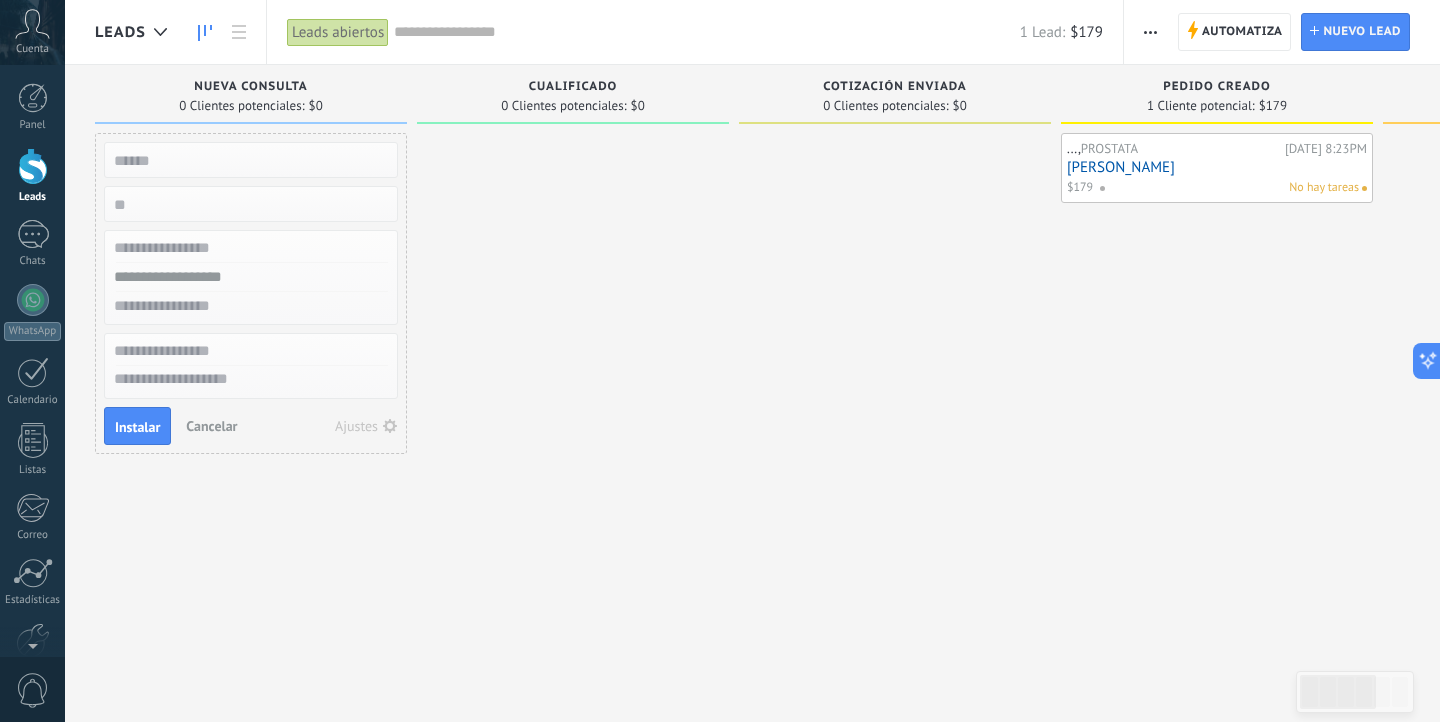 click at bounding box center [249, 248] 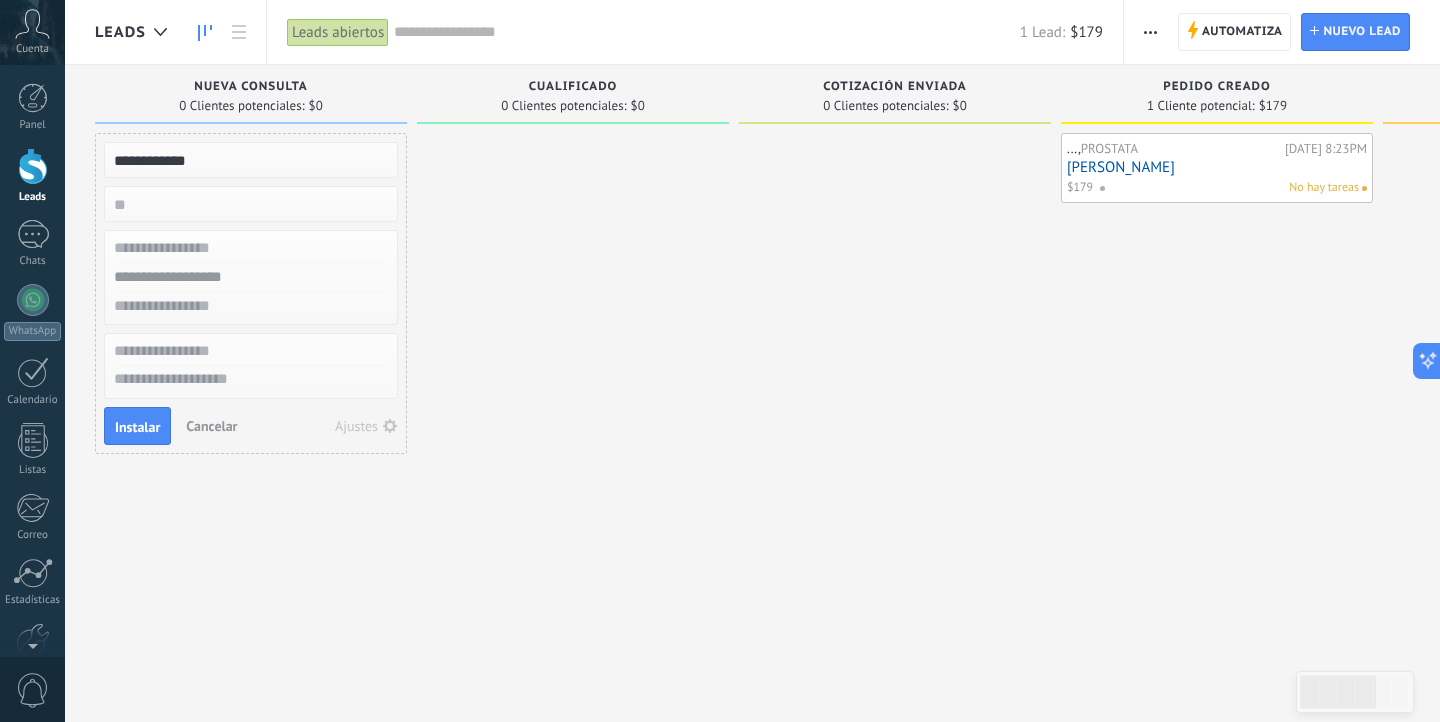 type on "**********" 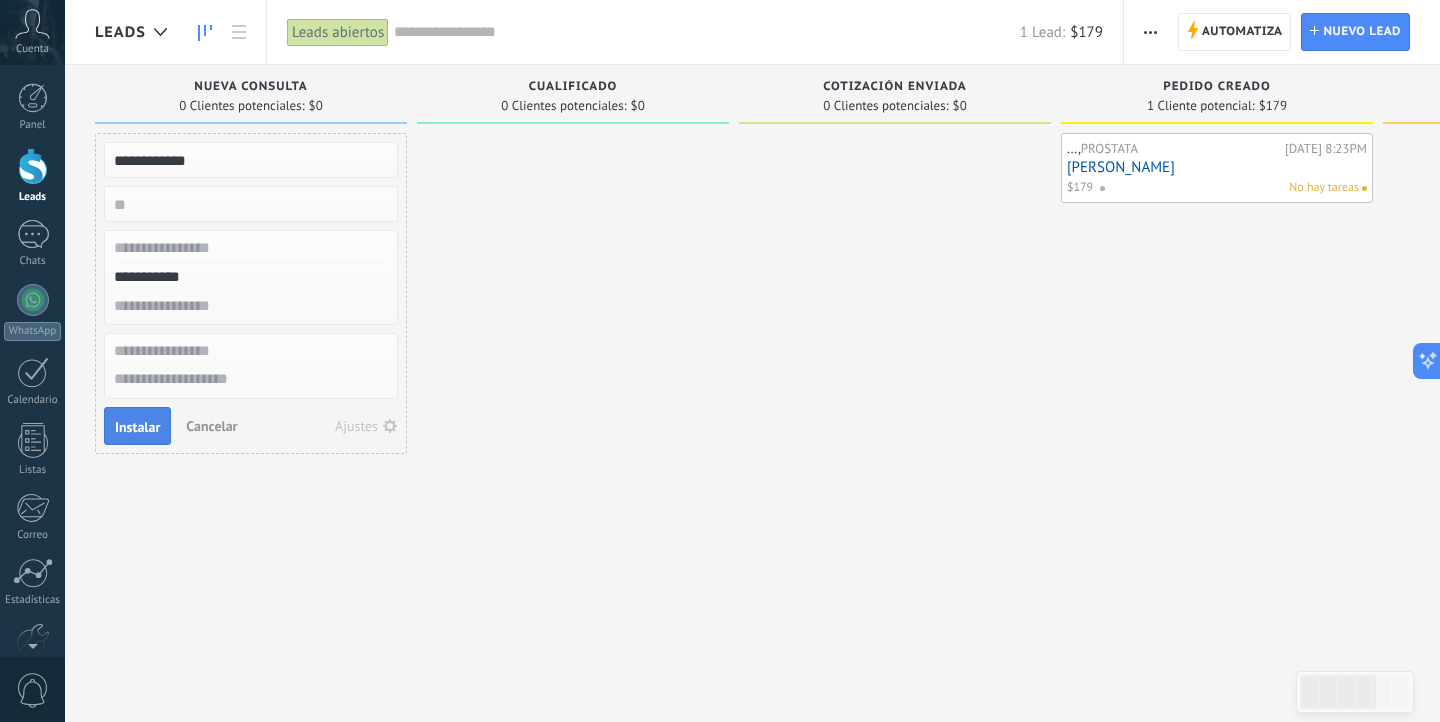 type on "**********" 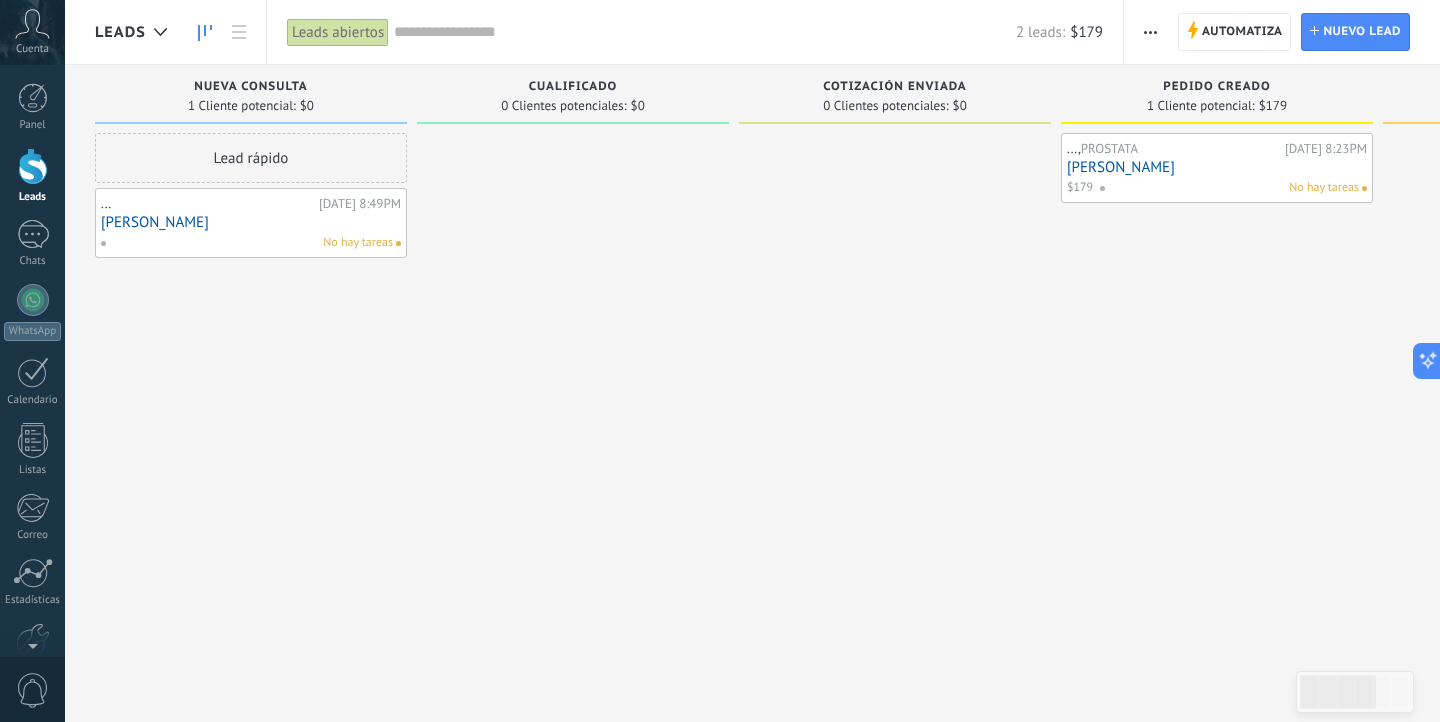 click on "[PERSON_NAME]" at bounding box center [251, 222] 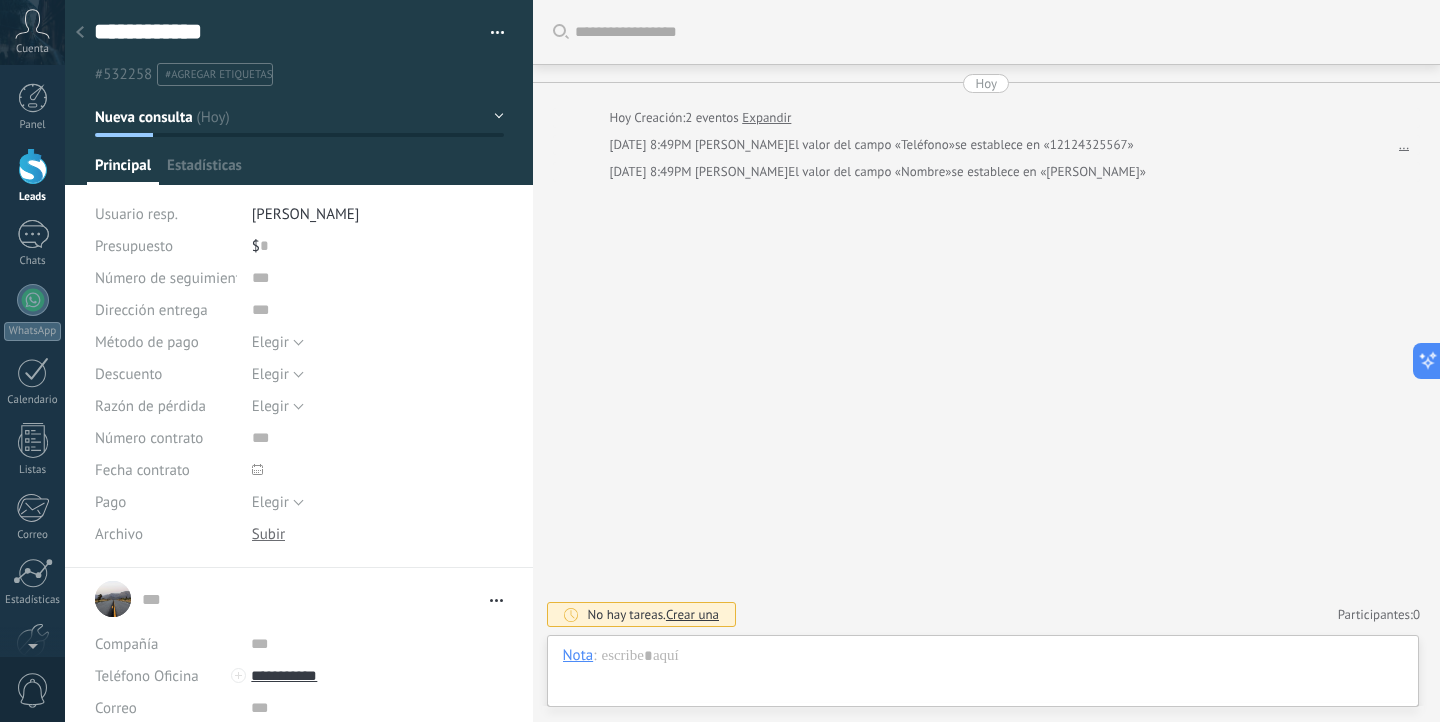 scroll, scrollTop: 30, scrollLeft: 0, axis: vertical 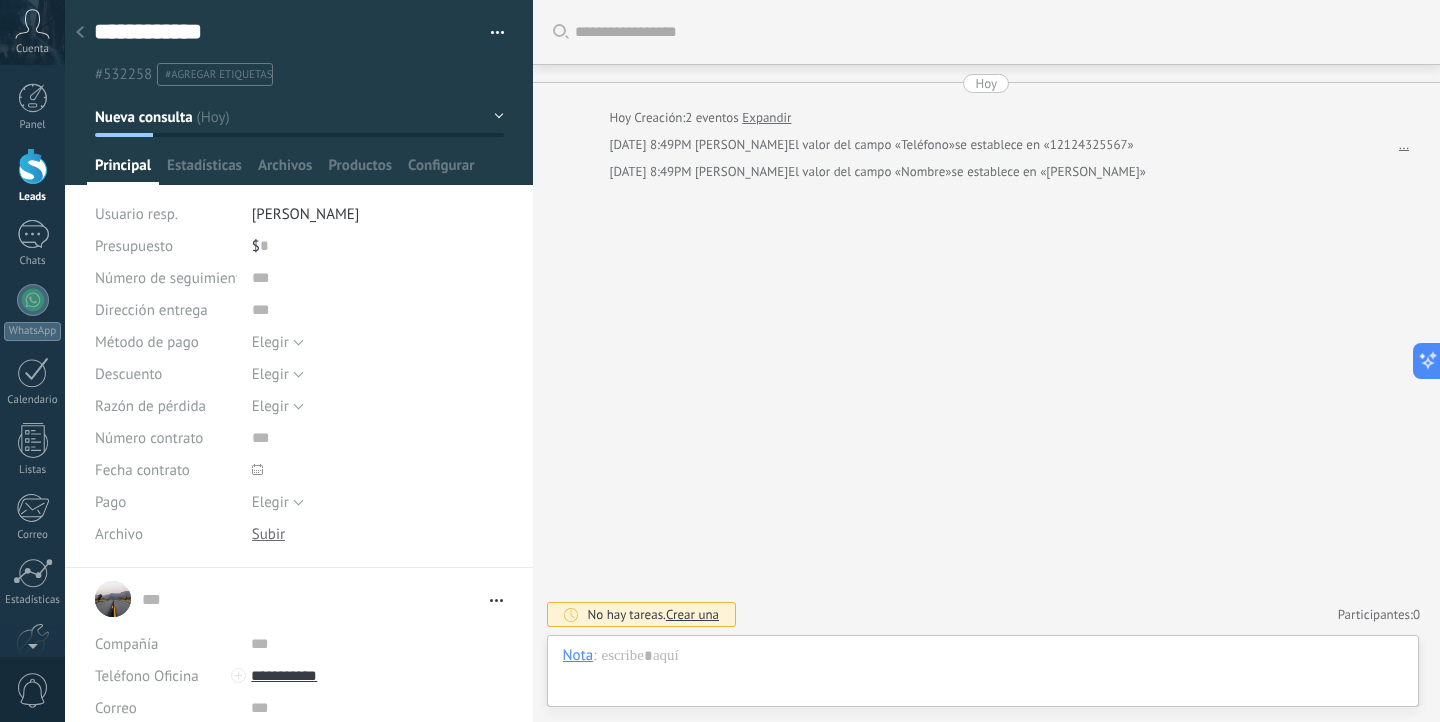 click on "[PERSON_NAME]" at bounding box center [306, 214] 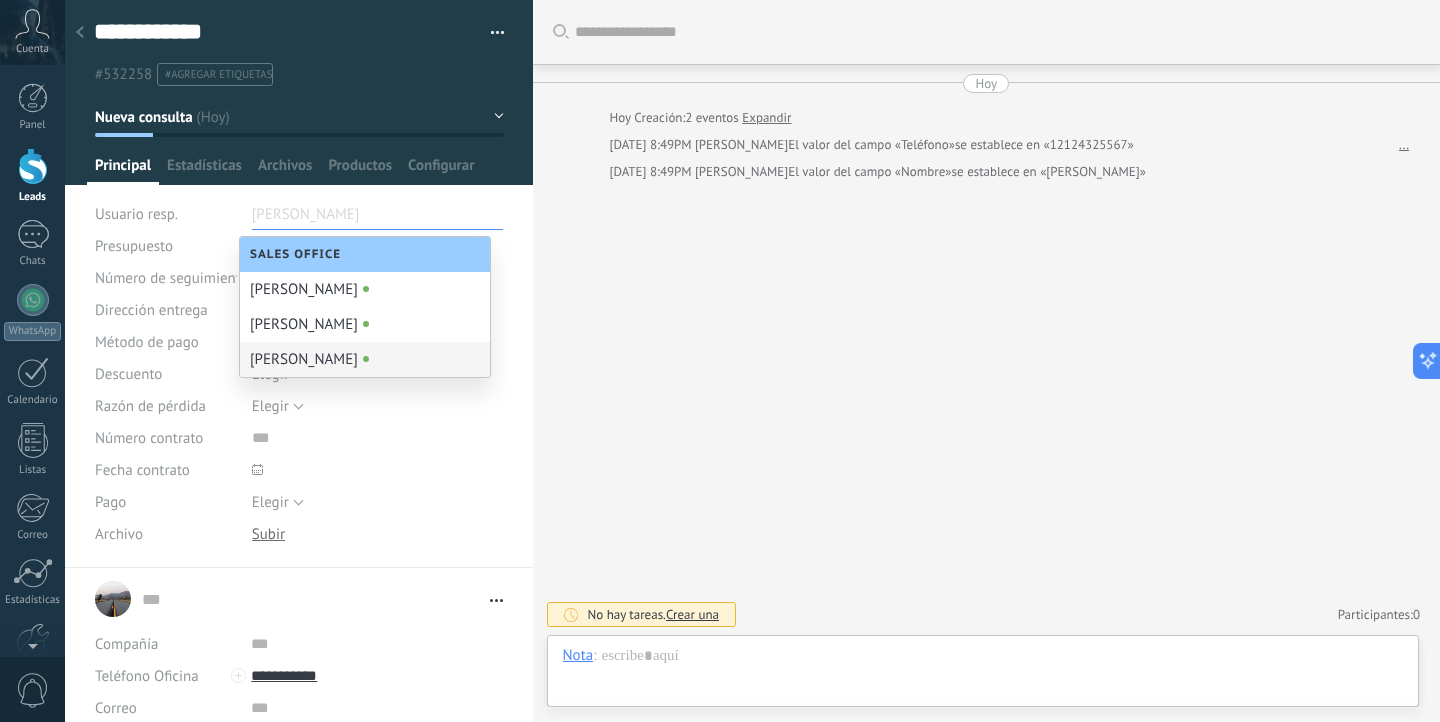 click on "[PERSON_NAME]" at bounding box center (365, 359) 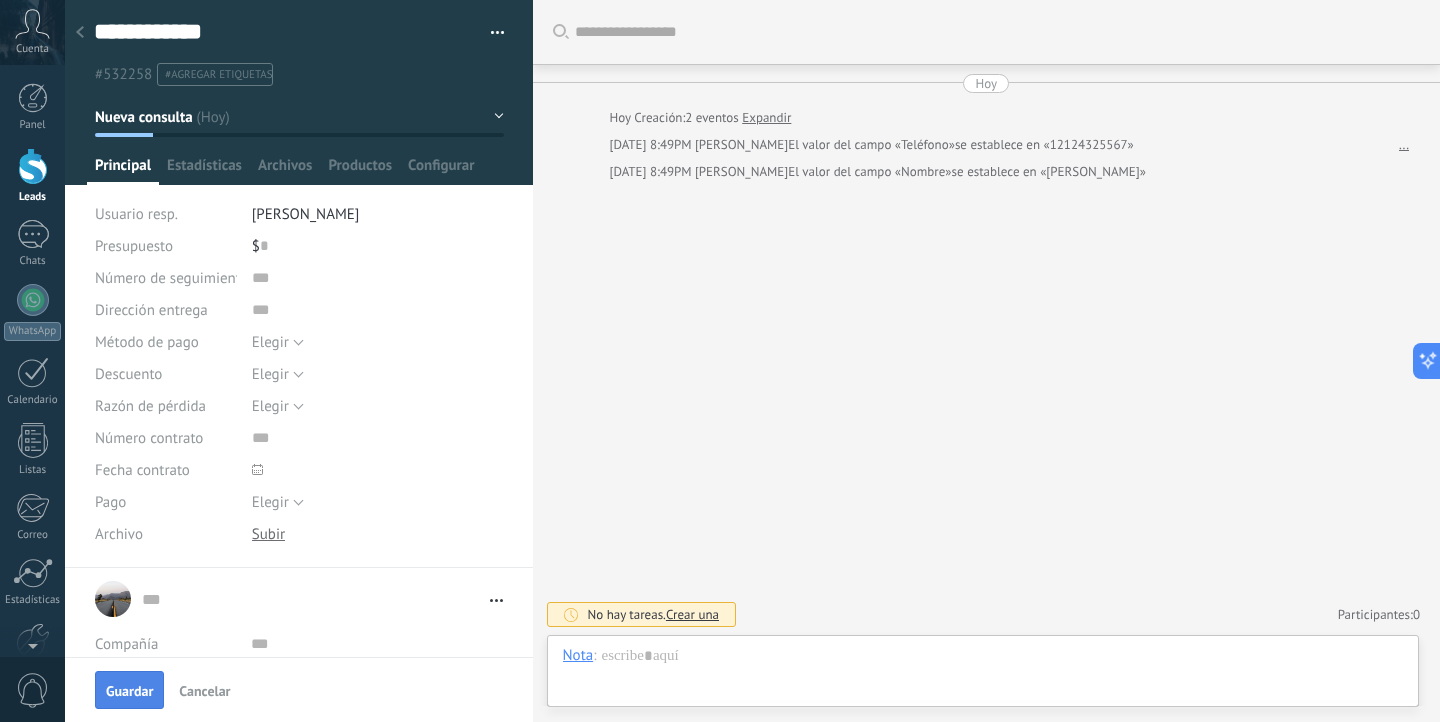 click on "Guardar" at bounding box center (129, 691) 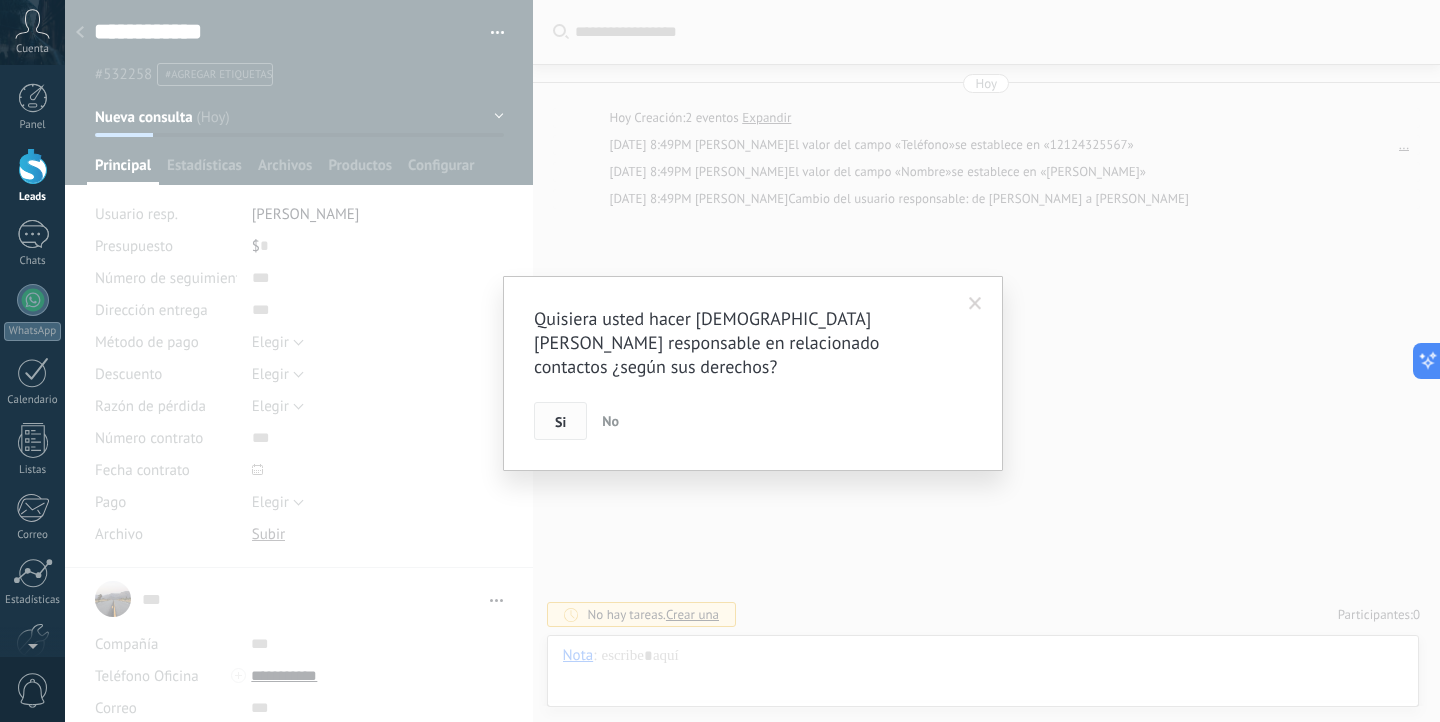 click on "Si" at bounding box center (560, 422) 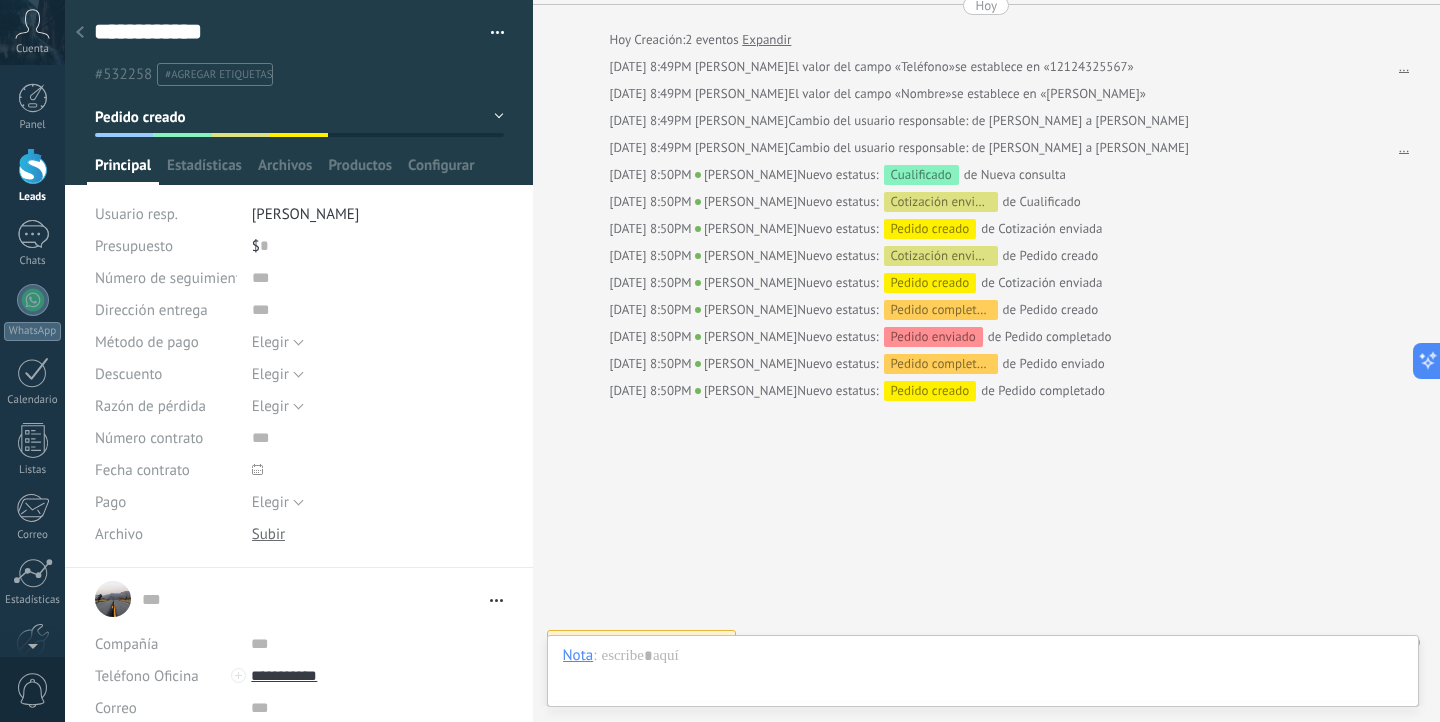 scroll, scrollTop: 105, scrollLeft: 0, axis: vertical 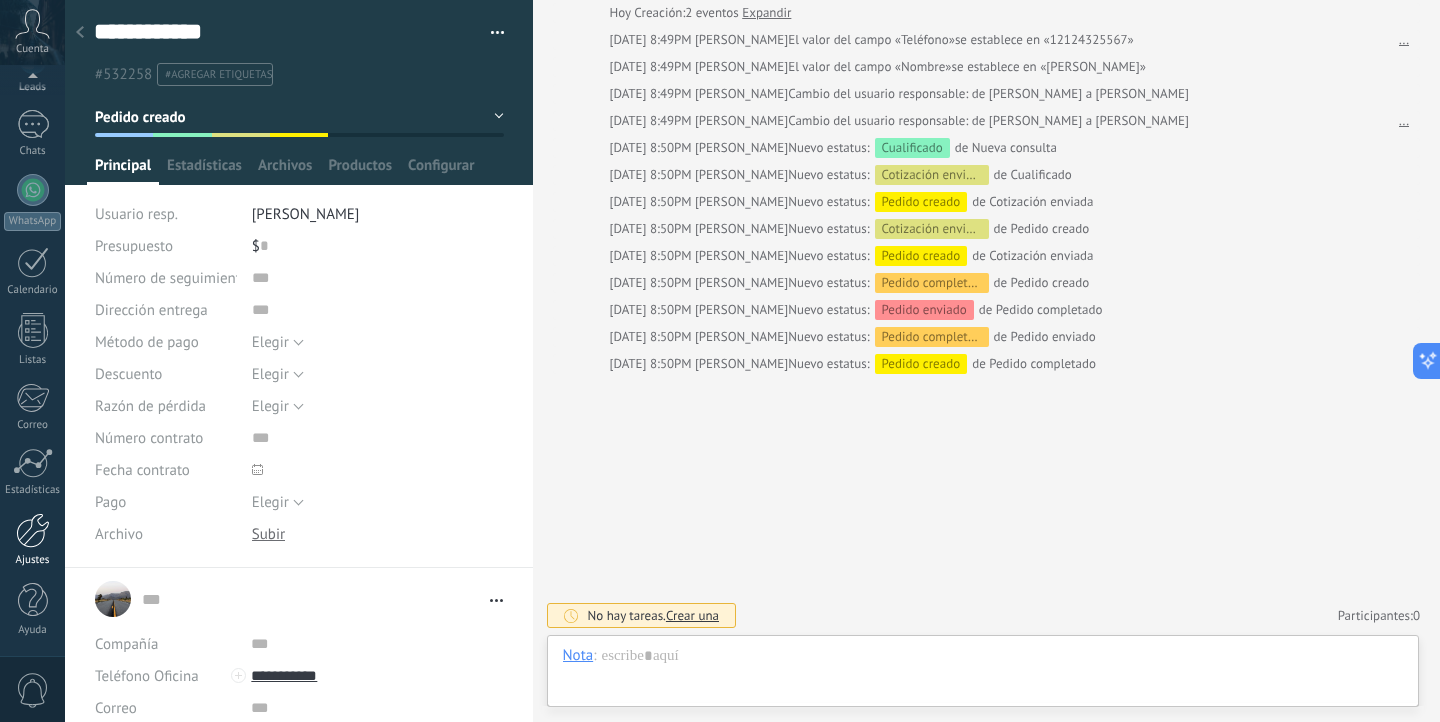 click at bounding box center [33, 530] 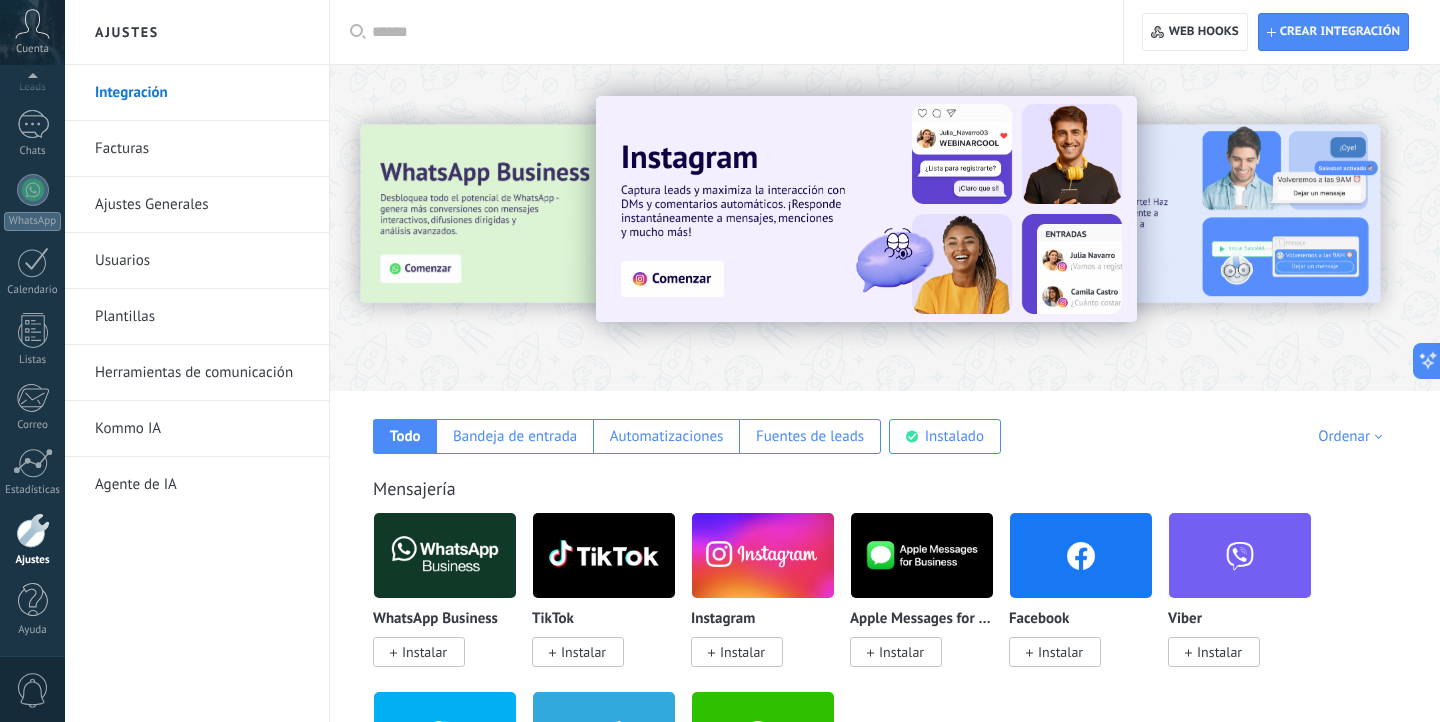 click on "Usuarios" at bounding box center (202, 261) 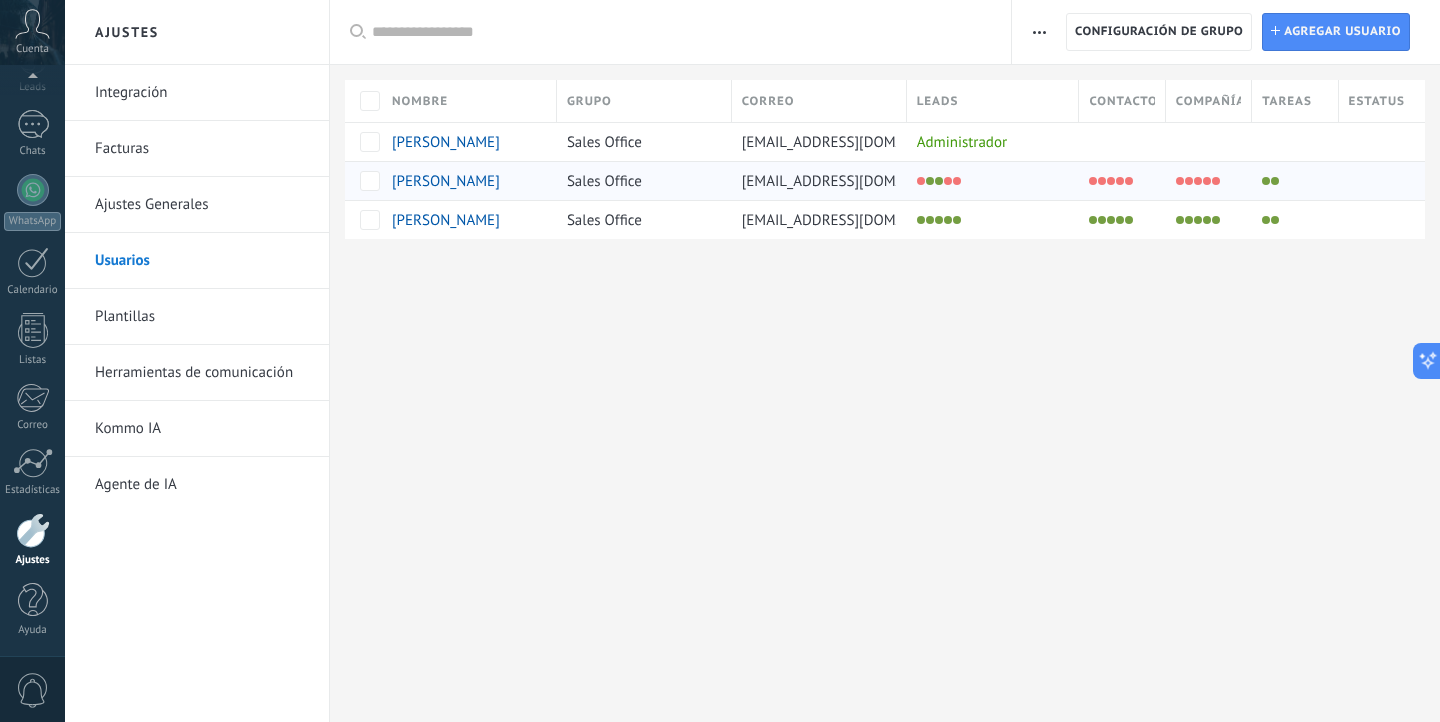 click at bounding box center [1111, 181] 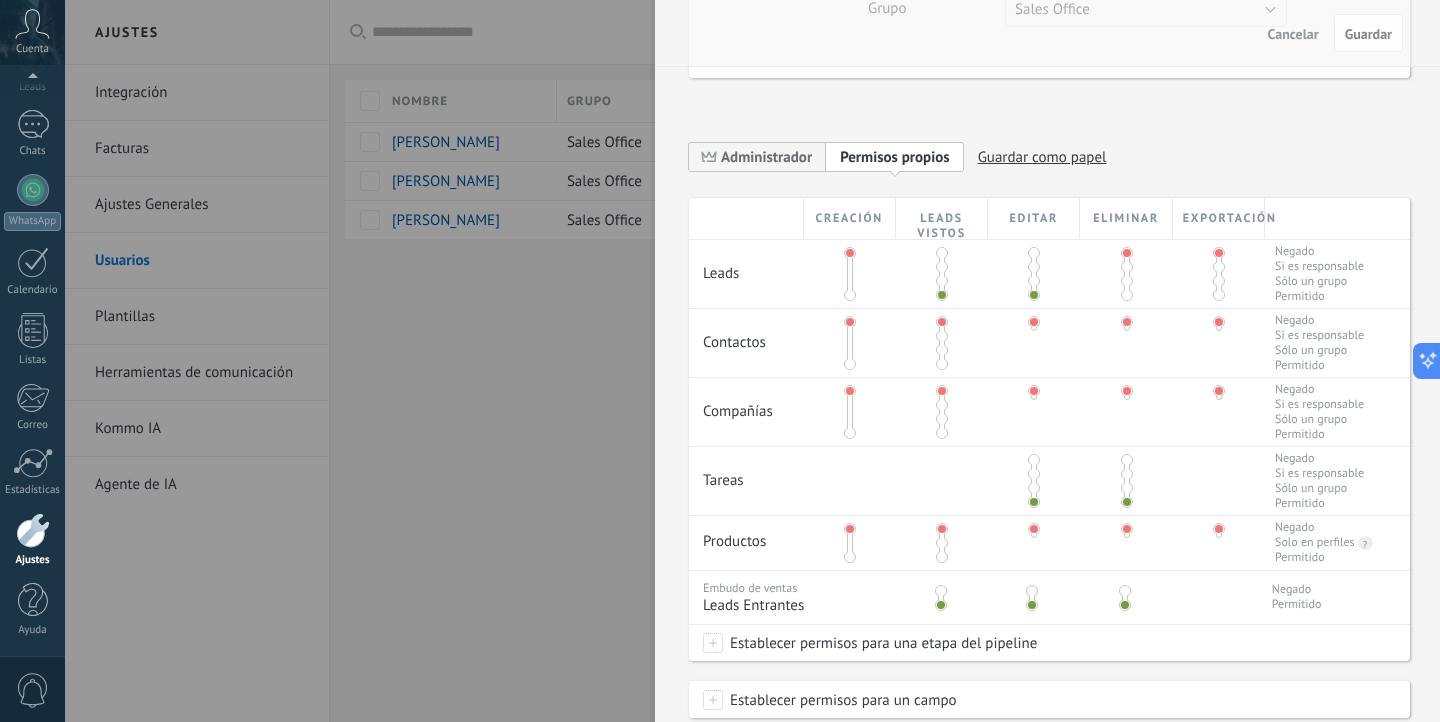 scroll, scrollTop: 287, scrollLeft: 0, axis: vertical 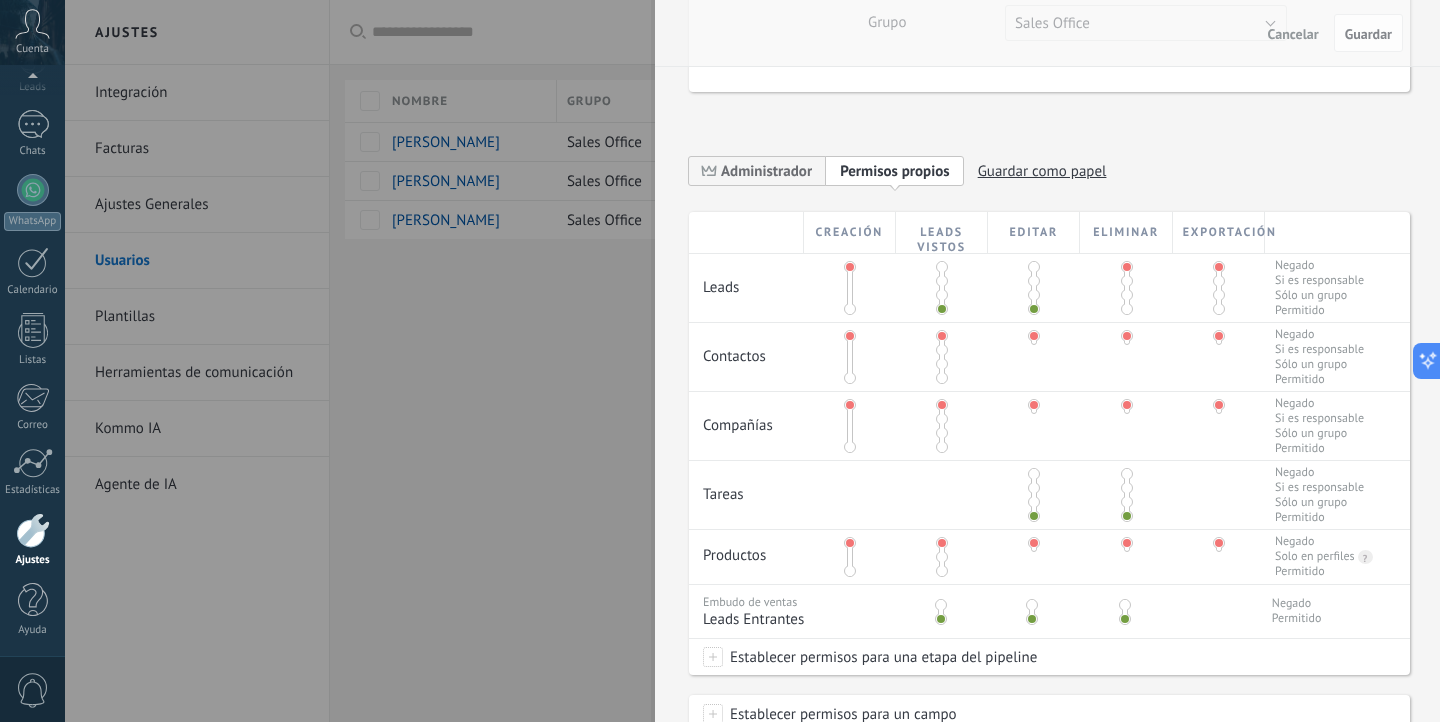 drag, startPoint x: 934, startPoint y: 307, endPoint x: 936, endPoint y: 294, distance: 13.152946 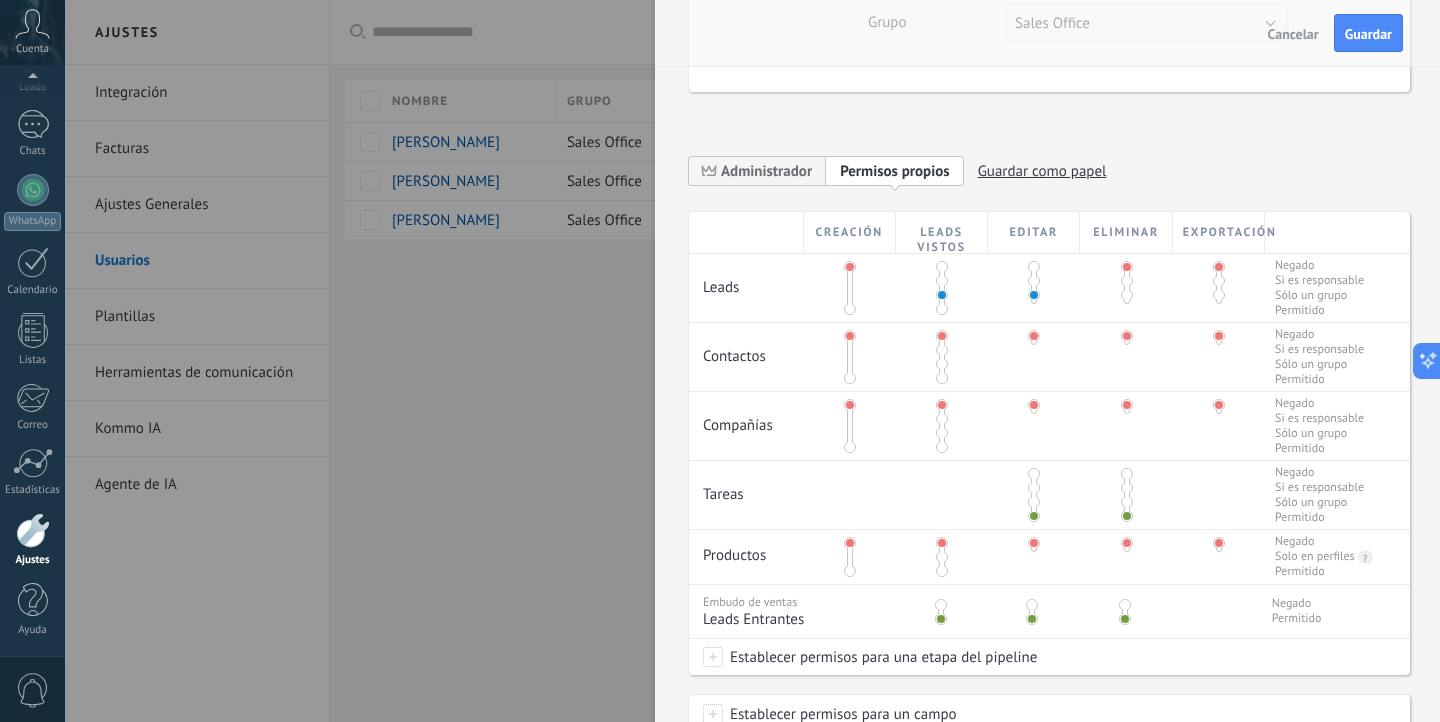 click at bounding box center [942, 281] 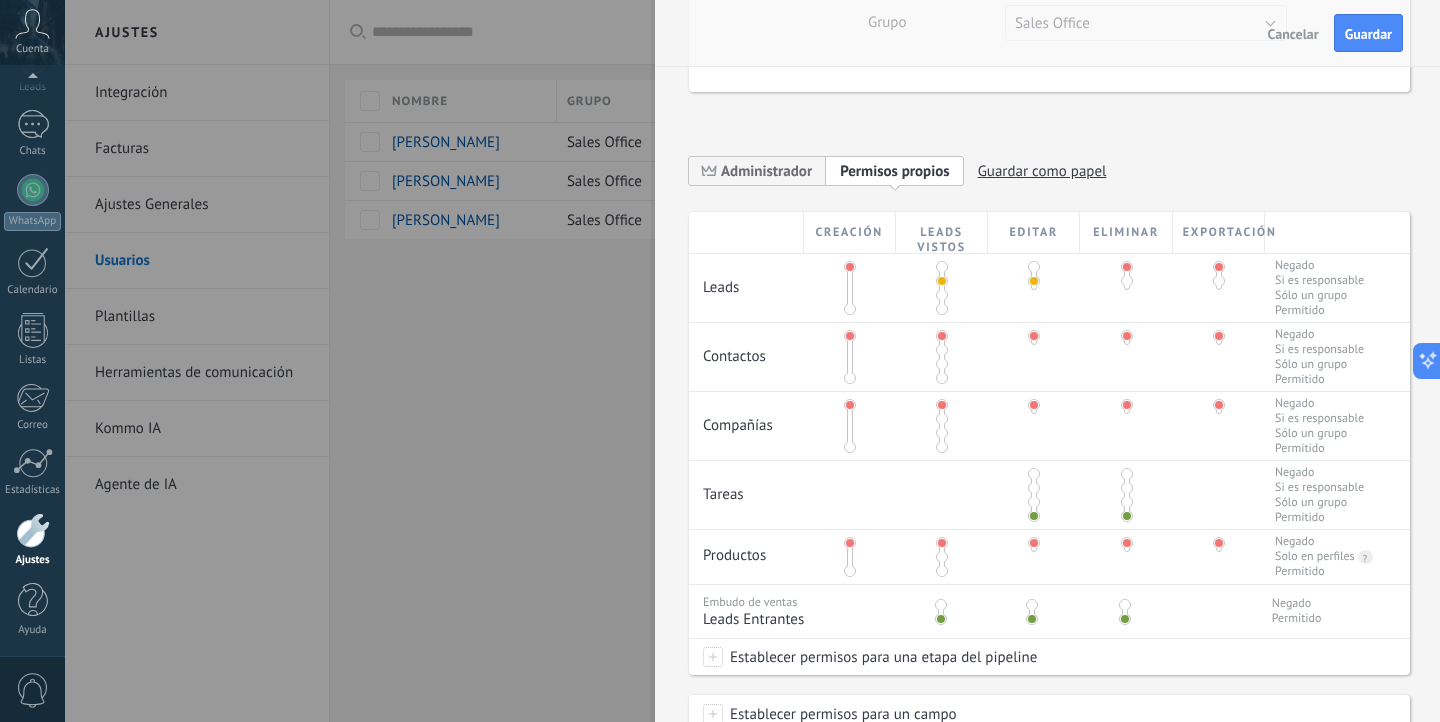 click at bounding box center [942, 267] 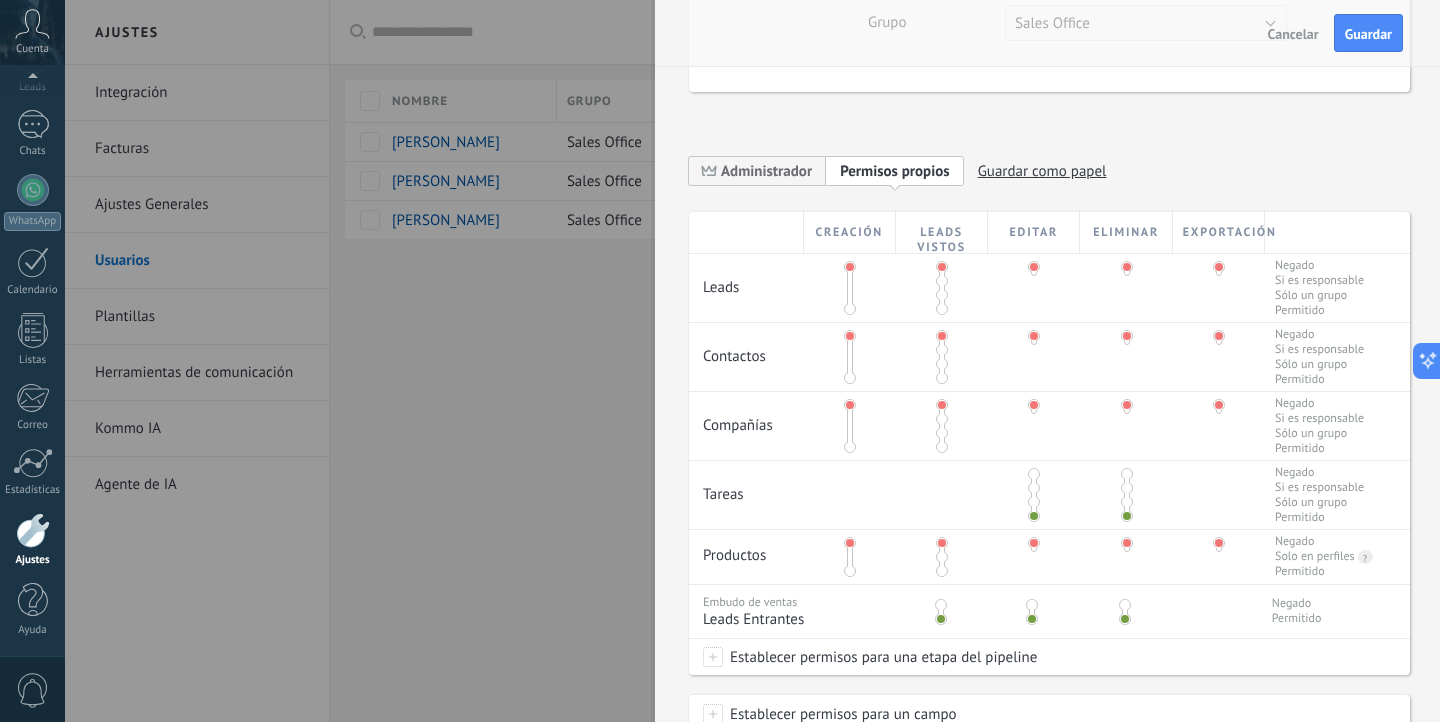 click at bounding box center [942, 281] 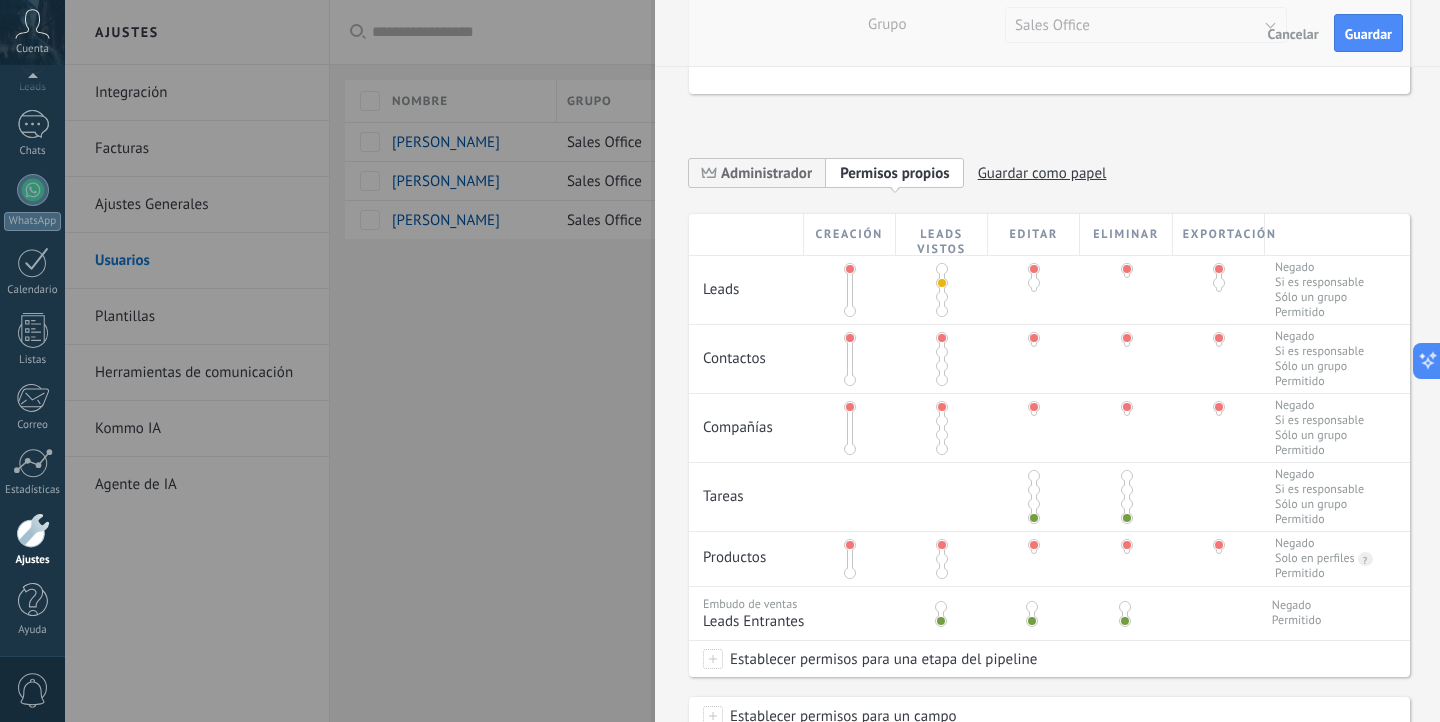scroll, scrollTop: 0, scrollLeft: 0, axis: both 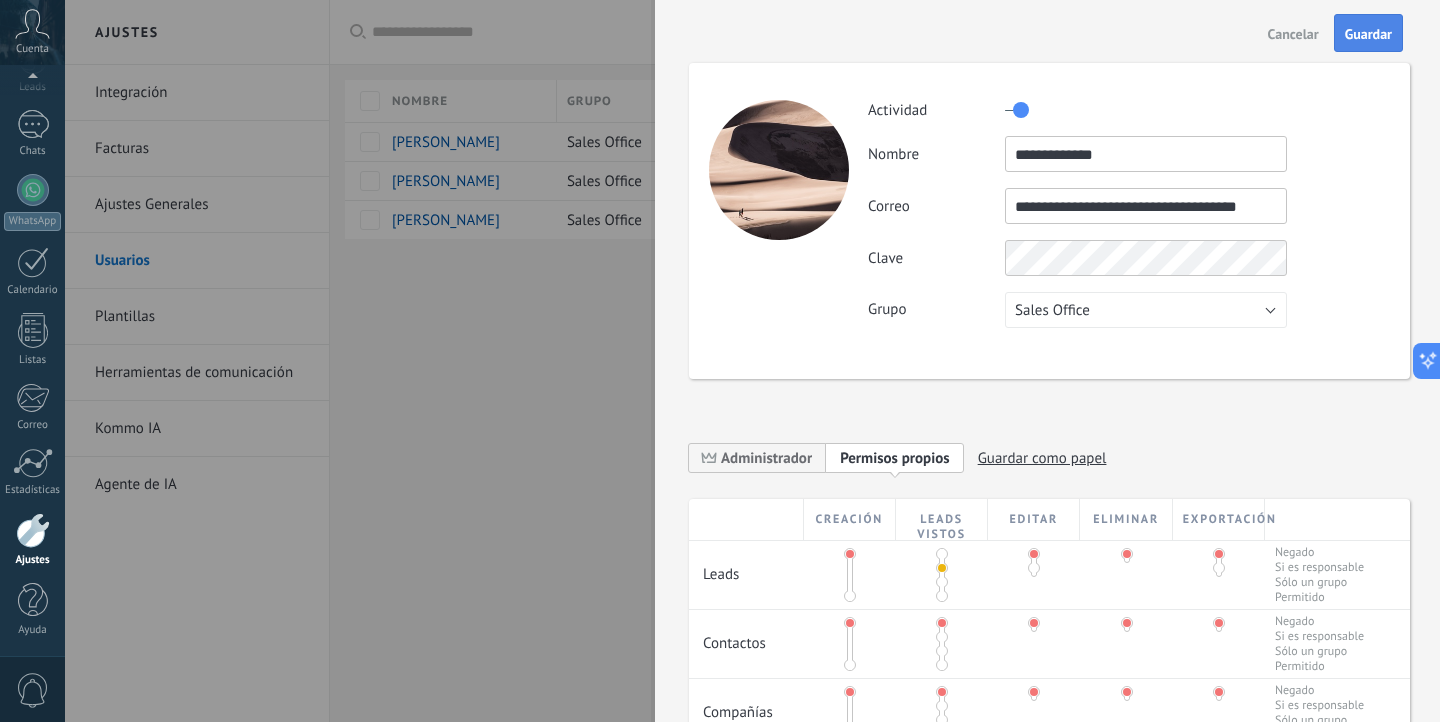 click on "Guardar" at bounding box center [1368, 33] 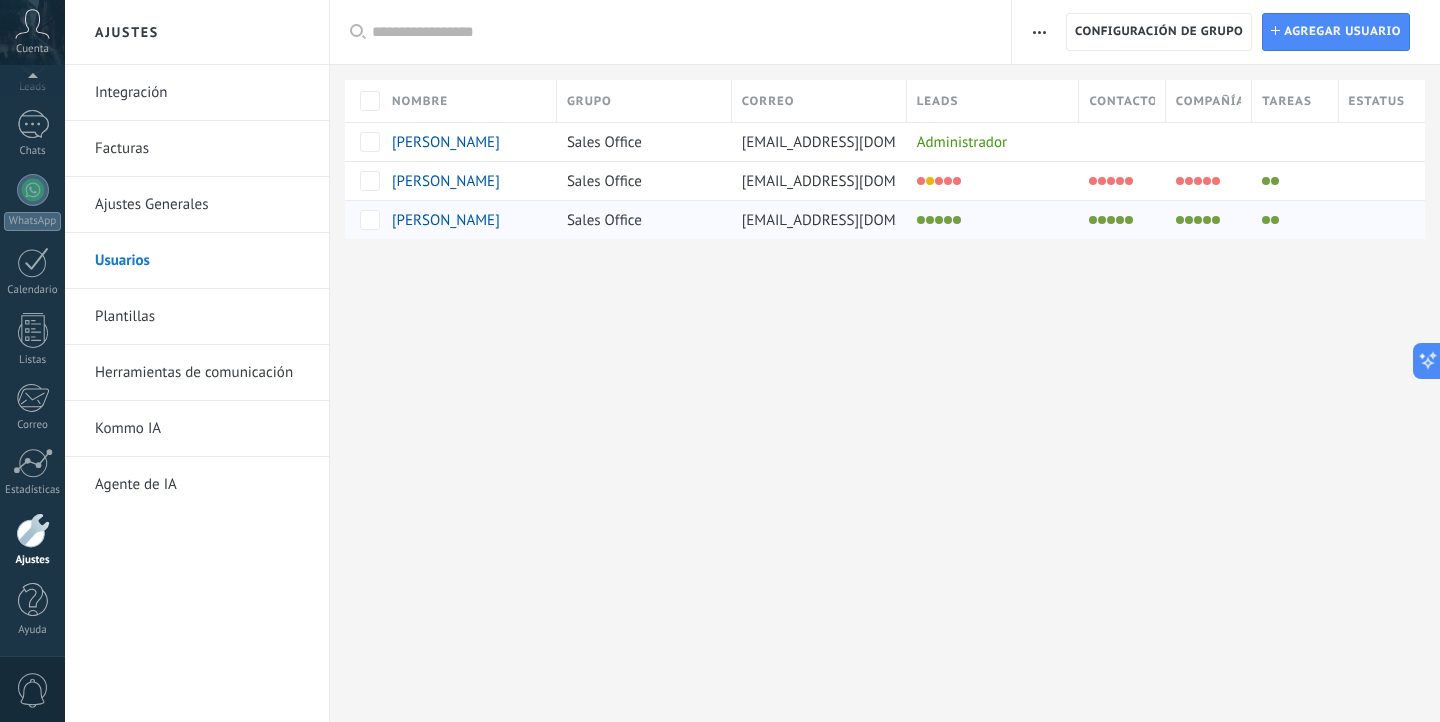 click at bounding box center (988, 220) 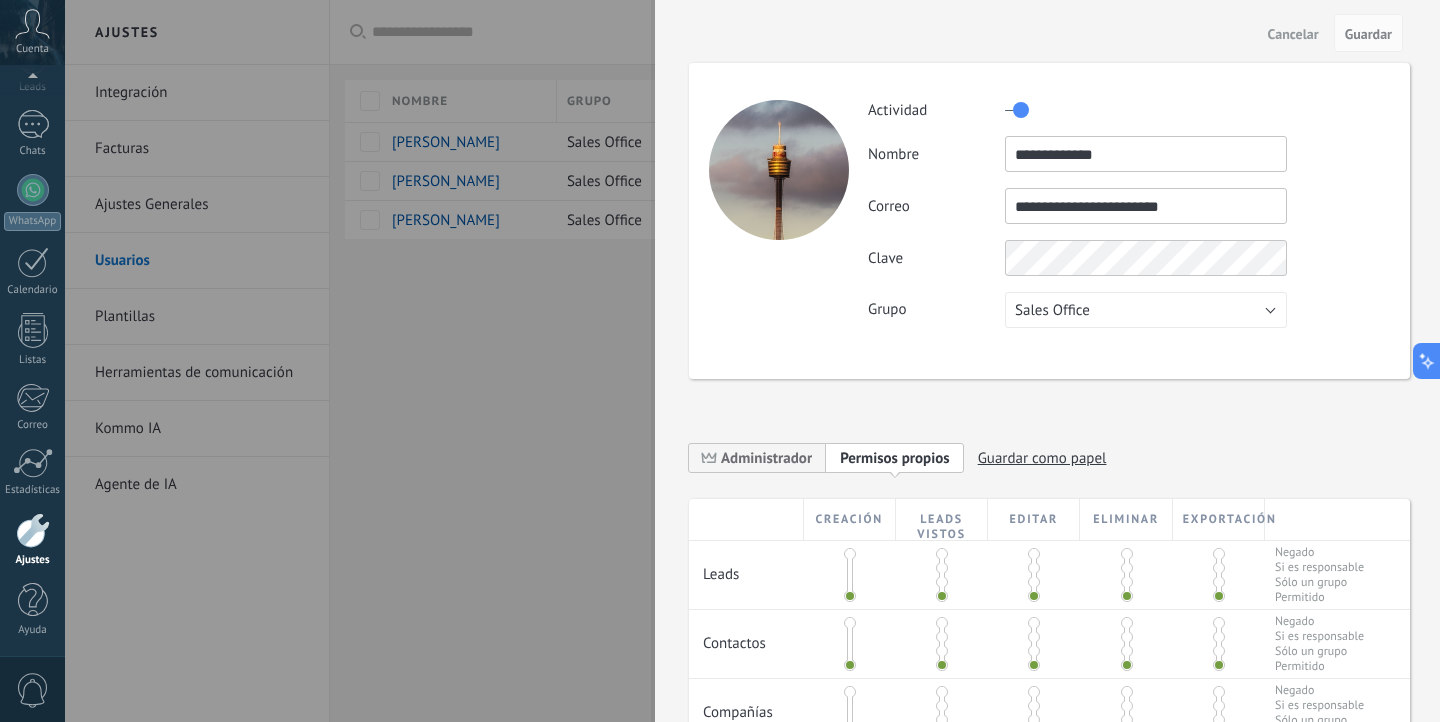 click at bounding box center [942, 568] 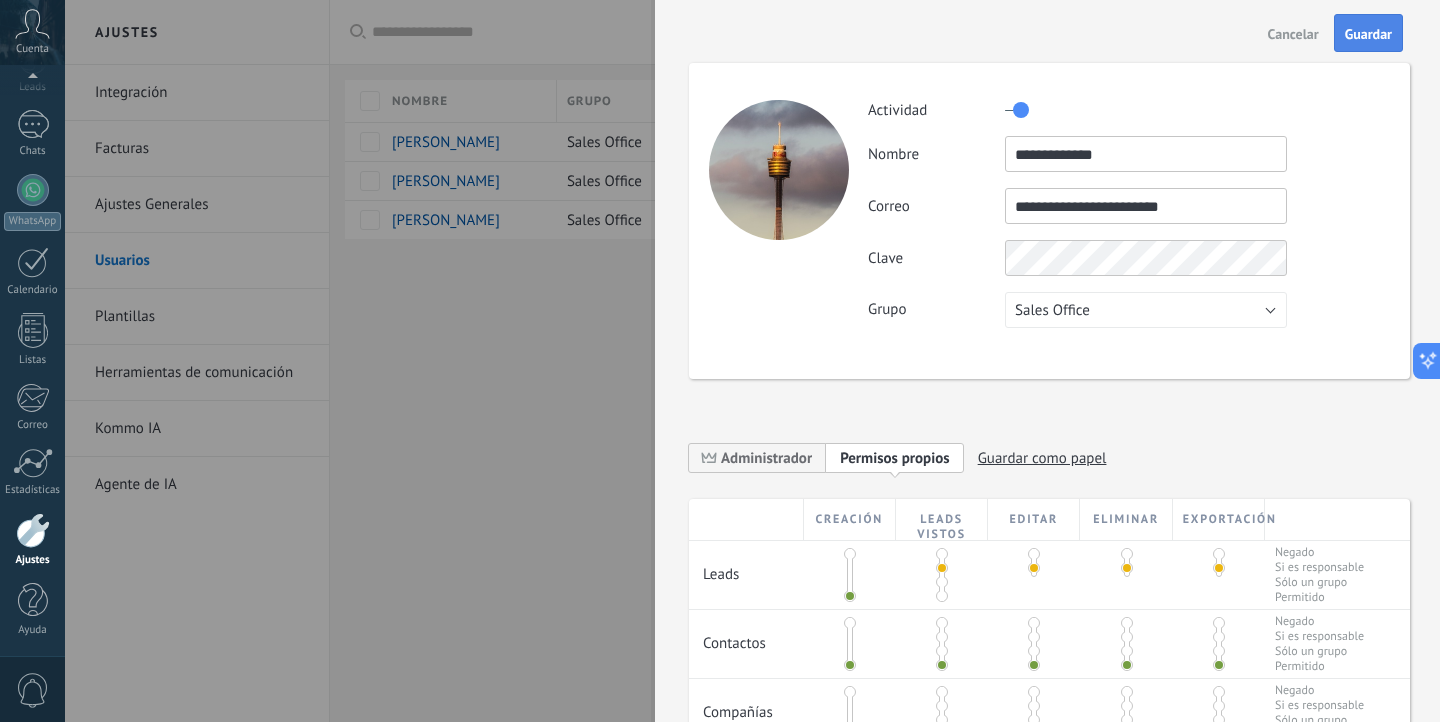 click on "Guardar" at bounding box center (1368, 33) 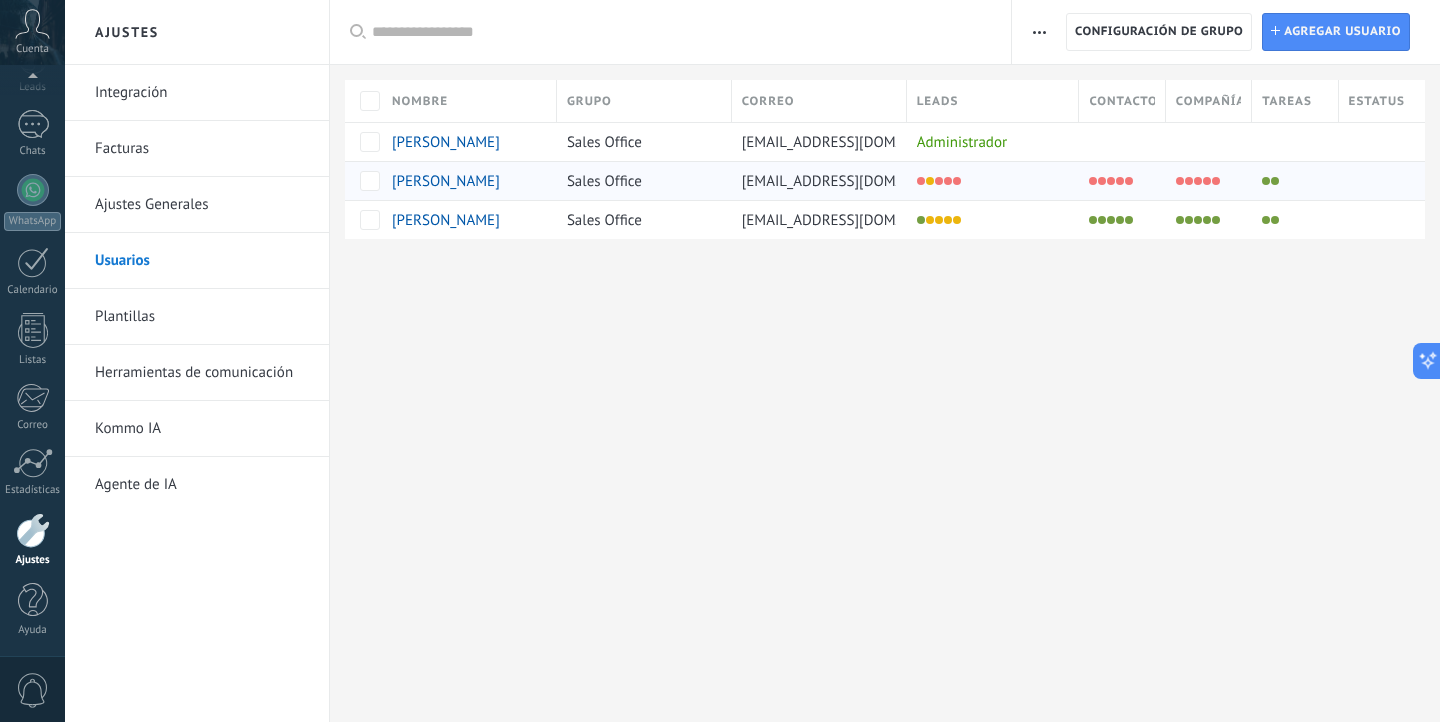 click at bounding box center (948, 181) 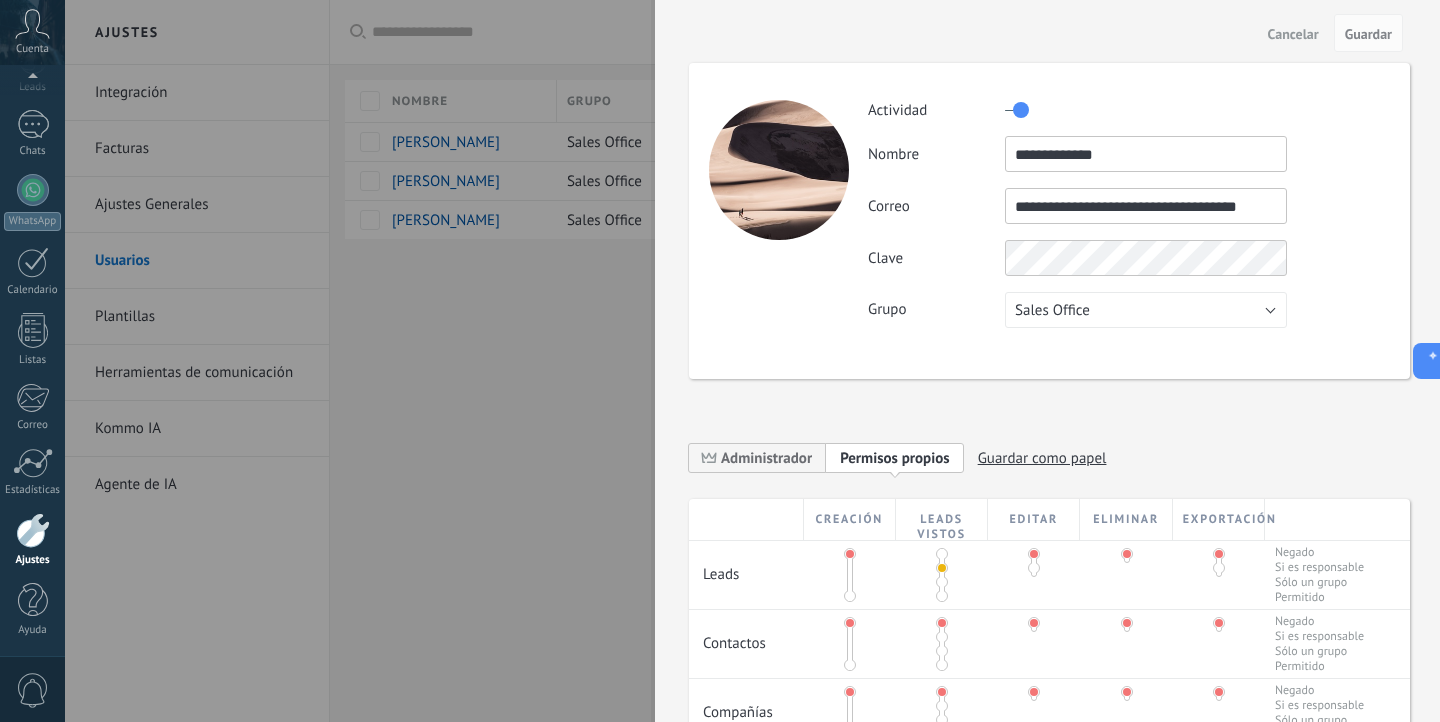 click at bounding box center [1034, 563] 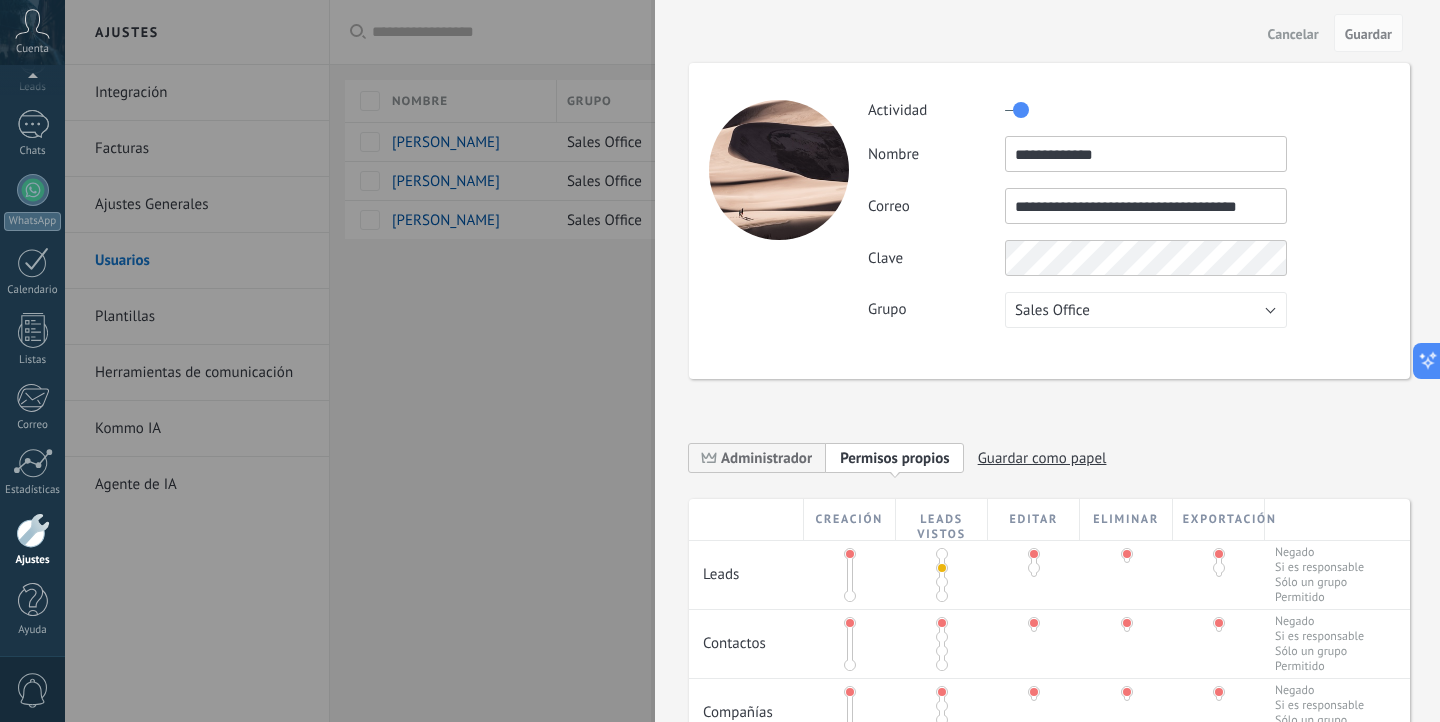 click at bounding box center [1034, 568] 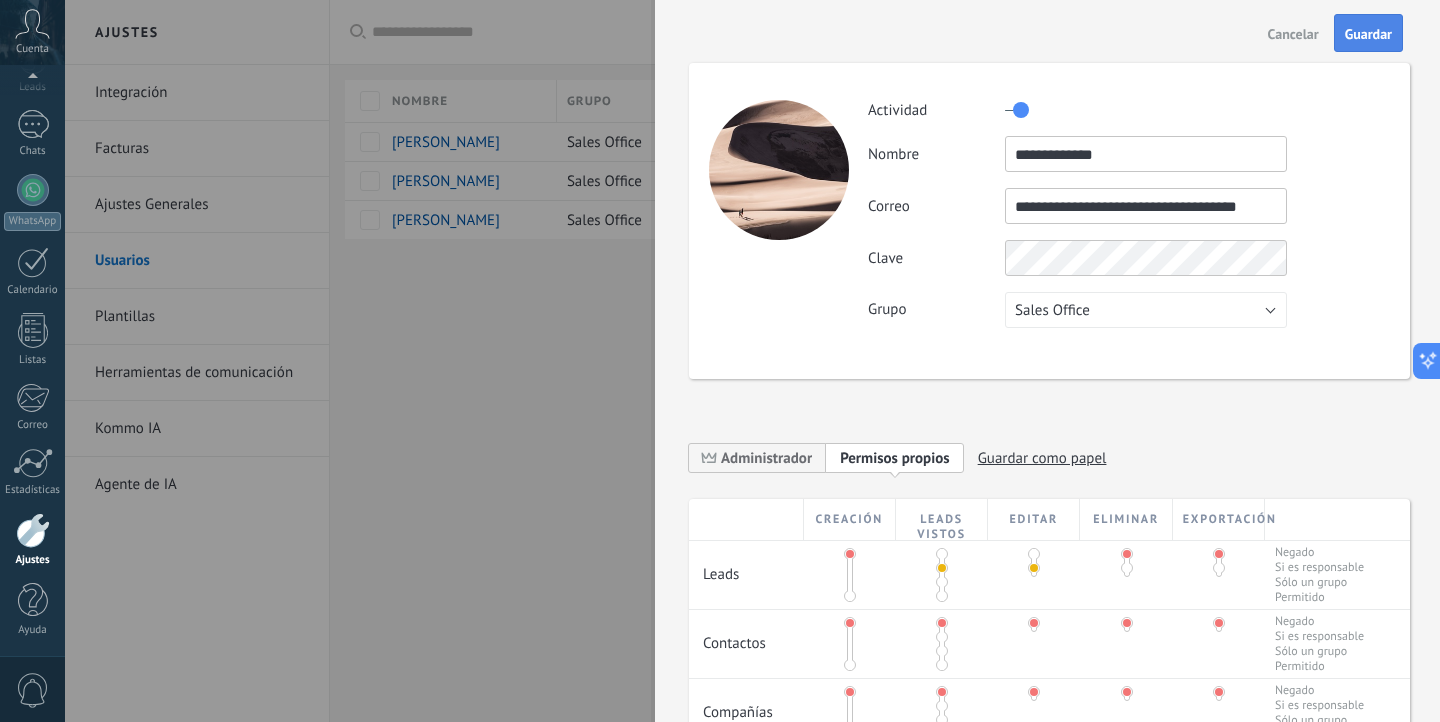 click on "Guardar" at bounding box center [1368, 34] 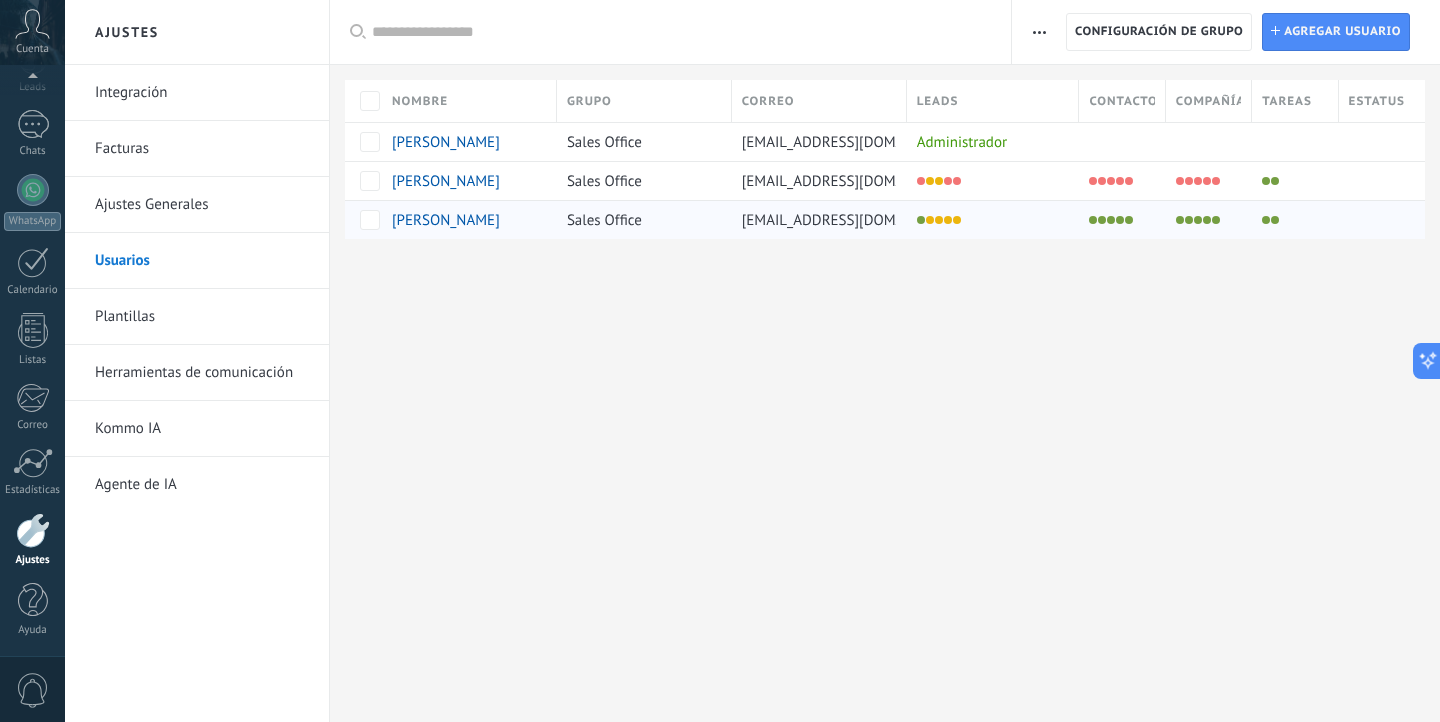 click at bounding box center [939, 220] 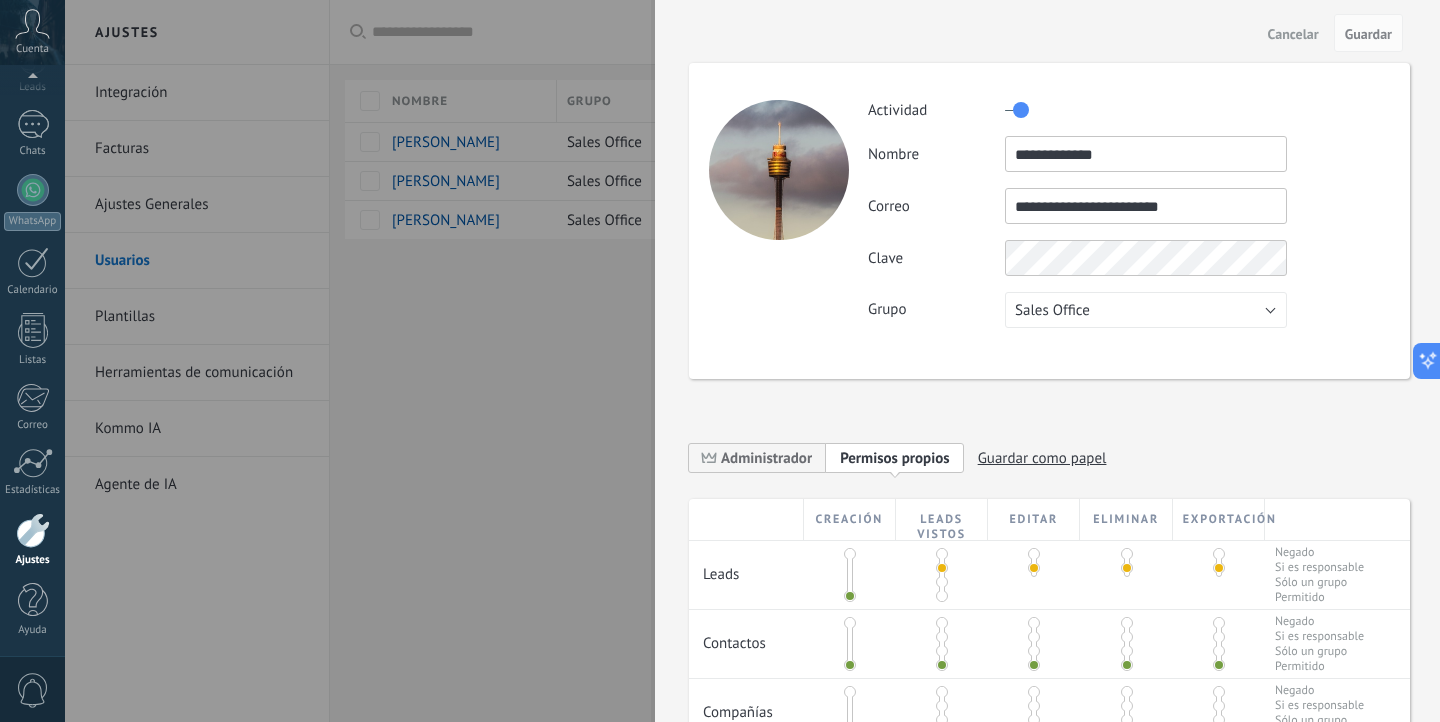 click at bounding box center (1219, 554) 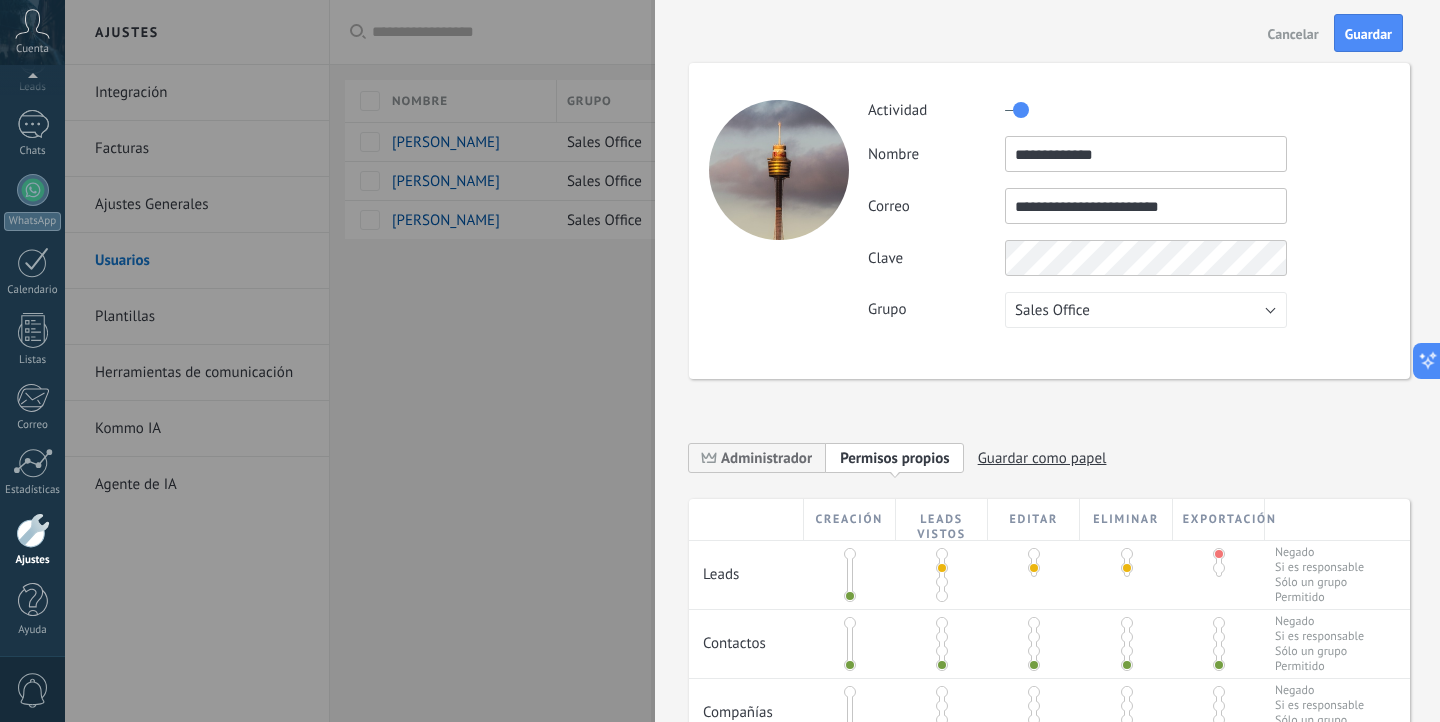 click at bounding box center (1127, 554) 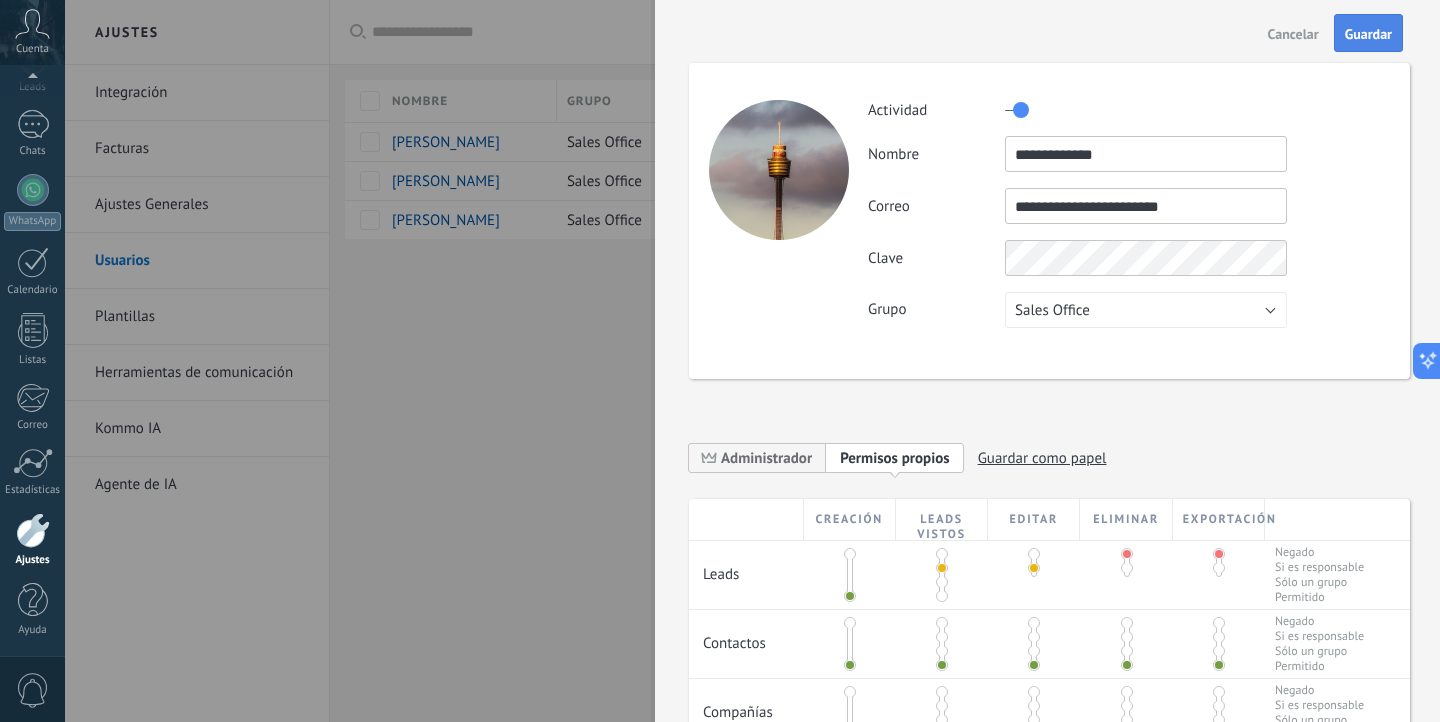 click on "Guardar" at bounding box center [1368, 34] 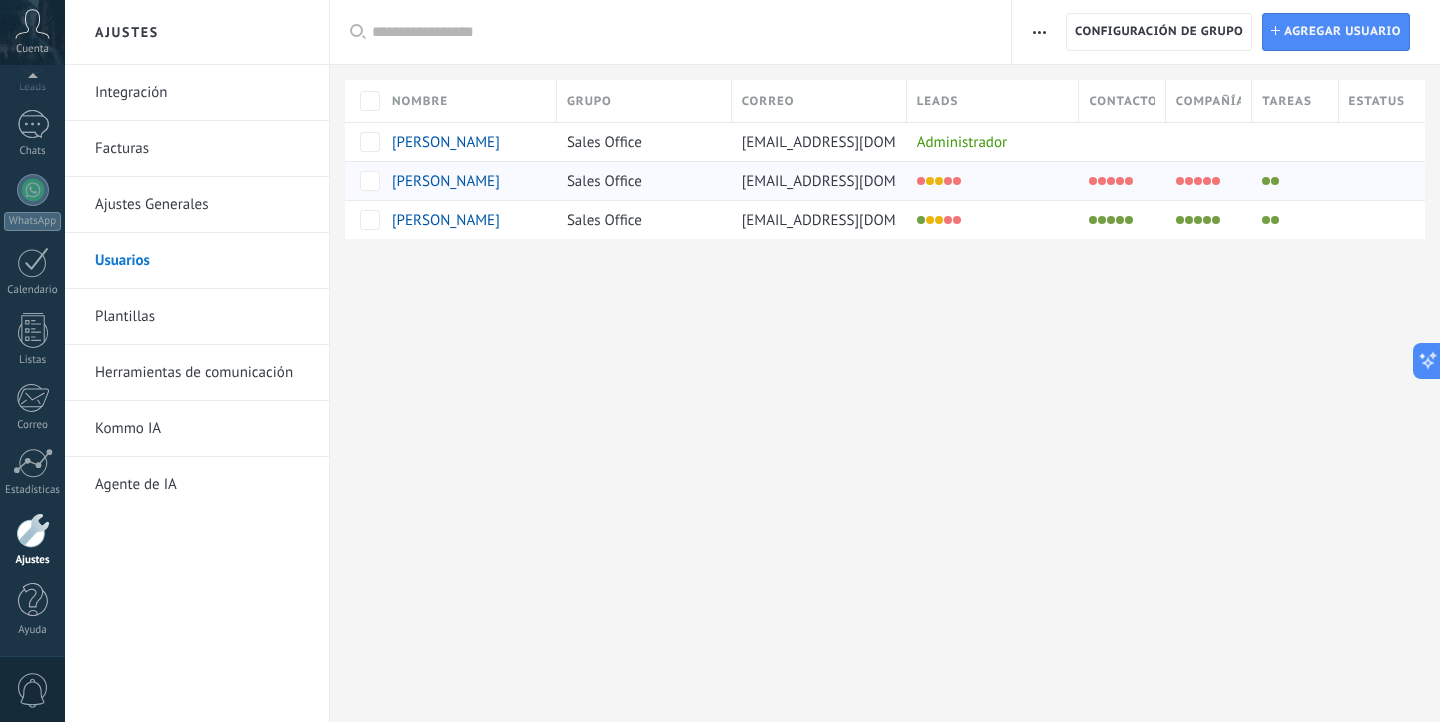 click at bounding box center [988, 181] 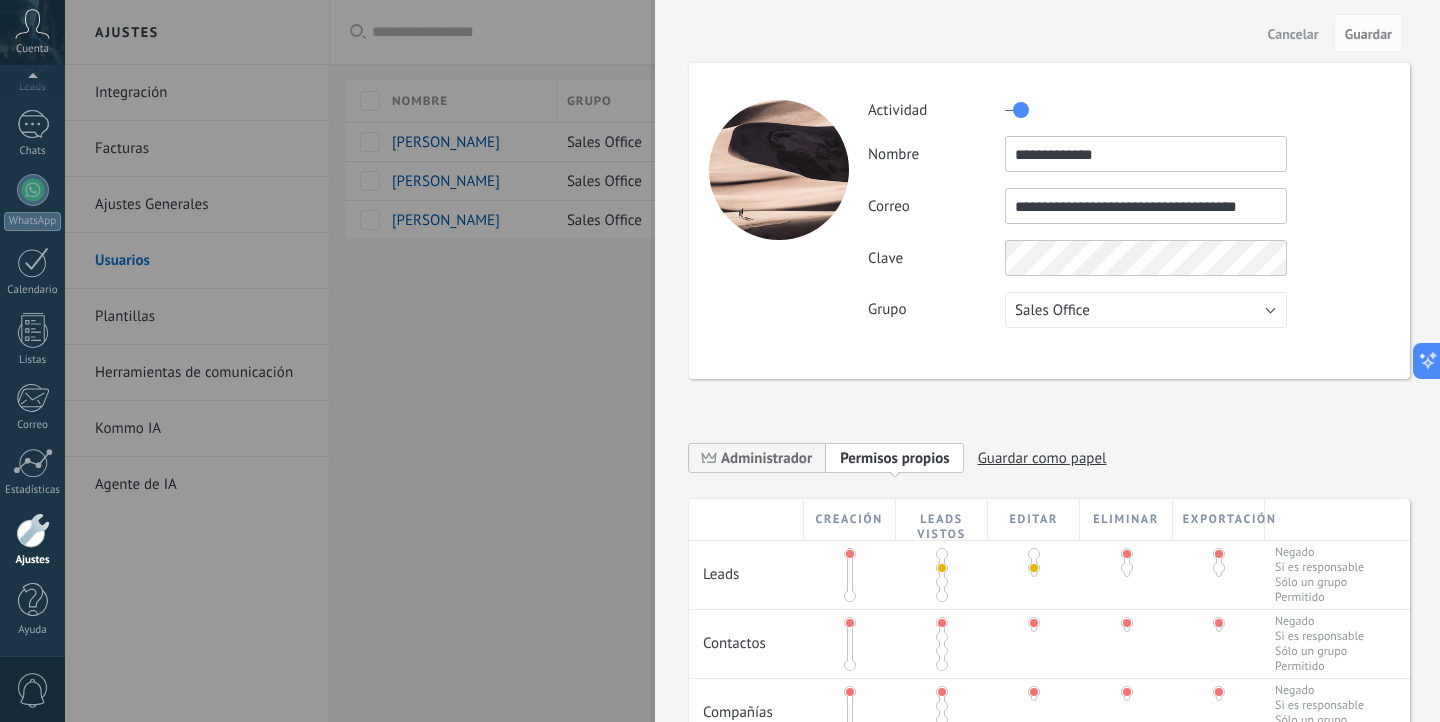 click at bounding box center (850, 596) 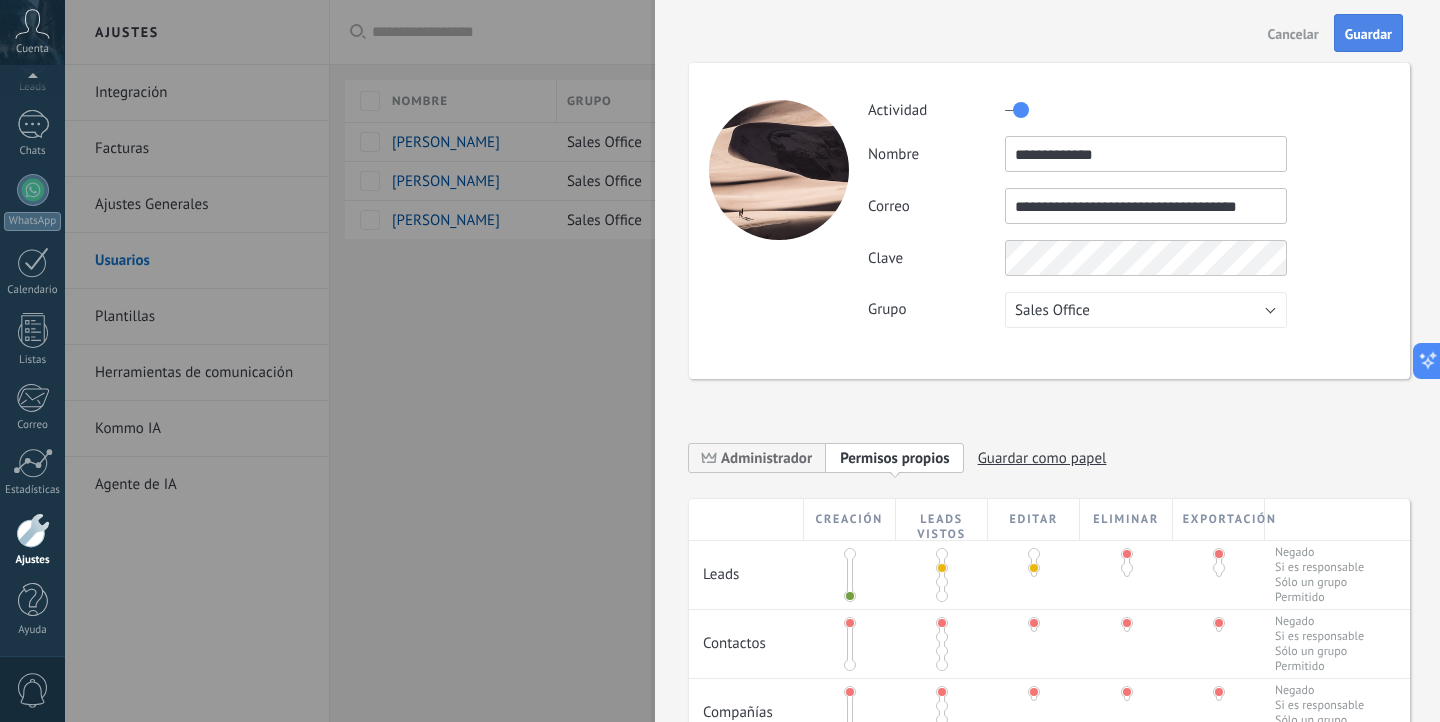 click on "Guardar" at bounding box center (1368, 34) 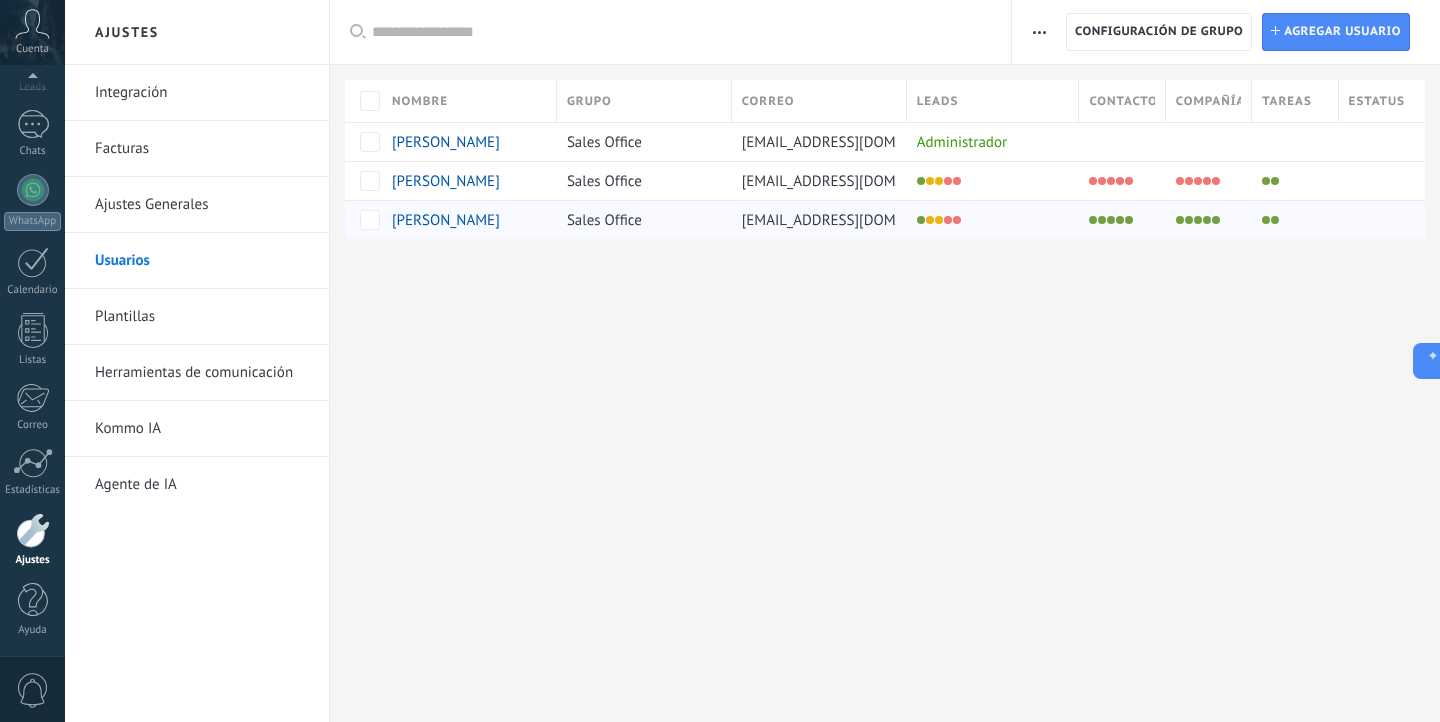 click at bounding box center (1117, 220) 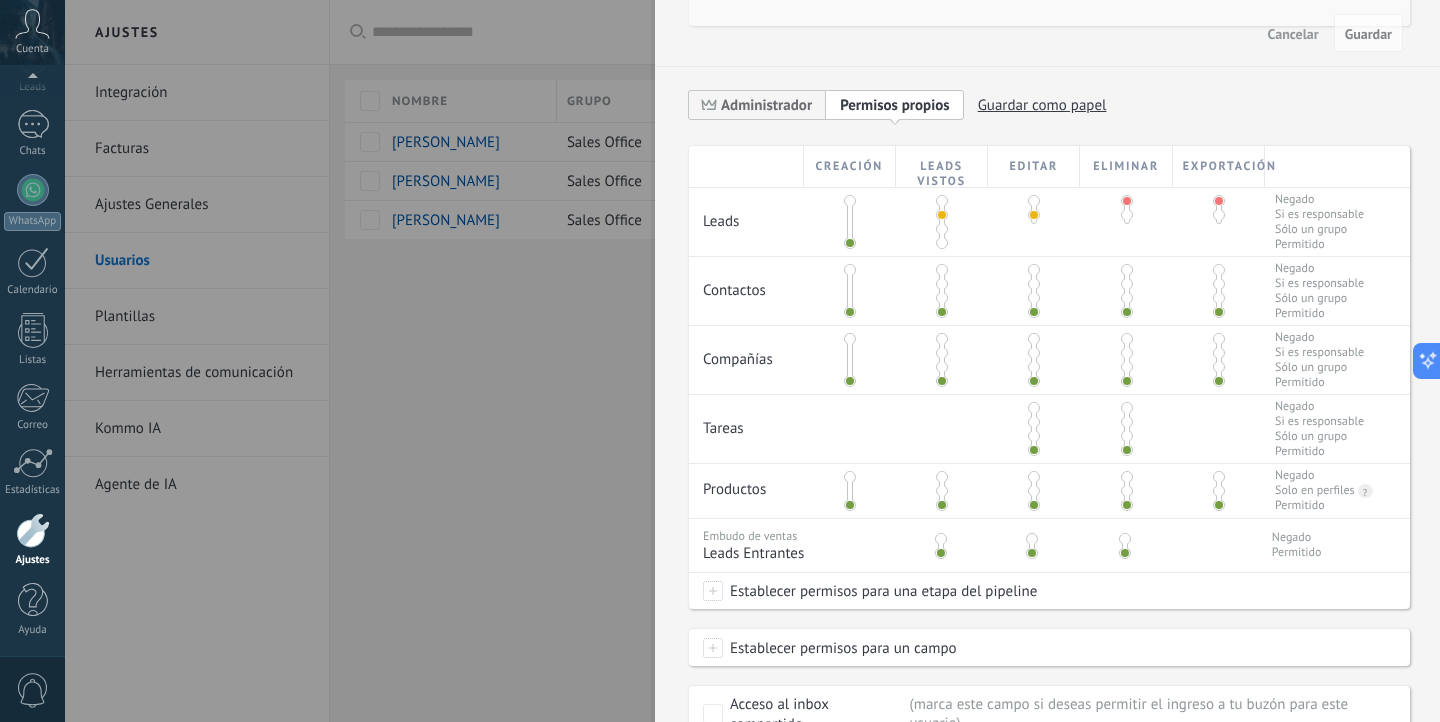 scroll, scrollTop: 352, scrollLeft: 0, axis: vertical 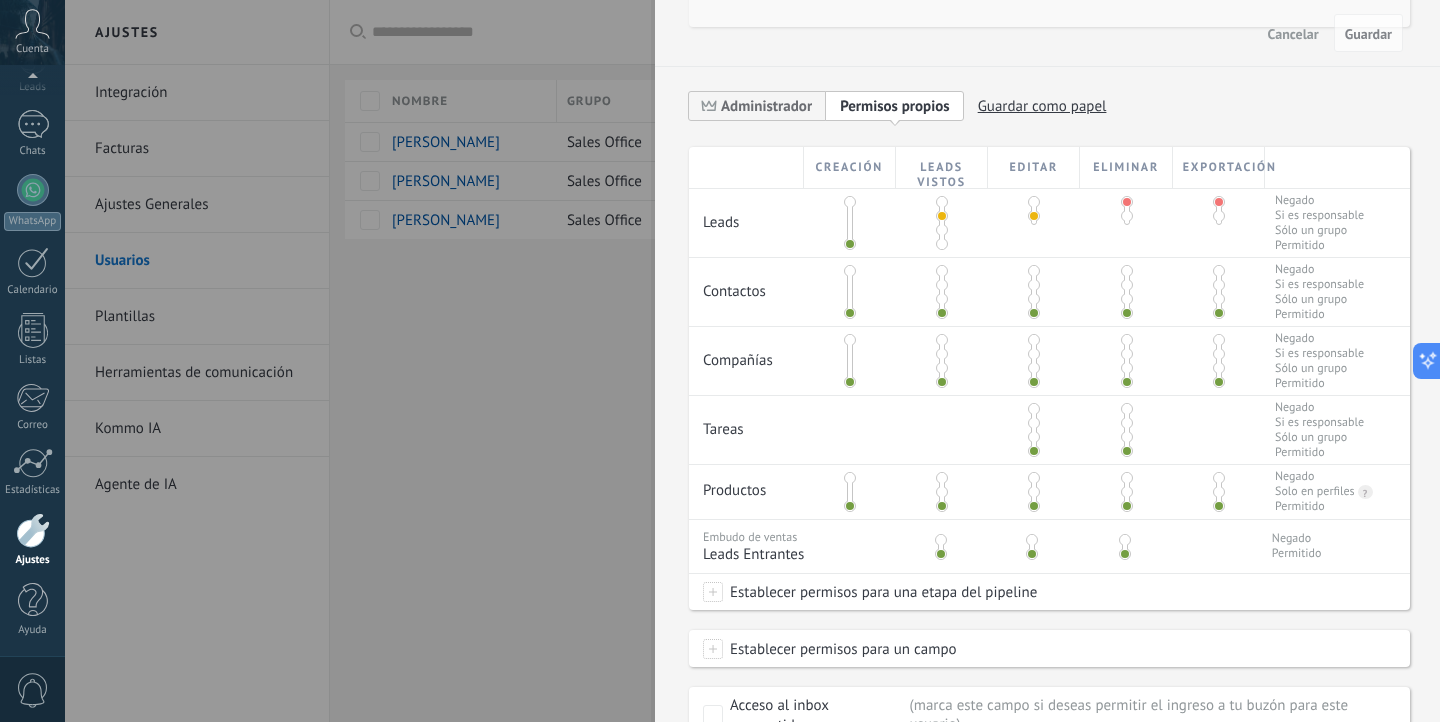 click at bounding box center [850, 271] 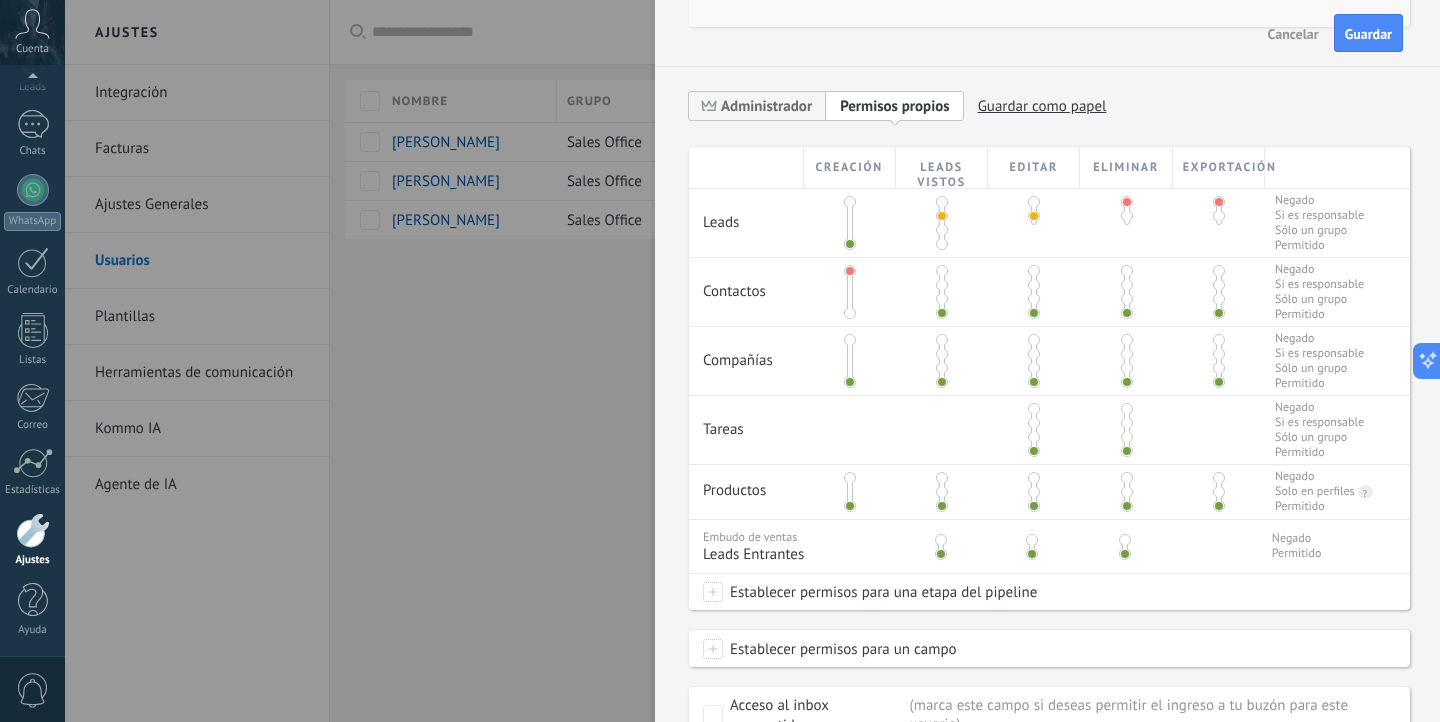 click at bounding box center (942, 271) 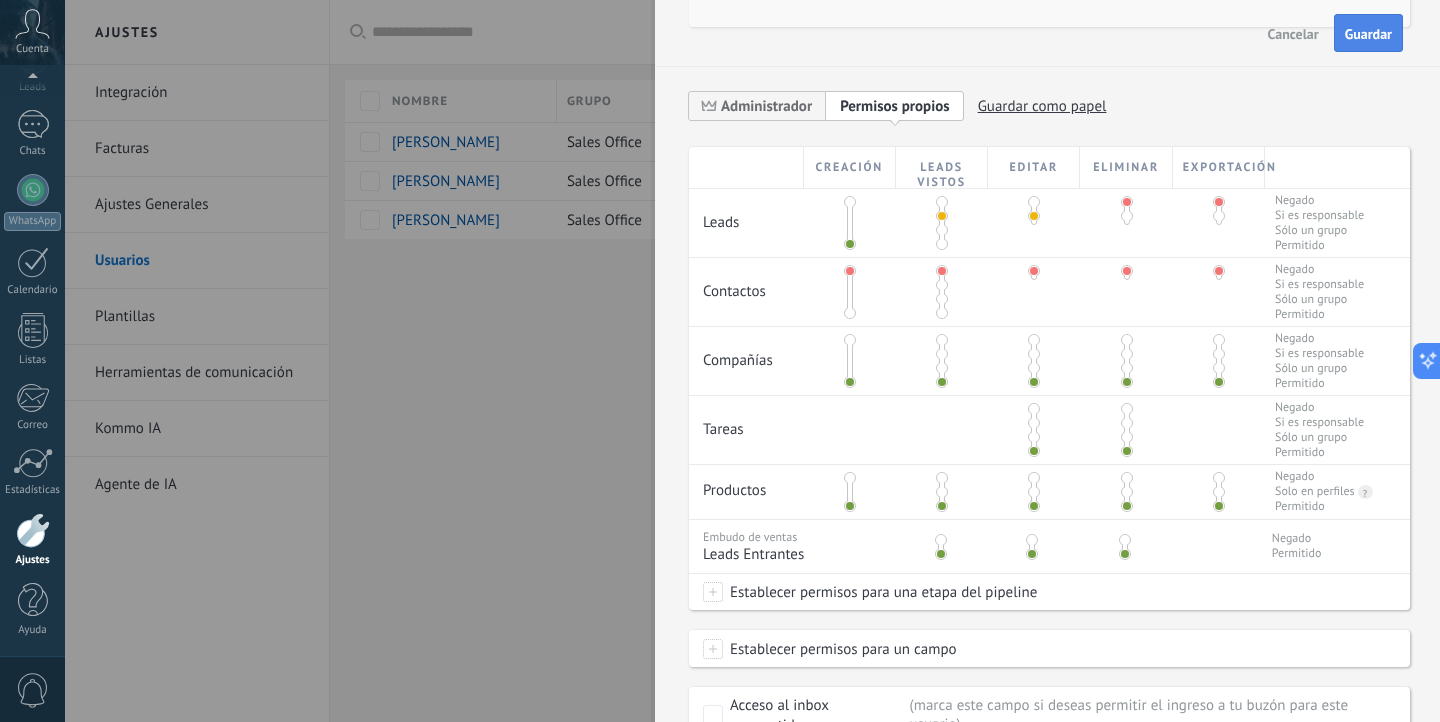 click on "Guardar" at bounding box center [1368, 34] 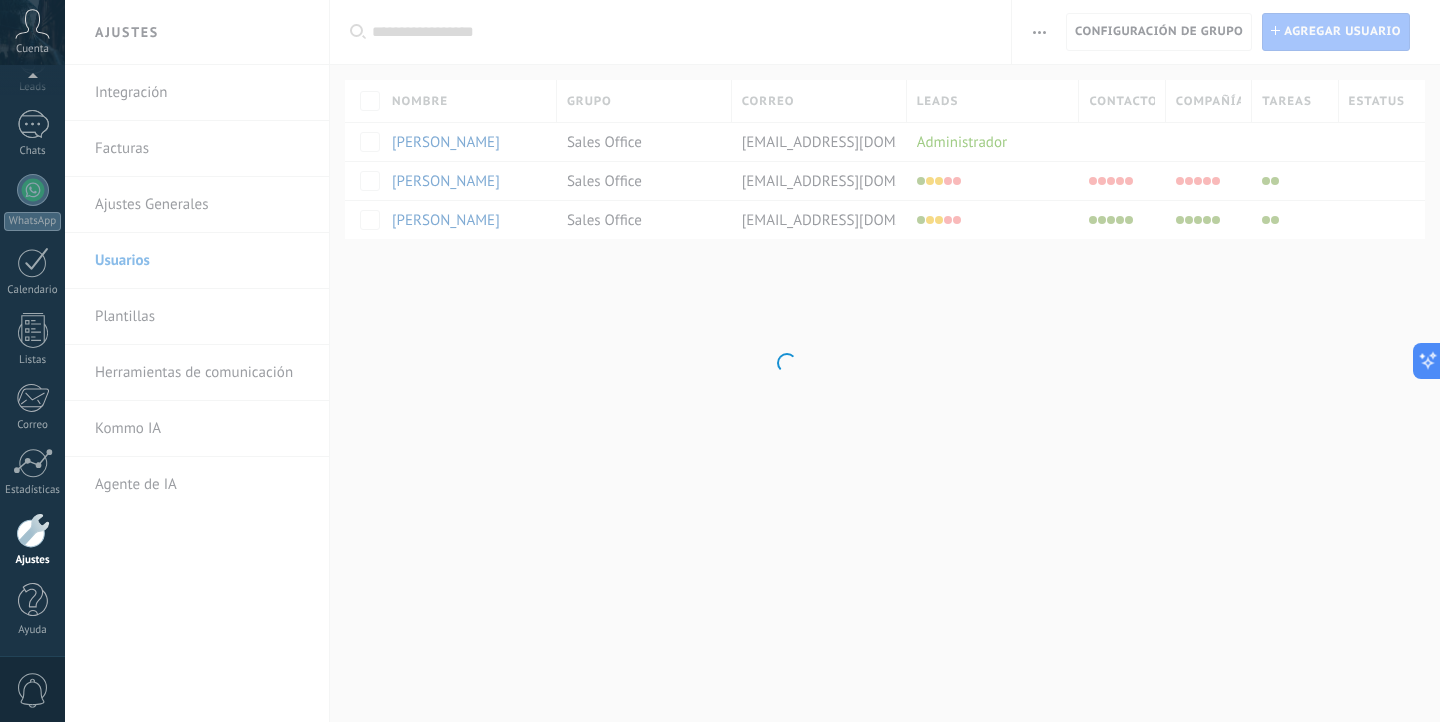 scroll, scrollTop: 0, scrollLeft: 0, axis: both 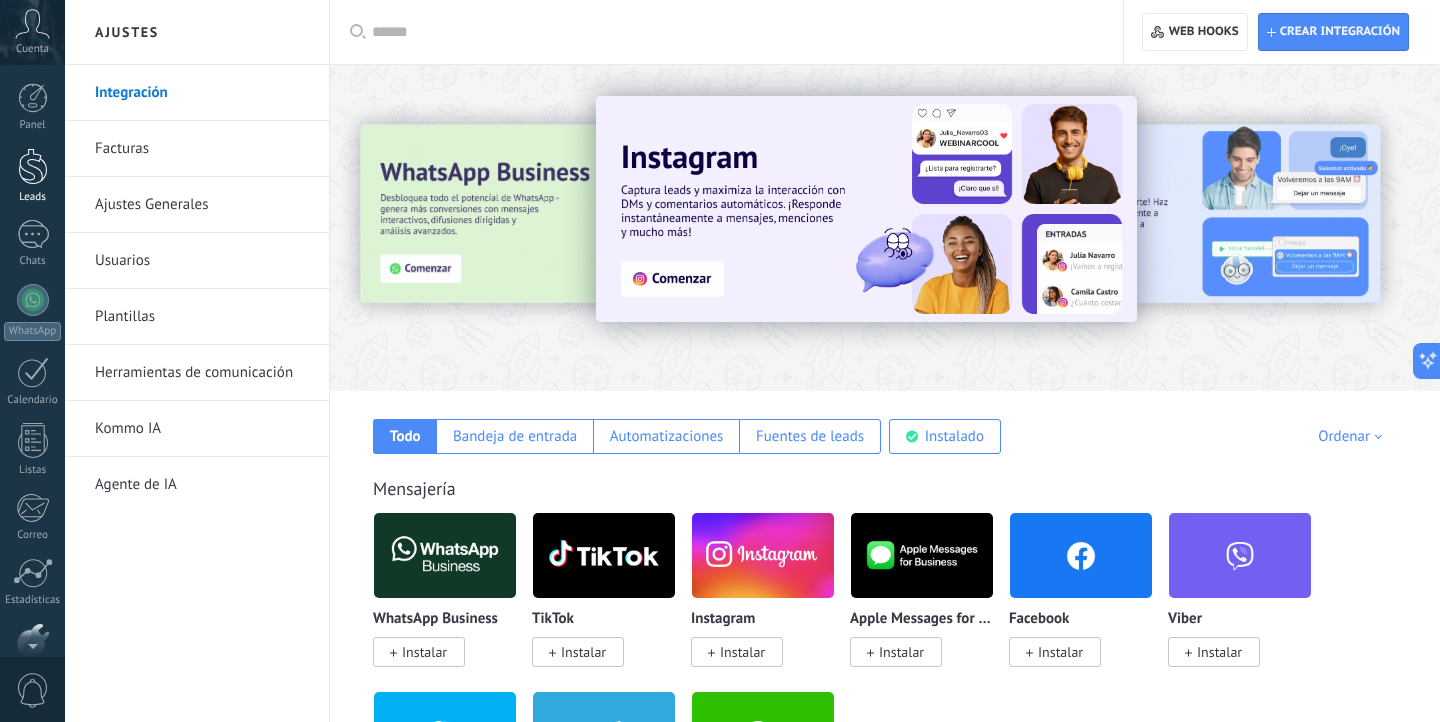 click at bounding box center (33, 166) 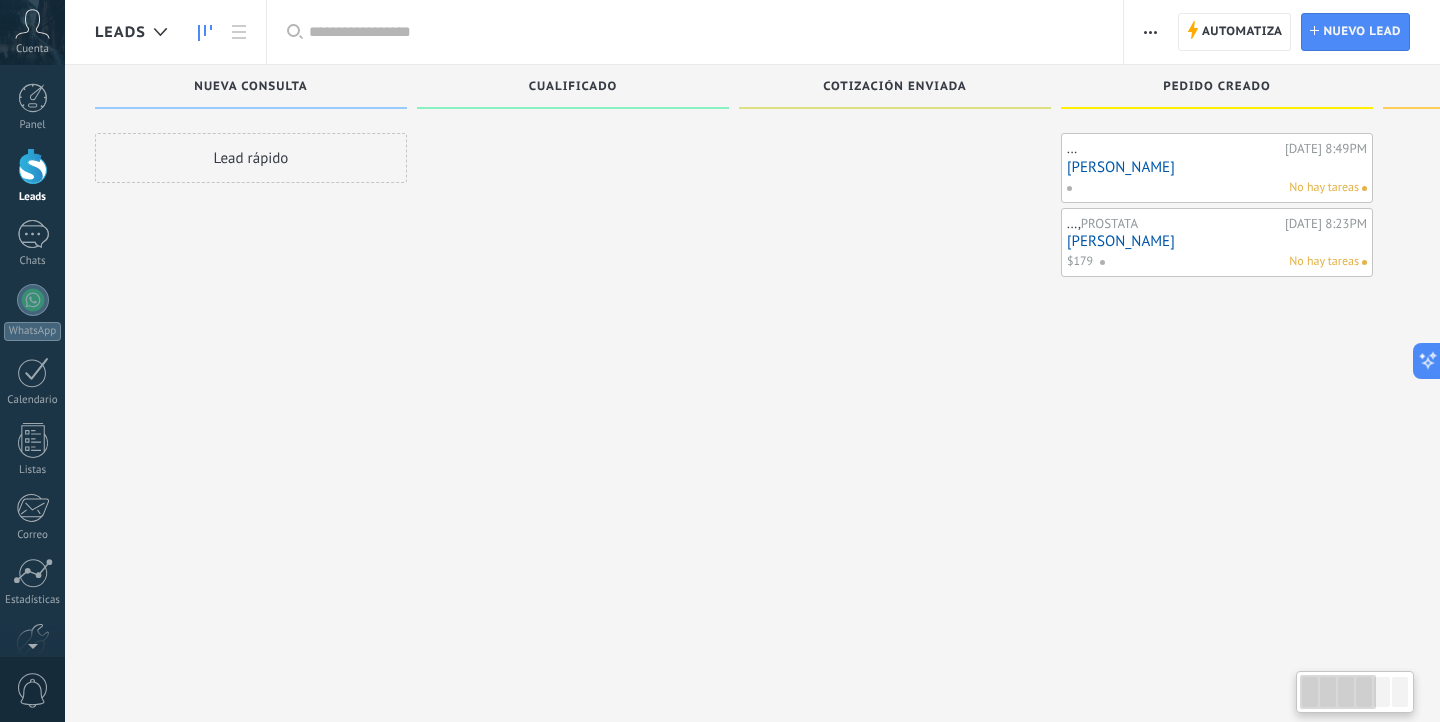 scroll, scrollTop: 0, scrollLeft: 0, axis: both 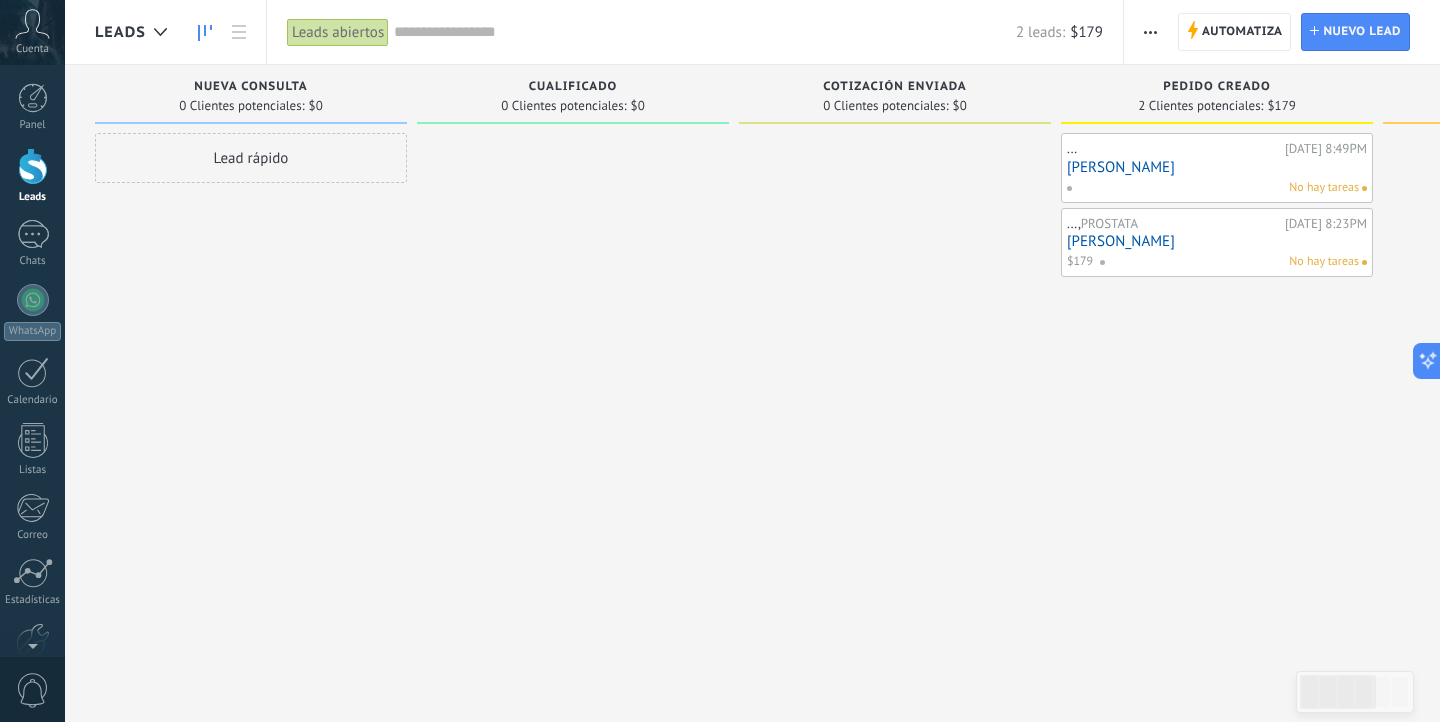 drag, startPoint x: 561, startPoint y: 153, endPoint x: 607, endPoint y: 322, distance: 175.14851 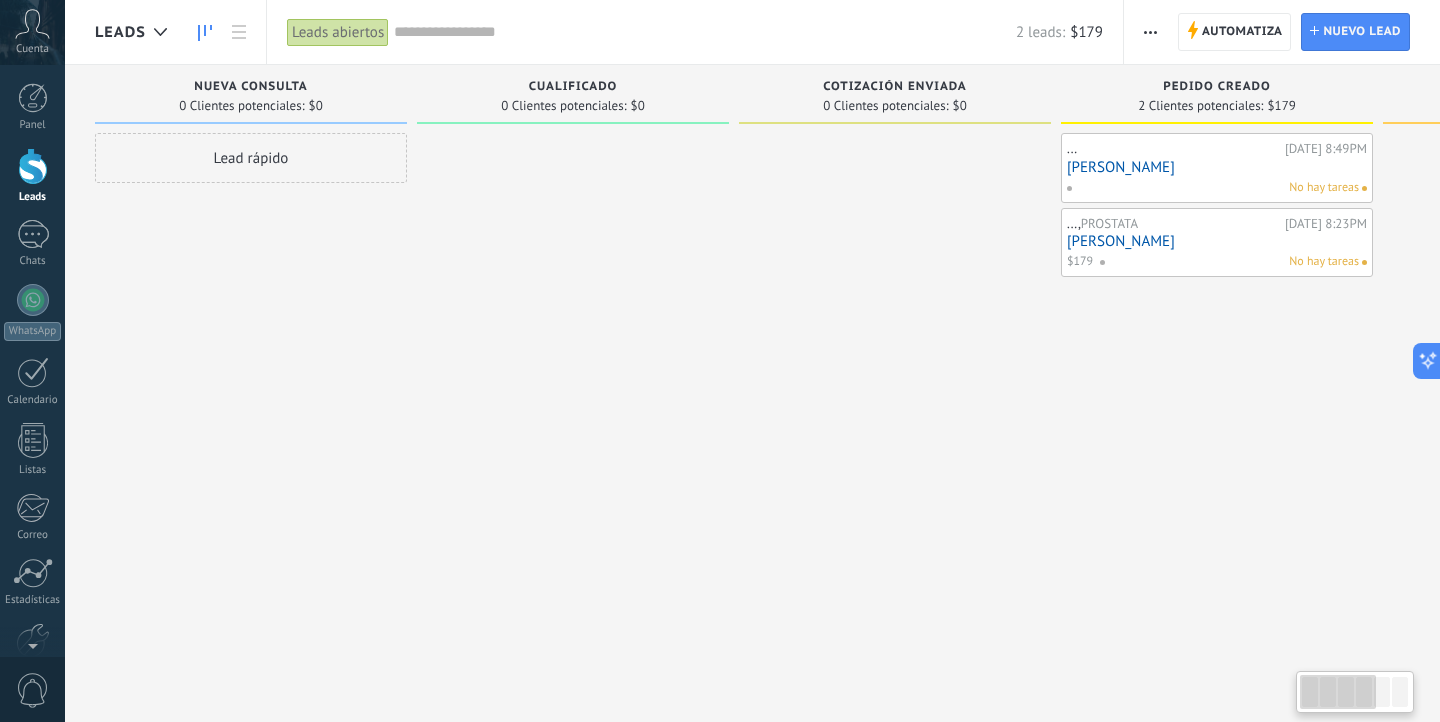 scroll, scrollTop: 0, scrollLeft: 1, axis: horizontal 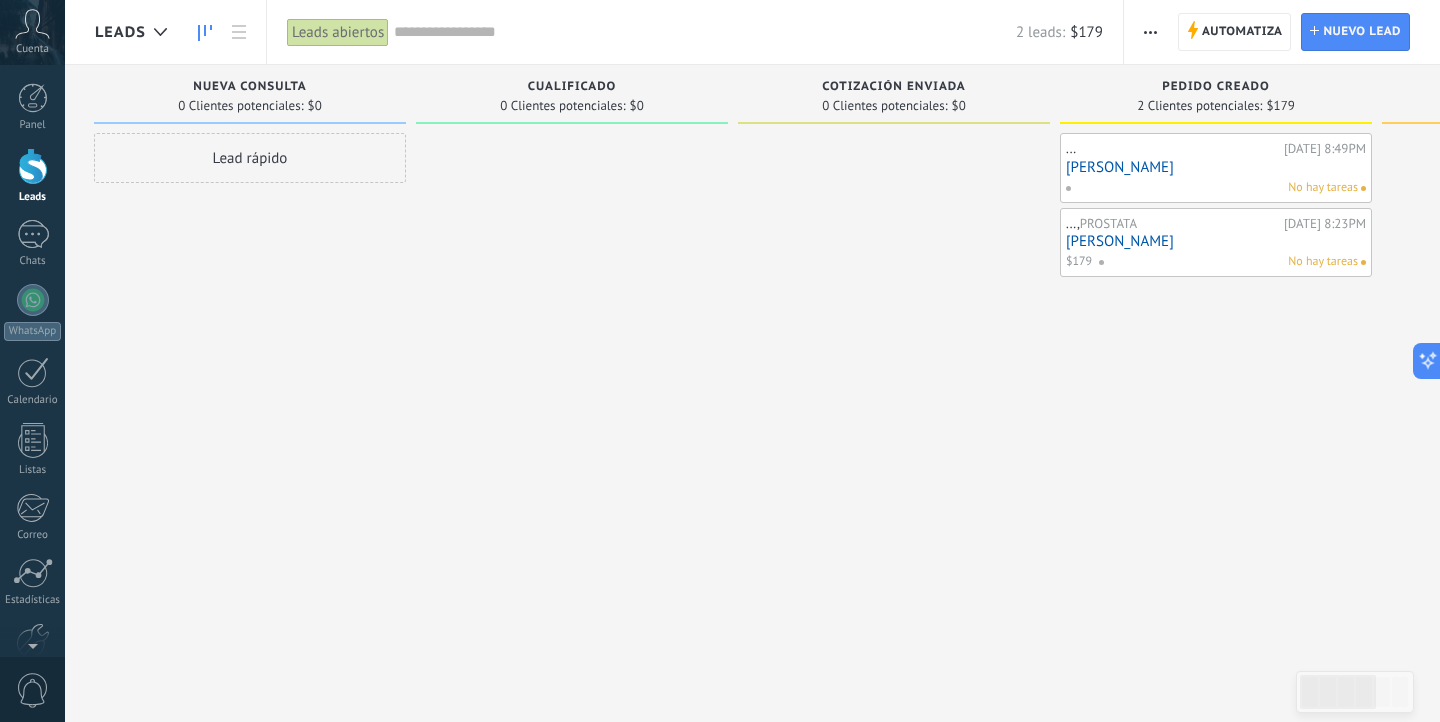 click on "Nueva consulta" at bounding box center (249, 87) 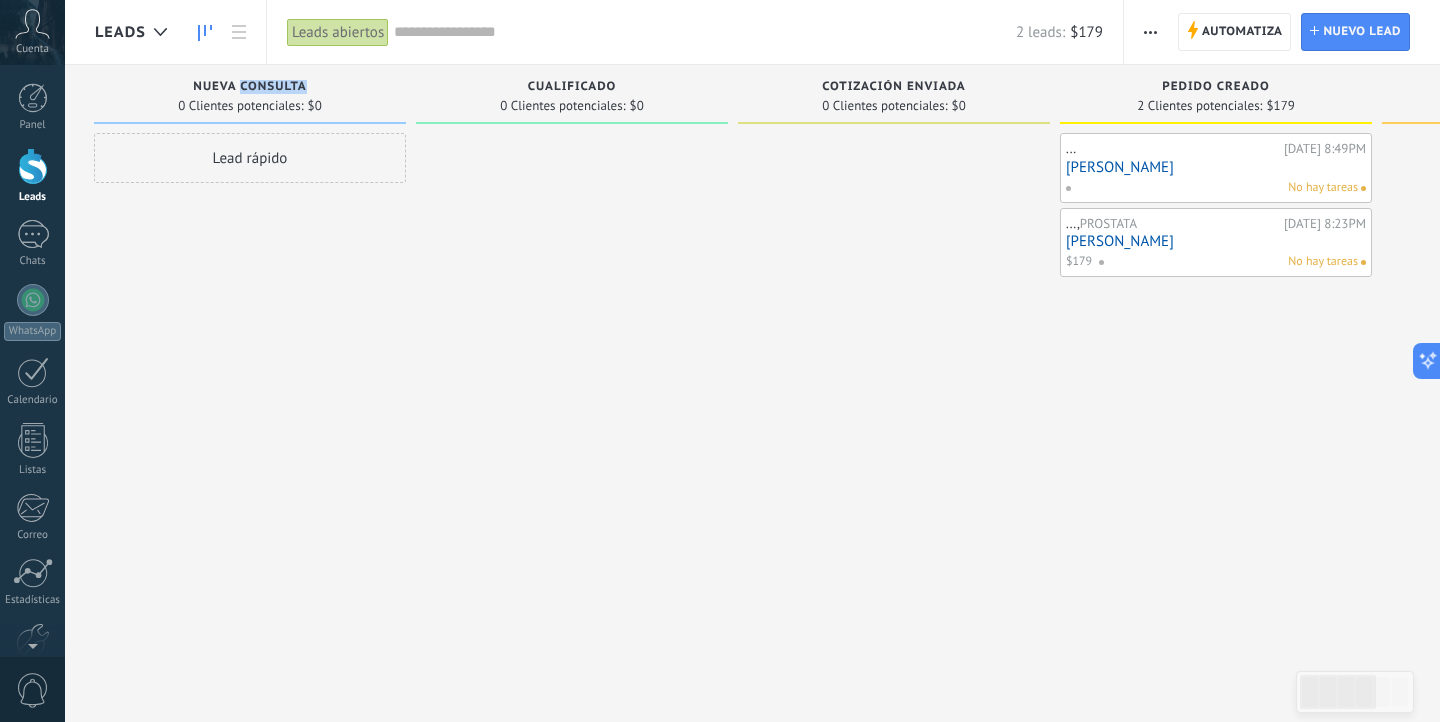 click on "Nueva consulta" at bounding box center (249, 87) 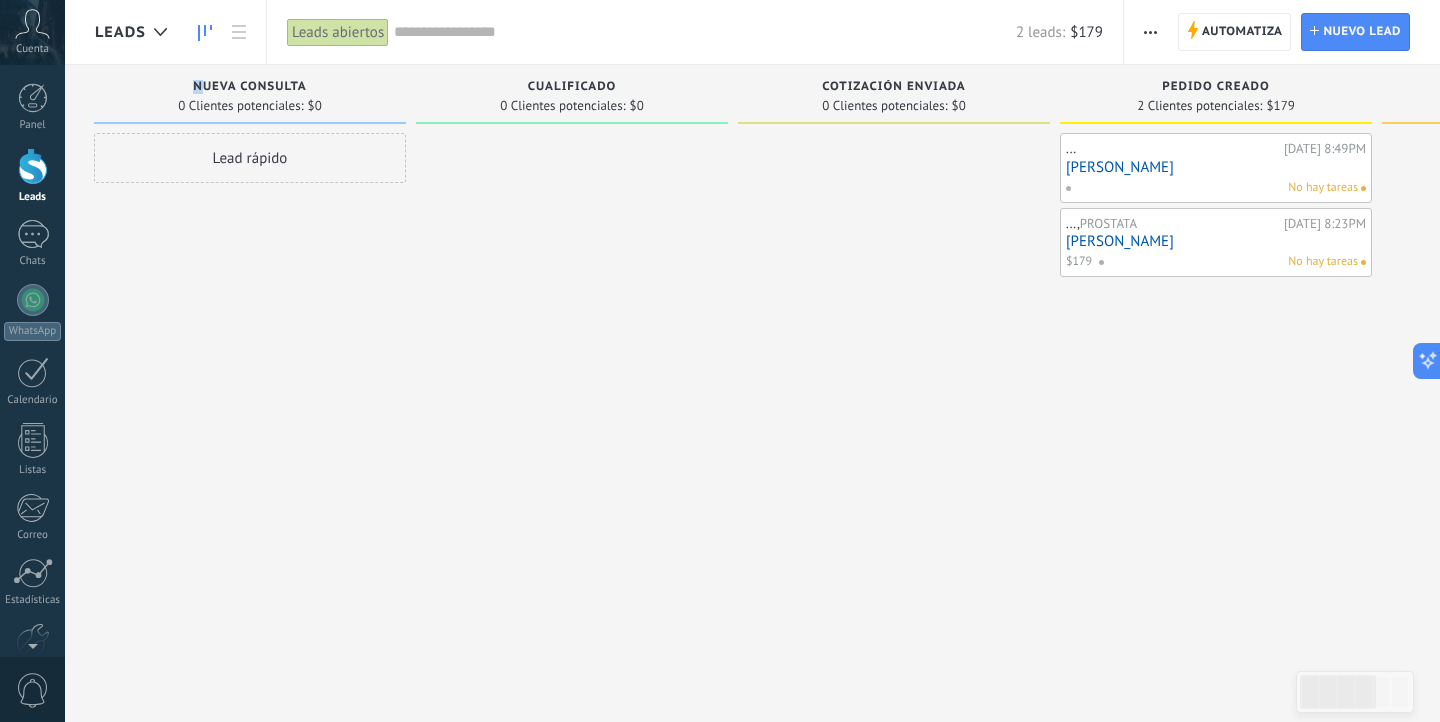 click on "Nueva consulta" at bounding box center (249, 87) 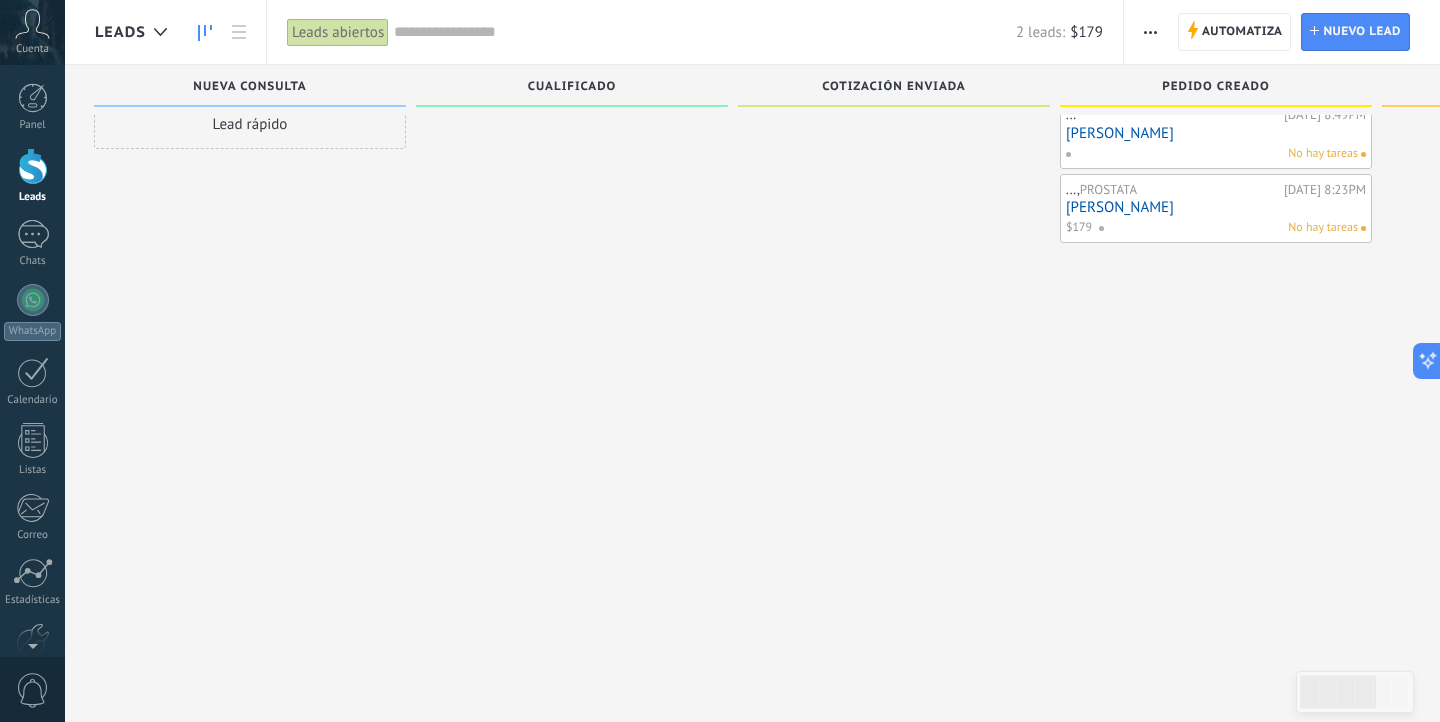 scroll, scrollTop: 0, scrollLeft: 0, axis: both 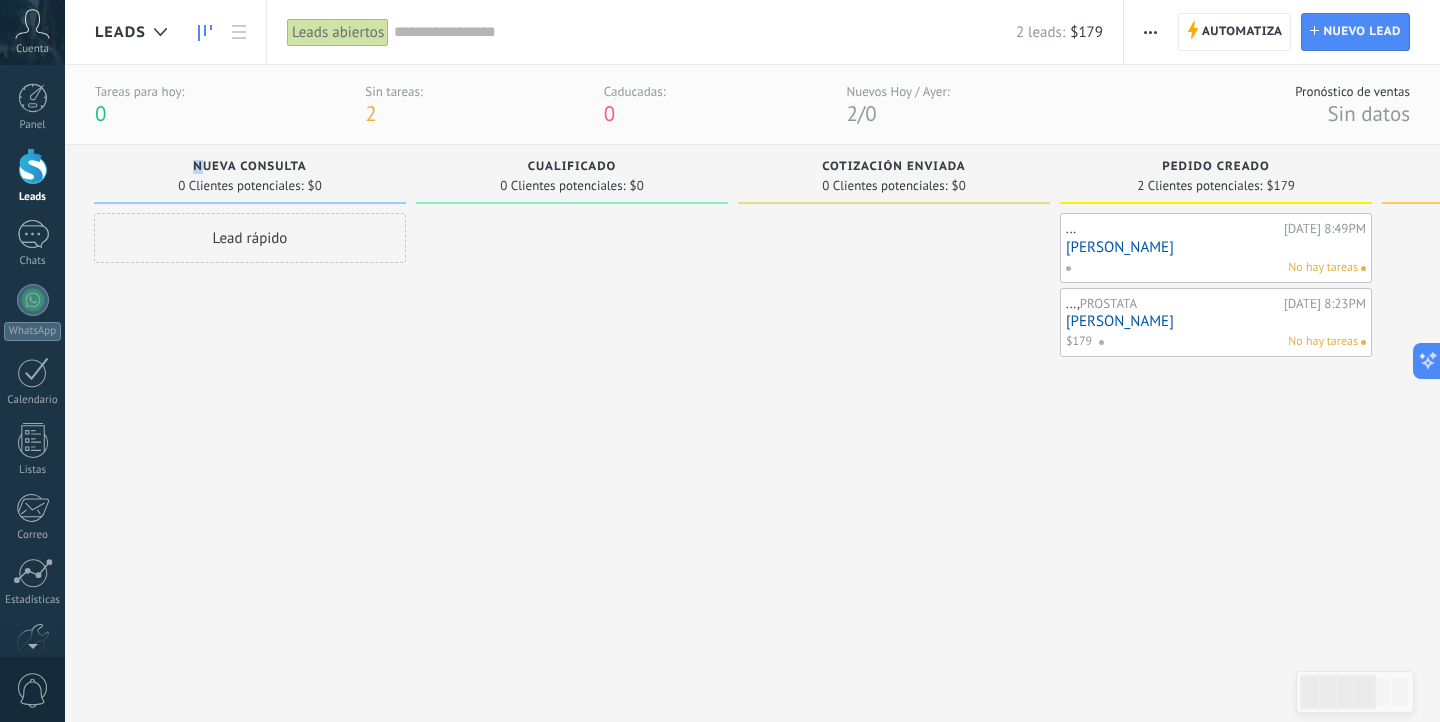 click on "Sin datos" at bounding box center (1368, 113) 